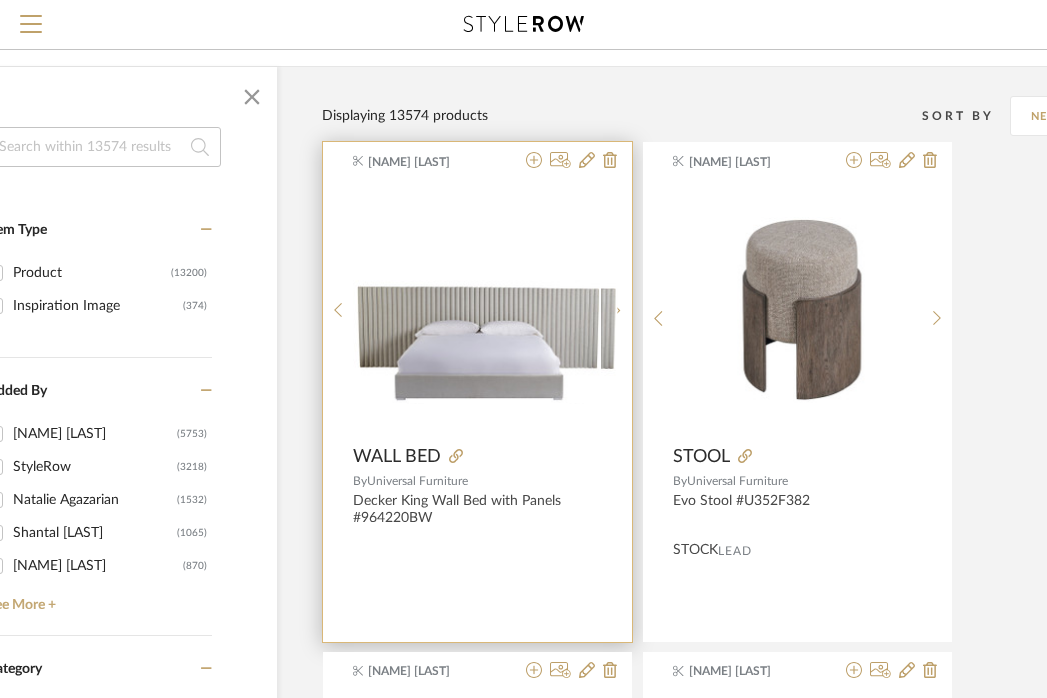 scroll, scrollTop: 0, scrollLeft: 0, axis: both 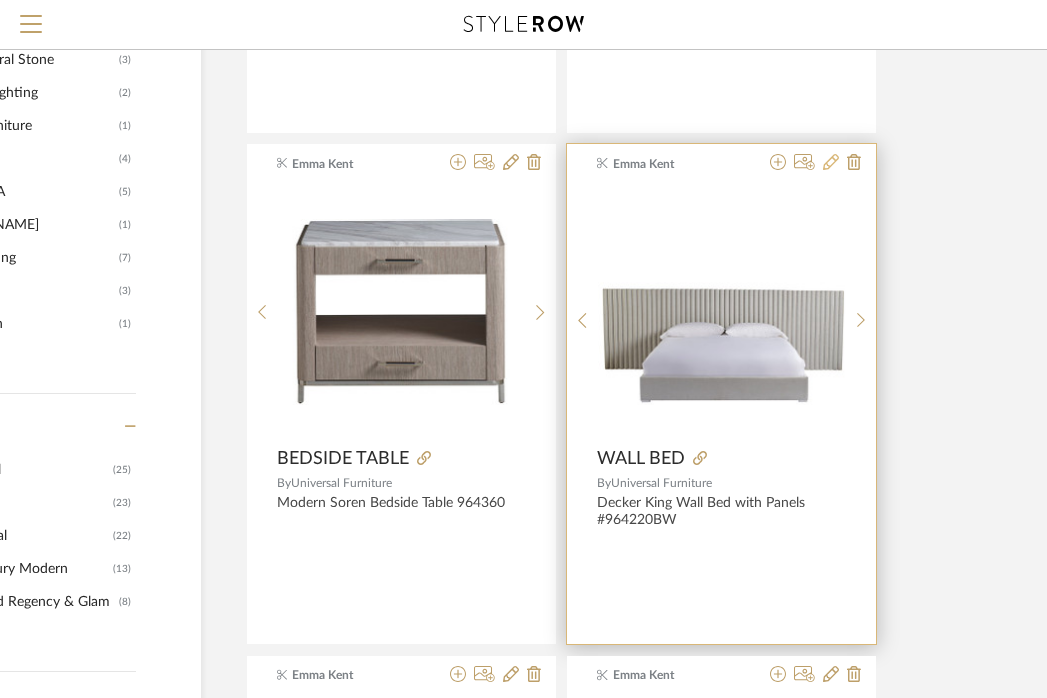 click 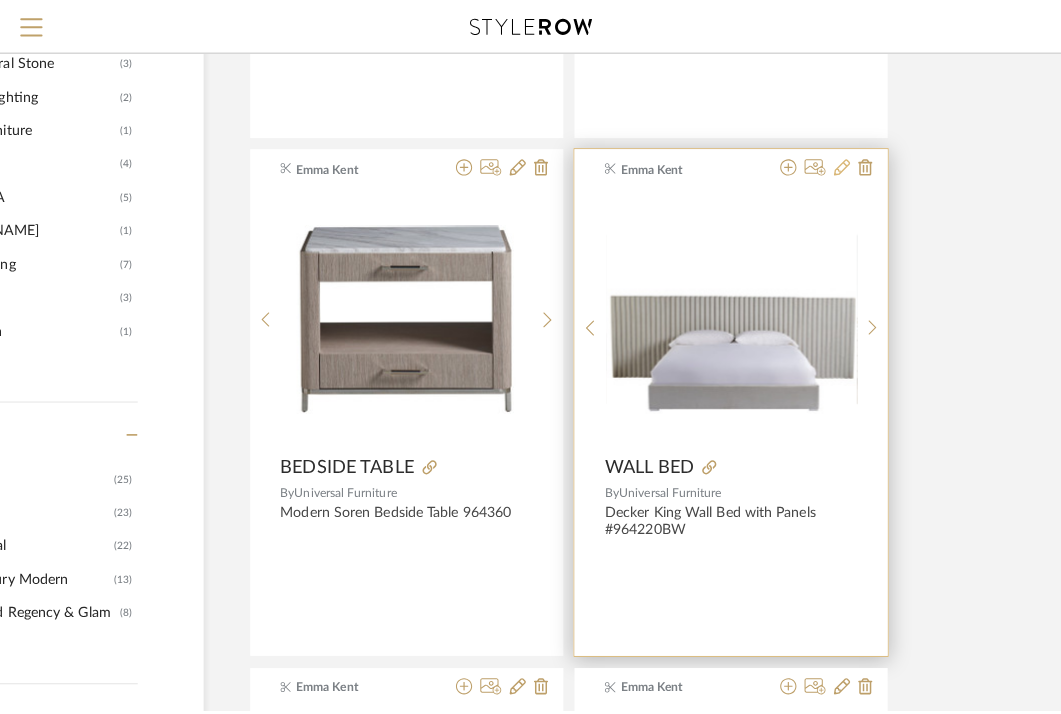 scroll, scrollTop: 0, scrollLeft: 0, axis: both 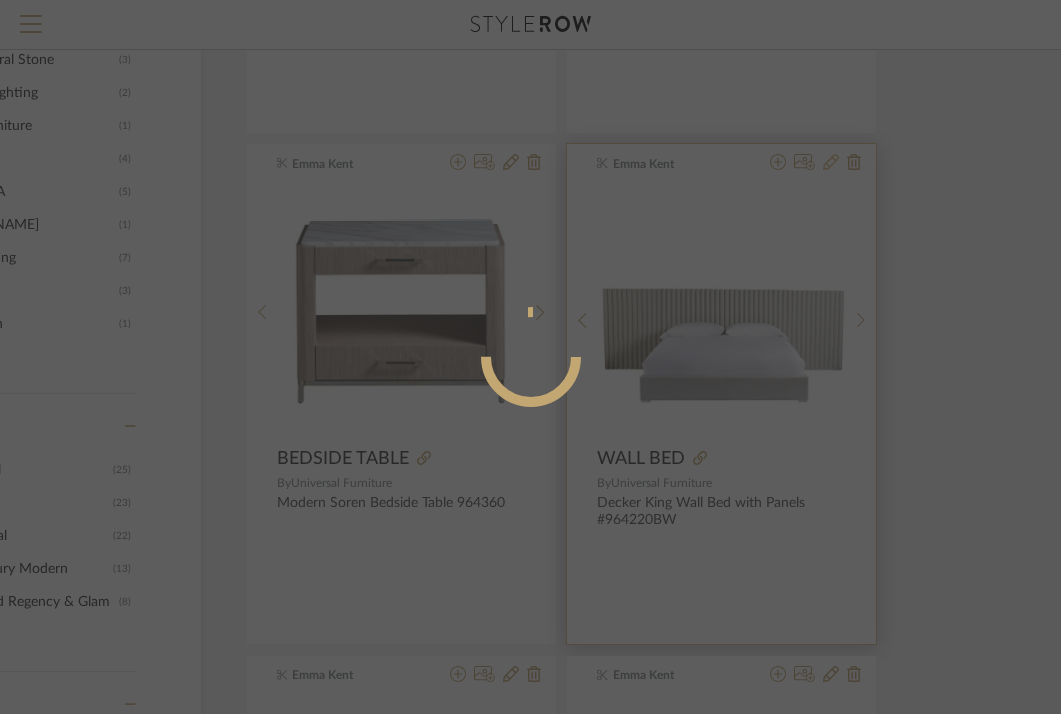 radio on "true" 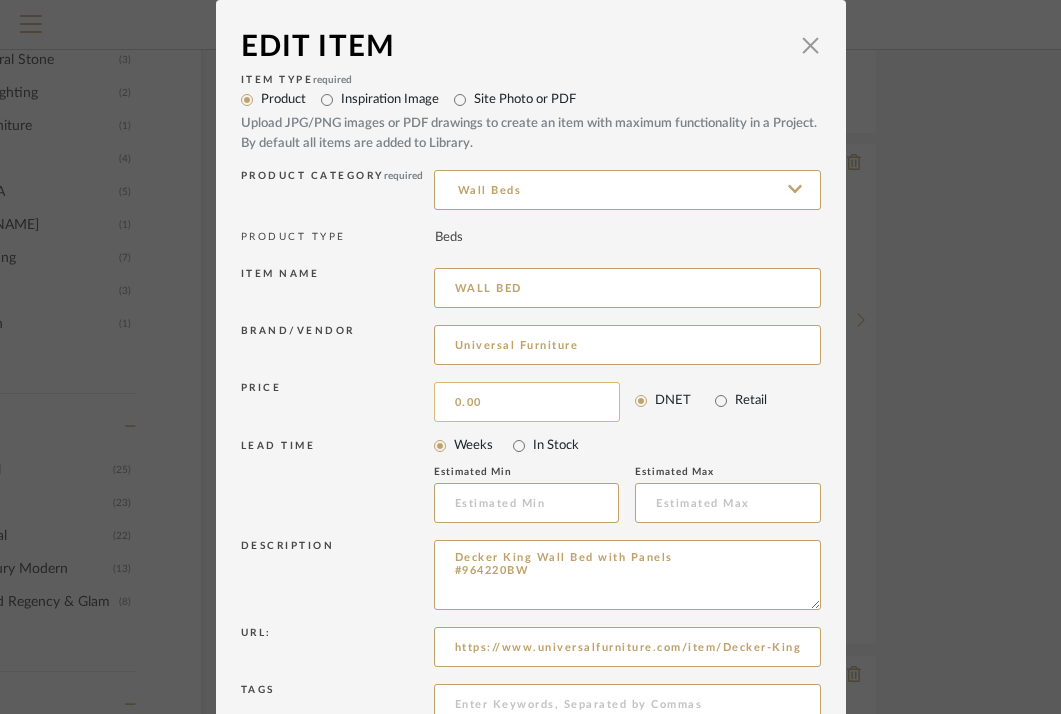 click on "0.00" at bounding box center [527, 402] 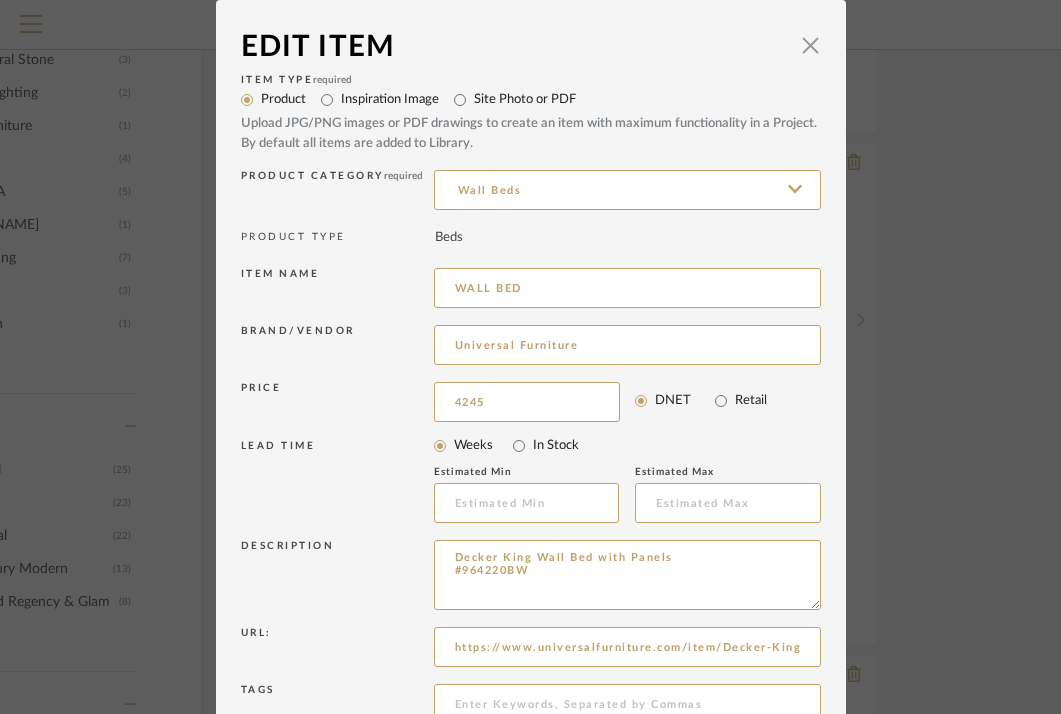 type on "$4,245.00" 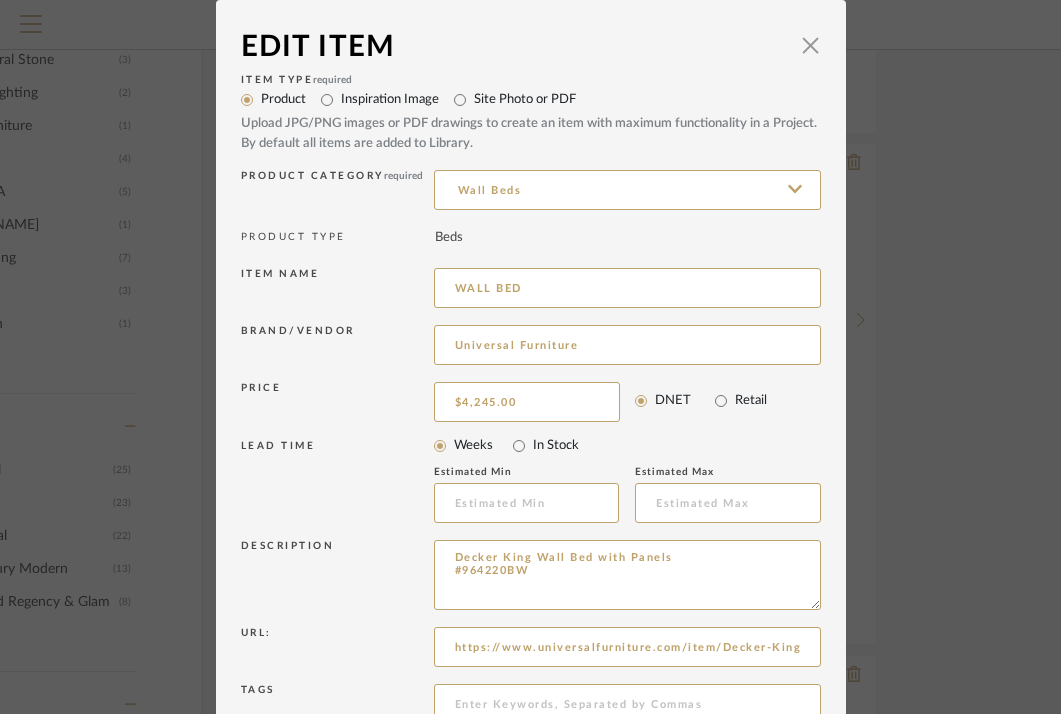 click on "Price  $4,245.00 DNET  Retail" at bounding box center [531, 402] 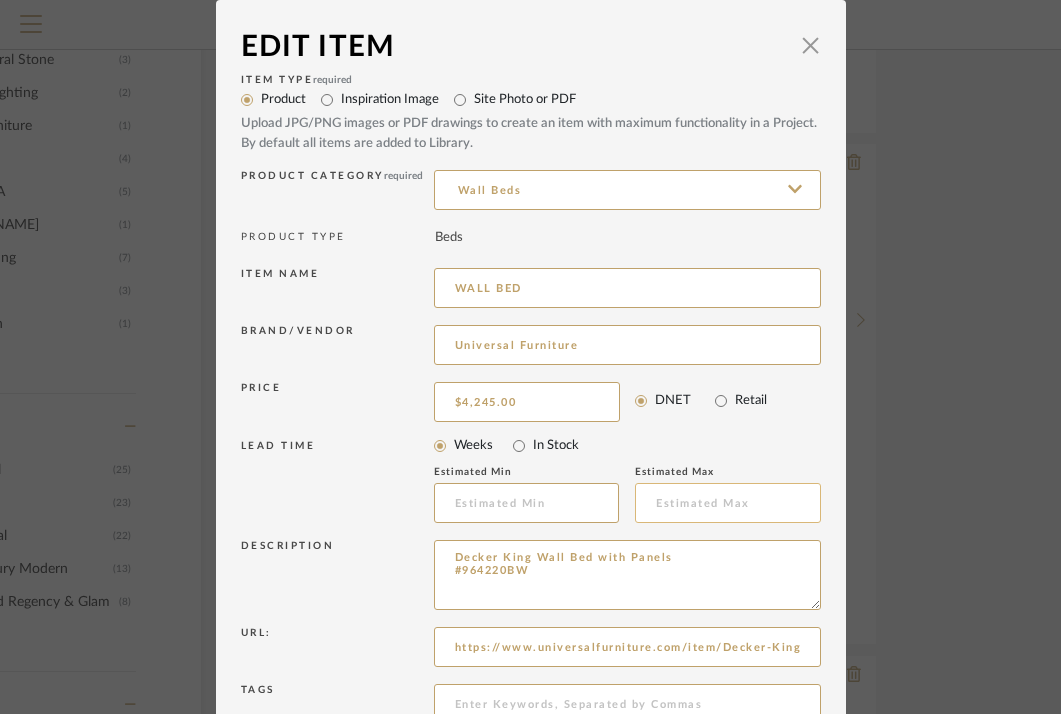 scroll, scrollTop: 197, scrollLeft: 0, axis: vertical 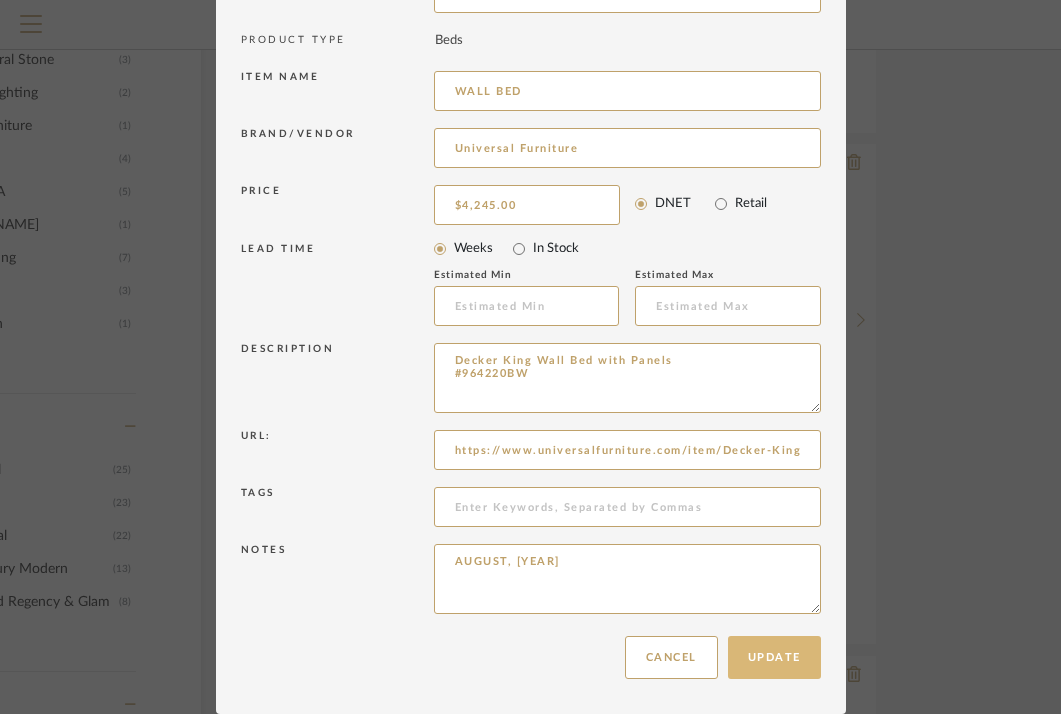 click on "Update" at bounding box center (774, 657) 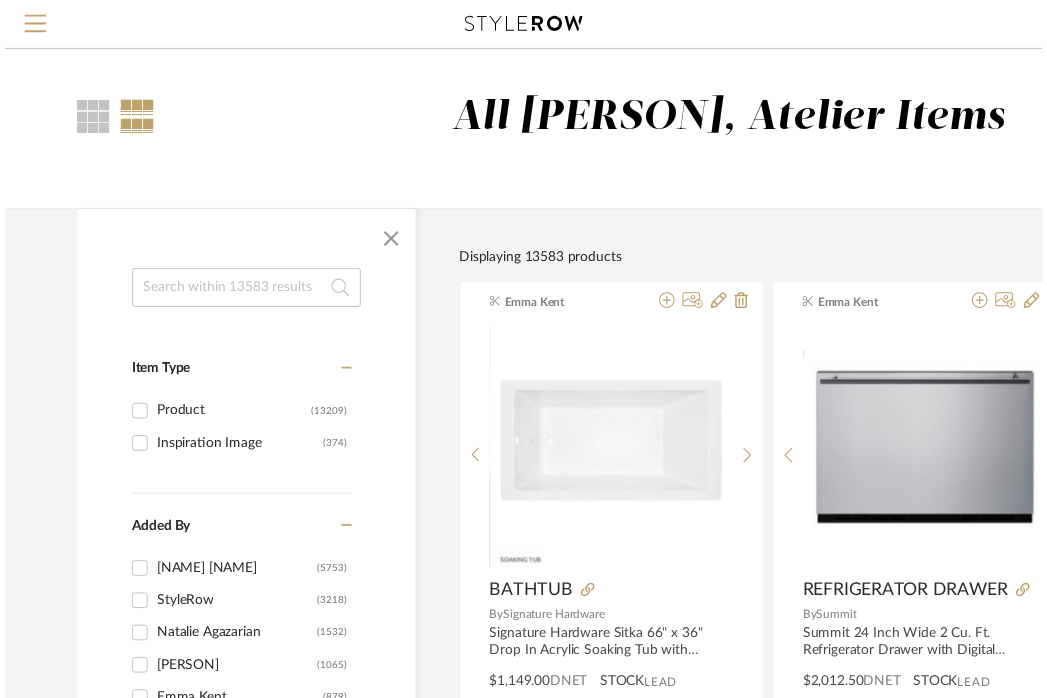 scroll, scrollTop: 2189, scrollLeft: 219, axis: both 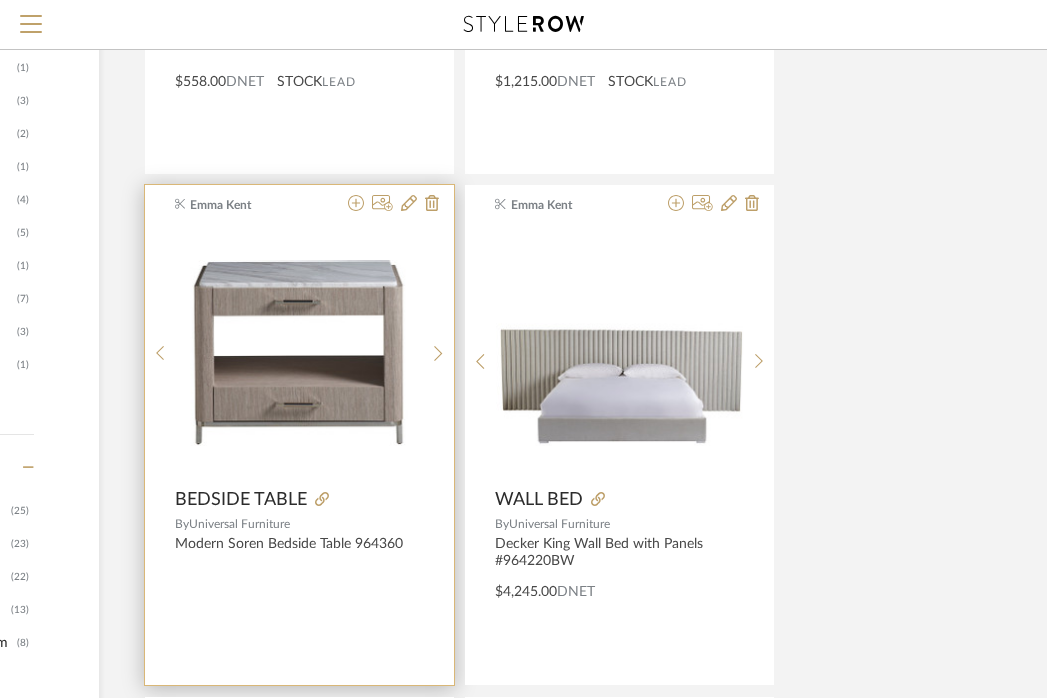 click on "Modern
Soren Bedside Table 964360" at bounding box center (299, 553) 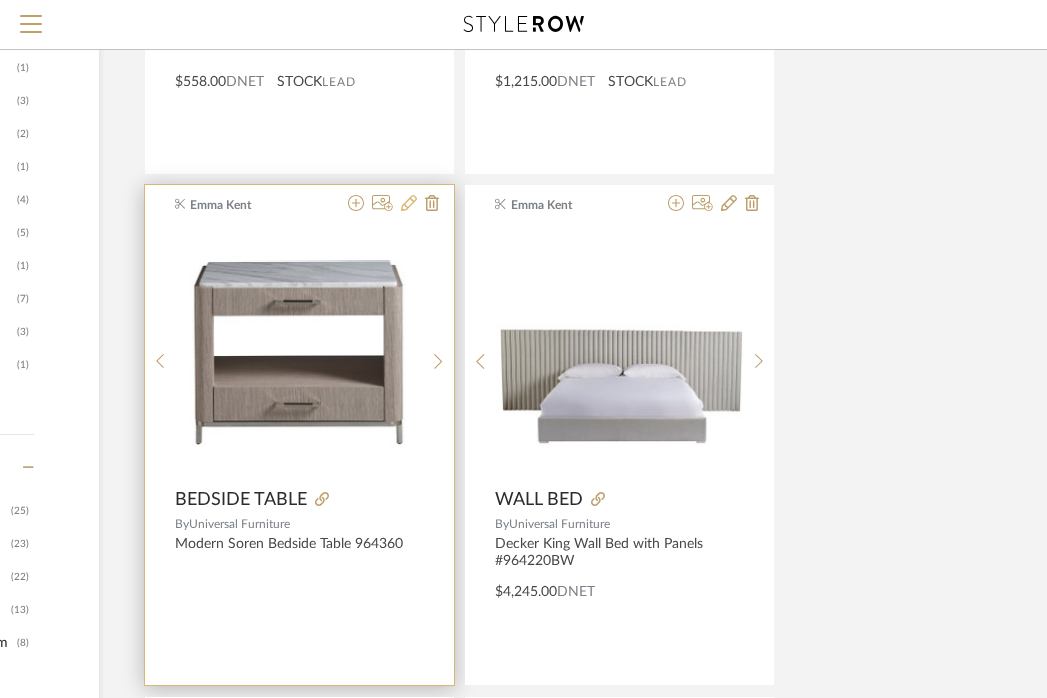 click 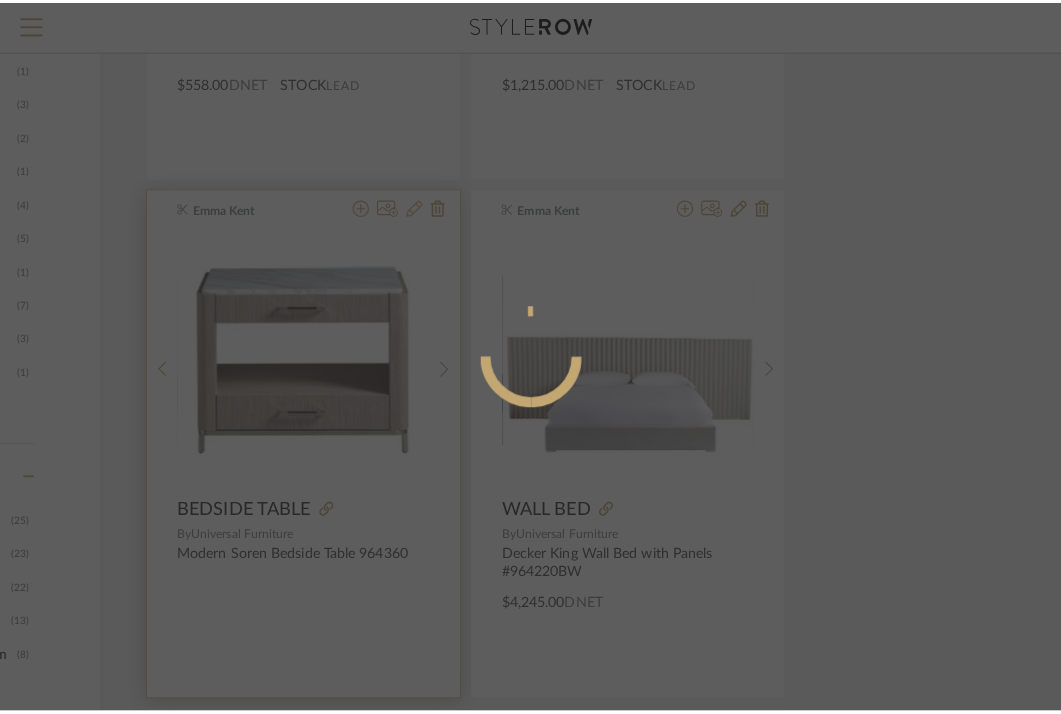 scroll, scrollTop: 0, scrollLeft: 0, axis: both 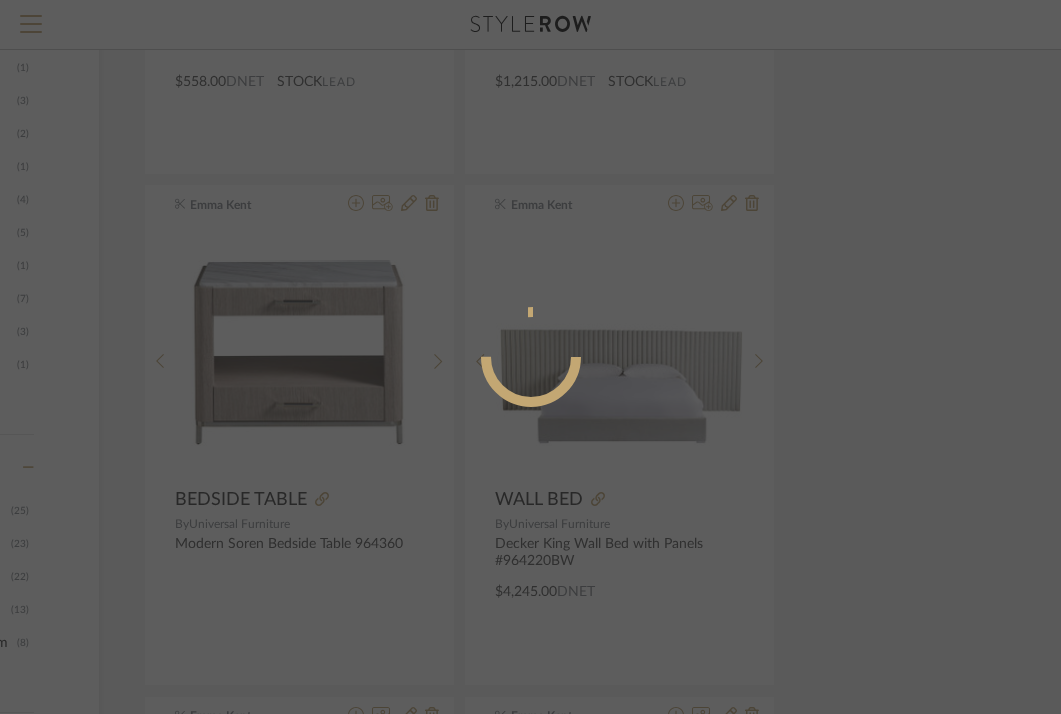 radio on "true" 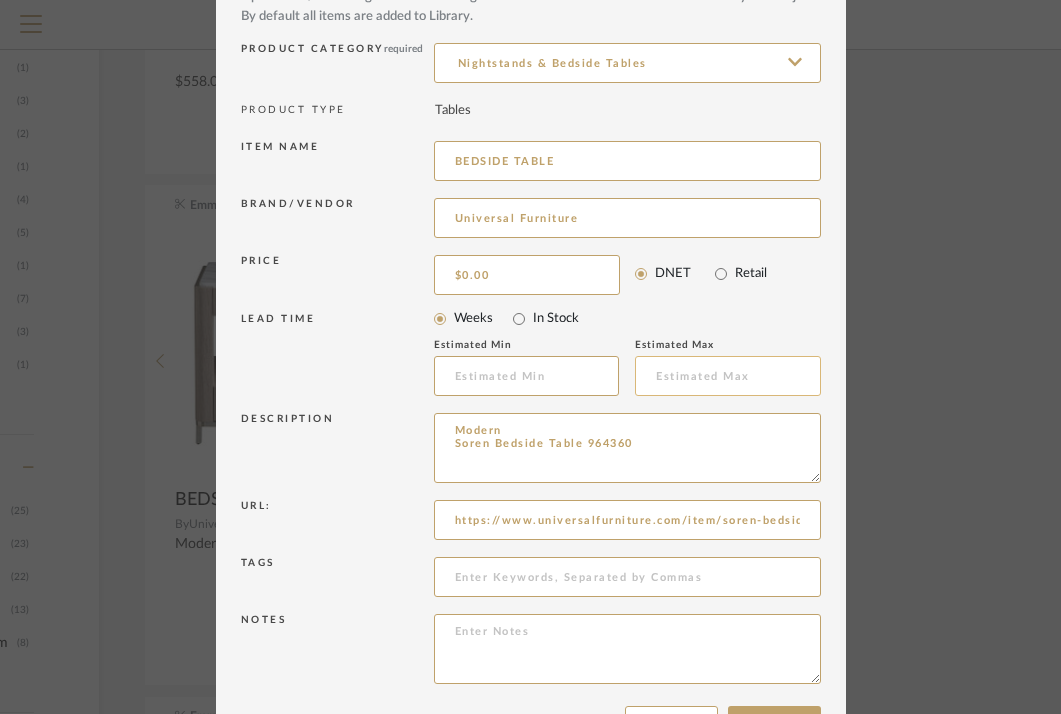 scroll, scrollTop: 129, scrollLeft: 0, axis: vertical 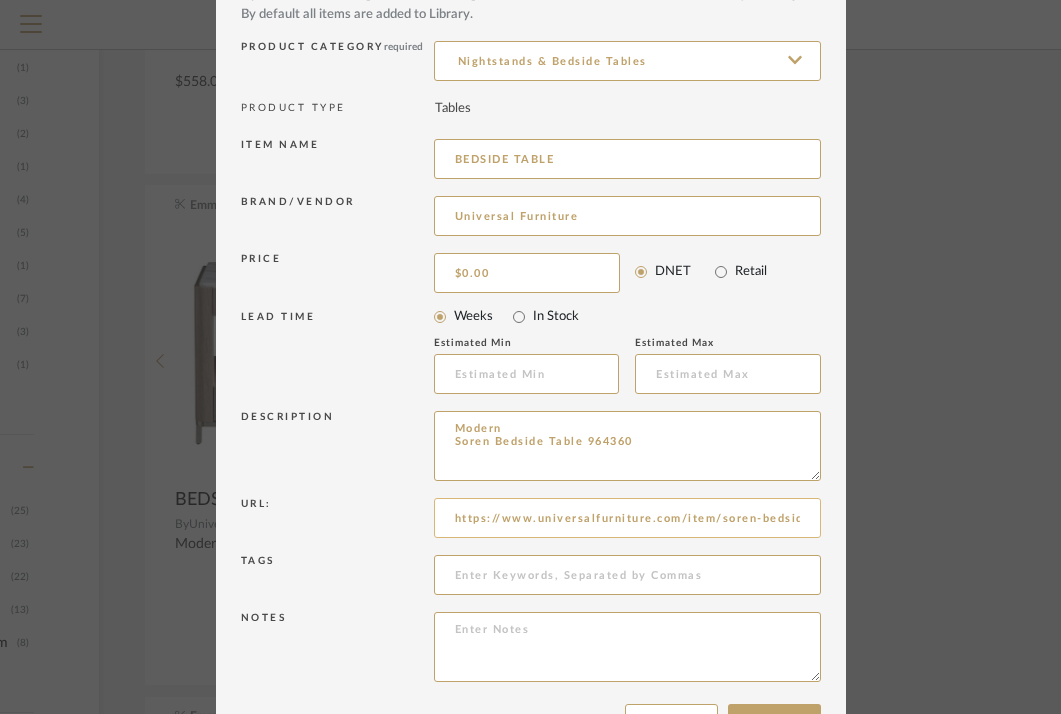 click on "https://www.universalfurniture.com/item/soren-bedside-table" at bounding box center [627, 518] 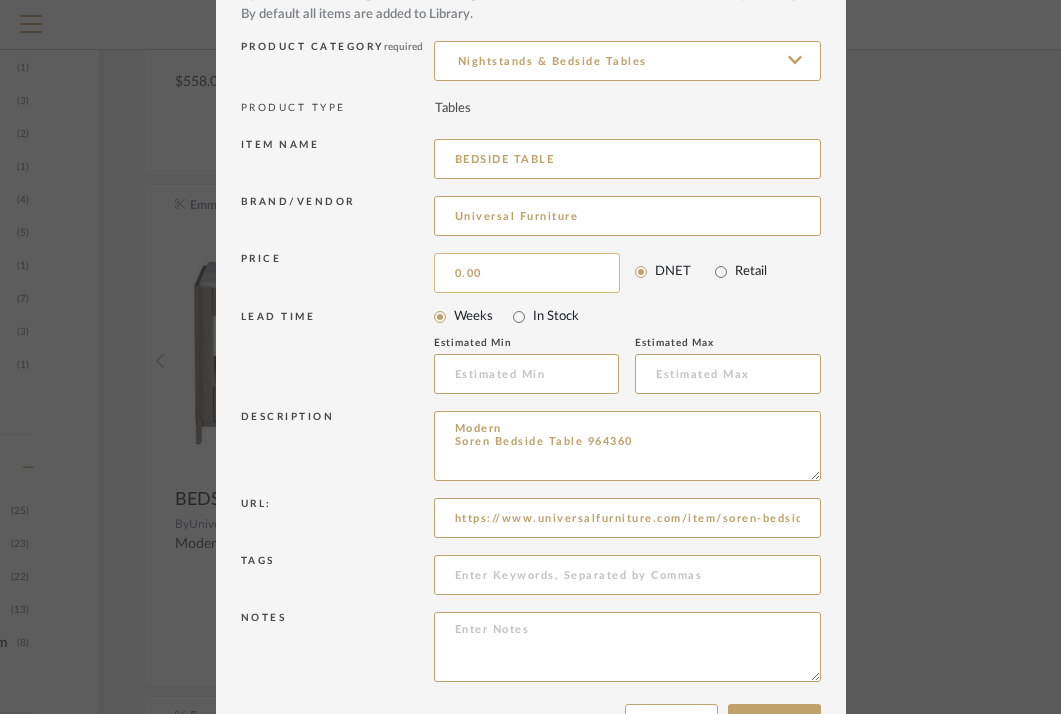 click on "0.00" at bounding box center [527, 273] 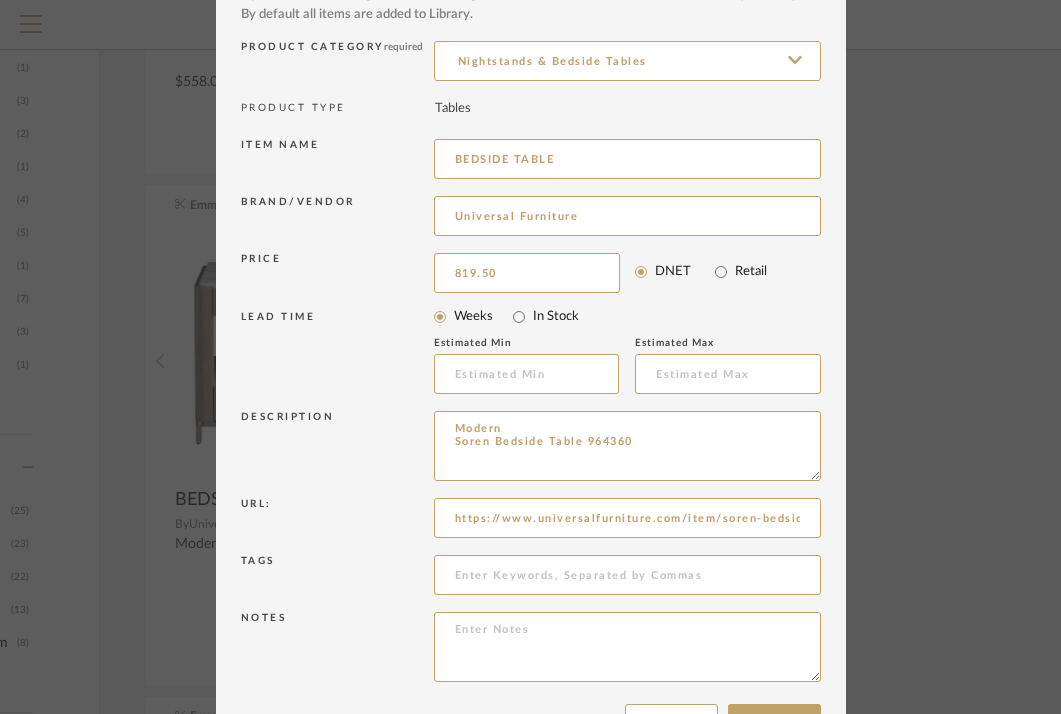 type on "$819.50" 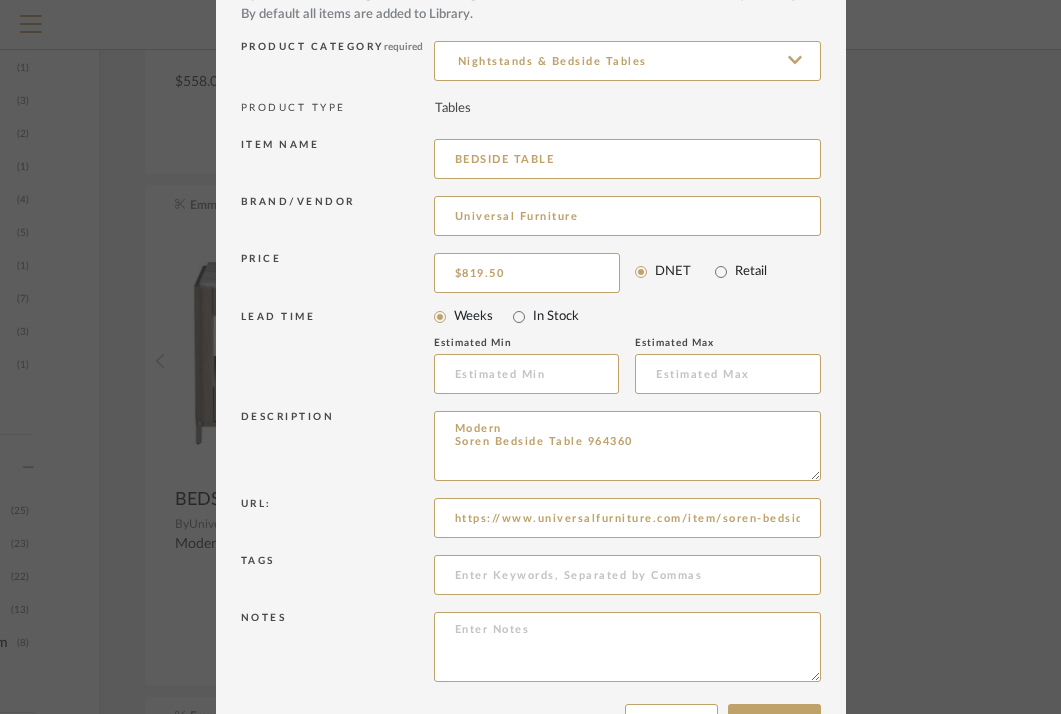 click on "LEAD TIME" at bounding box center [337, 353] 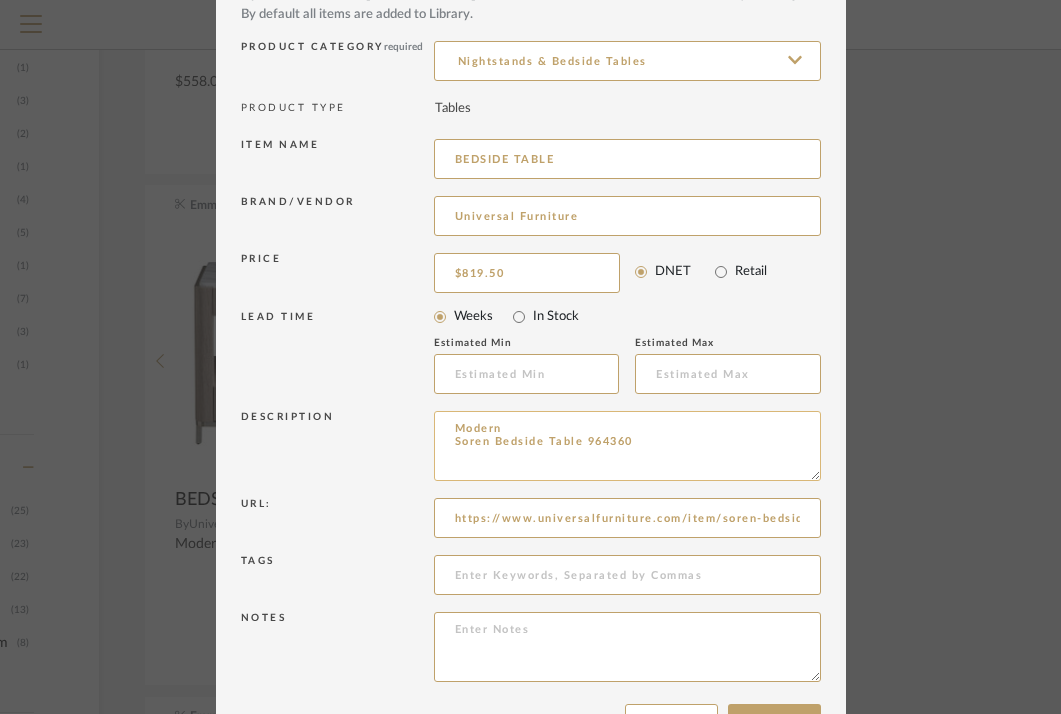 scroll, scrollTop: 197, scrollLeft: 0, axis: vertical 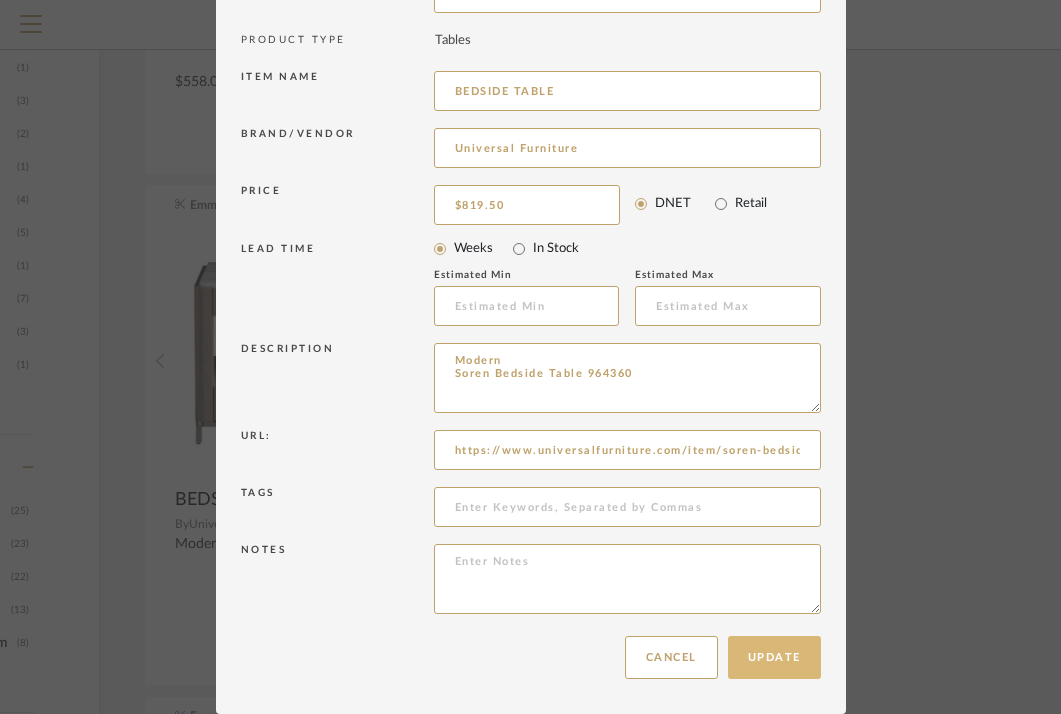 click on "Update" at bounding box center [774, 657] 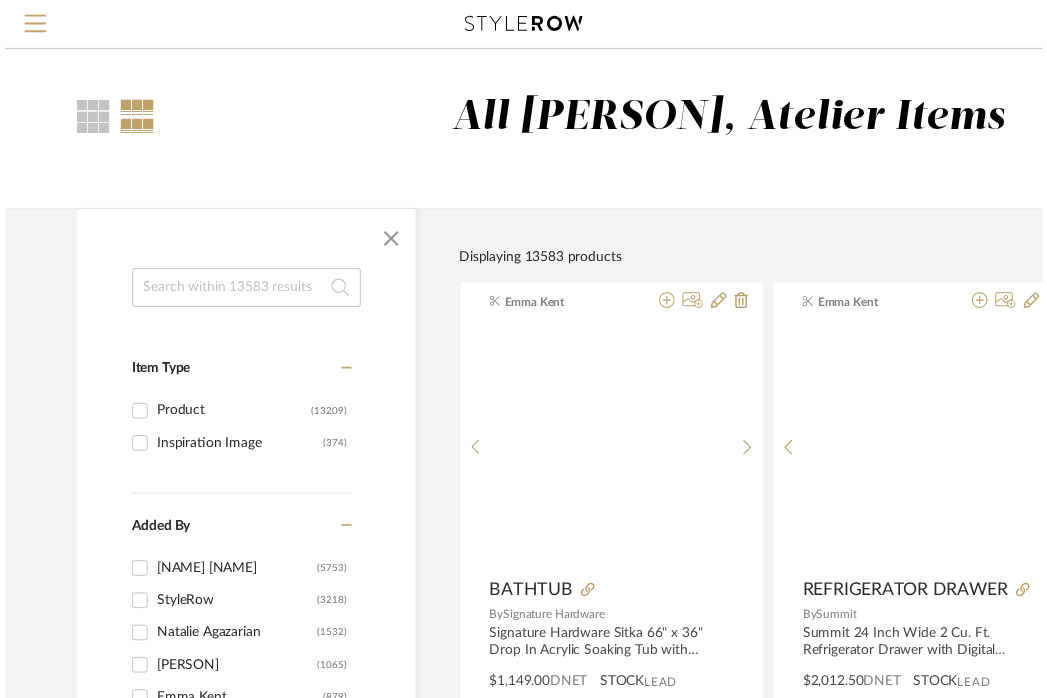 scroll, scrollTop: 2148, scrollLeft: 321, axis: both 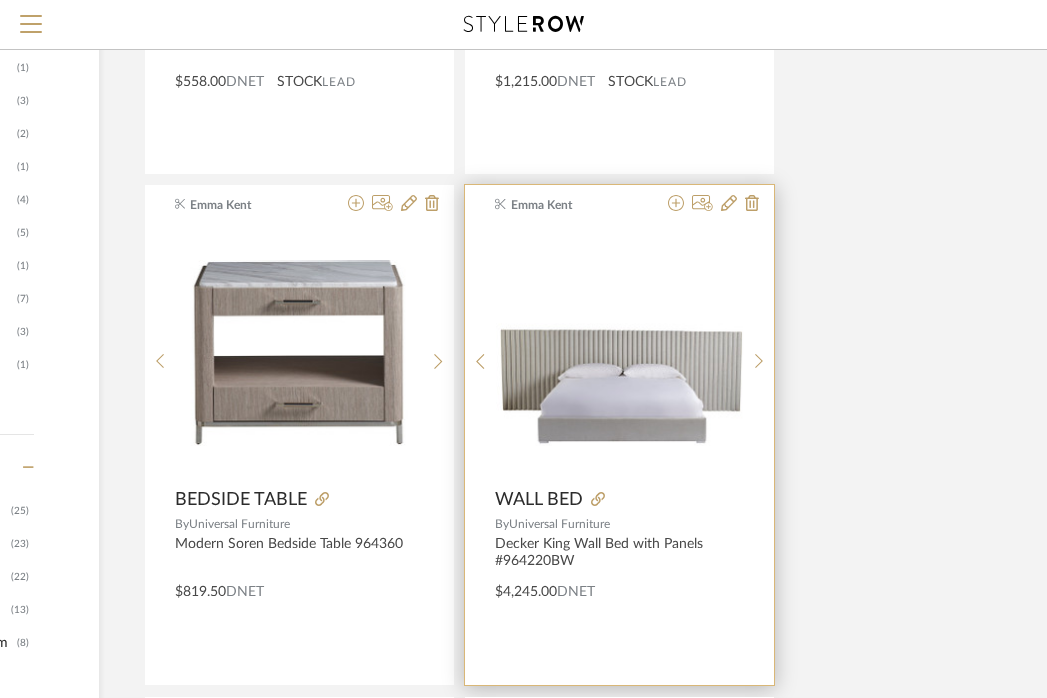 click on "$4,245.00  DNET" at bounding box center [619, 588] 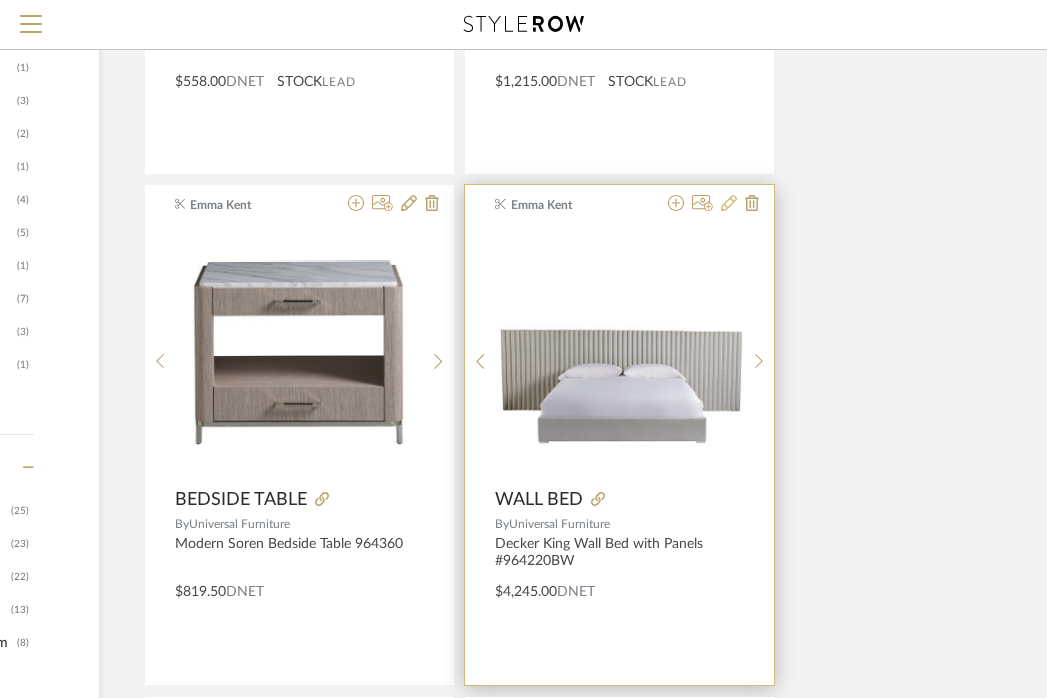 click 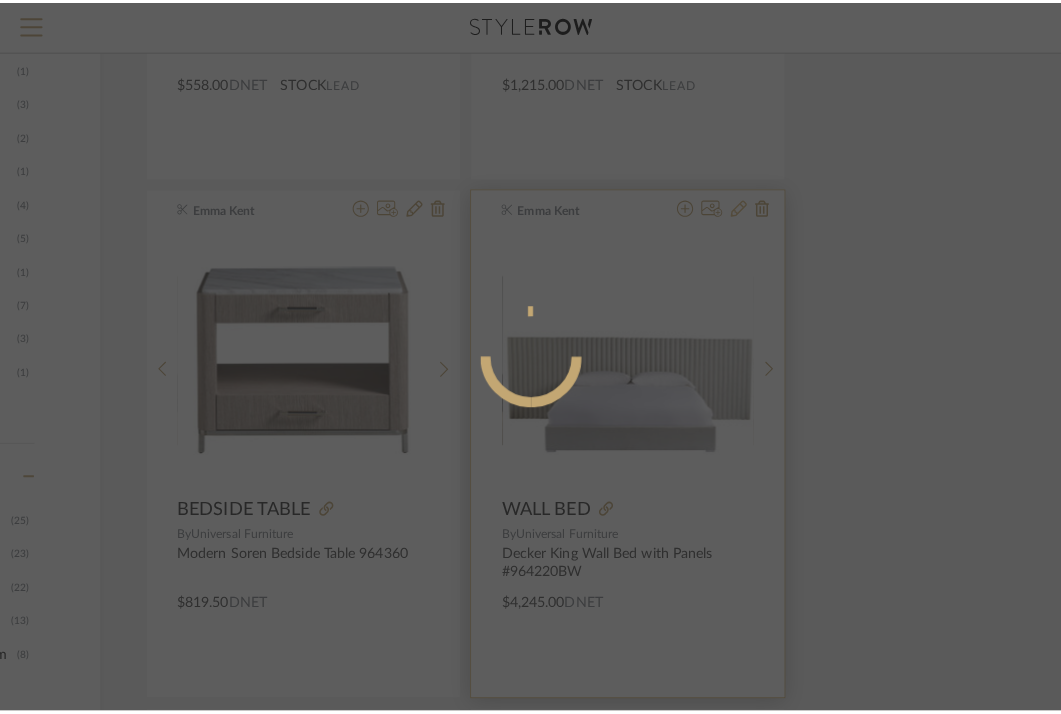 scroll, scrollTop: 0, scrollLeft: 0, axis: both 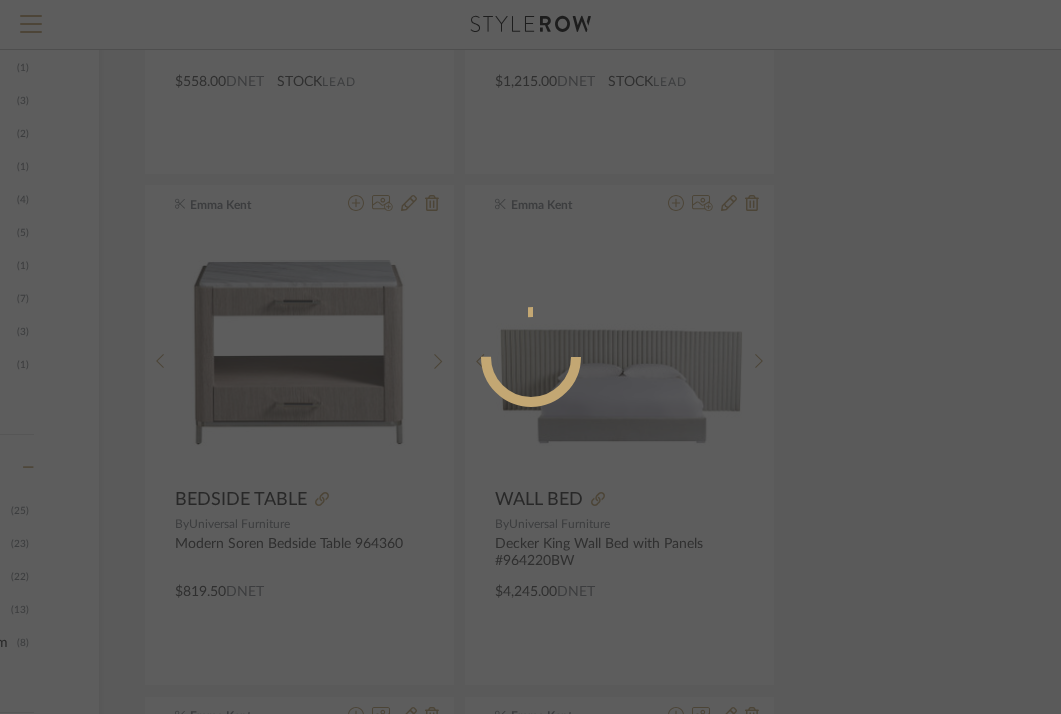 radio on "true" 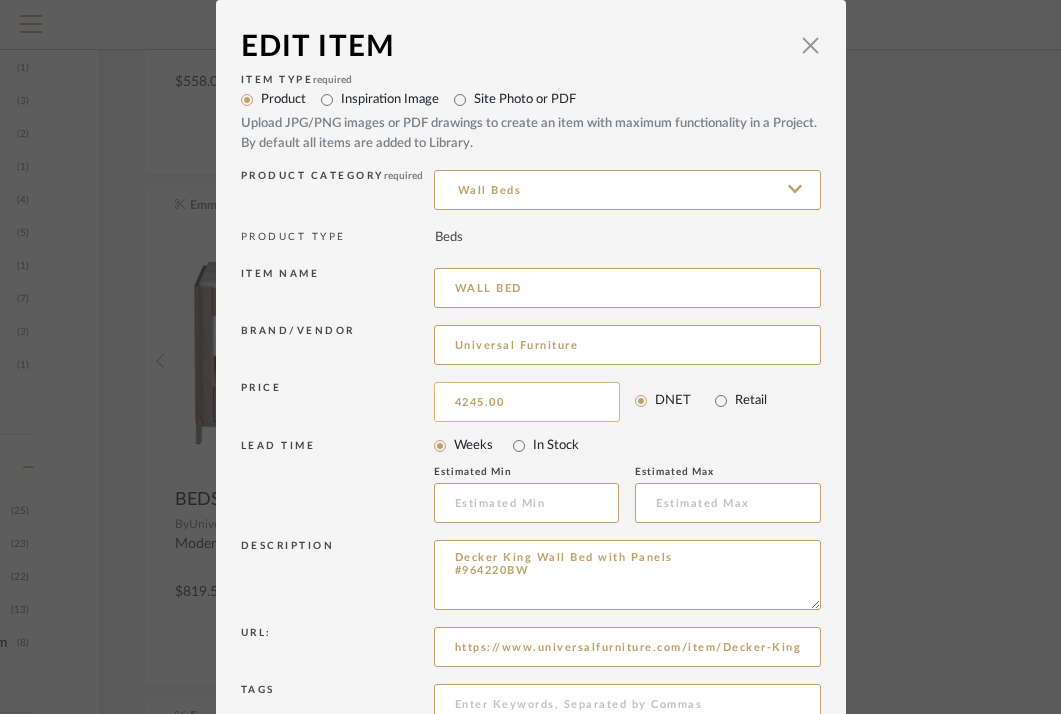 click on "4245.00" at bounding box center [527, 402] 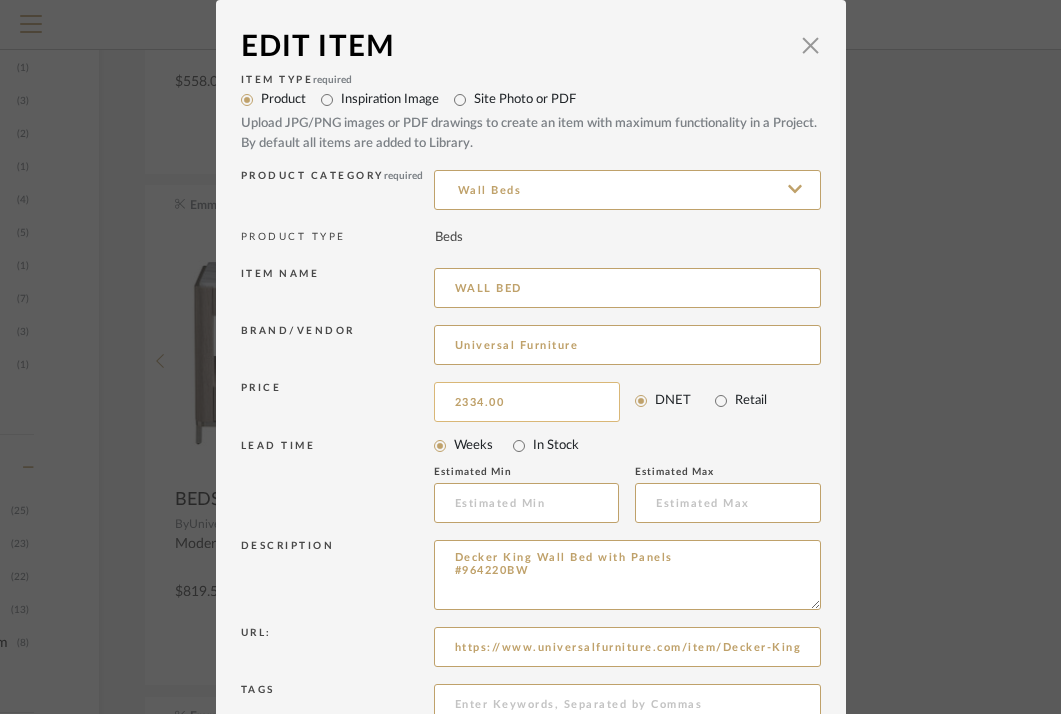 click on "2334.00" at bounding box center [527, 402] 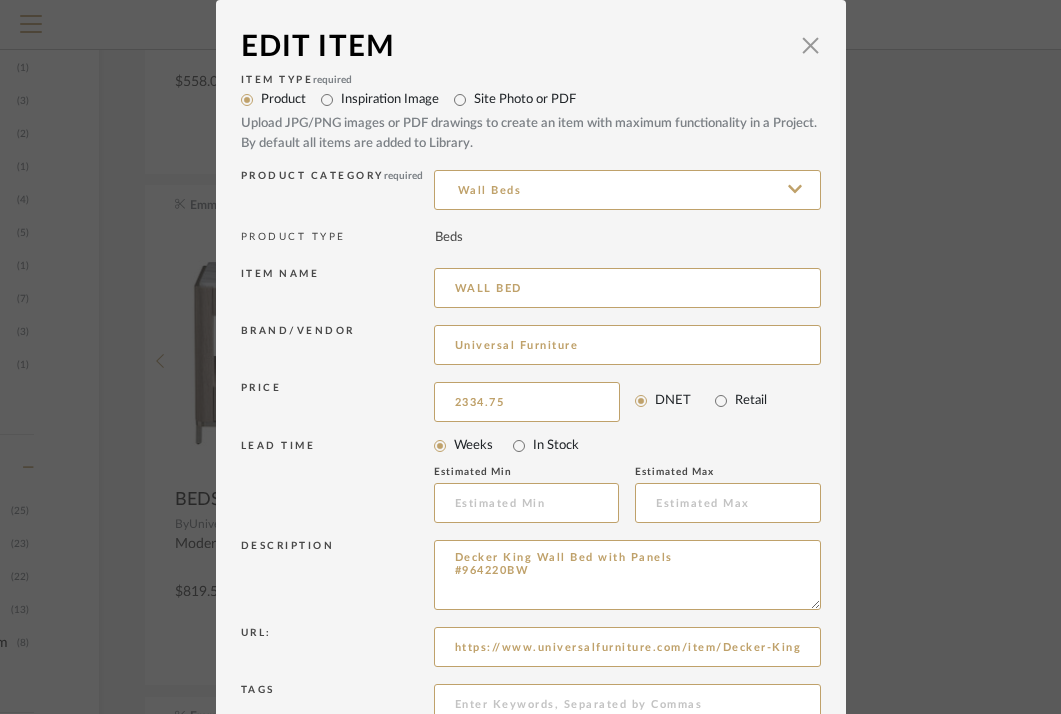 type on "$2,334.75" 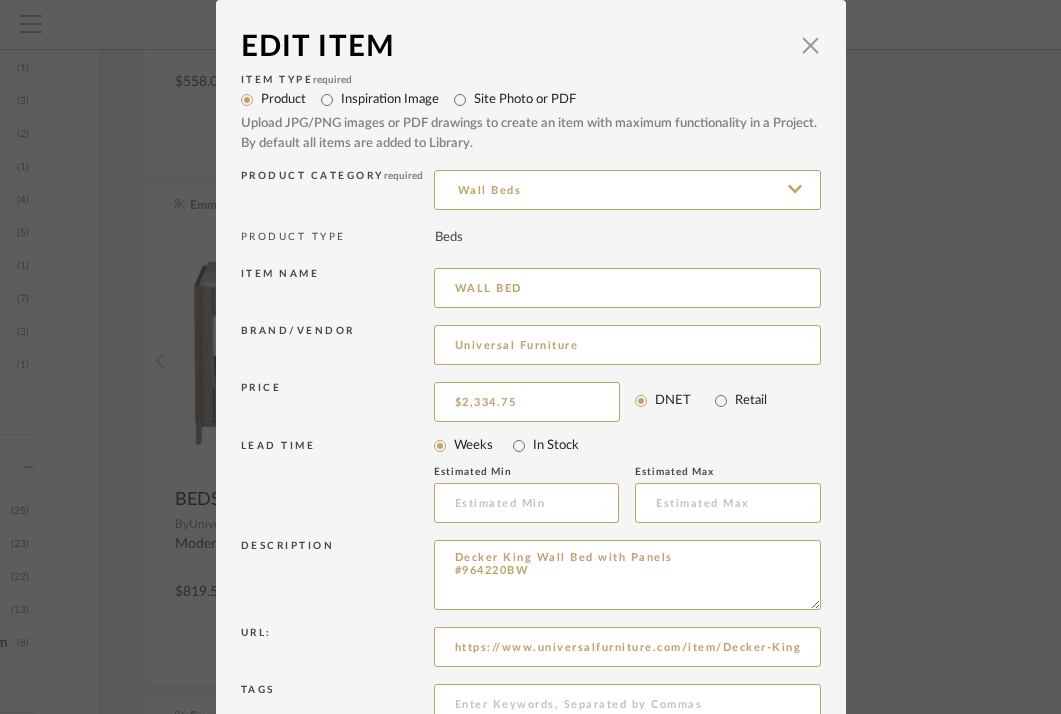 click on "Brand/Vendor  Universal Furniture" at bounding box center (531, 348) 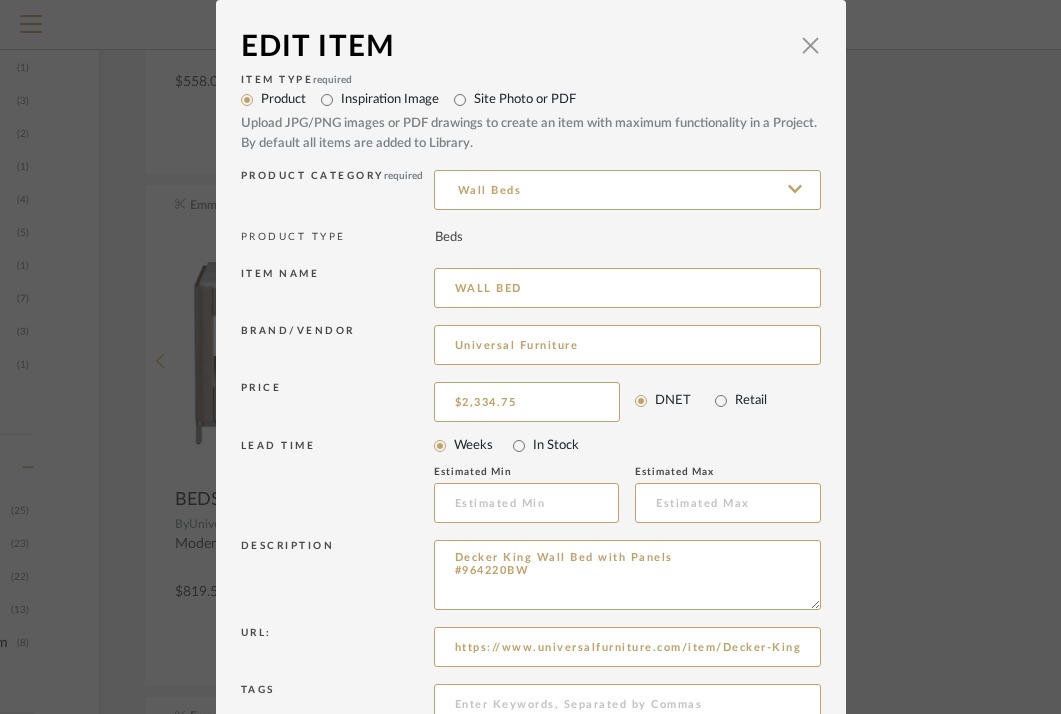 scroll, scrollTop: 197, scrollLeft: 0, axis: vertical 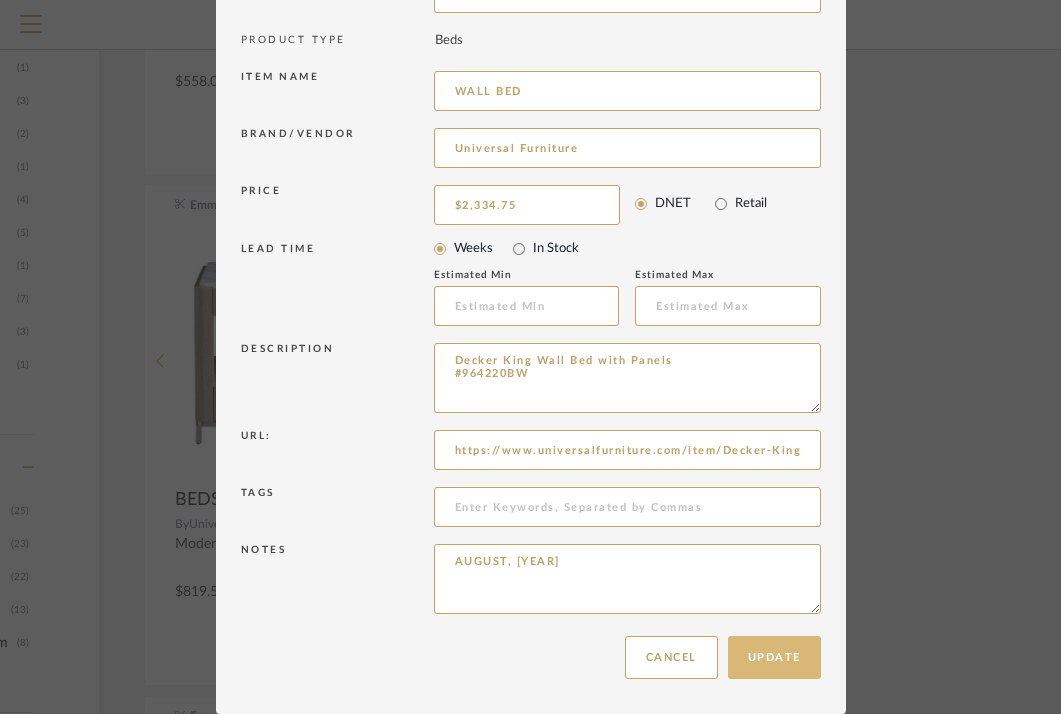 click on "Update" at bounding box center [774, 657] 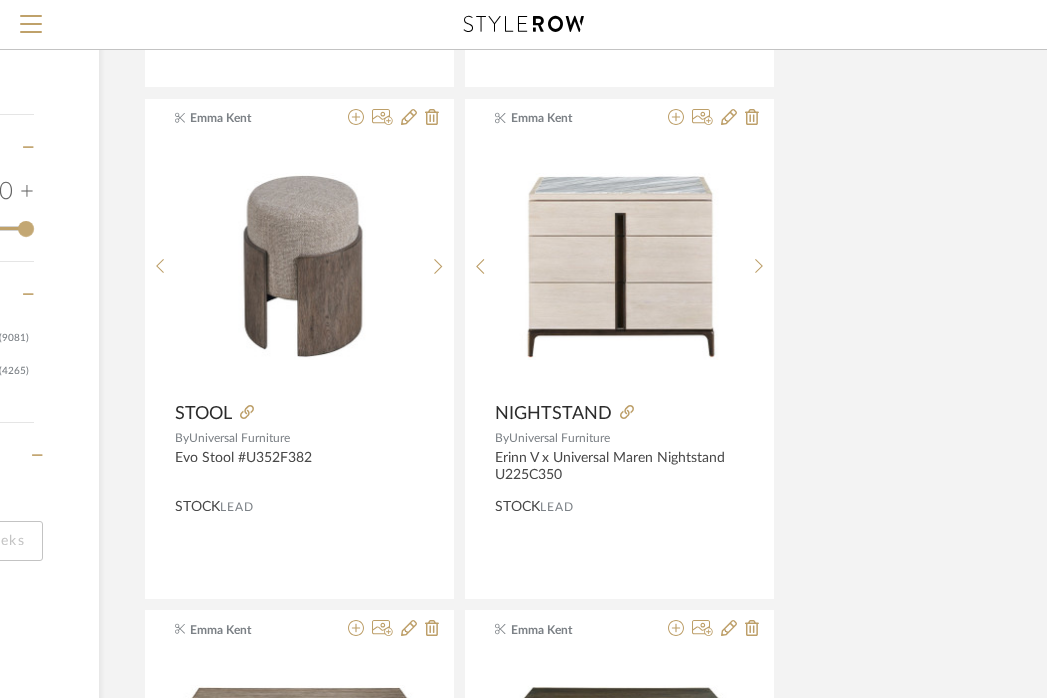 scroll, scrollTop: 2748, scrollLeft: 321, axis: both 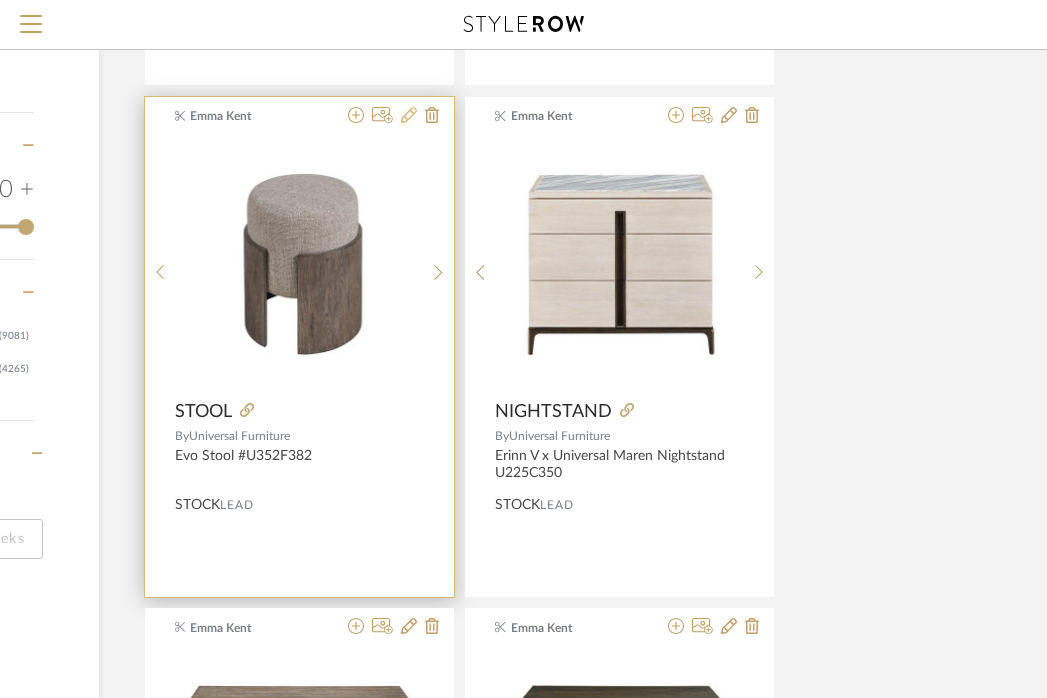click 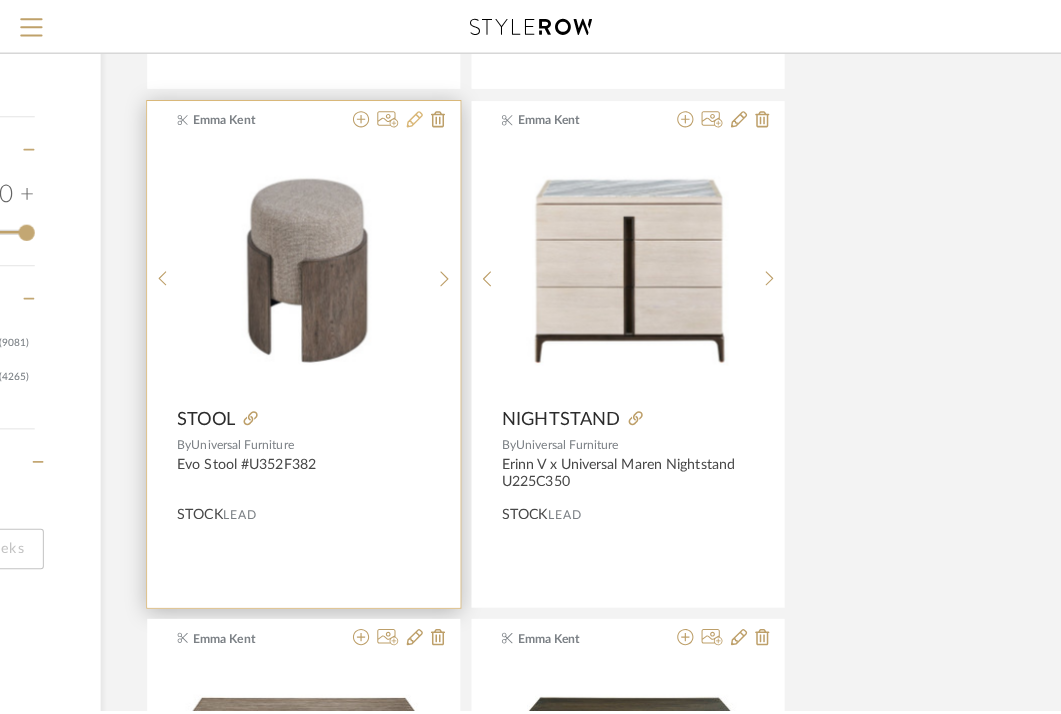 scroll, scrollTop: 0, scrollLeft: 0, axis: both 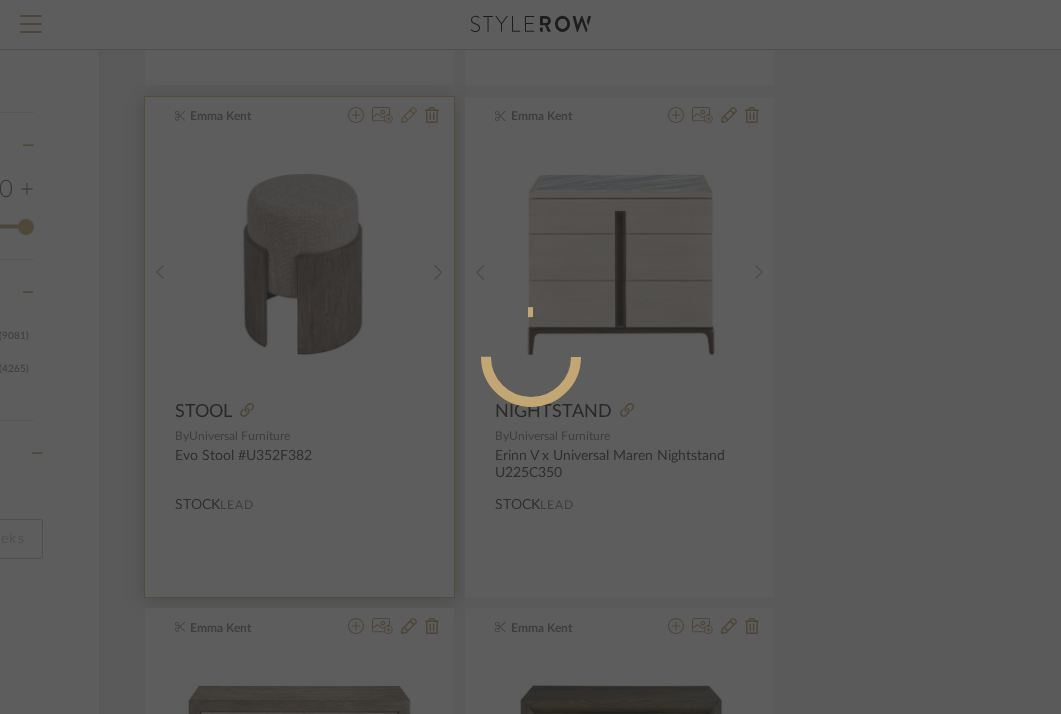 radio on "true" 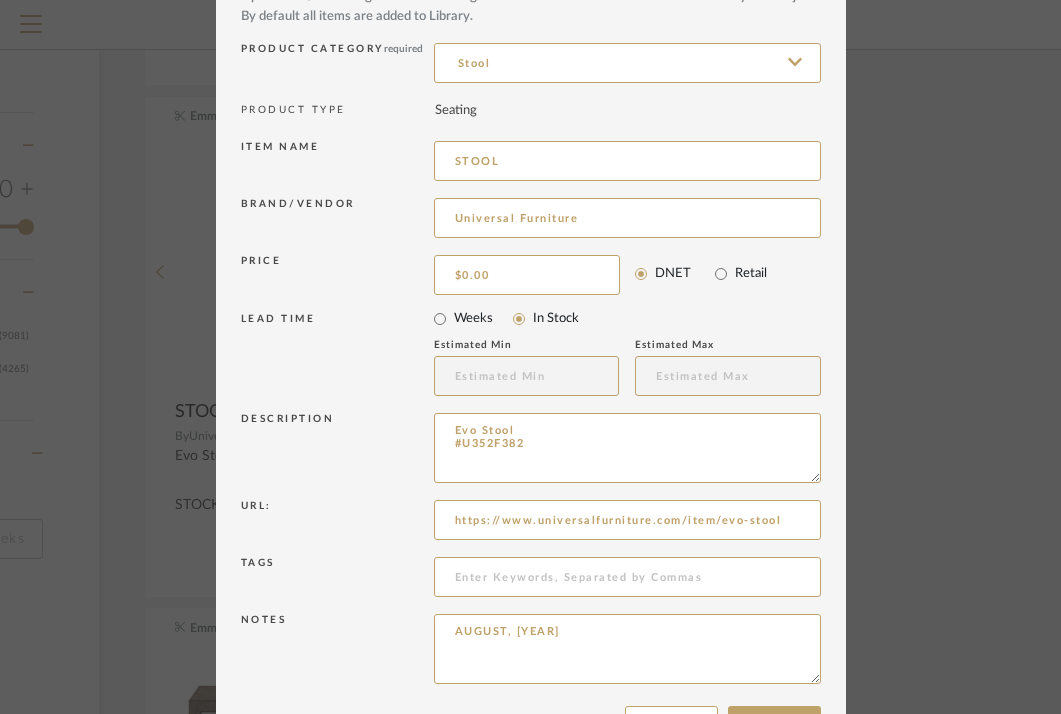 scroll, scrollTop: 197, scrollLeft: 0, axis: vertical 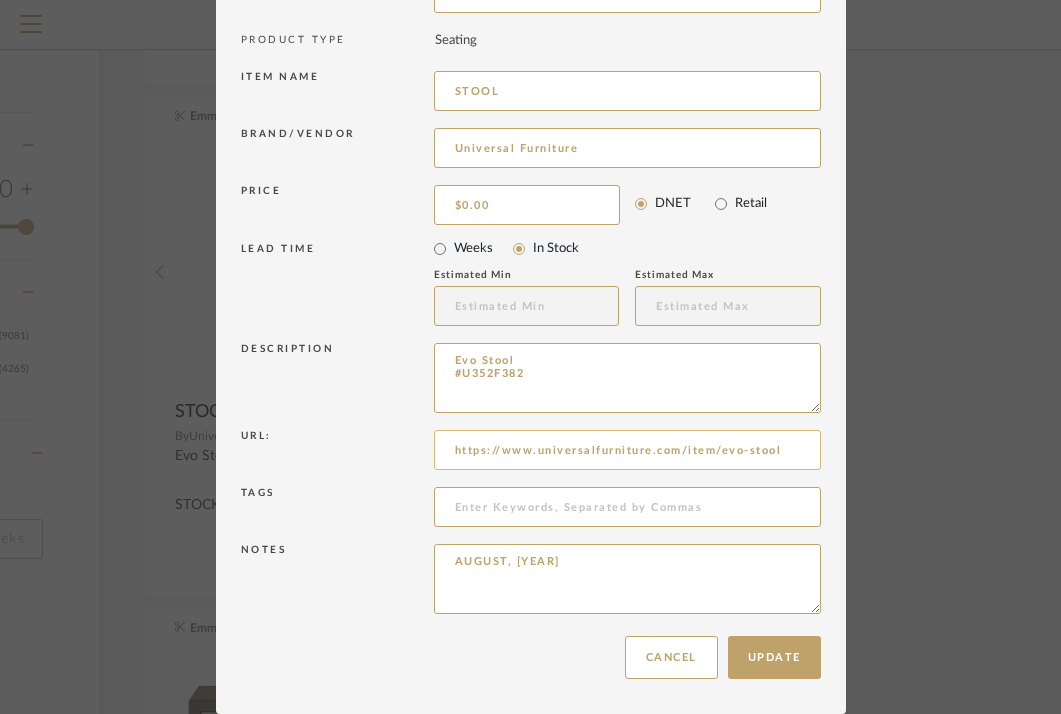 click on "https://www.universalfurniture.com/item/evo-stool" at bounding box center (627, 450) 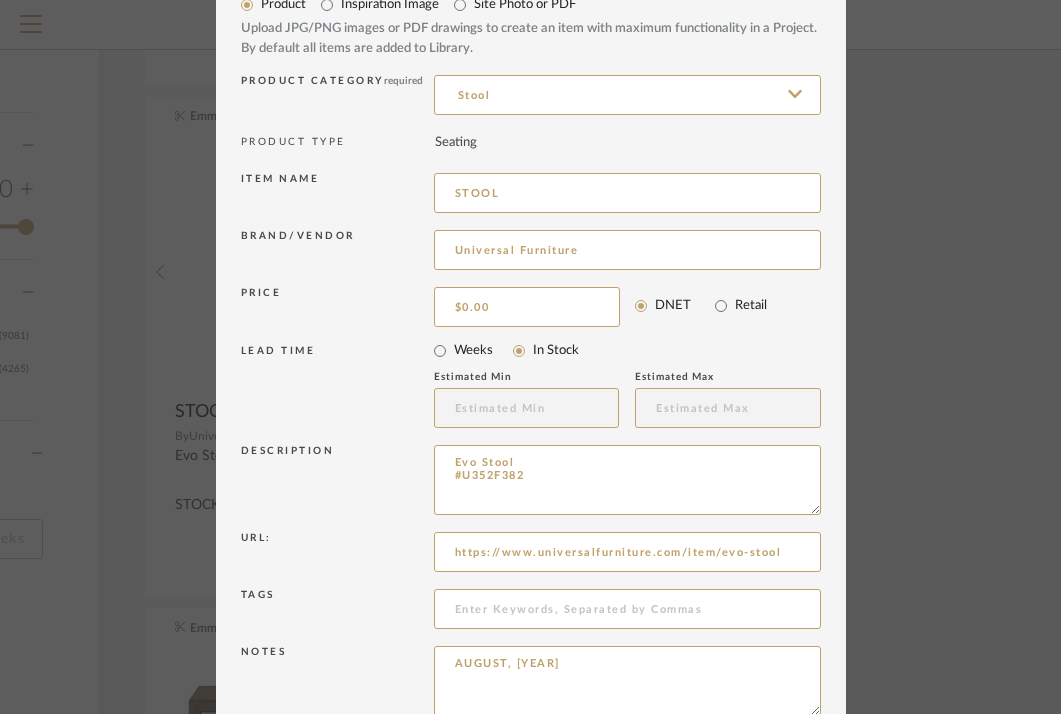 scroll, scrollTop: 92, scrollLeft: 0, axis: vertical 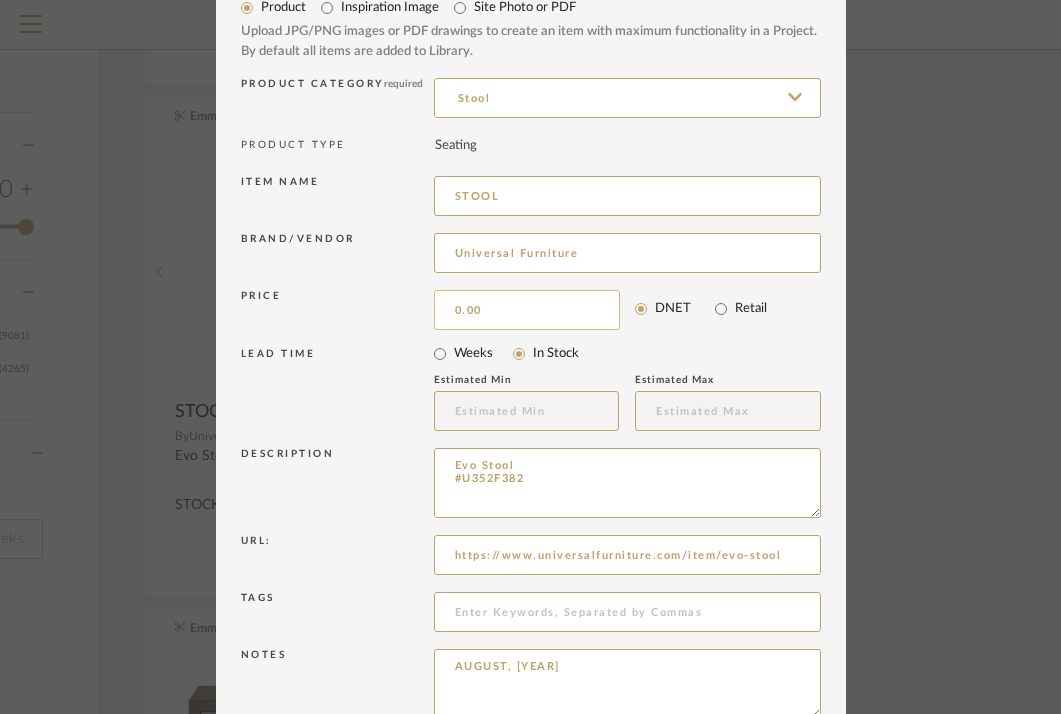 click on "0.00" at bounding box center (527, 310) 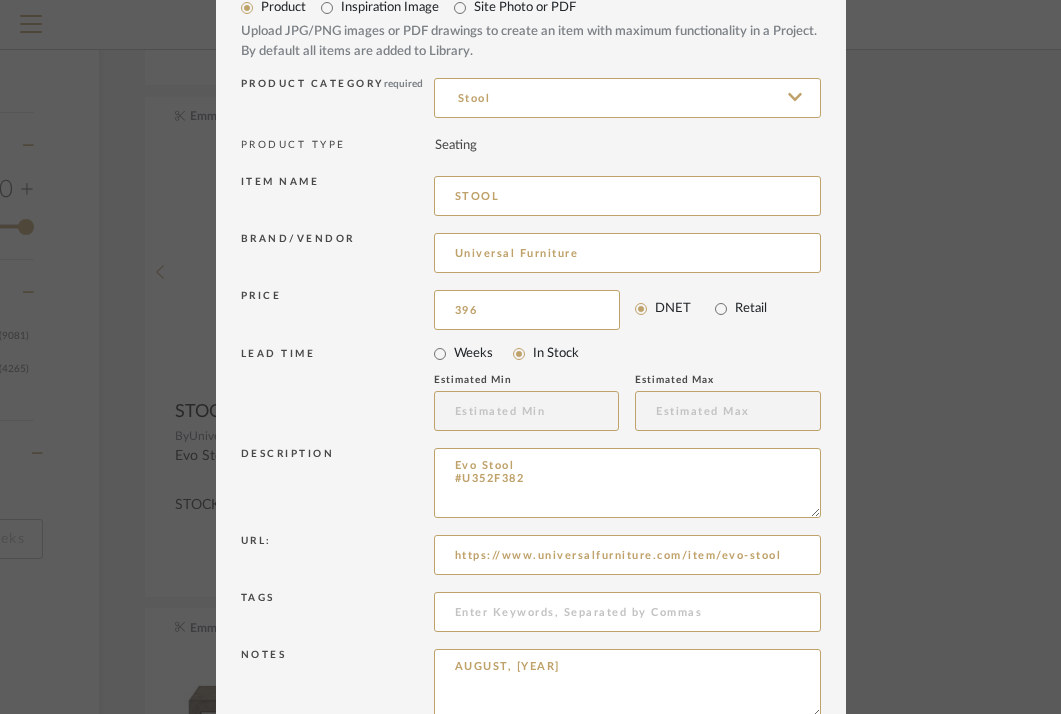 type on "$396.00" 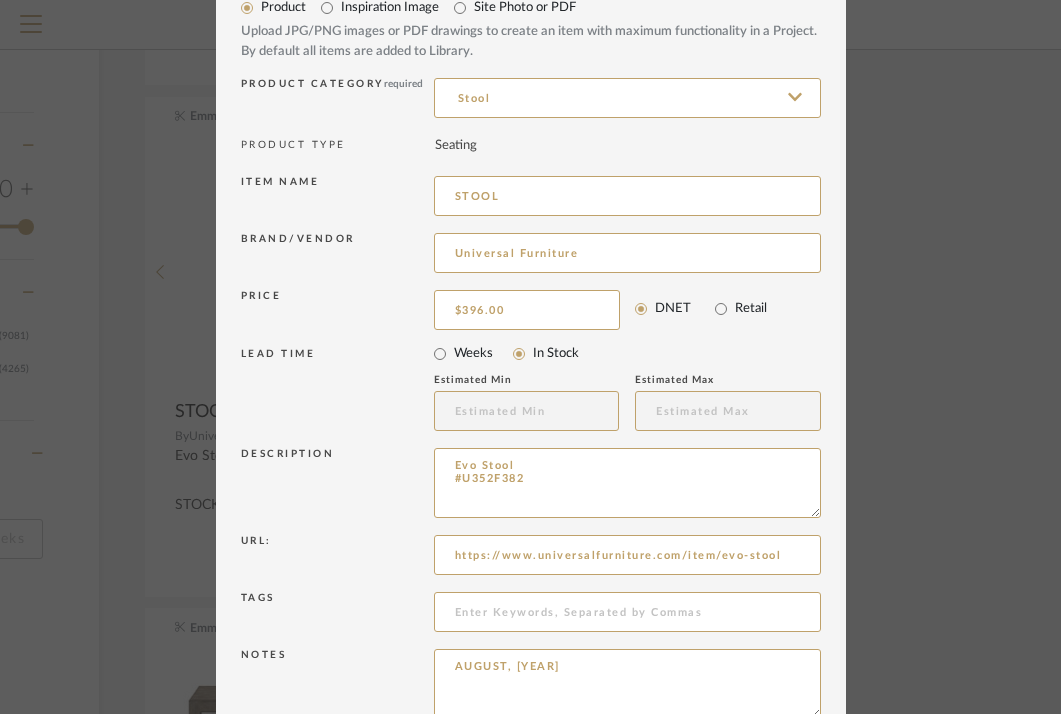 click on "Price" at bounding box center (337, 307) 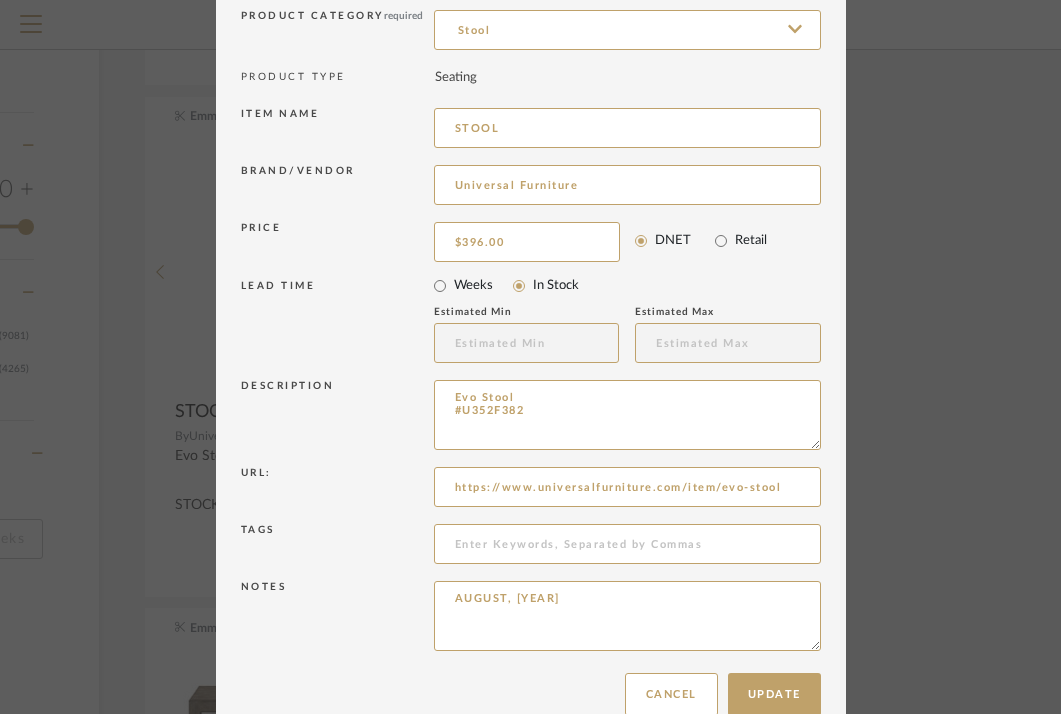 scroll, scrollTop: 197, scrollLeft: 0, axis: vertical 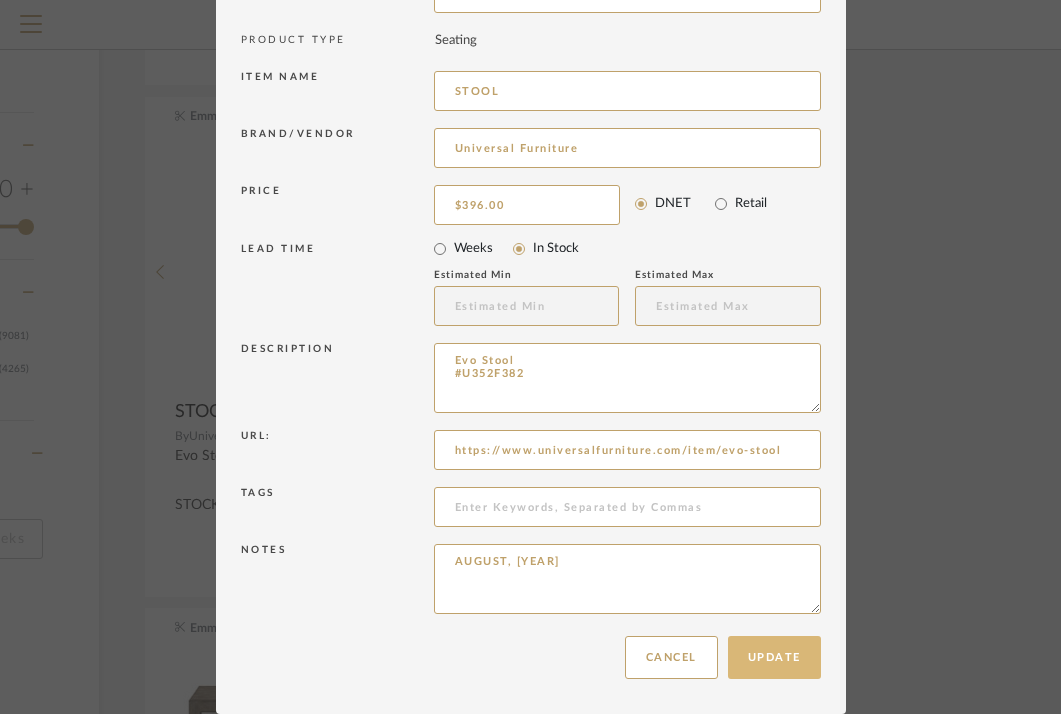 click on "Update" at bounding box center (774, 657) 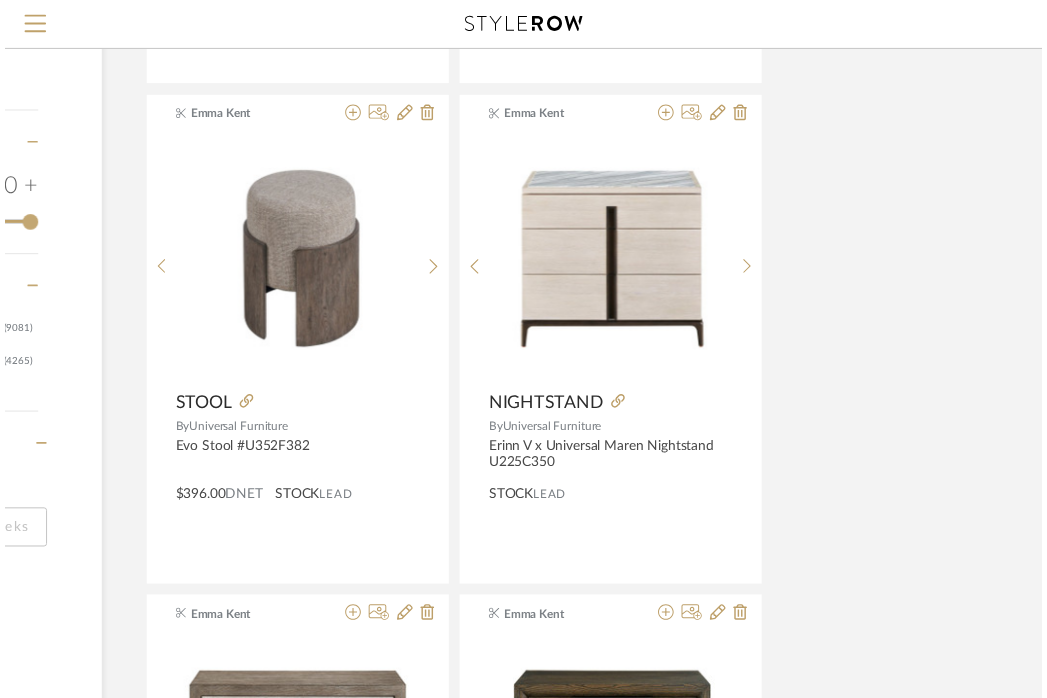 scroll, scrollTop: 2748, scrollLeft: 321, axis: both 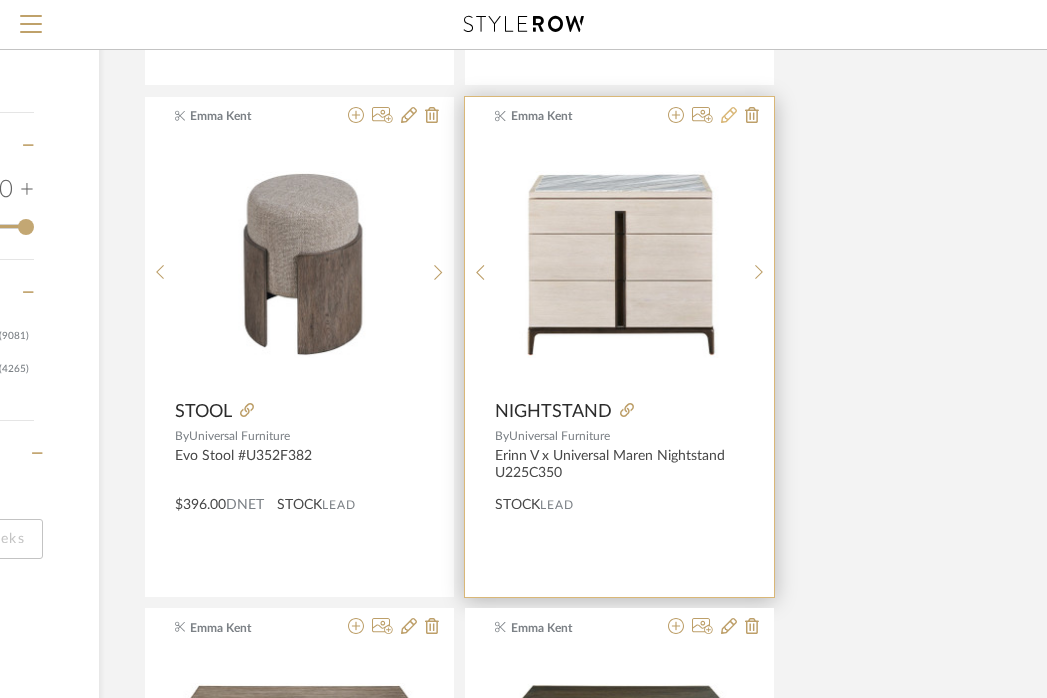 click 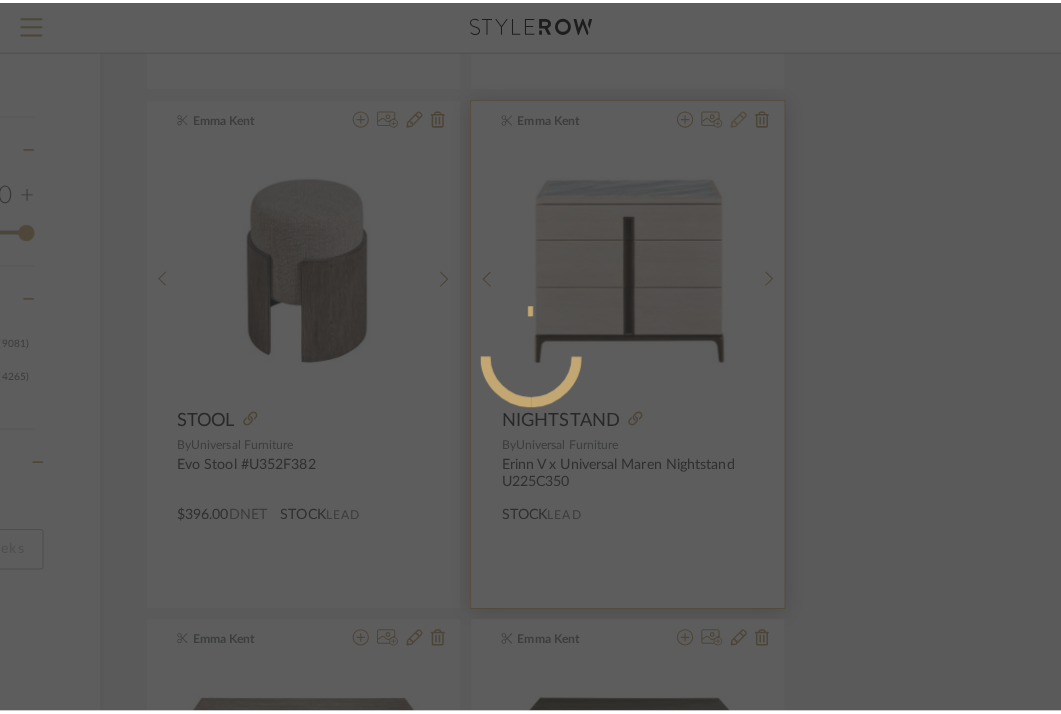 scroll, scrollTop: 0, scrollLeft: 0, axis: both 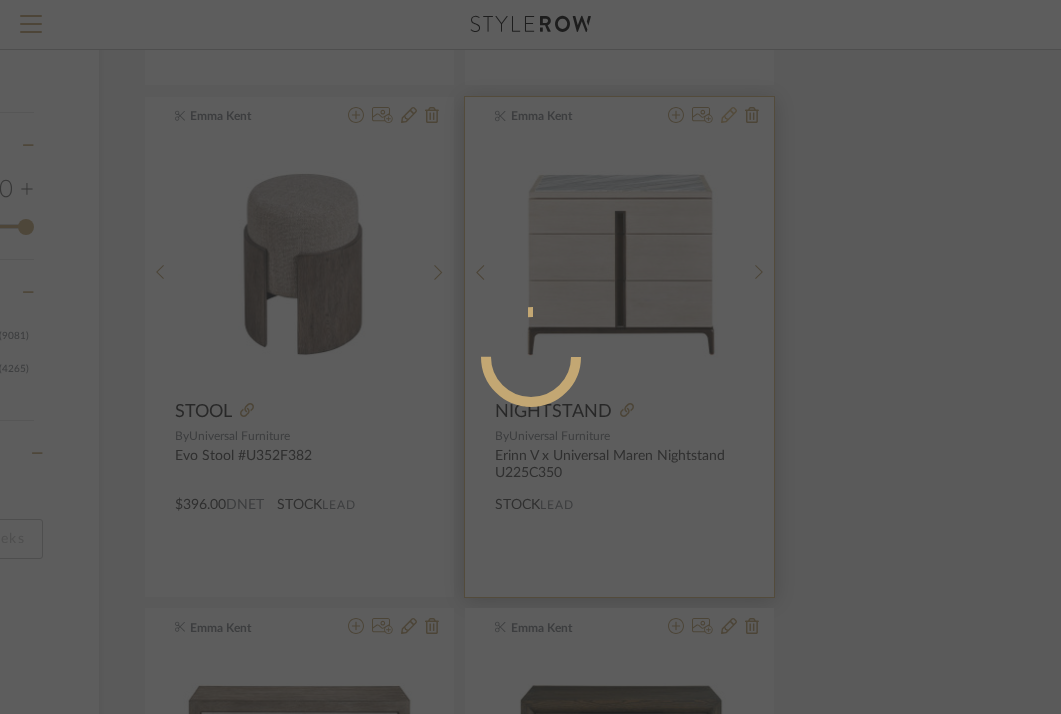 radio on "true" 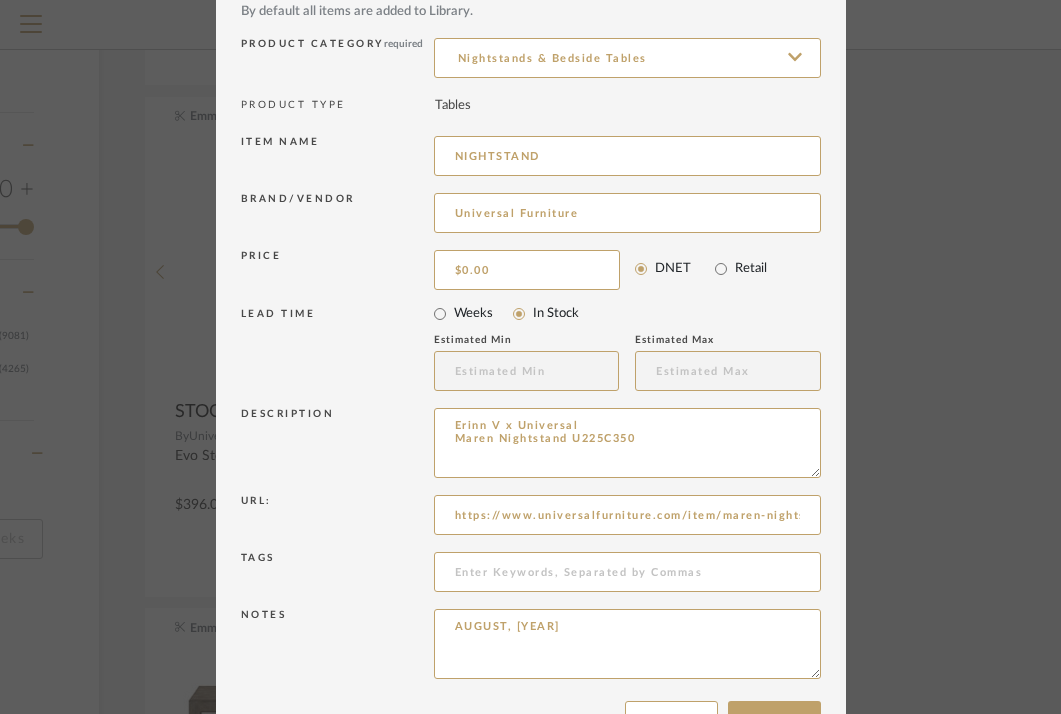 scroll, scrollTop: 197, scrollLeft: 0, axis: vertical 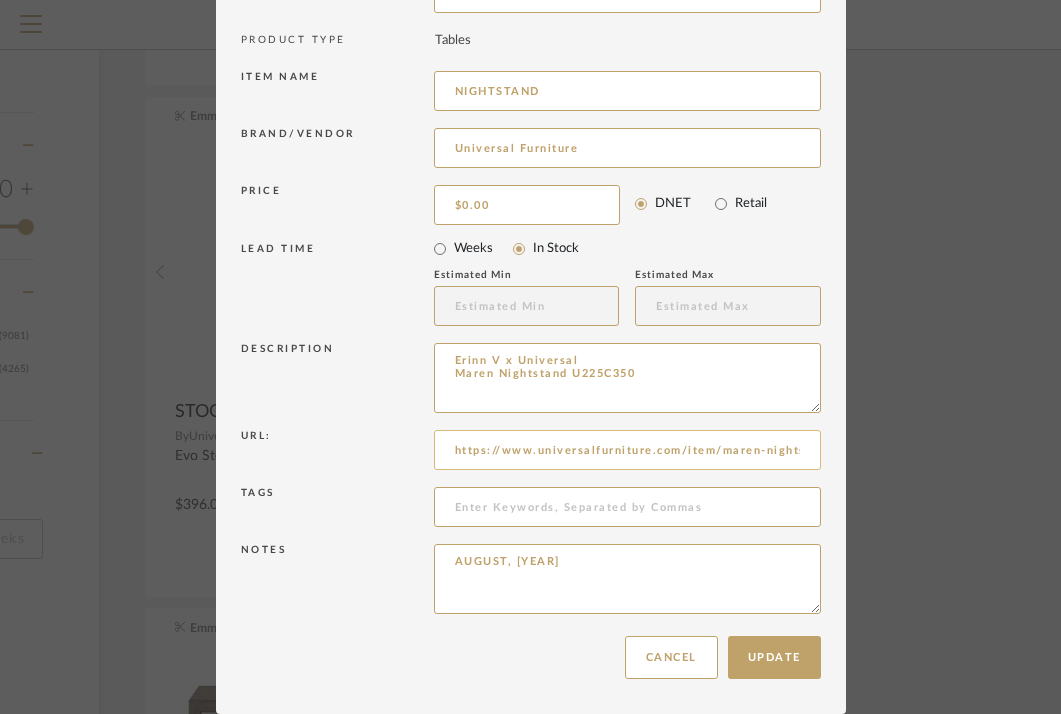 click on "https://www.universalfurniture.com/item/maren-nightstand" at bounding box center [627, 450] 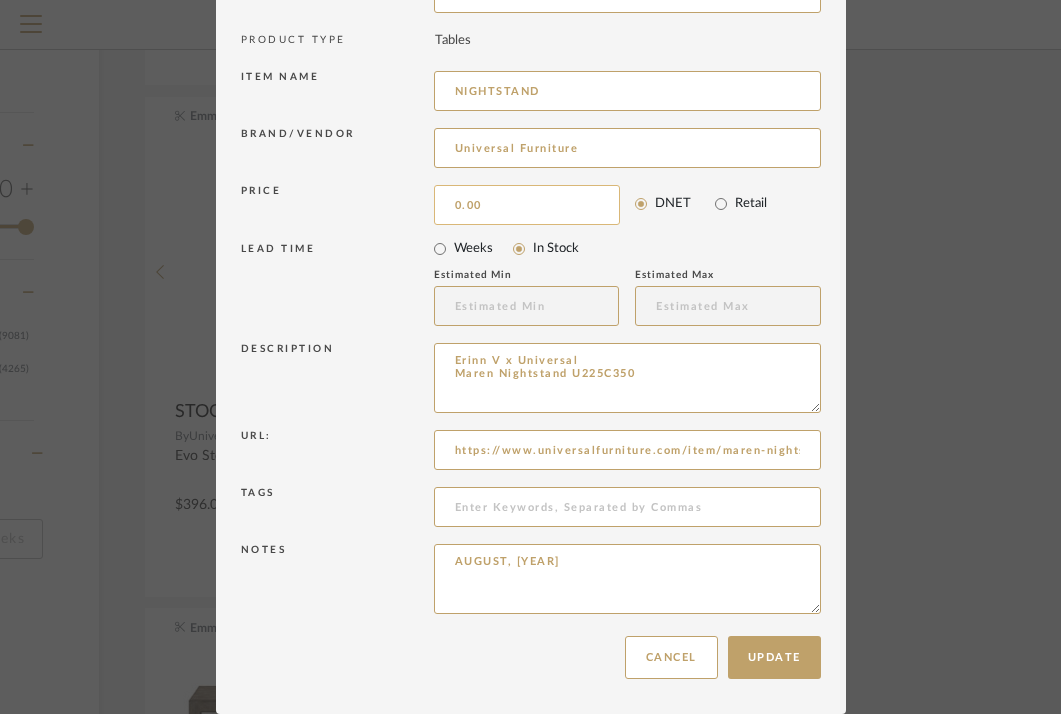 click on "0.00" at bounding box center (527, 205) 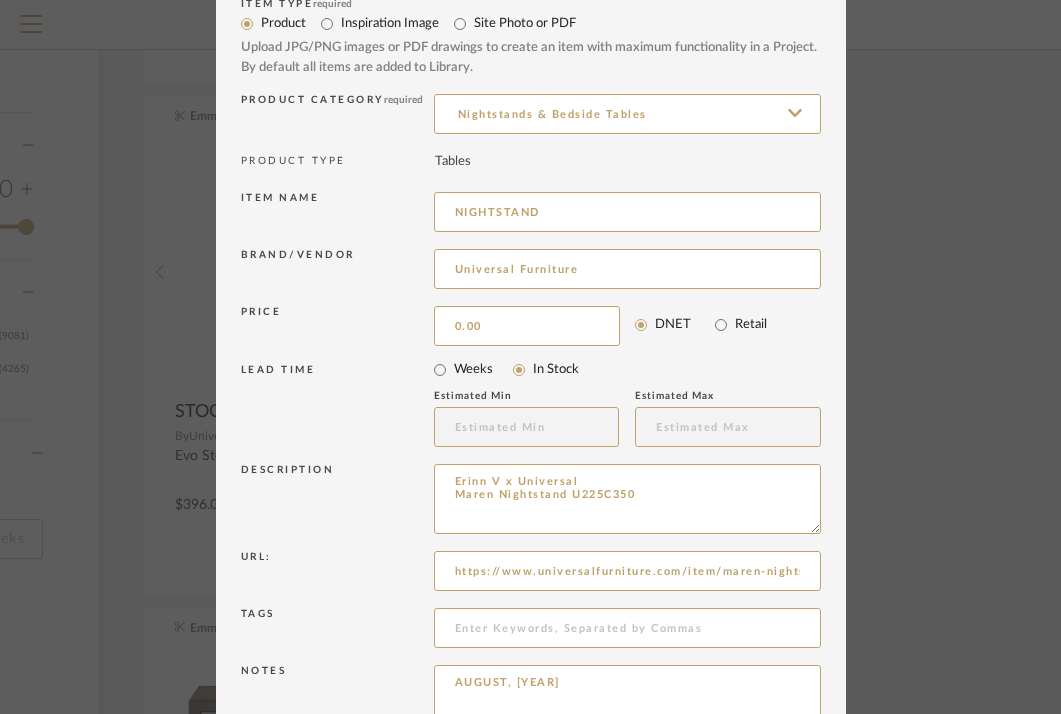 scroll, scrollTop: 0, scrollLeft: 0, axis: both 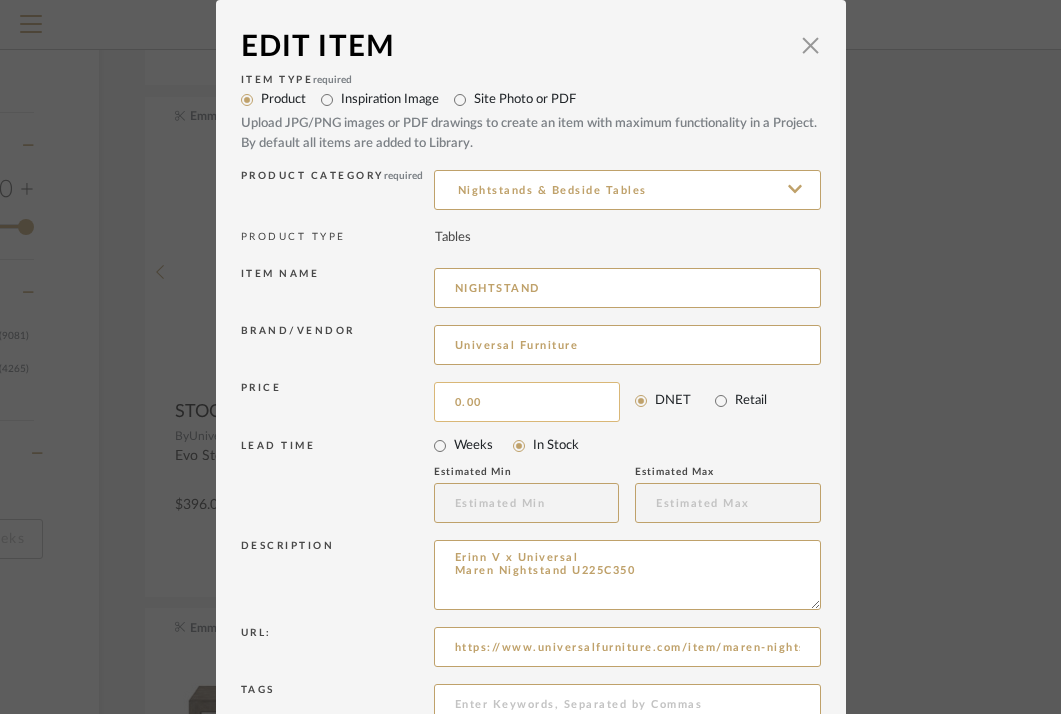 click on "0.00" at bounding box center (527, 402) 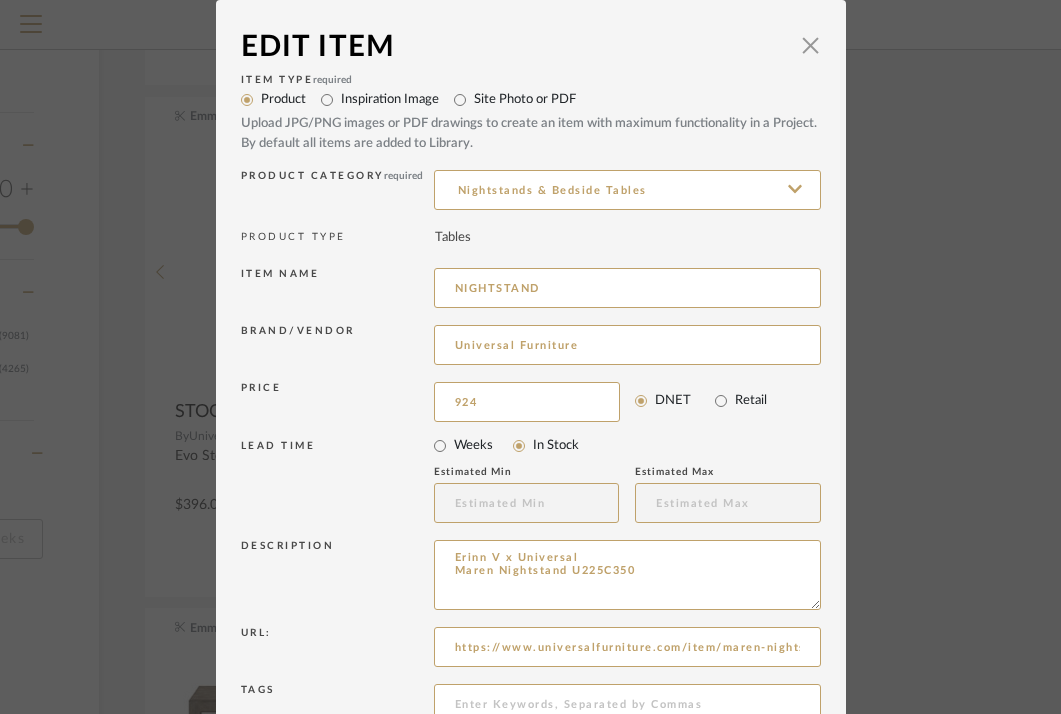 type on "$924.00" 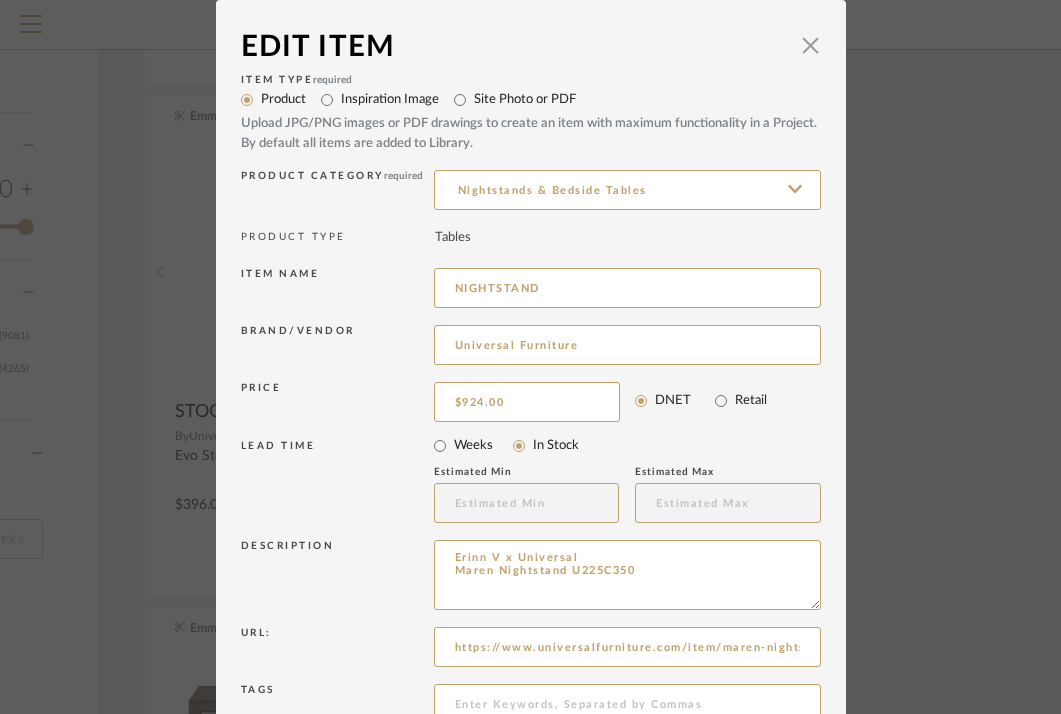 click on "LEAD TIME" at bounding box center (337, 482) 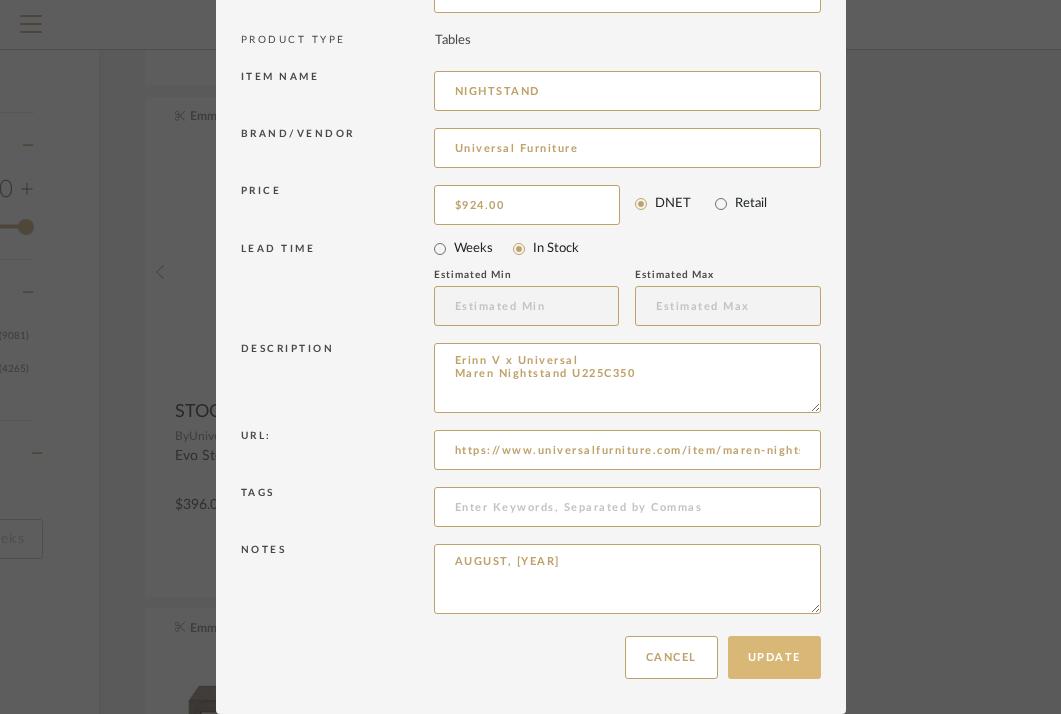 click on "Update" at bounding box center [774, 657] 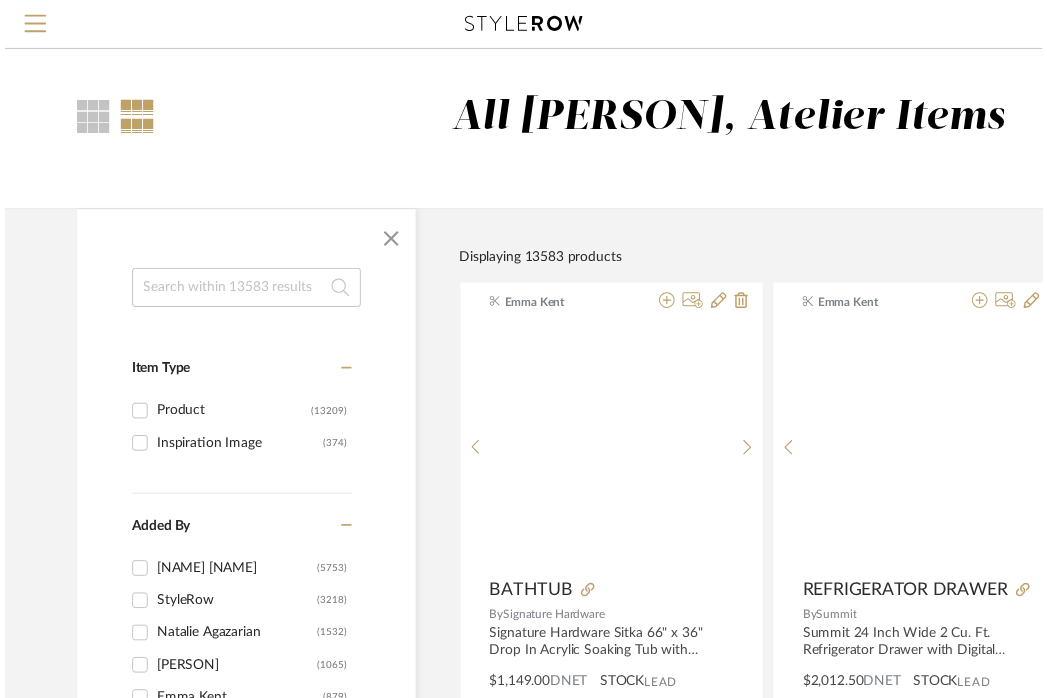 scroll, scrollTop: 2748, scrollLeft: 321, axis: both 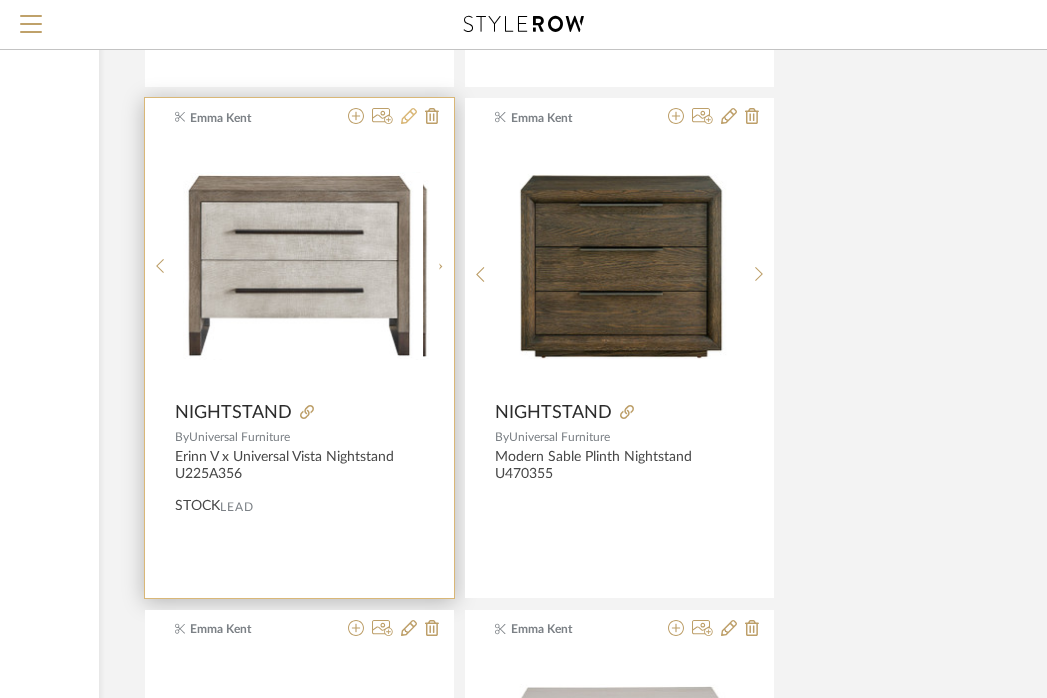 click at bounding box center [409, 117] 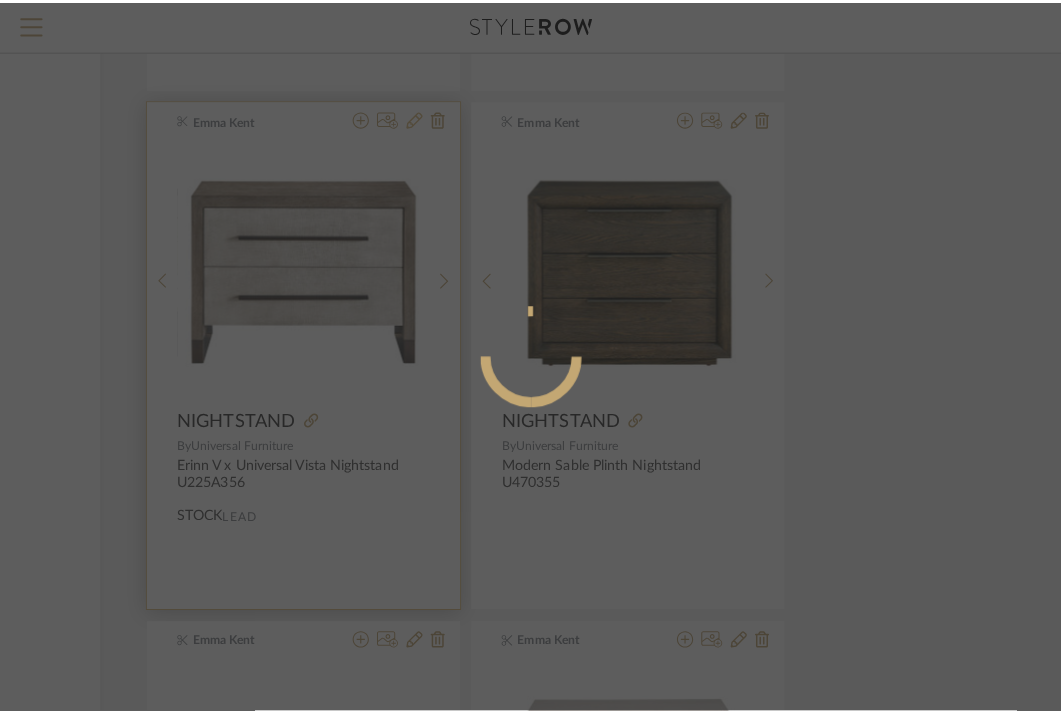 scroll, scrollTop: 0, scrollLeft: 0, axis: both 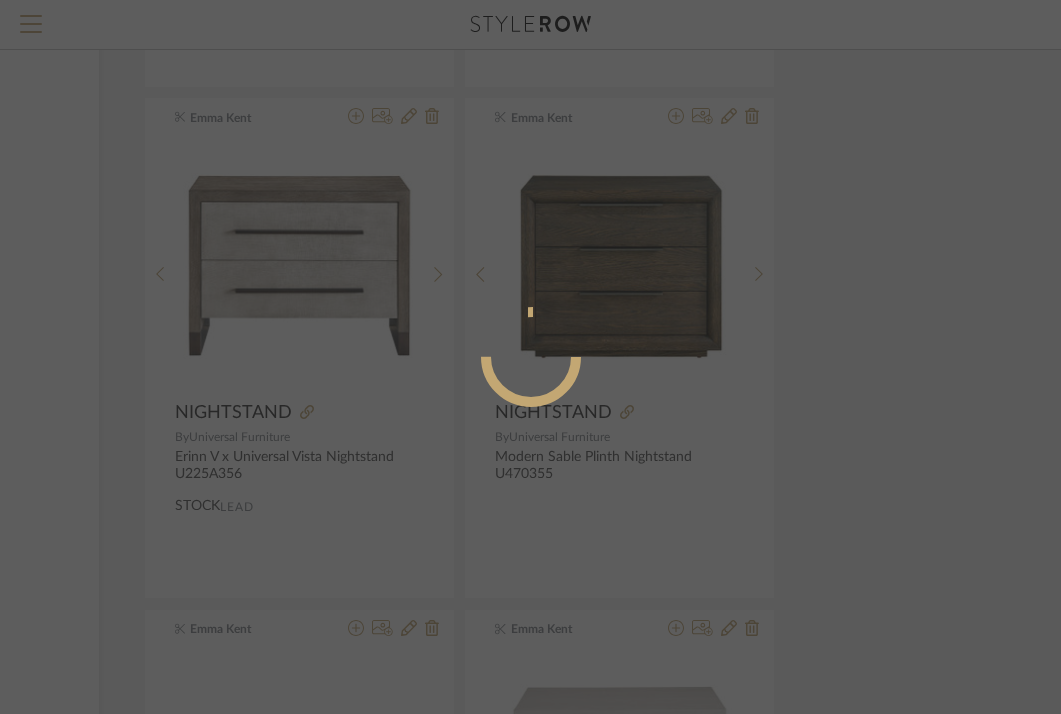 radio on "true" 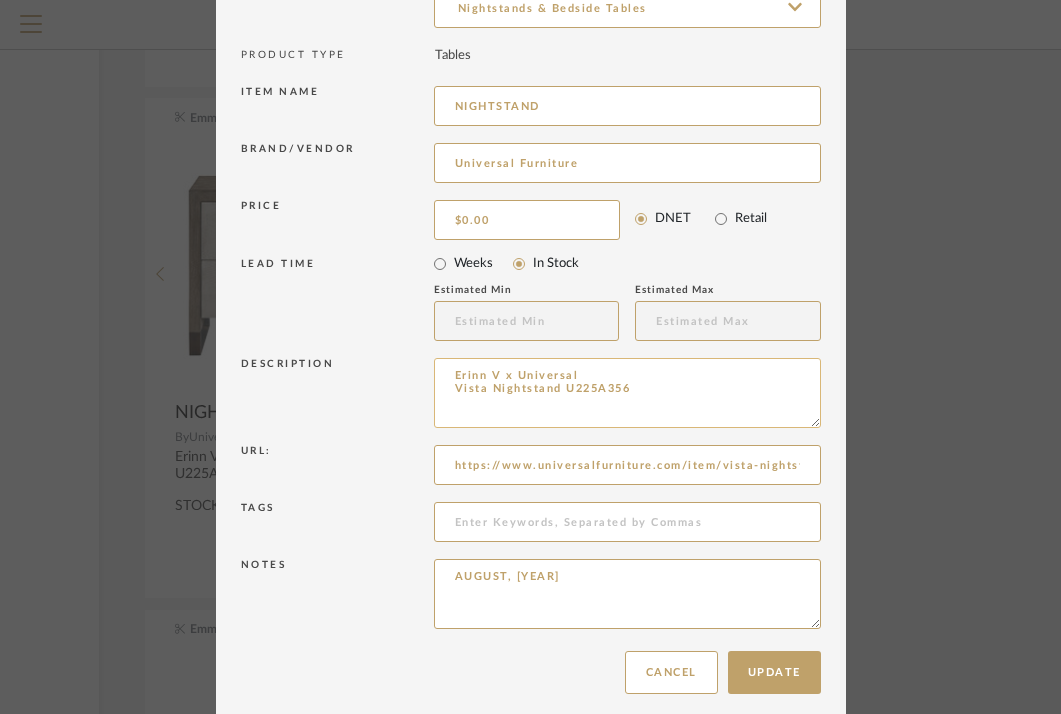 scroll, scrollTop: 184, scrollLeft: 0, axis: vertical 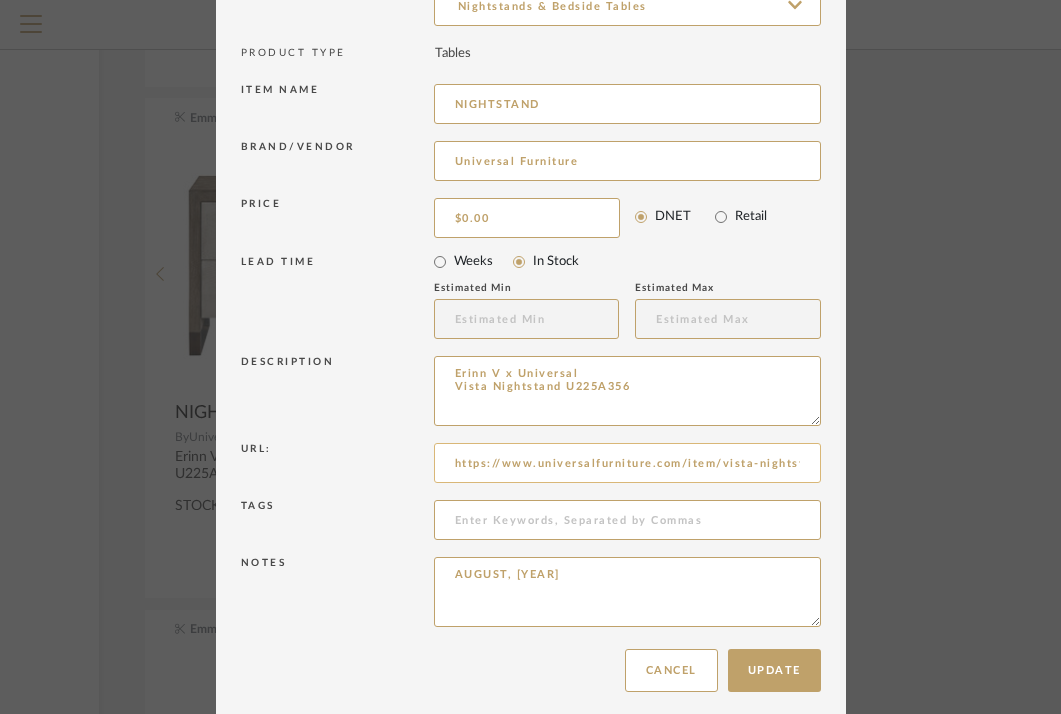 click on "https://www.universalfurniture.com/item/vista-nightstand-3" at bounding box center [627, 463] 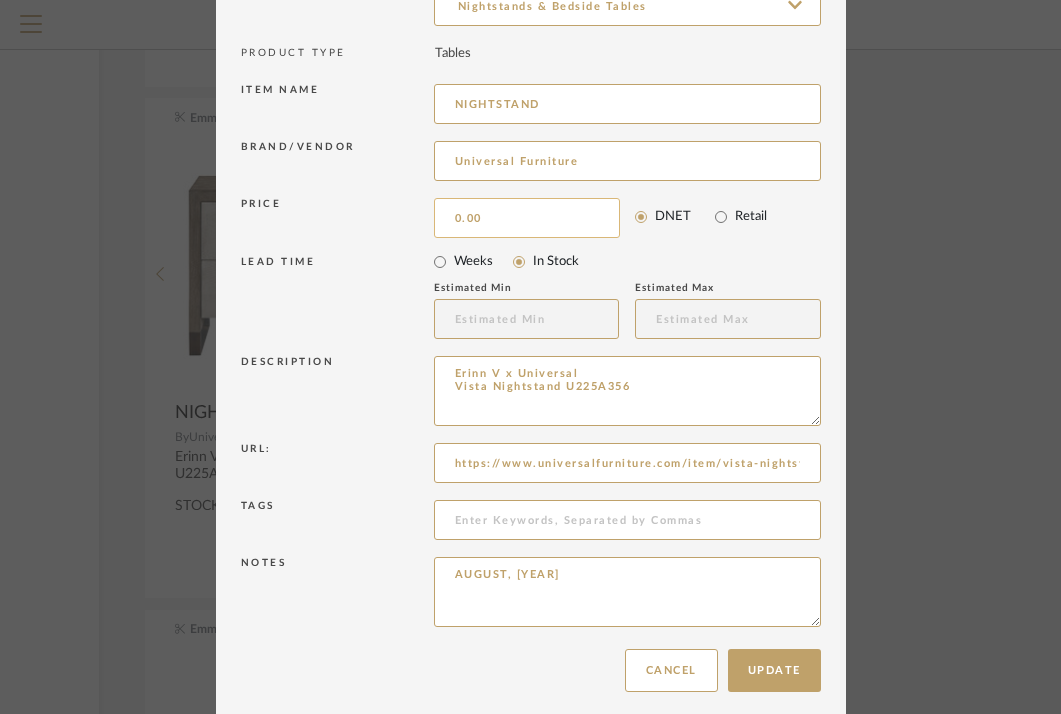 click on "0.00" at bounding box center (527, 218) 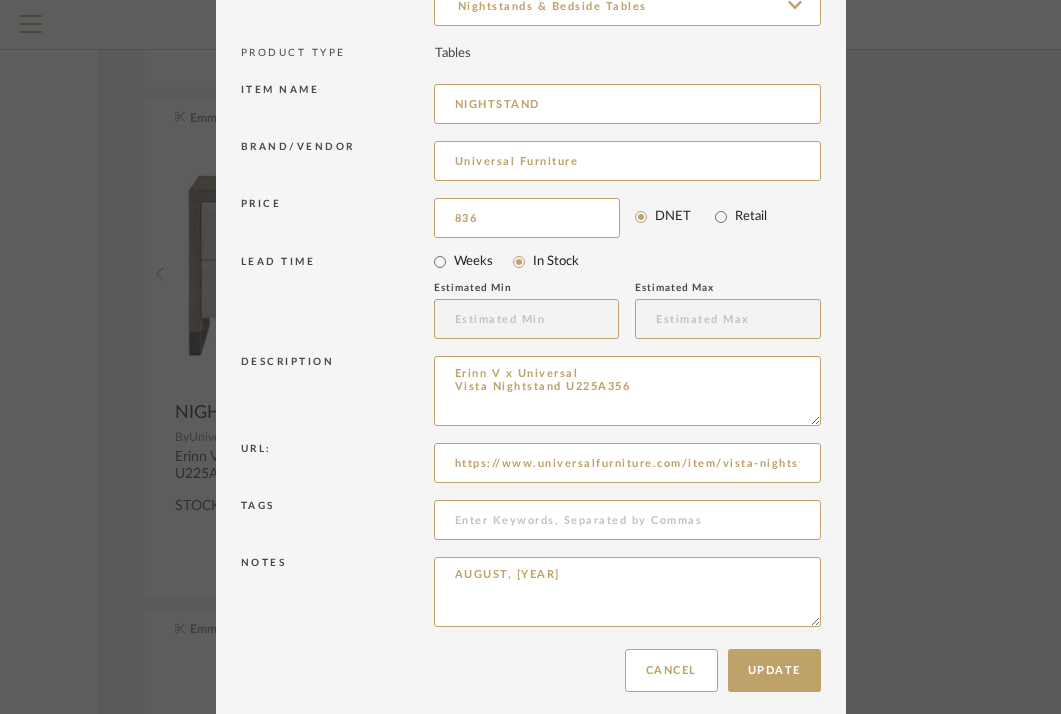 type on "$836.00" 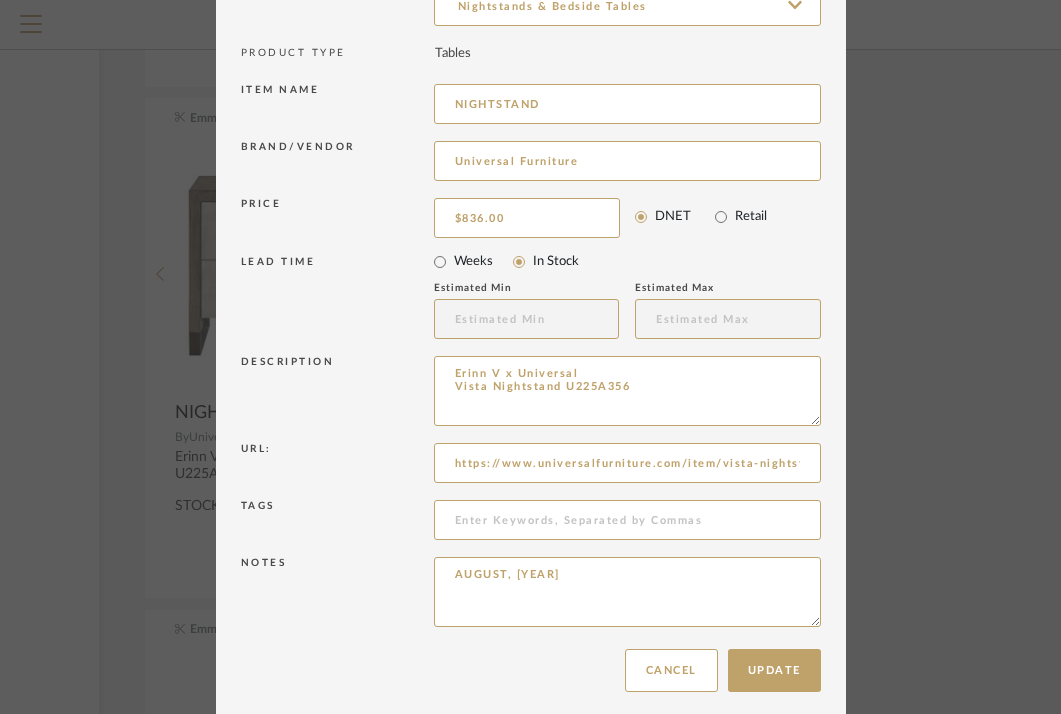 click on "Url:" at bounding box center [337, 463] 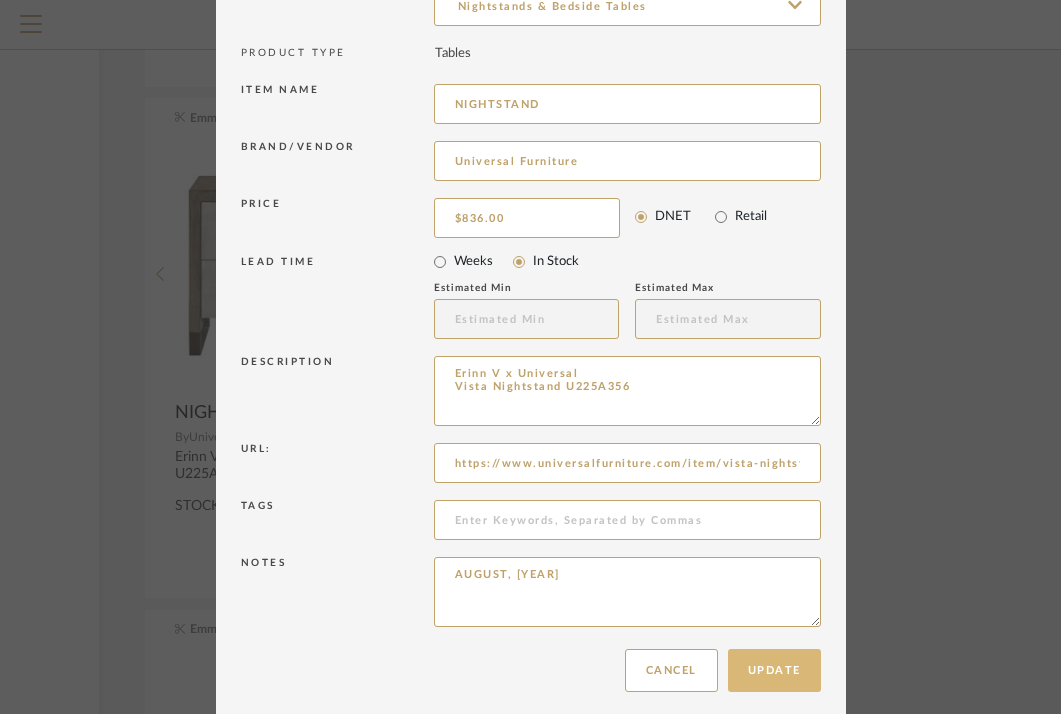 click on "Update" at bounding box center (774, 670) 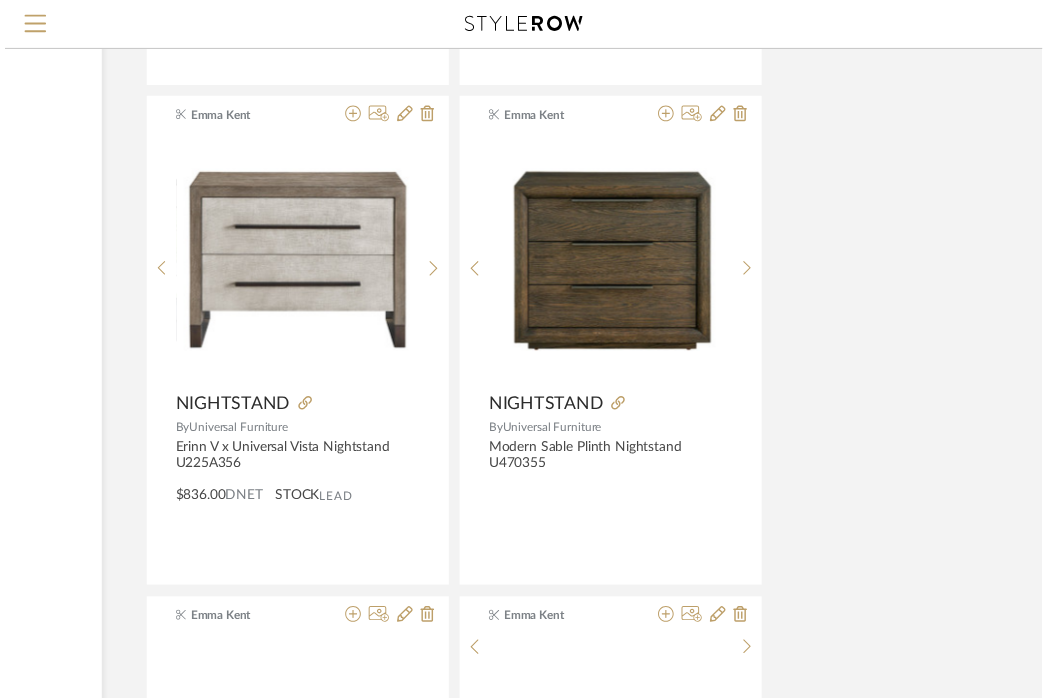 scroll, scrollTop: 3258, scrollLeft: 321, axis: both 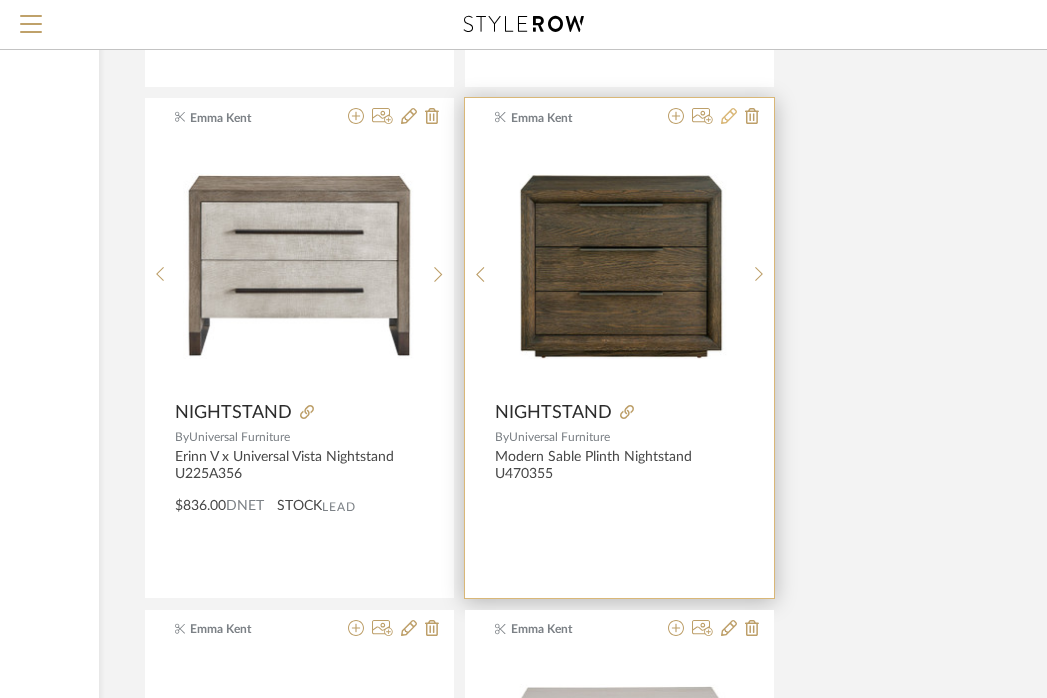 click 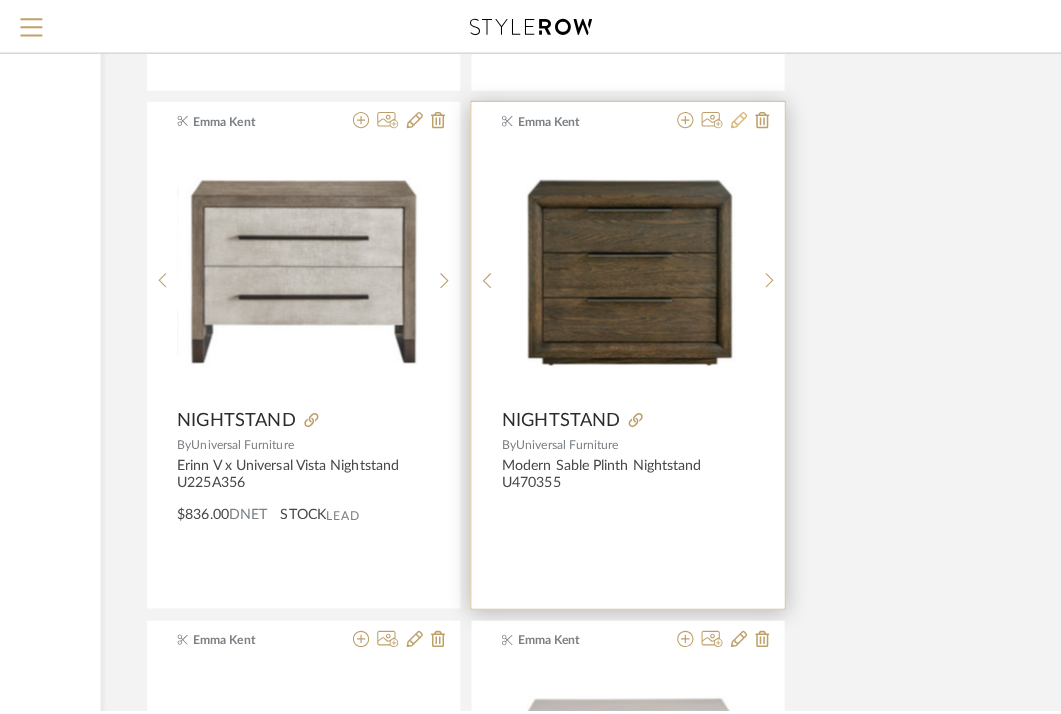 scroll, scrollTop: 0, scrollLeft: 0, axis: both 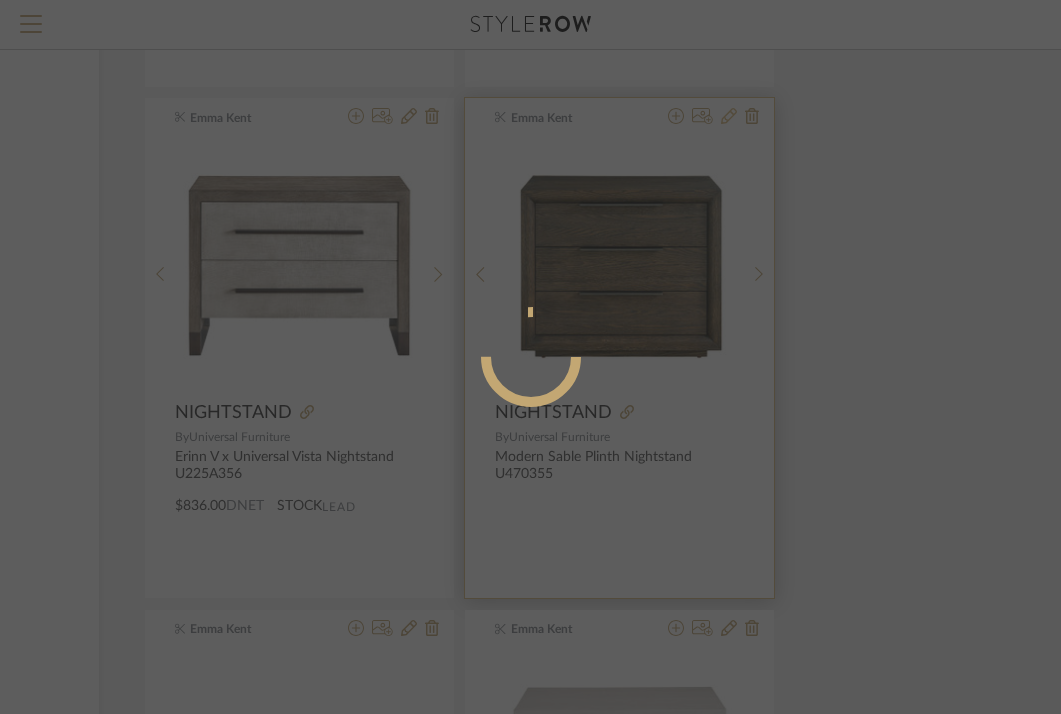 radio on "true" 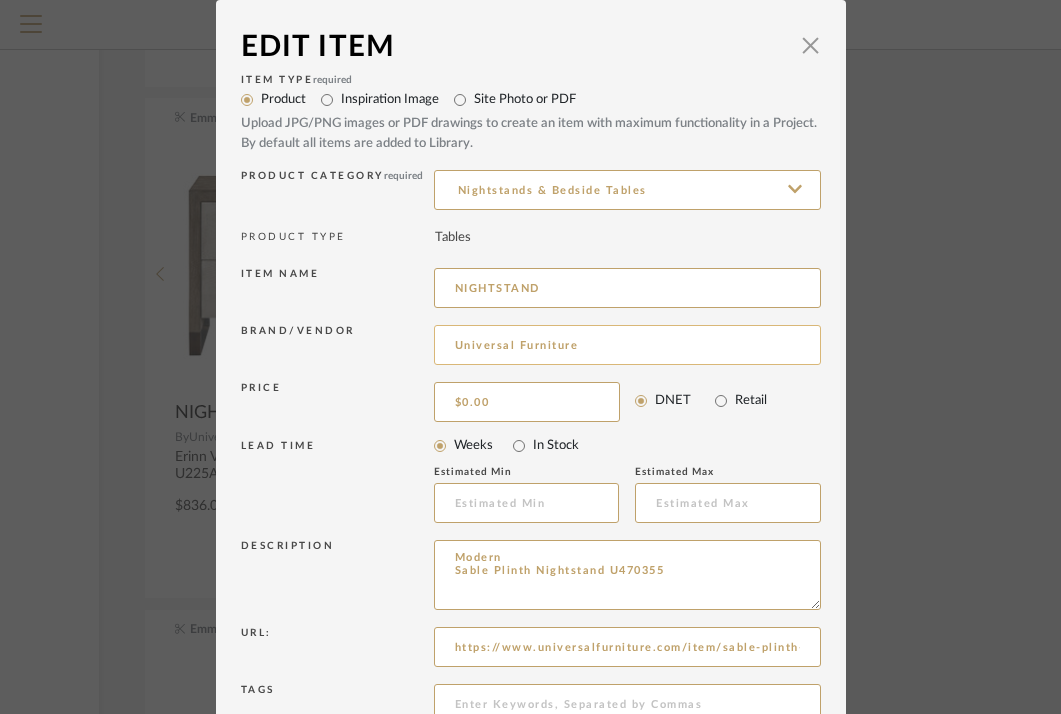 scroll, scrollTop: 197, scrollLeft: 0, axis: vertical 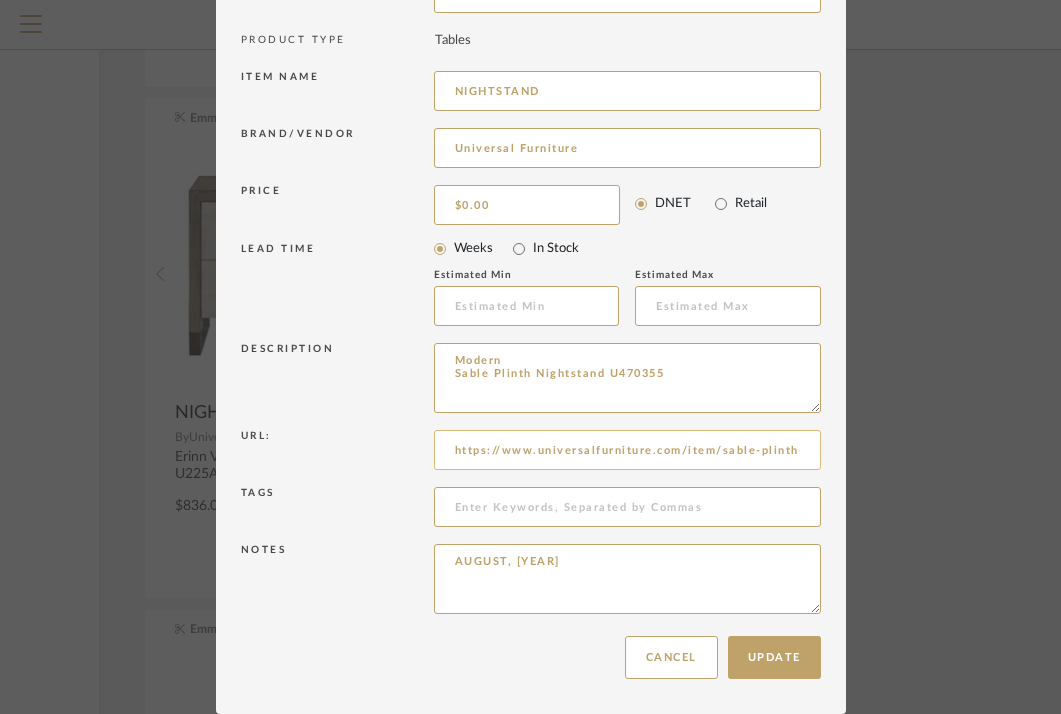 click on "https://www.universalfurniture.com/item/sable-plinth-nightstand-3" at bounding box center [627, 450] 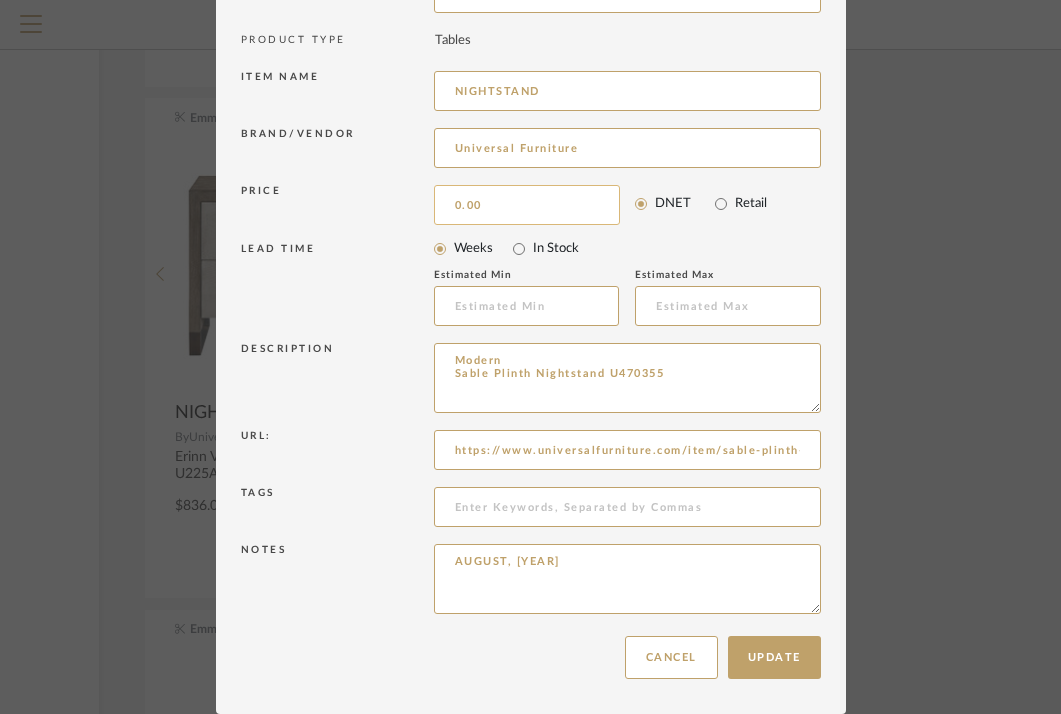 click on "0.00" at bounding box center (527, 205) 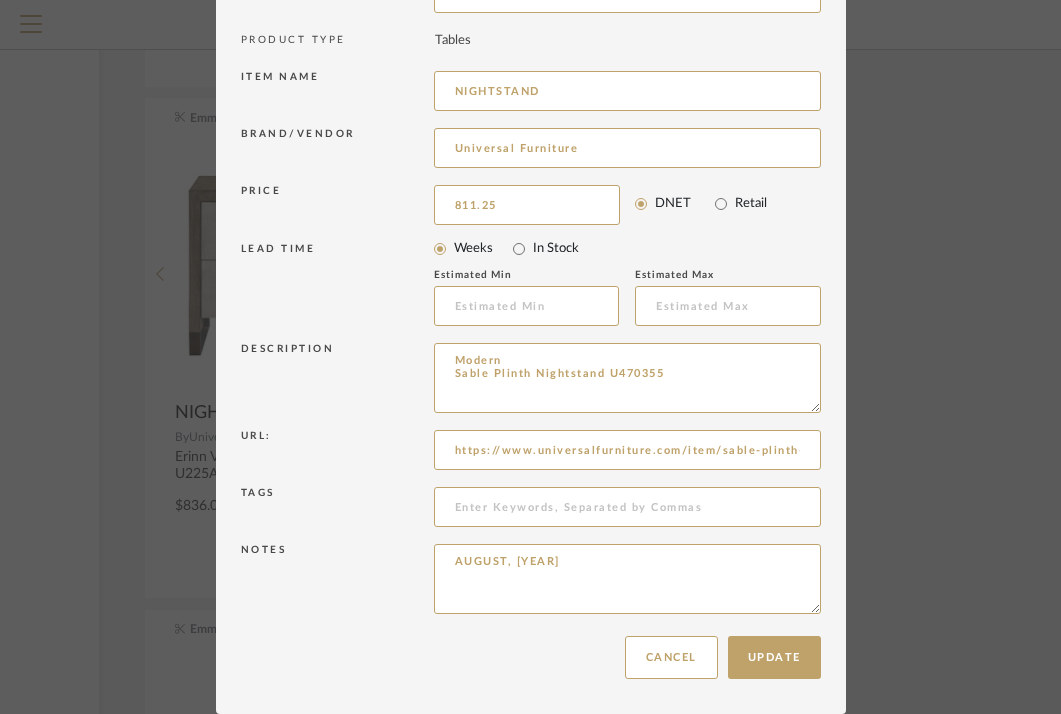 type on "$811.25" 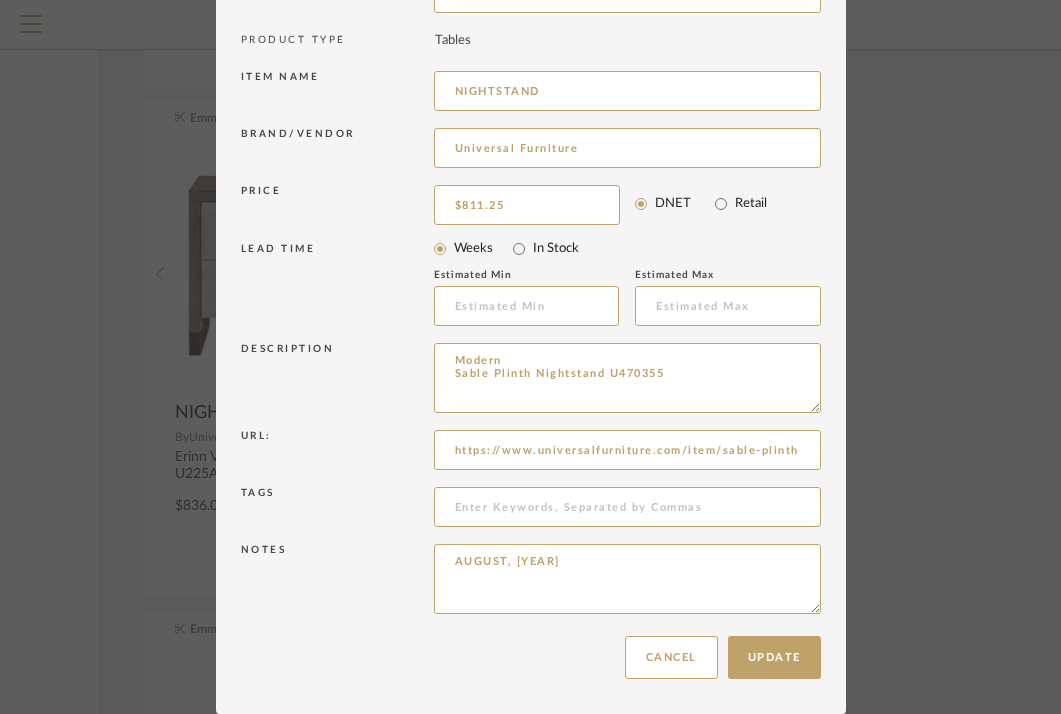 click on "LEAD TIME" at bounding box center [337, 285] 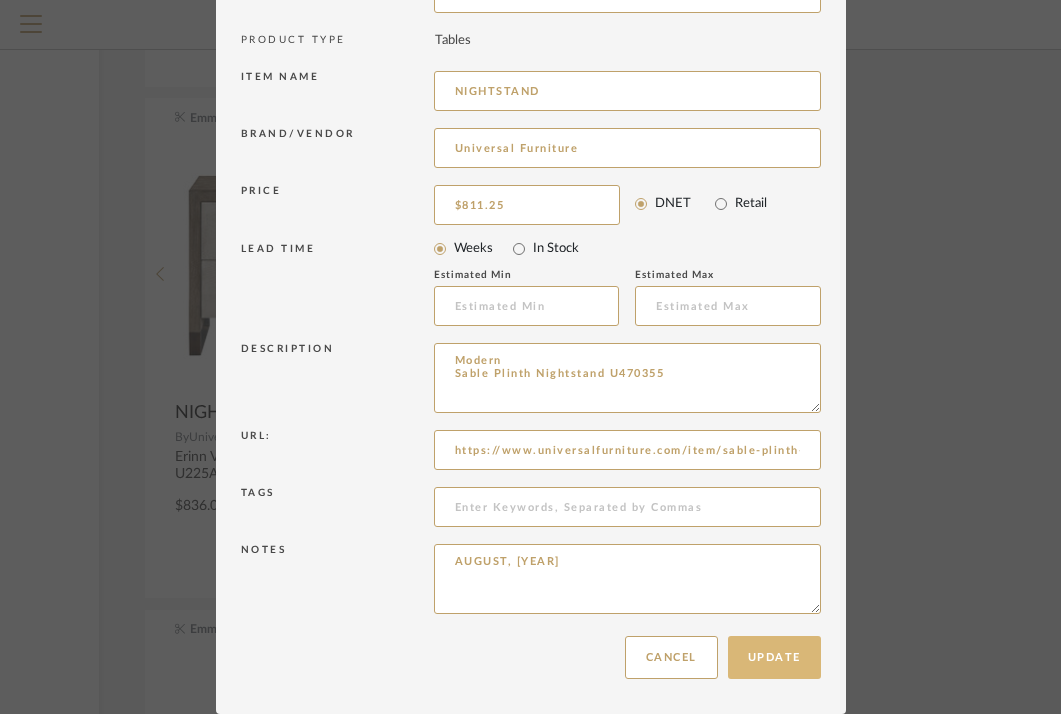 click on "Update" at bounding box center (774, 657) 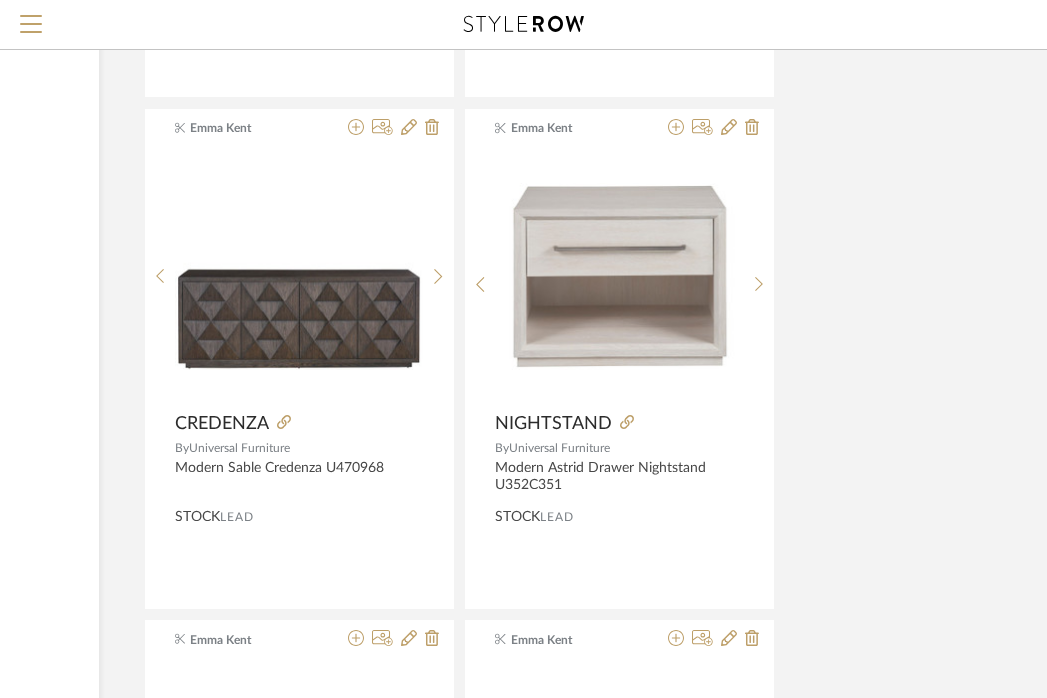 scroll, scrollTop: 3770, scrollLeft: 321, axis: both 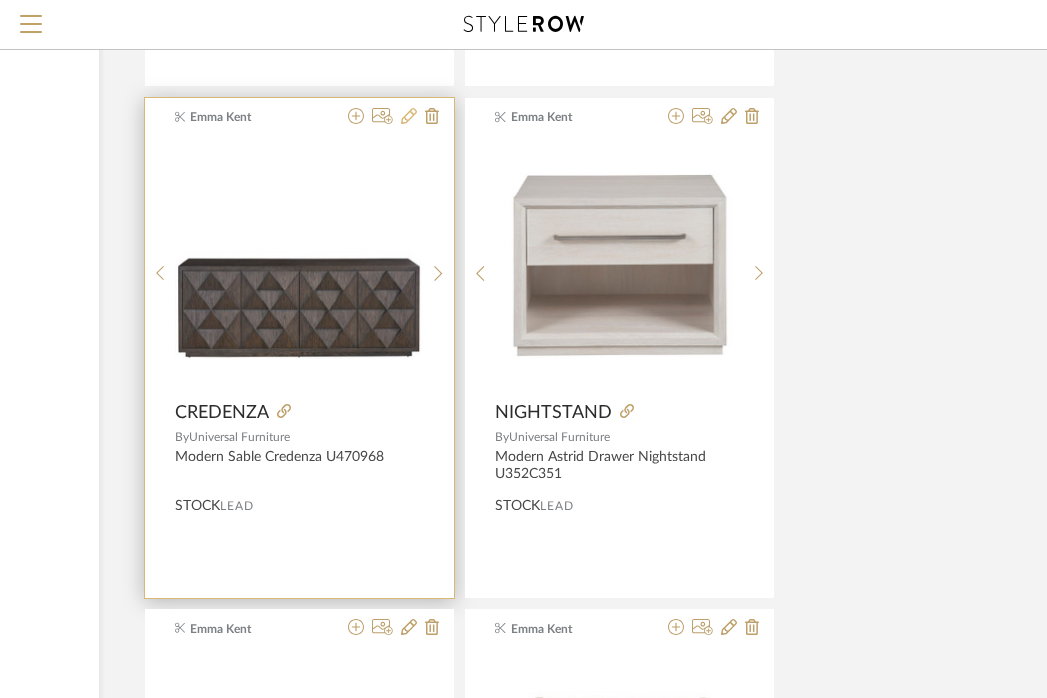 click 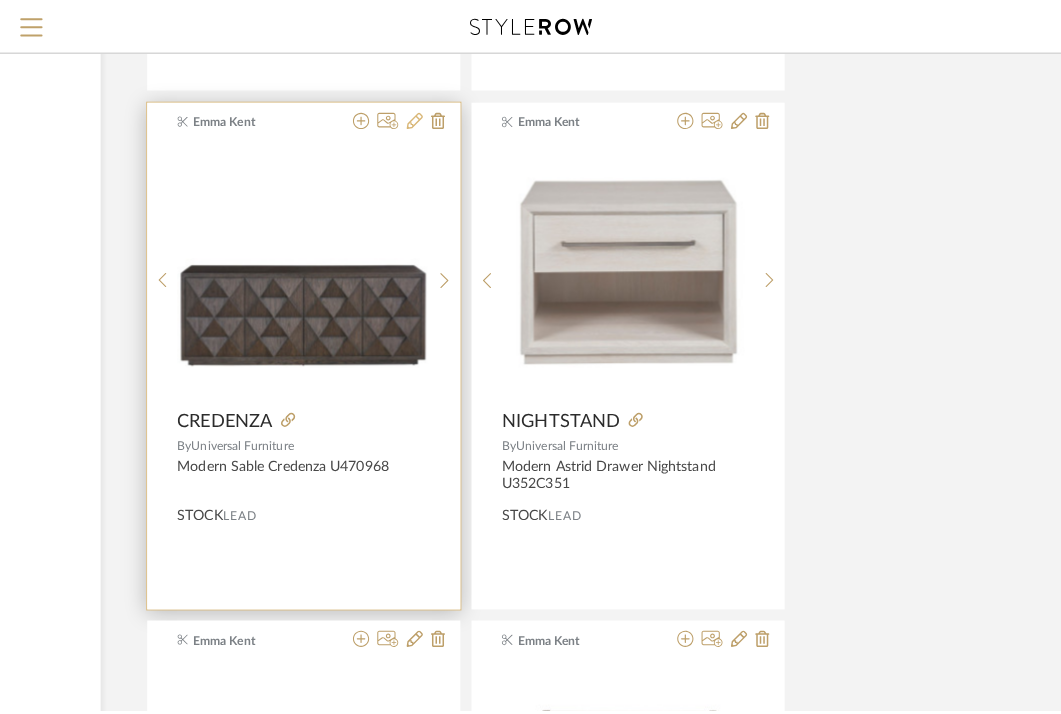 scroll, scrollTop: 0, scrollLeft: 0, axis: both 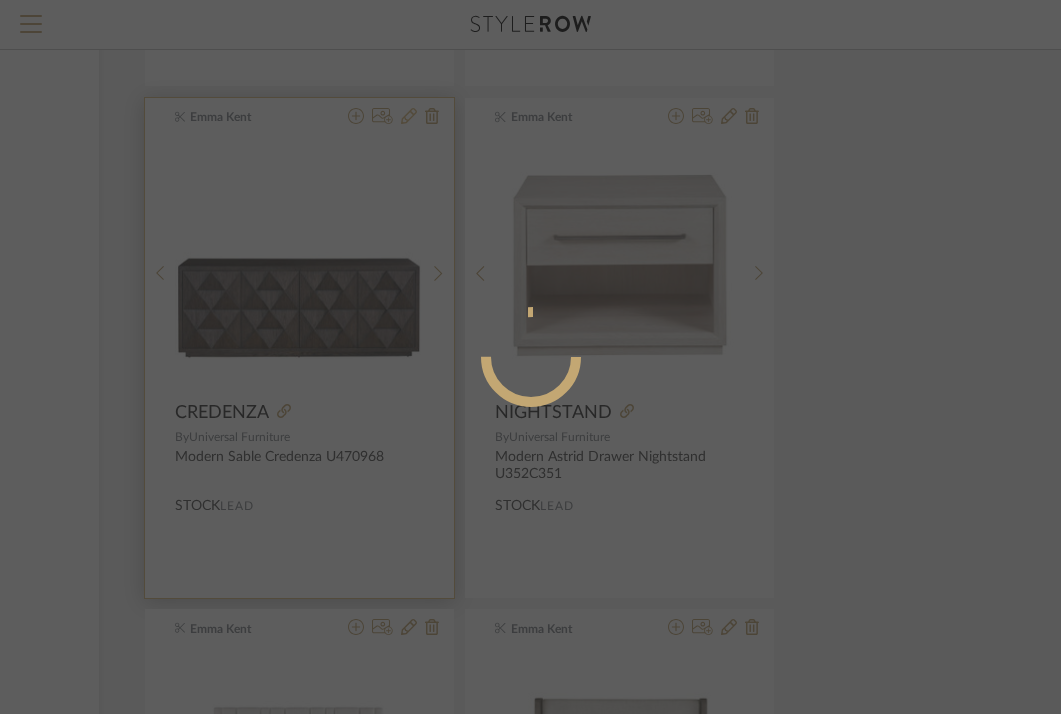 radio on "true" 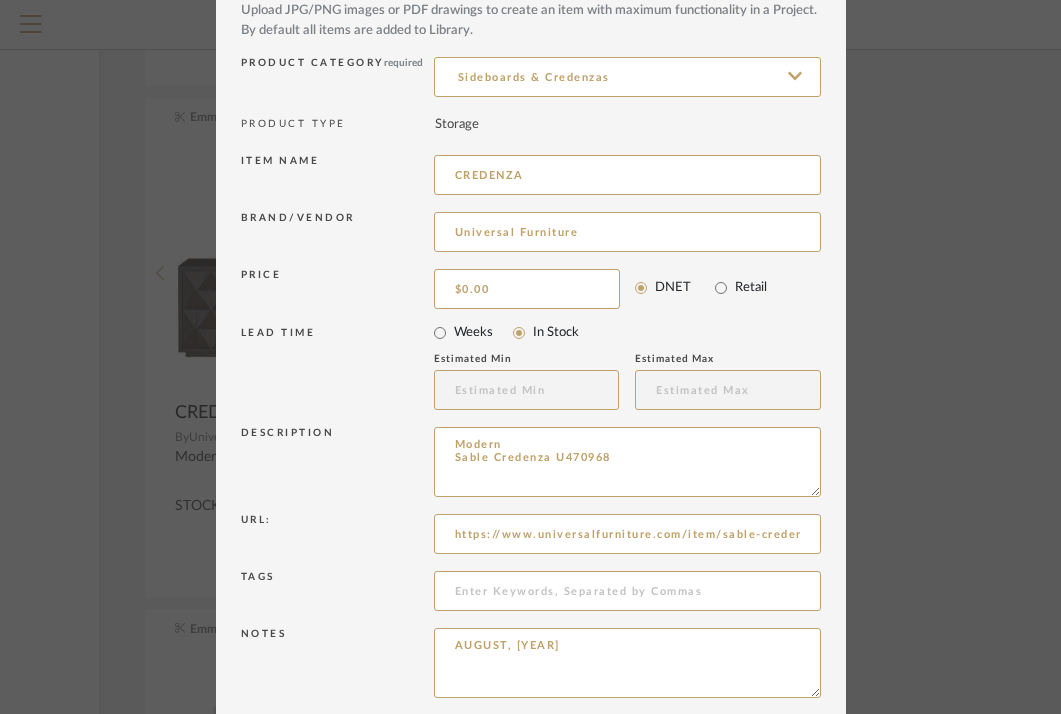 scroll, scrollTop: 117, scrollLeft: 0, axis: vertical 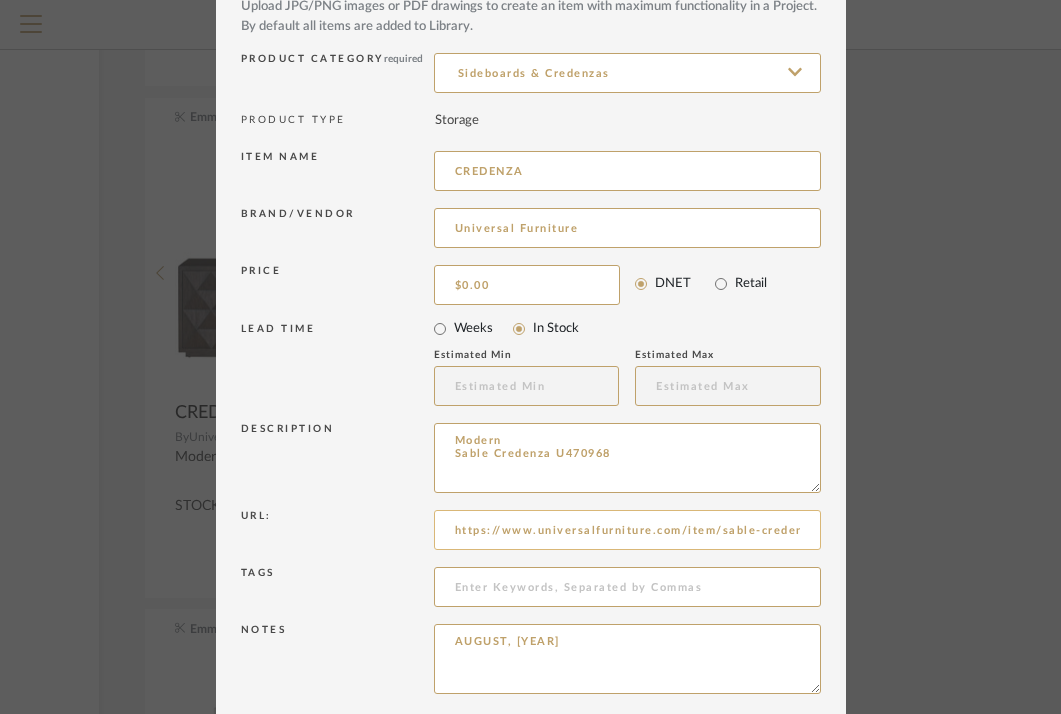 click on "https://www.universalfurniture.com/item/sable-credenza" at bounding box center [627, 530] 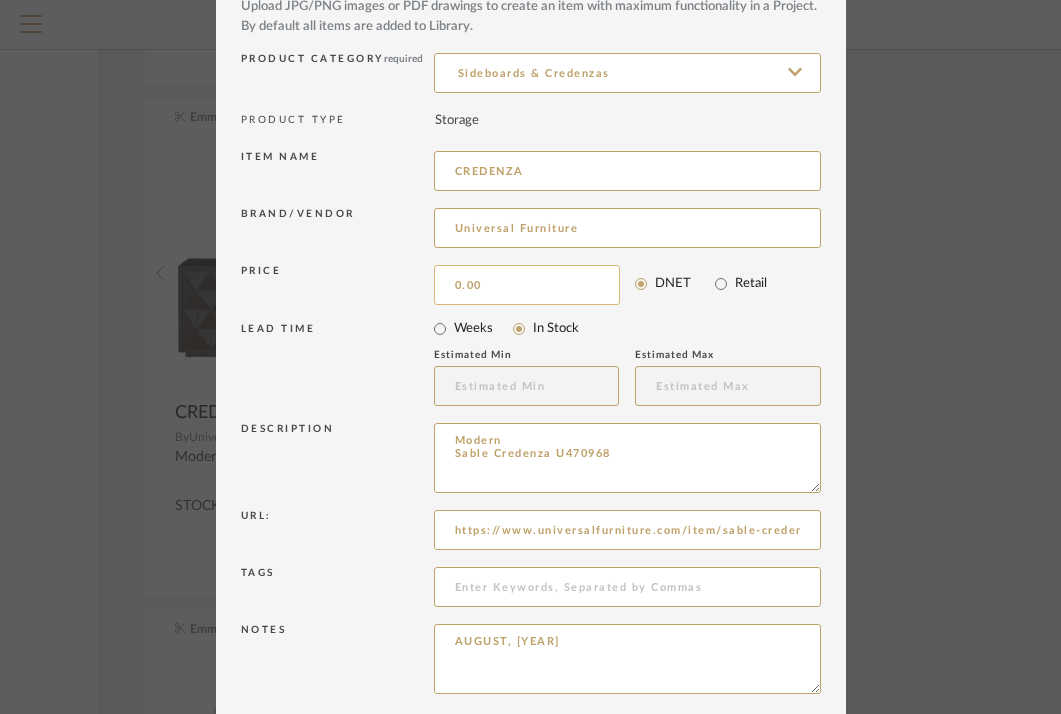 click on "0.00" at bounding box center [527, 285] 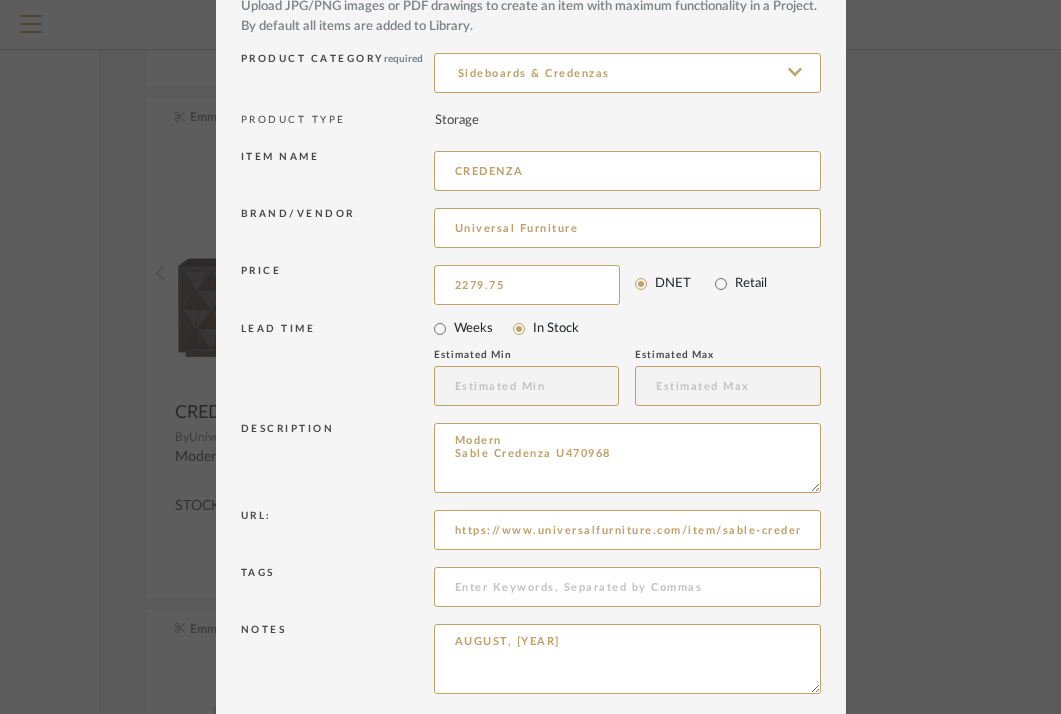 type on "$2,279.75" 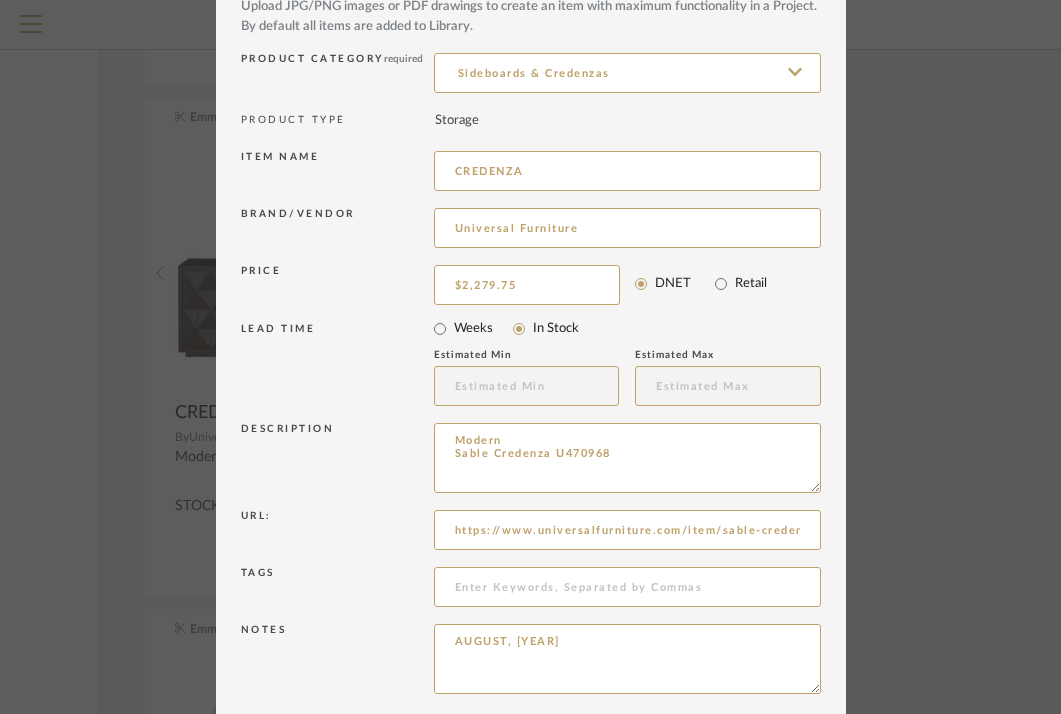 click on "Description" at bounding box center (337, 458) 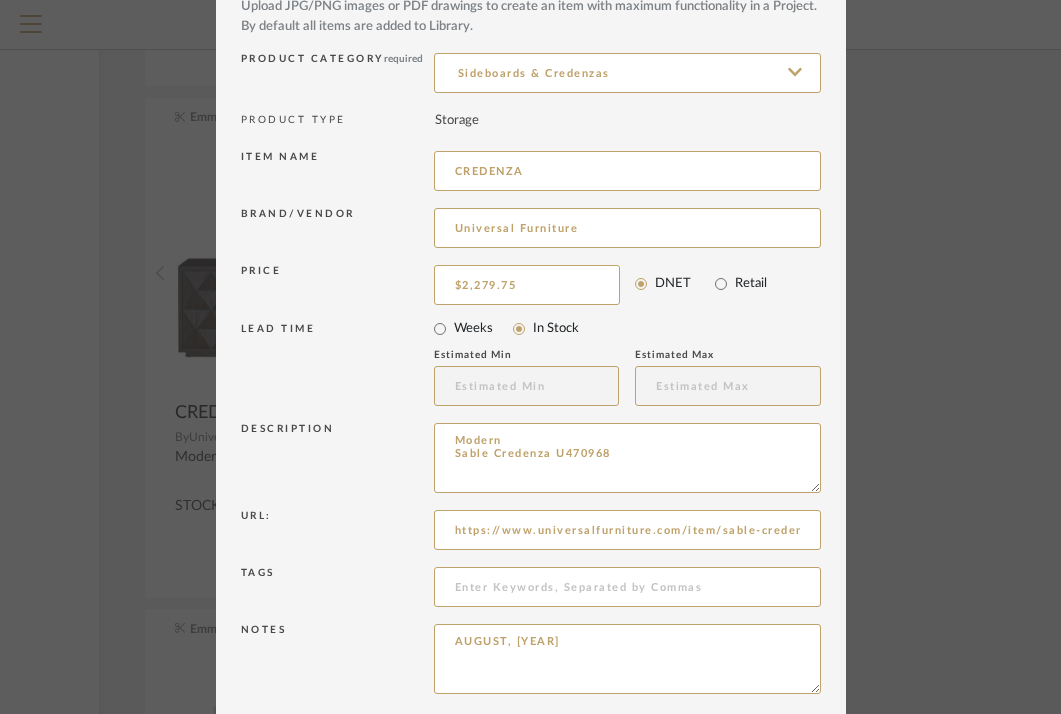 scroll, scrollTop: 197, scrollLeft: 0, axis: vertical 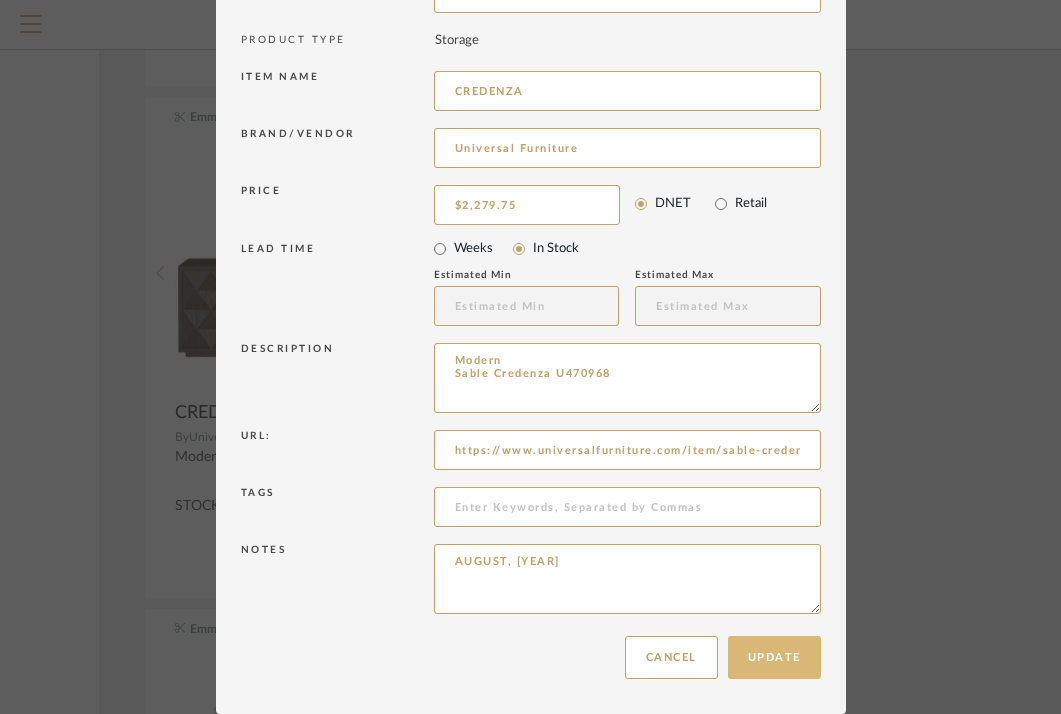 click on "Update" at bounding box center (774, 657) 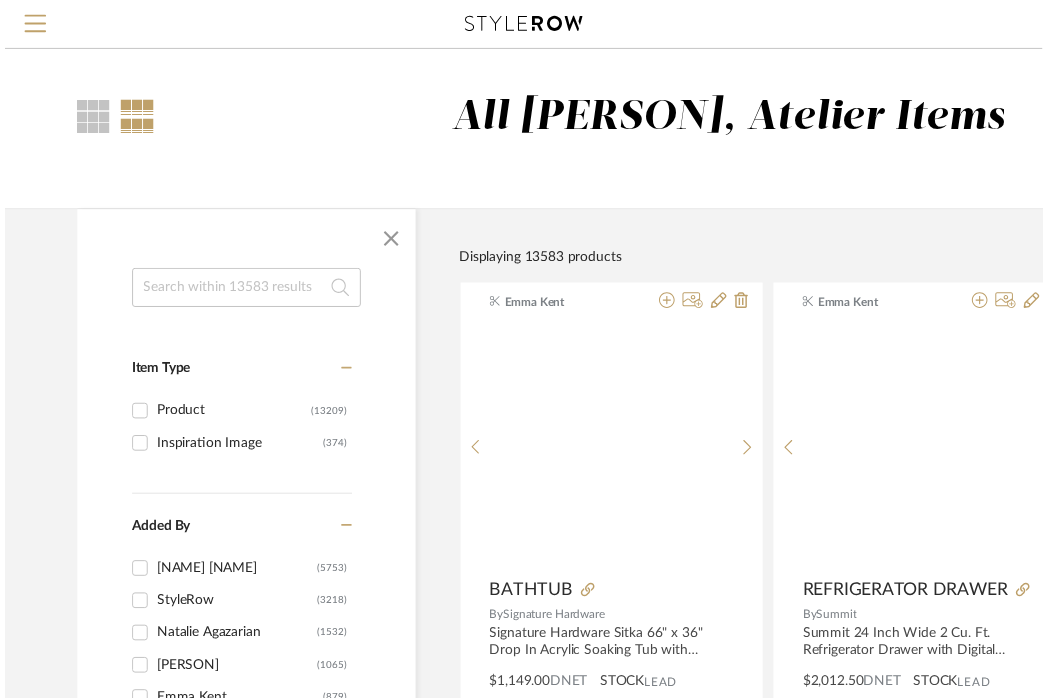 scroll, scrollTop: 3770, scrollLeft: 321, axis: both 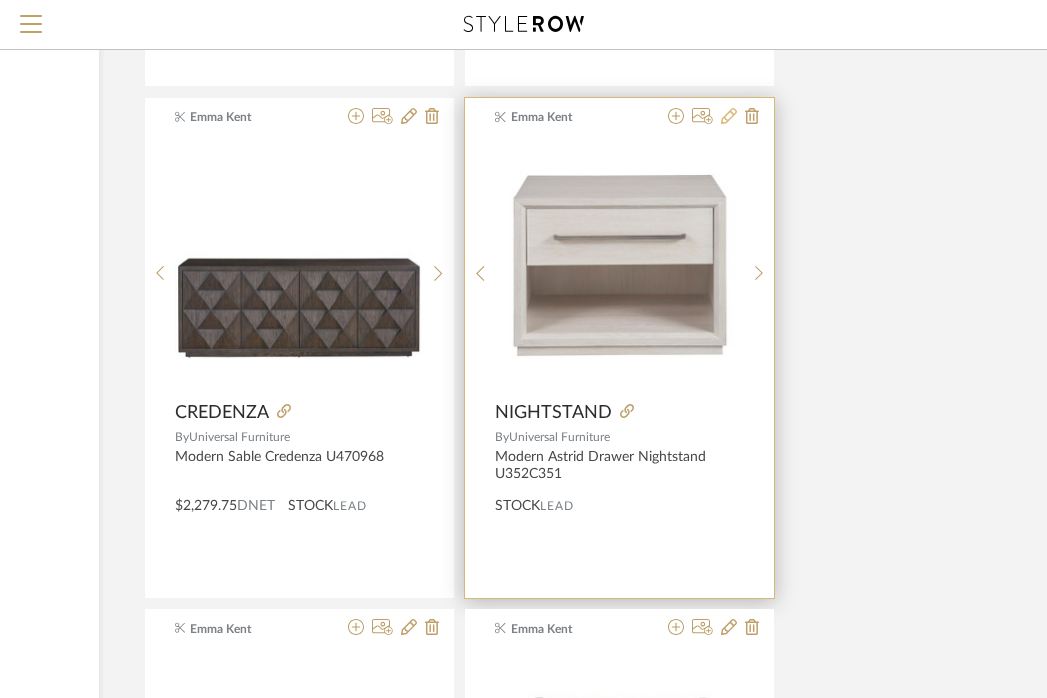 click 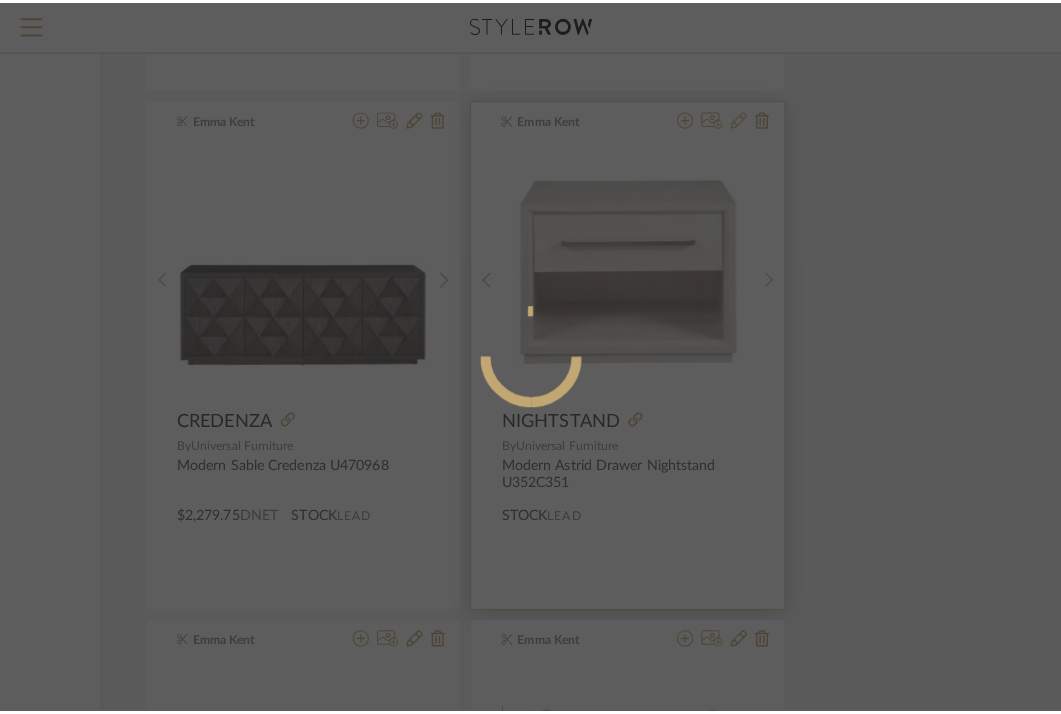 scroll, scrollTop: 0, scrollLeft: 0, axis: both 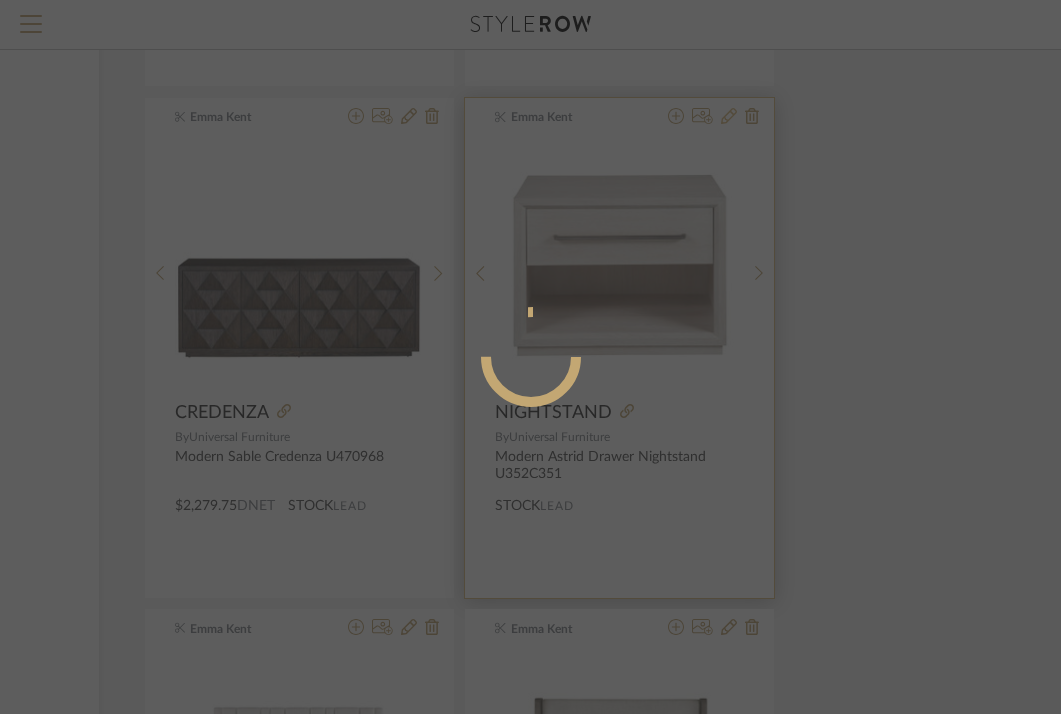 radio on "true" 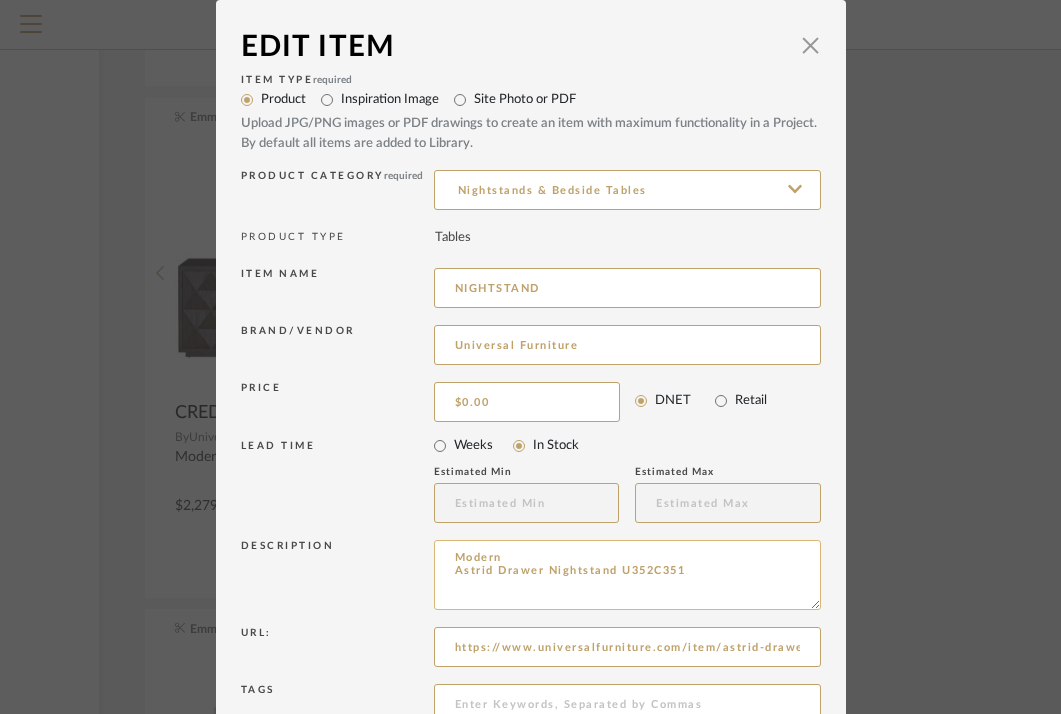 scroll, scrollTop: 108, scrollLeft: 0, axis: vertical 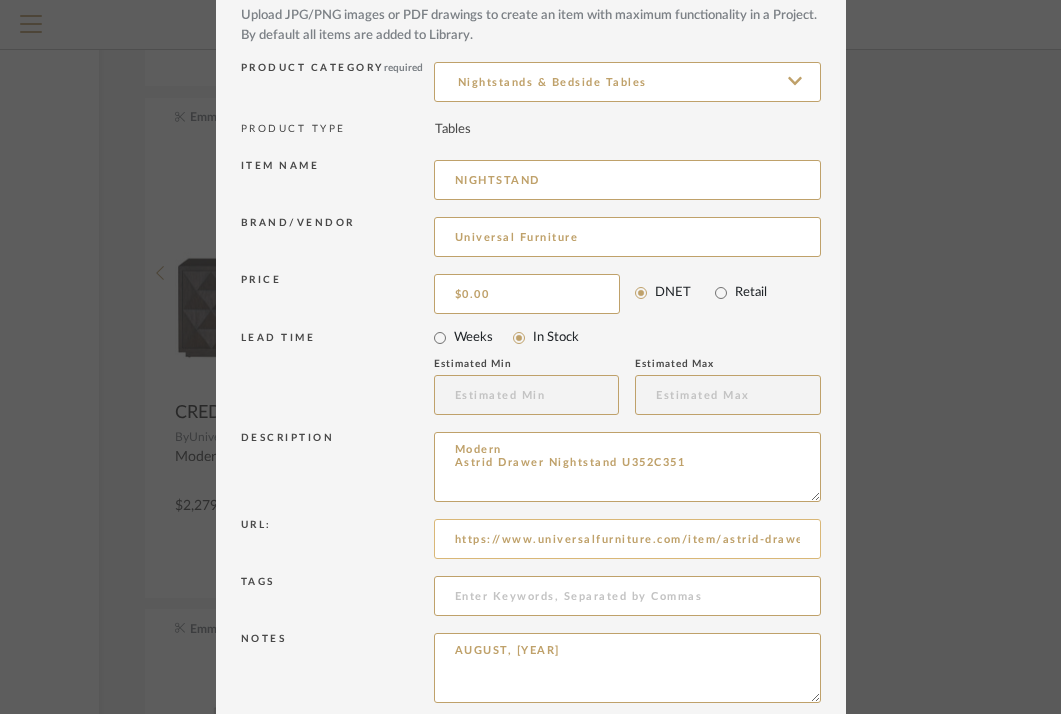 click on "https://www.universalfurniture.com/item/astrid-drawer-nightstand" at bounding box center (627, 539) 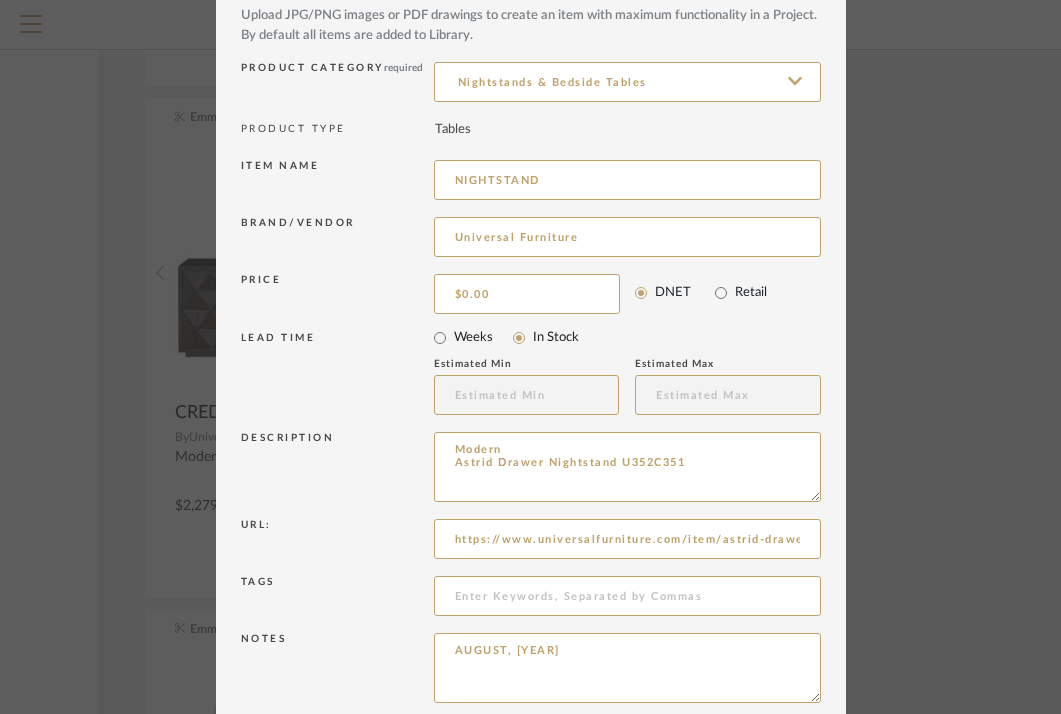 scroll, scrollTop: 0, scrollLeft: 0, axis: both 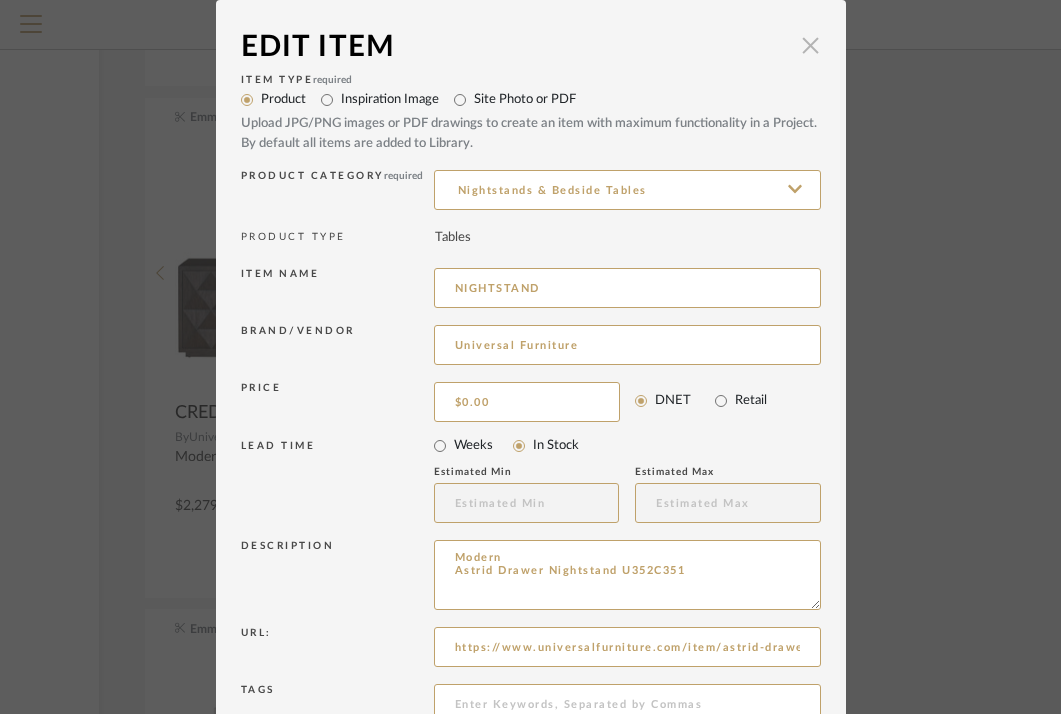 click at bounding box center (811, 45) 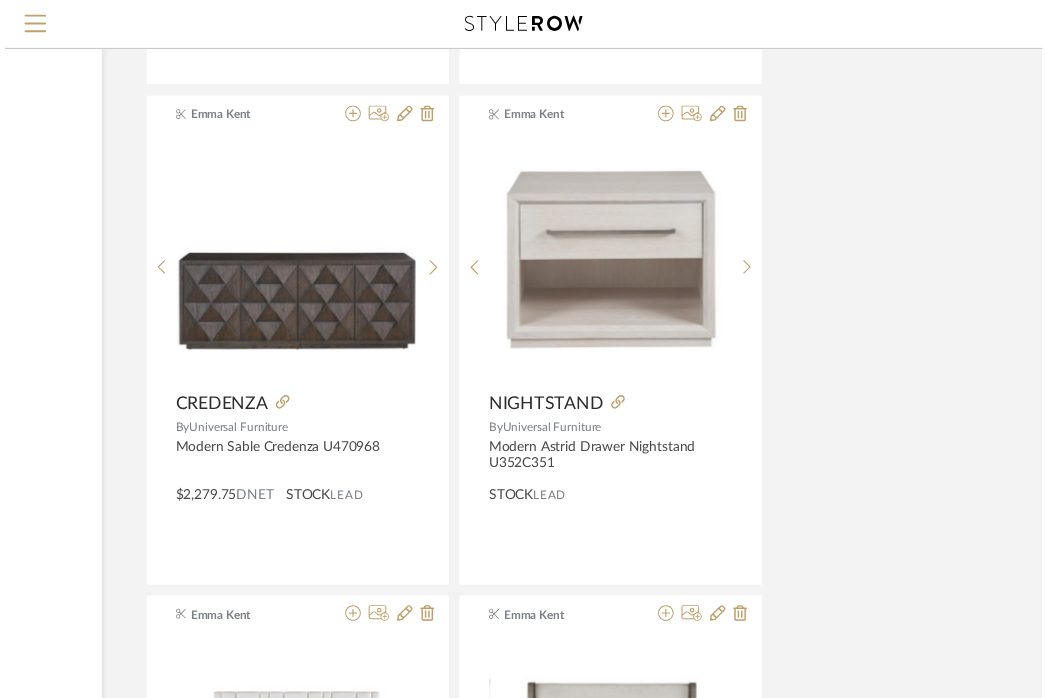 scroll, scrollTop: 3770, scrollLeft: 321, axis: both 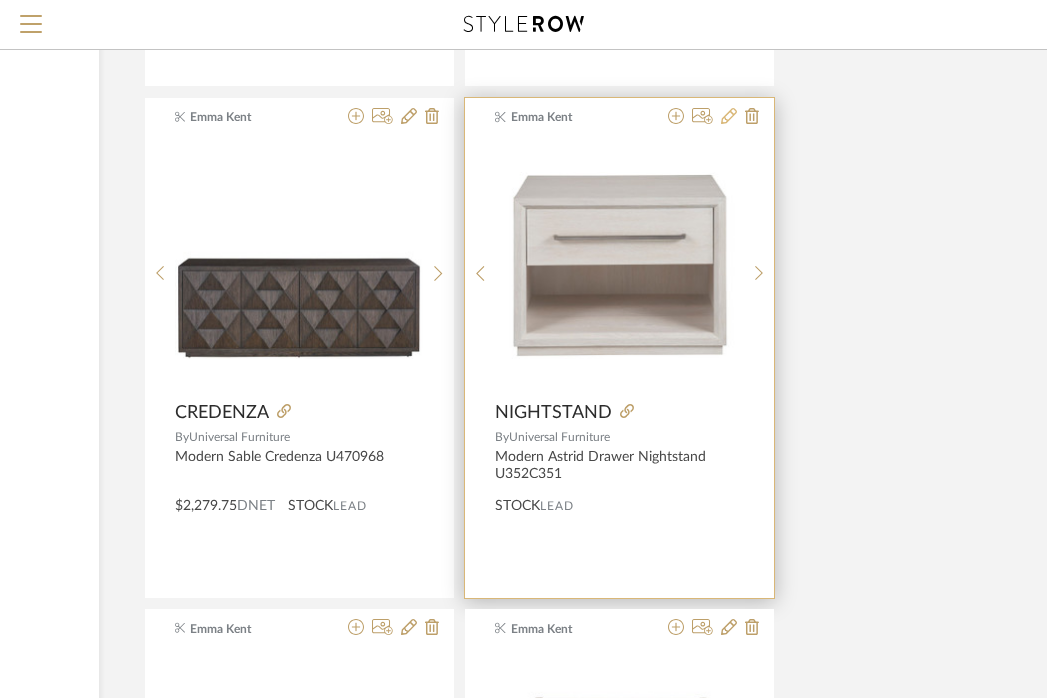 click 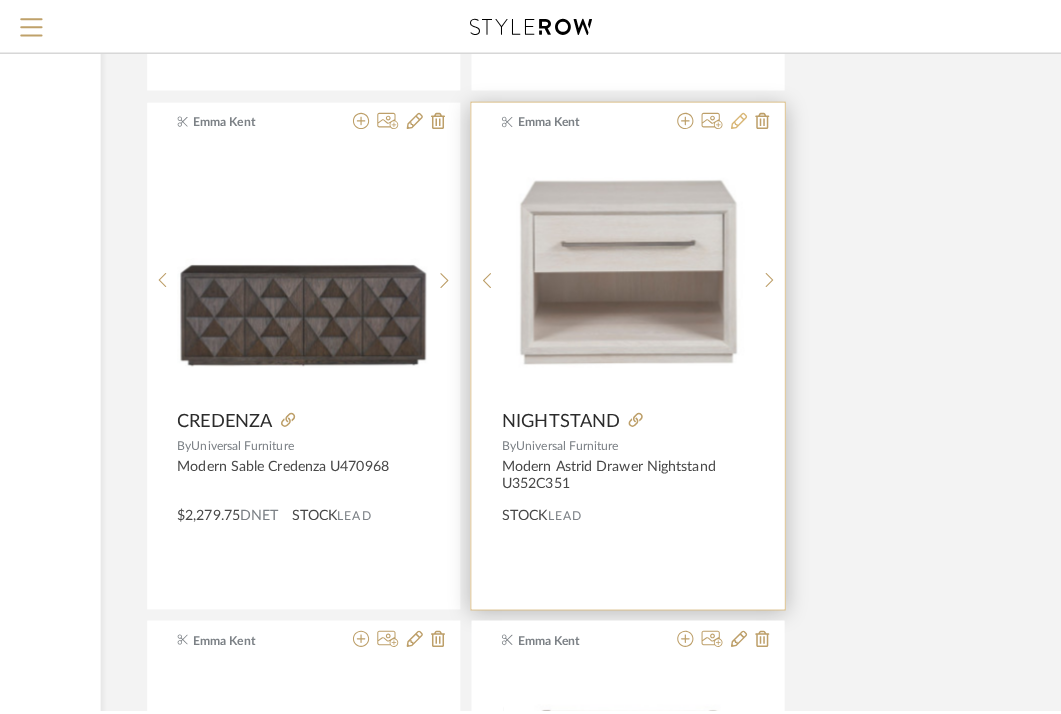 scroll, scrollTop: 0, scrollLeft: 0, axis: both 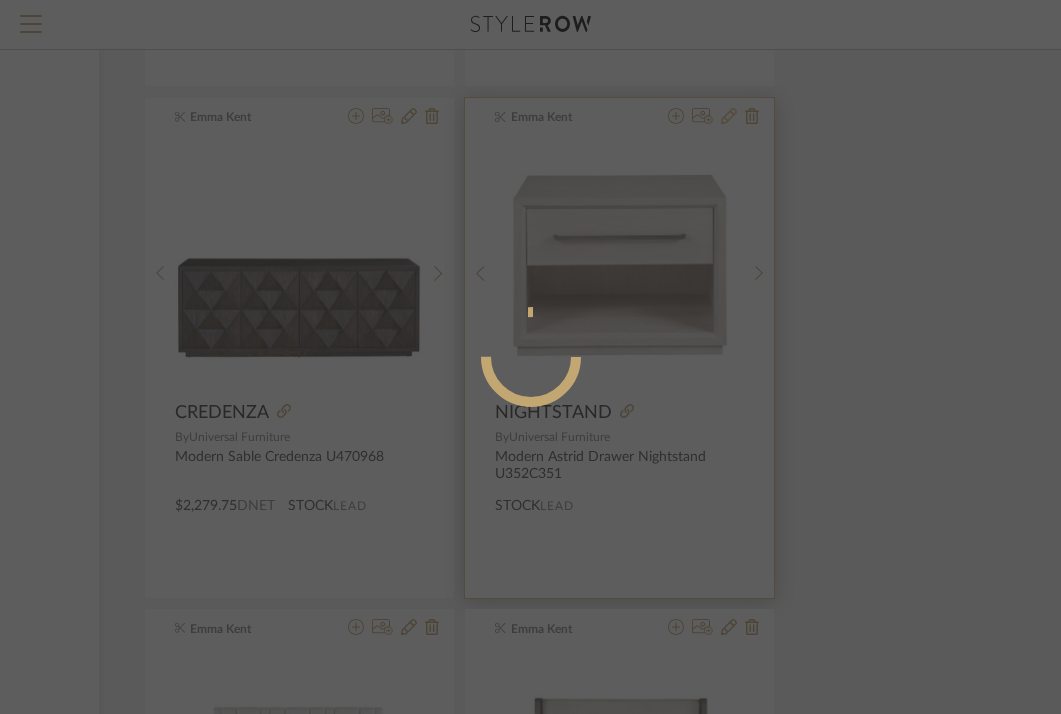 radio on "true" 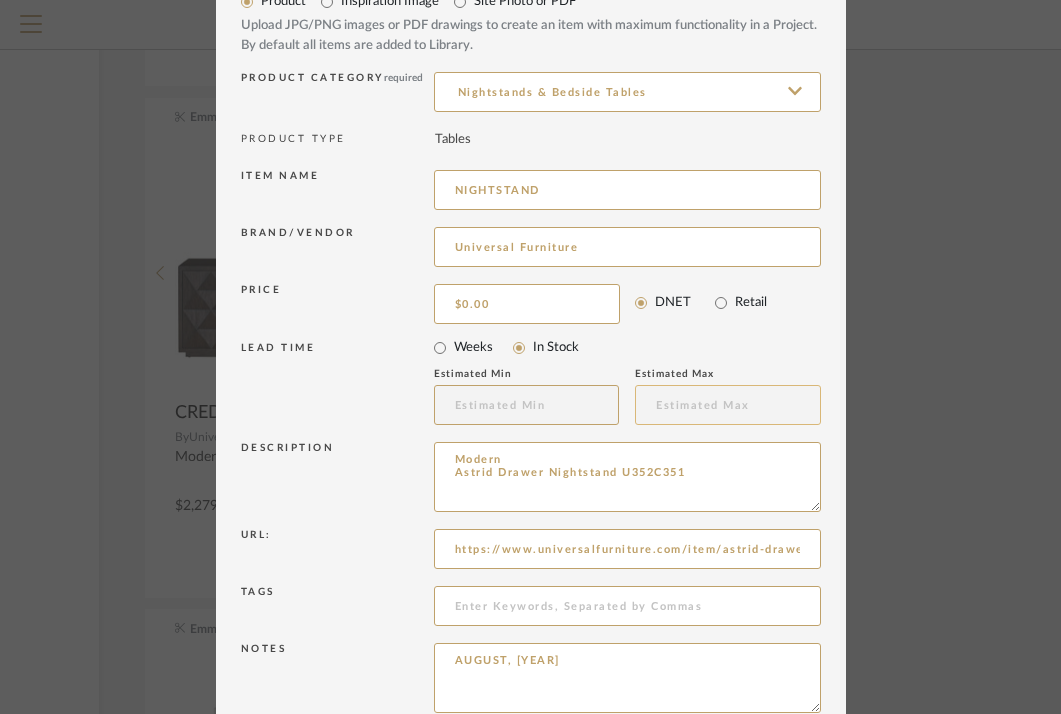 scroll, scrollTop: 99, scrollLeft: 0, axis: vertical 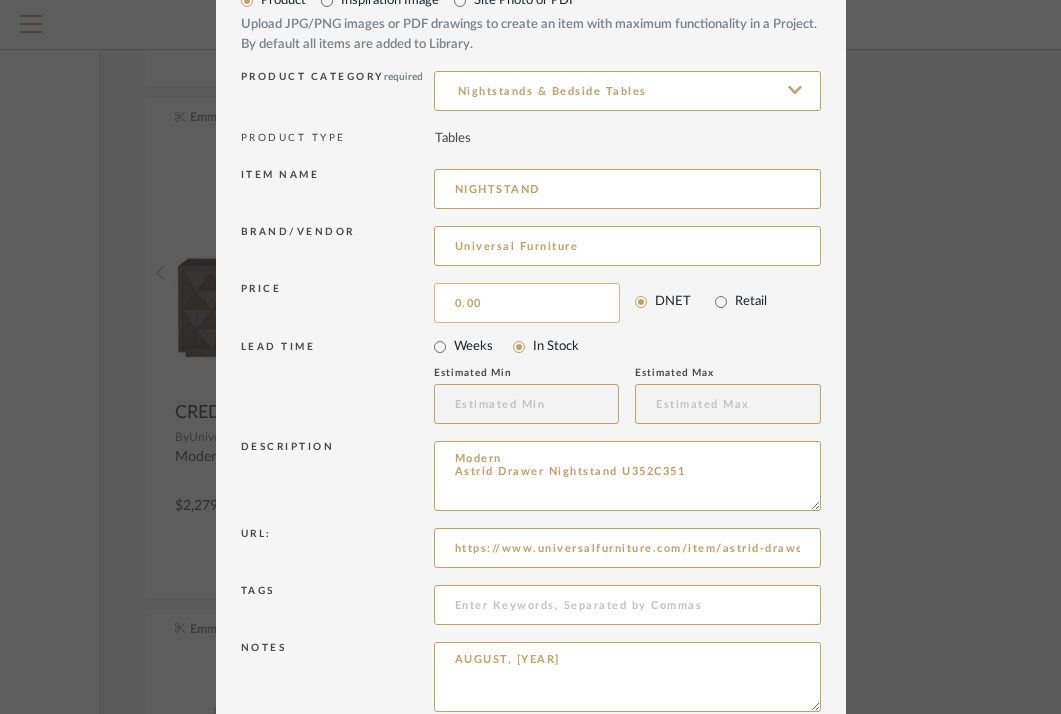 click on "0.00" at bounding box center [527, 303] 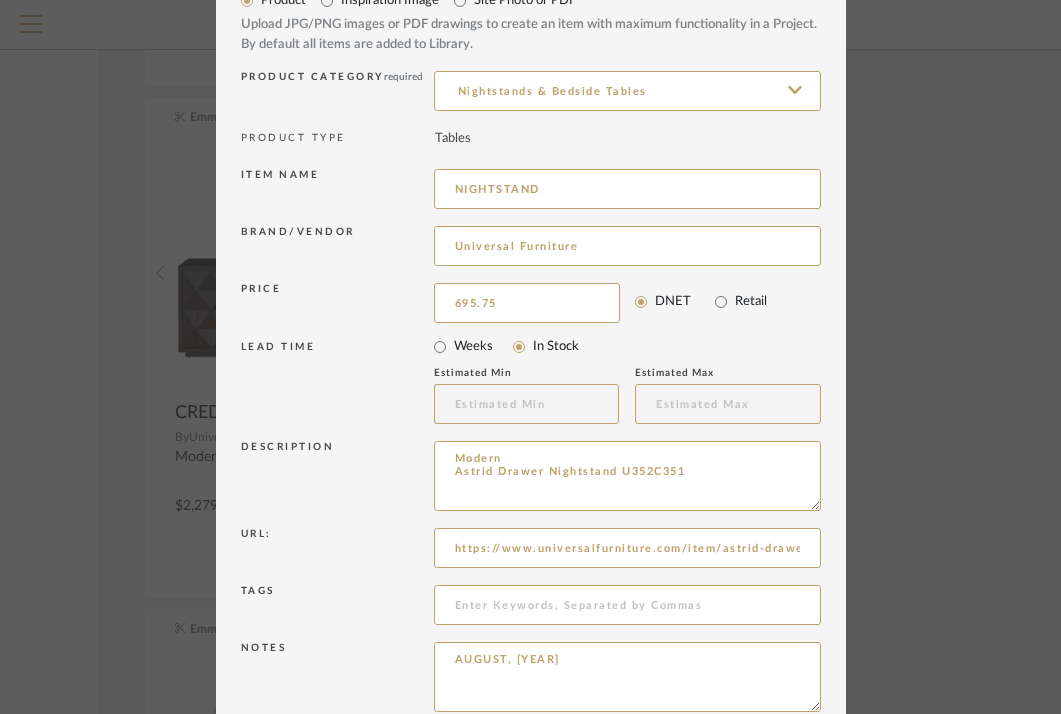 type on "$695.75" 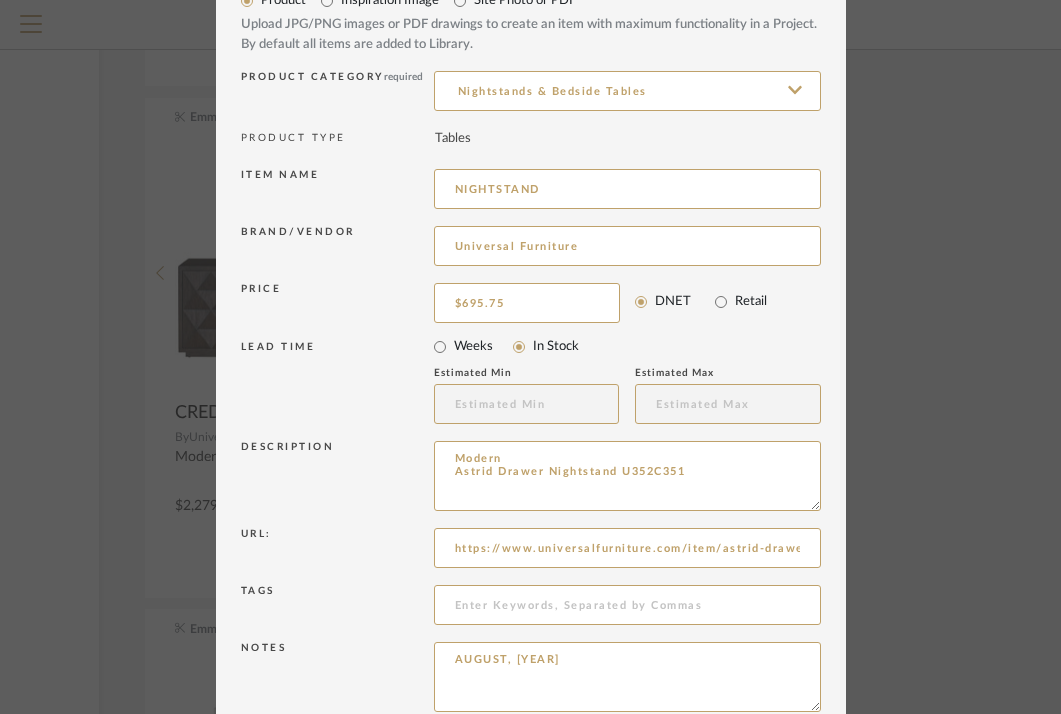 click on "LEAD TIME" at bounding box center (337, 383) 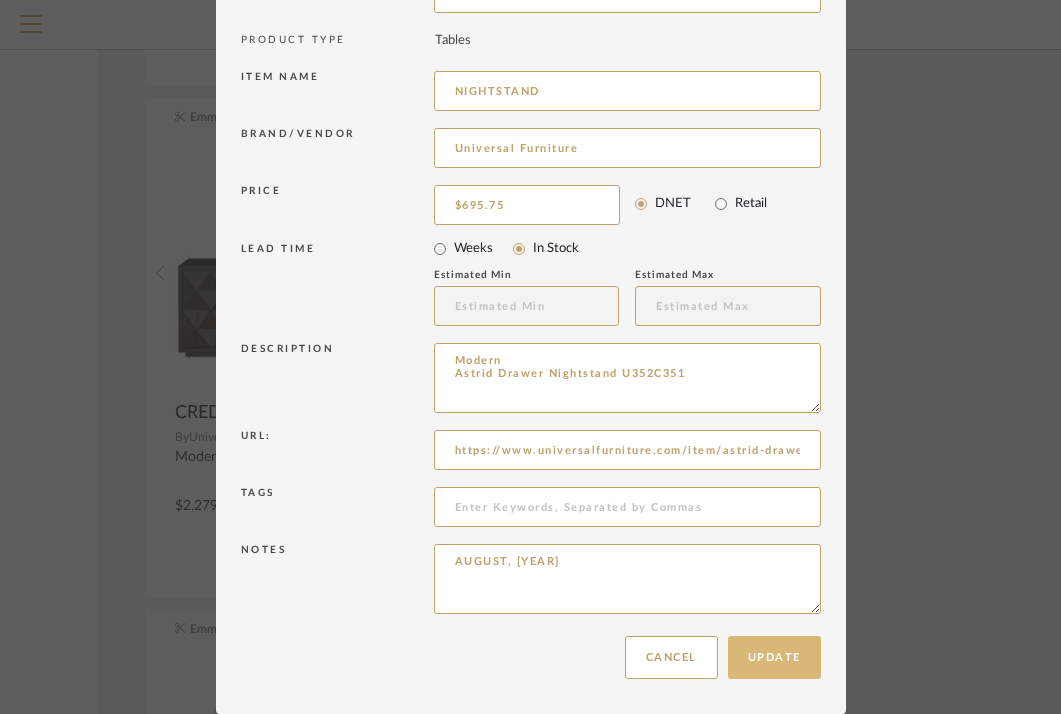 click on "Update" at bounding box center (774, 657) 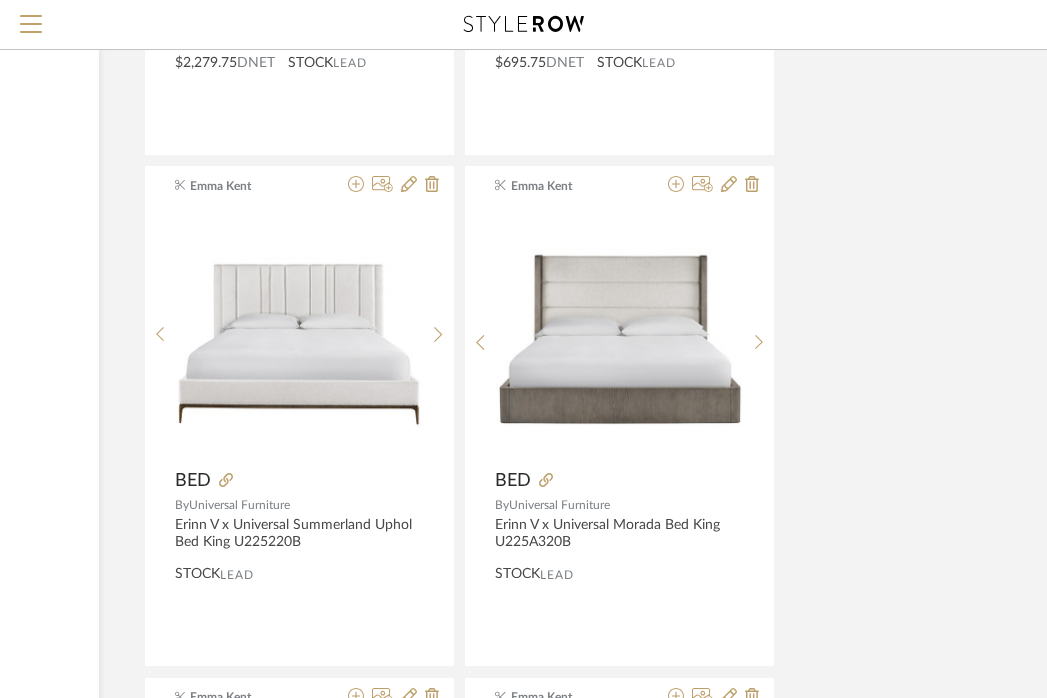 scroll, scrollTop: 4218, scrollLeft: 321, axis: both 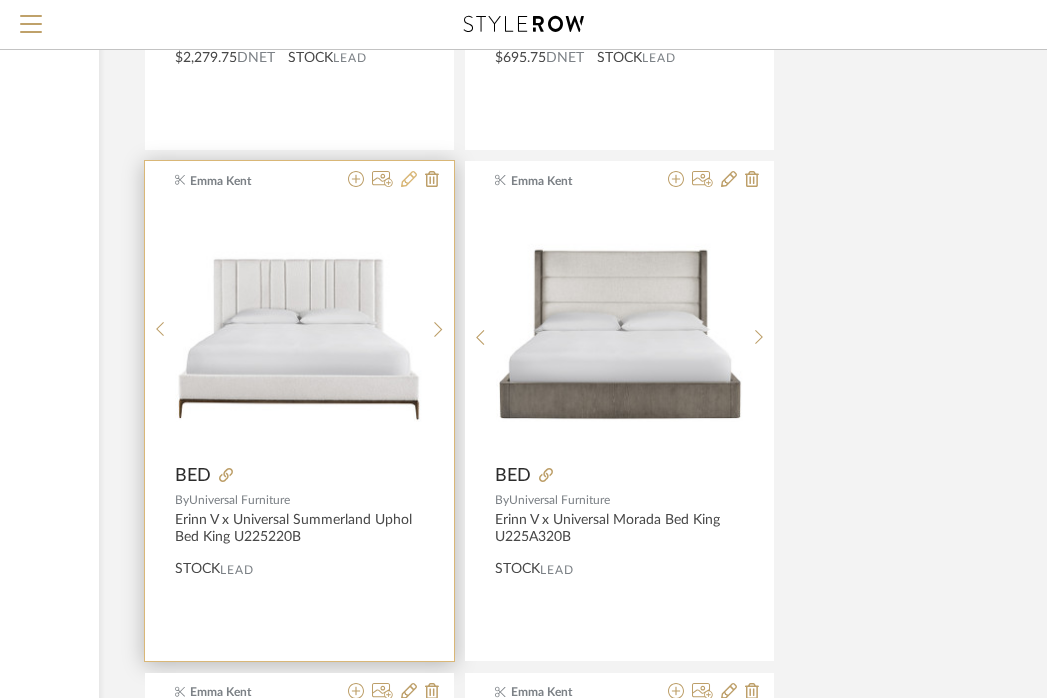 click 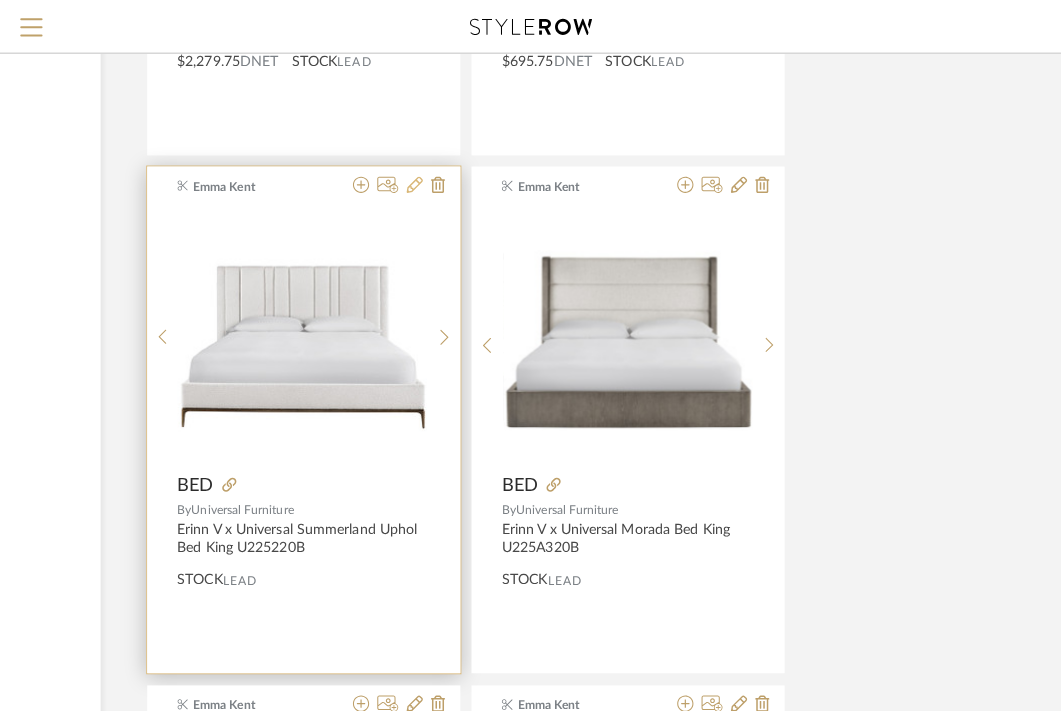 scroll, scrollTop: 0, scrollLeft: 0, axis: both 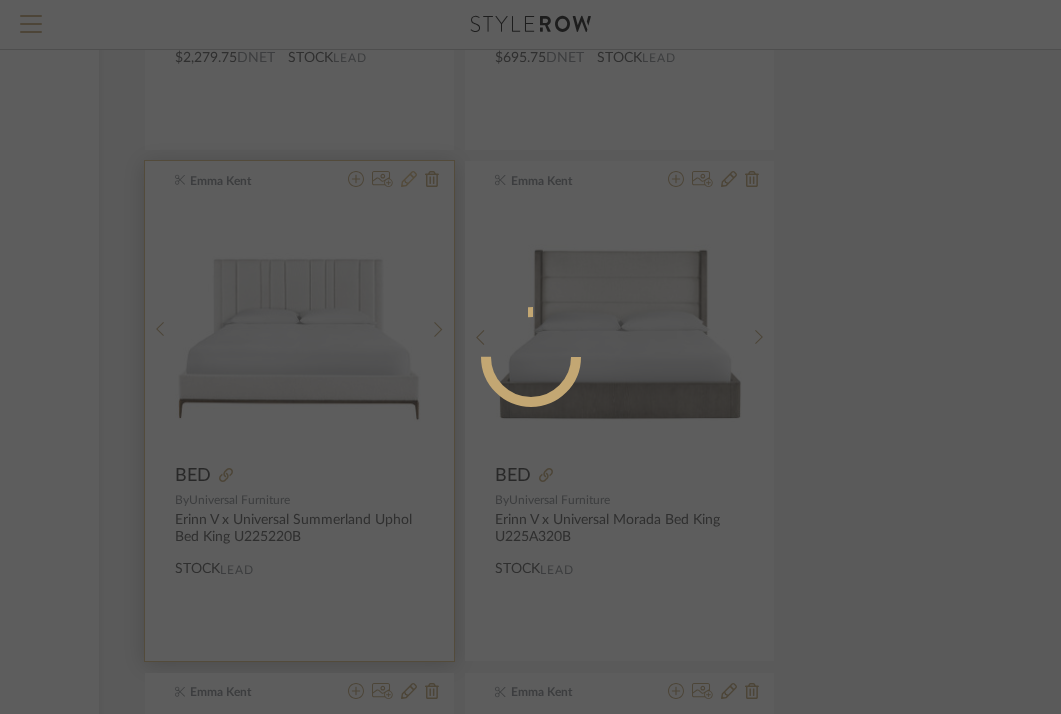 radio on "true" 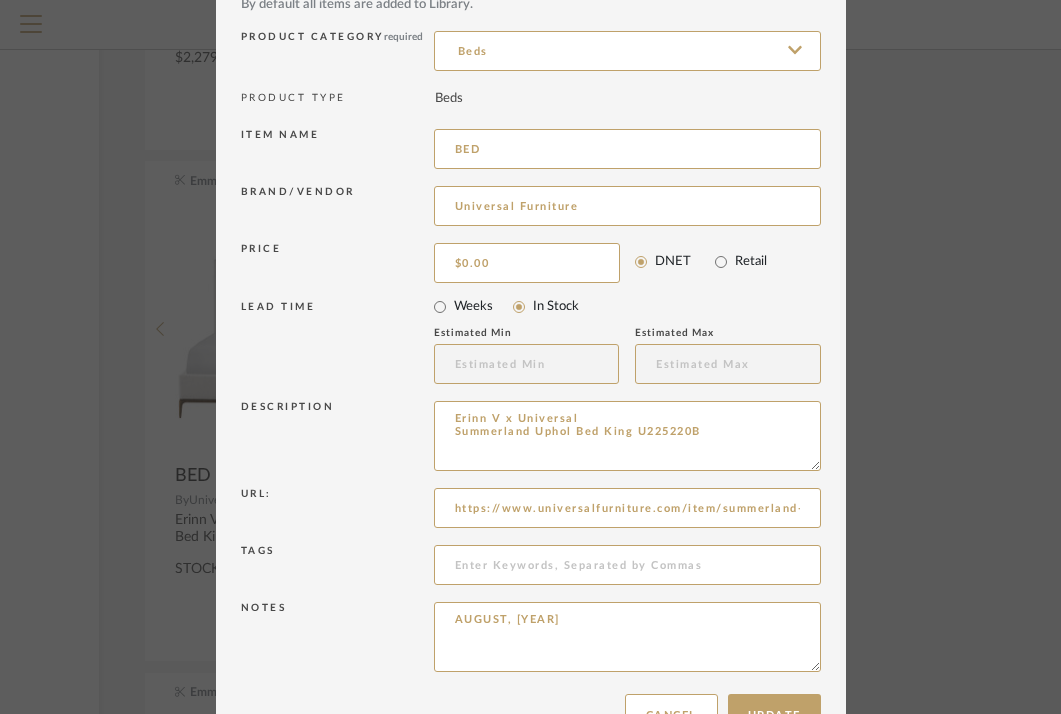 scroll, scrollTop: 140, scrollLeft: 0, axis: vertical 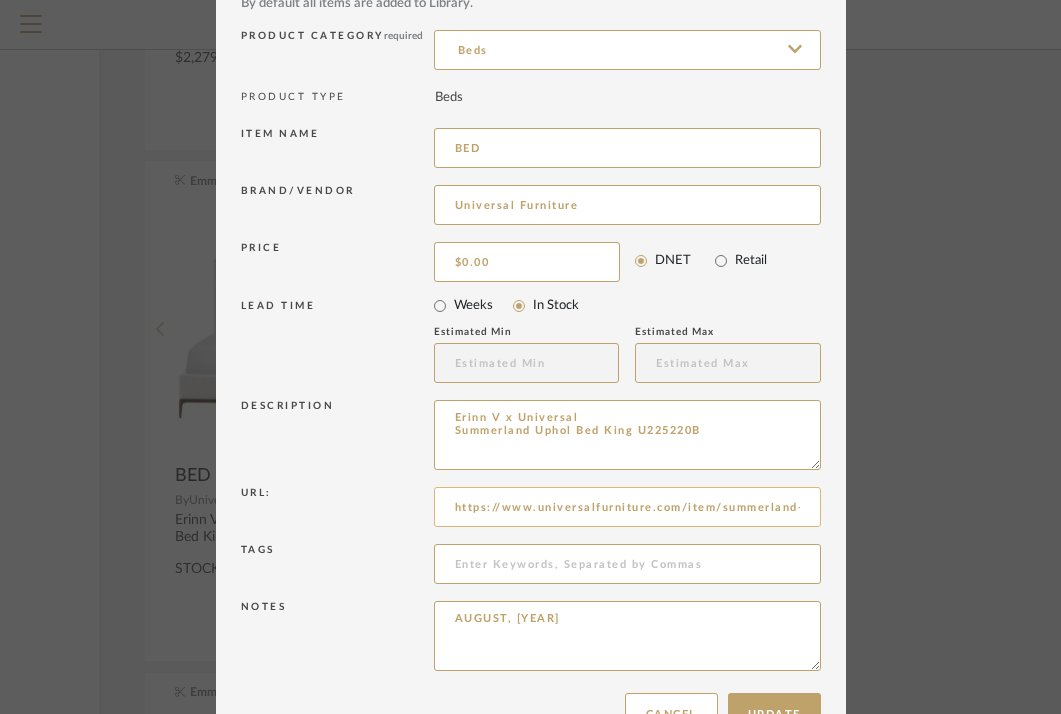 click on "https://www.universalfurniture.com/item/summerland-uphol-bed-king" at bounding box center [627, 507] 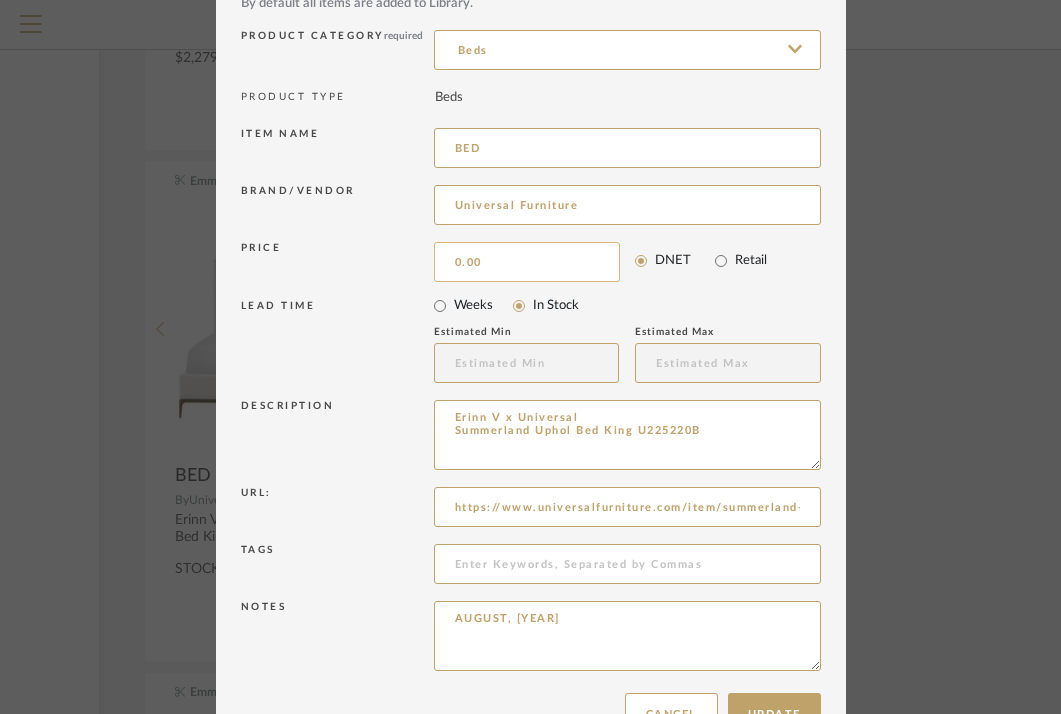 click on "0.00" at bounding box center (527, 262) 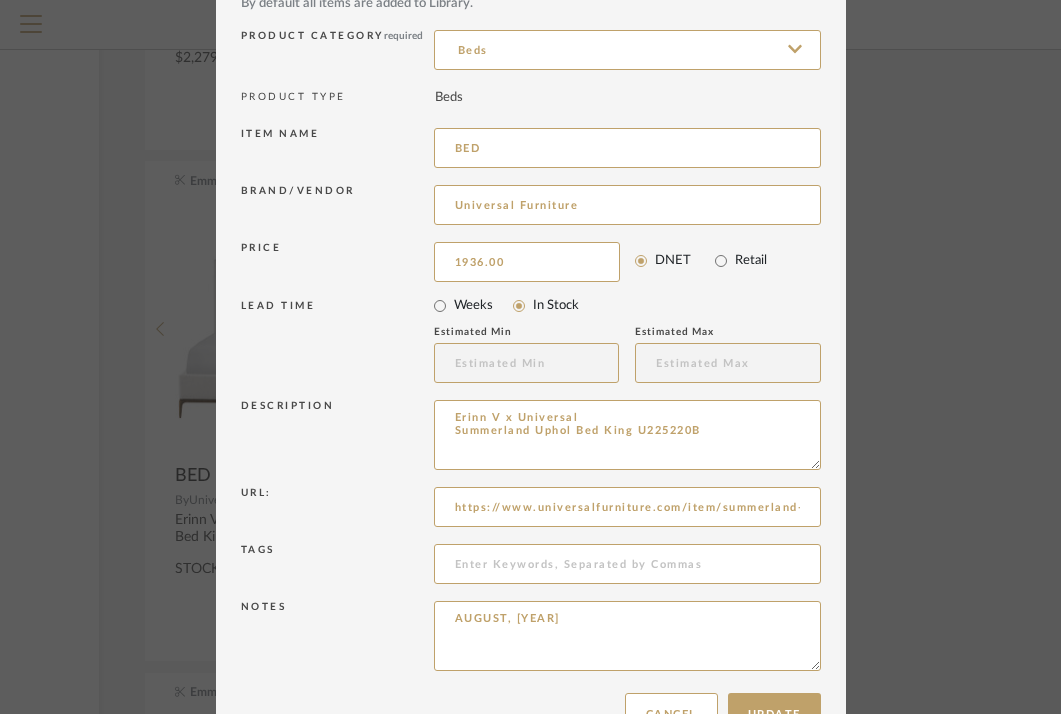 type on "$1,936.00" 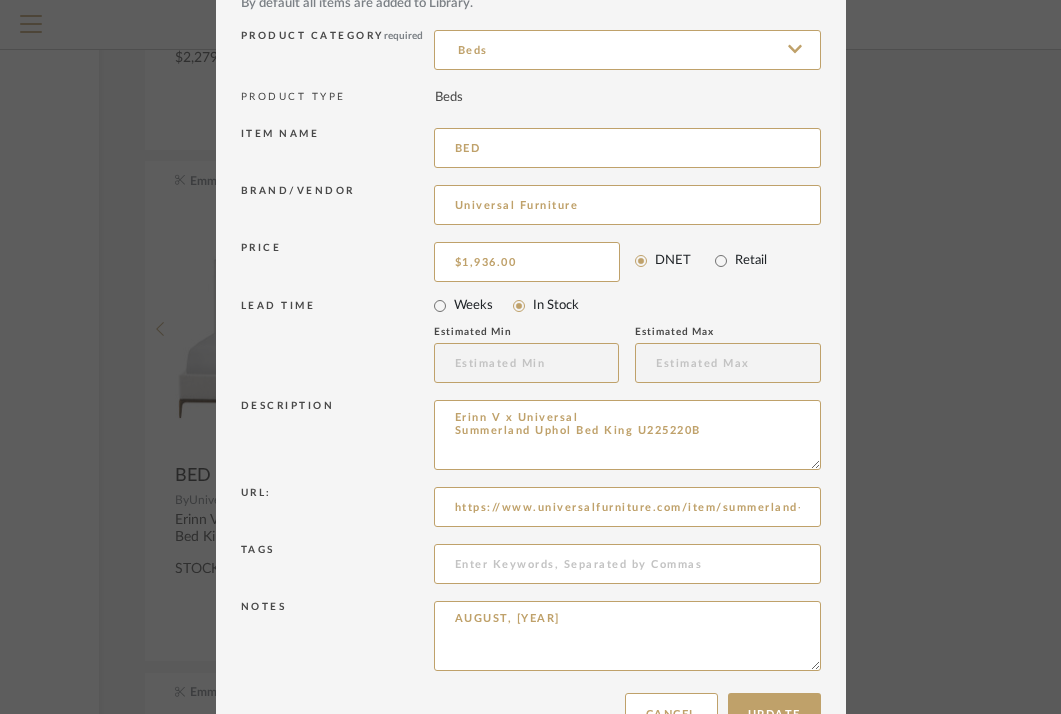 click on "LEAD TIME" at bounding box center [337, 342] 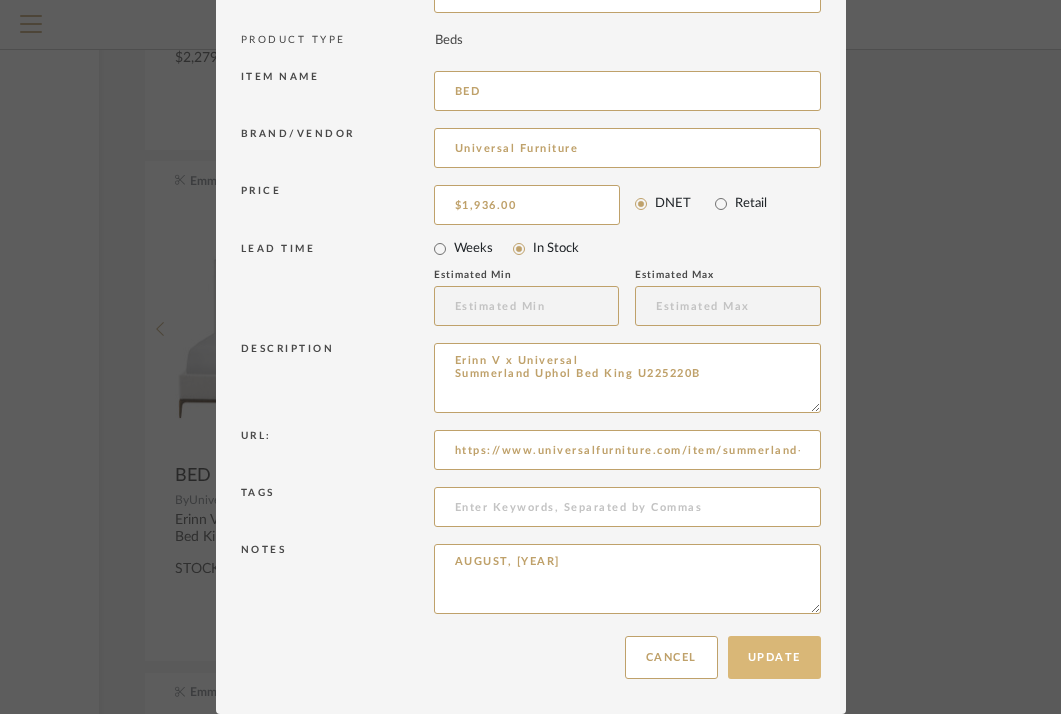 click on "Update" at bounding box center (774, 657) 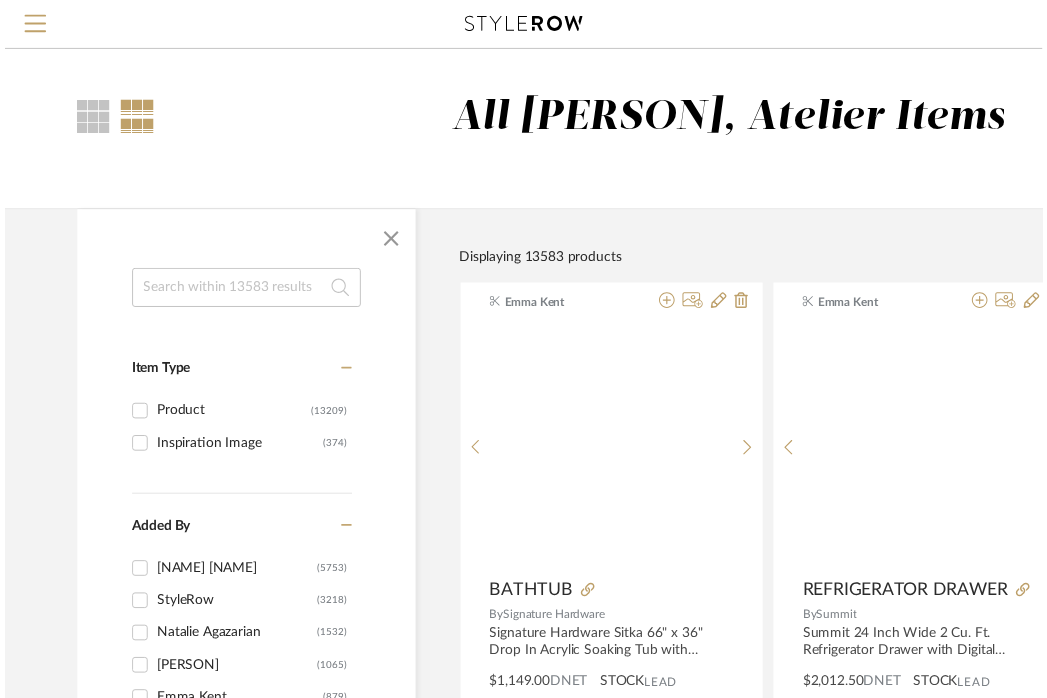 scroll, scrollTop: 4218, scrollLeft: 321, axis: both 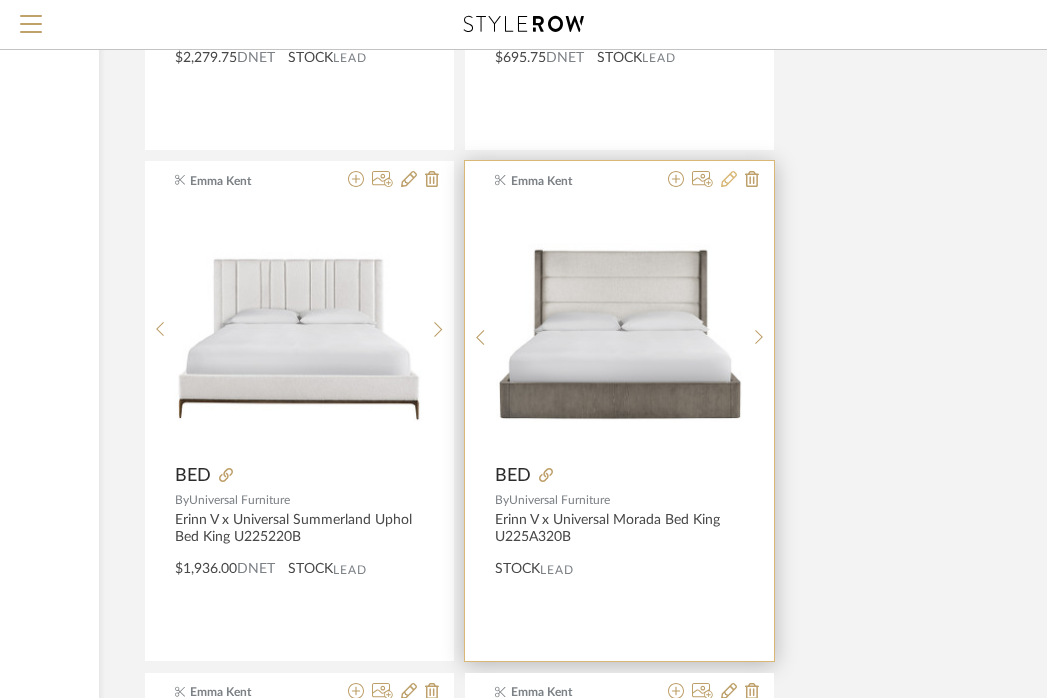 click 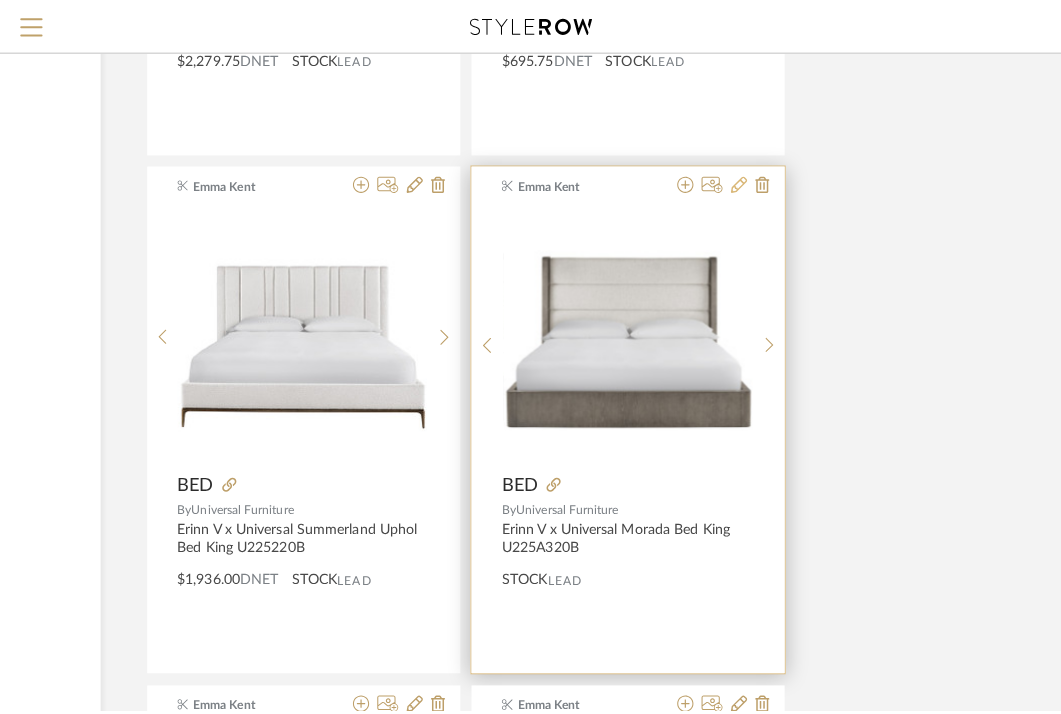 scroll, scrollTop: 0, scrollLeft: 0, axis: both 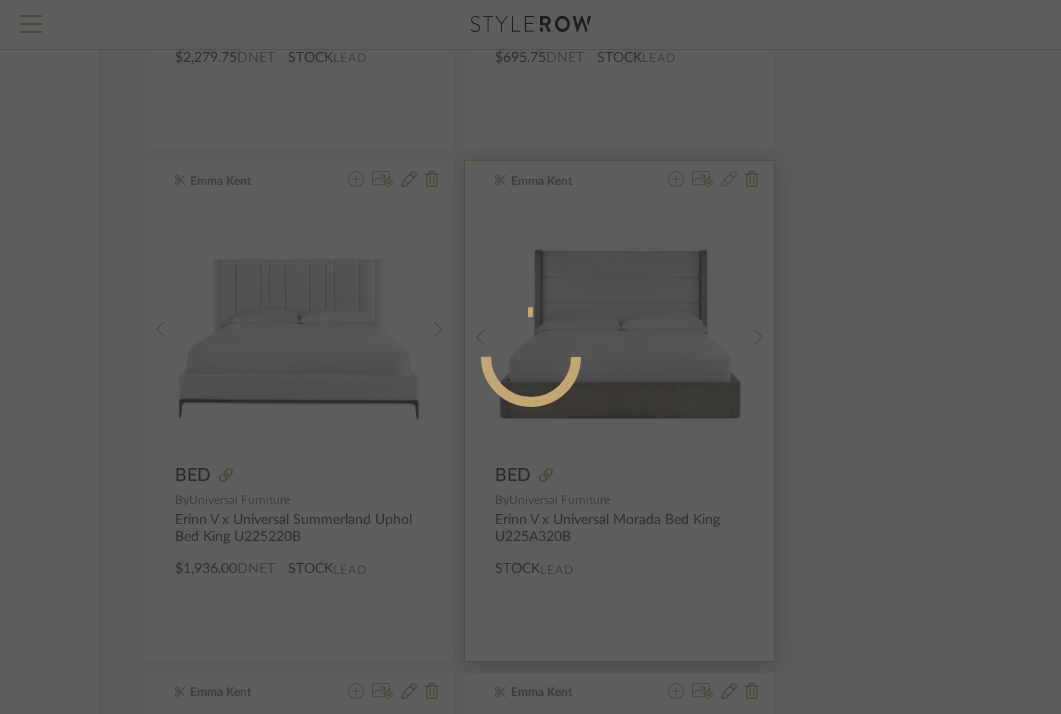 radio on "true" 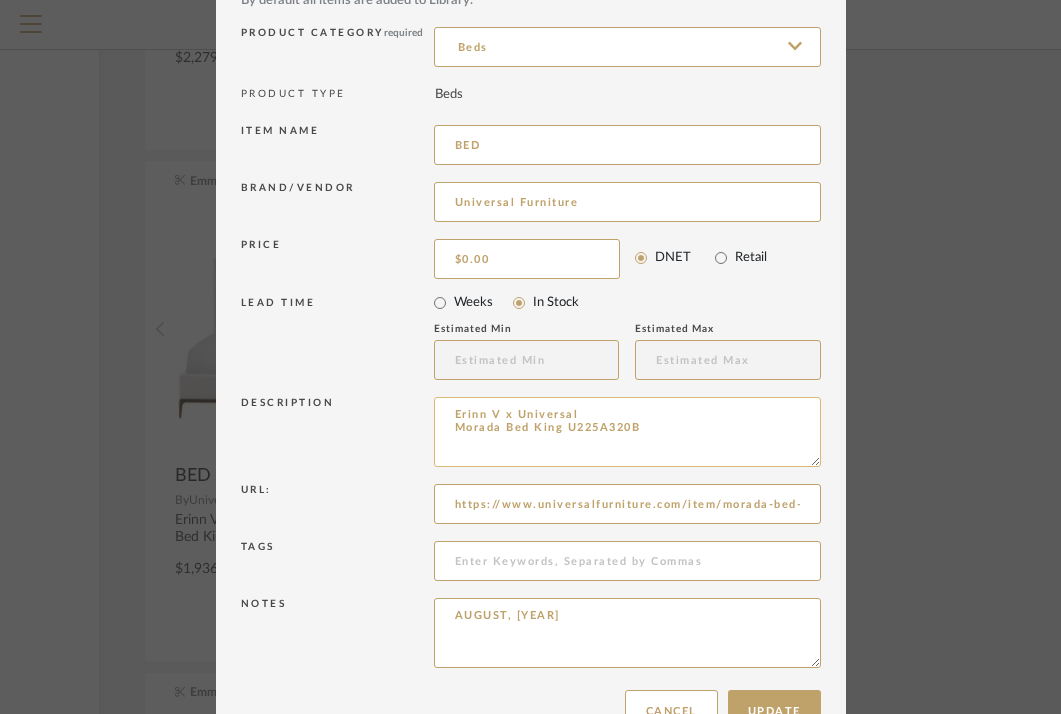 scroll, scrollTop: 161, scrollLeft: 0, axis: vertical 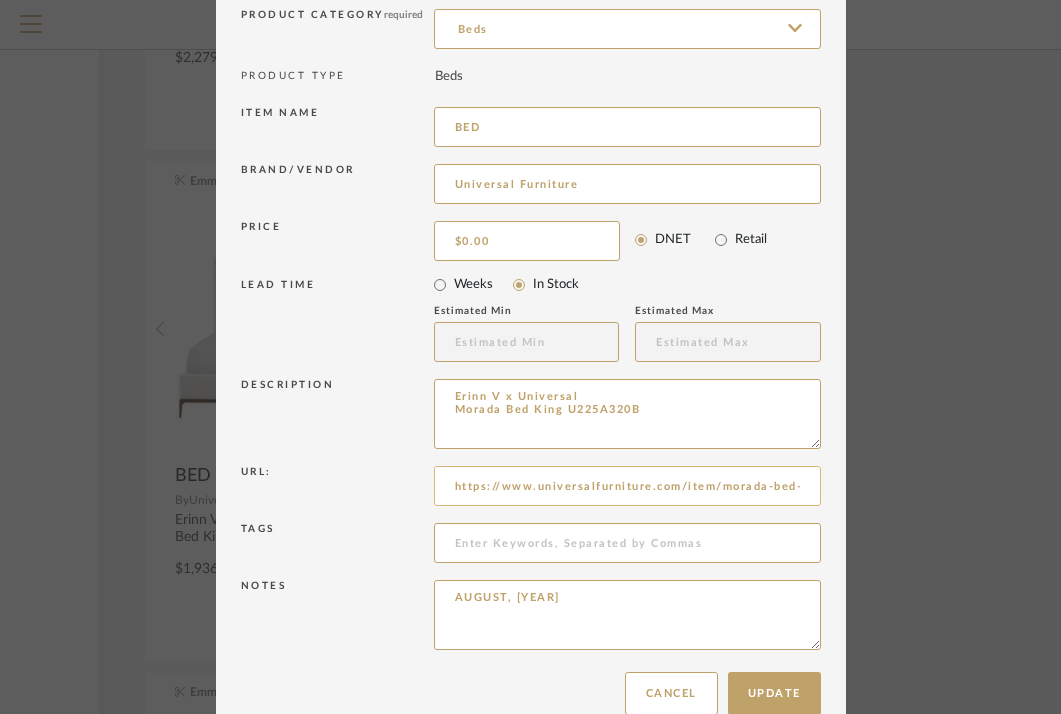click on "https://www.universalfurniture.com/item/morada-bed-king" at bounding box center (627, 486) 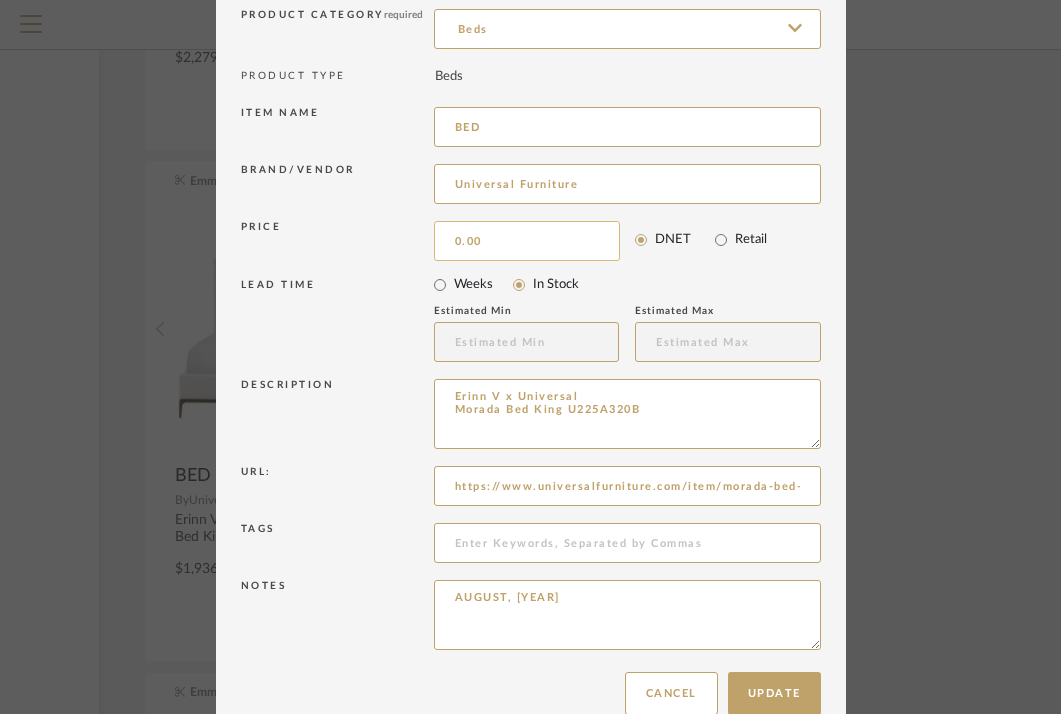 click on "0.00" at bounding box center (527, 241) 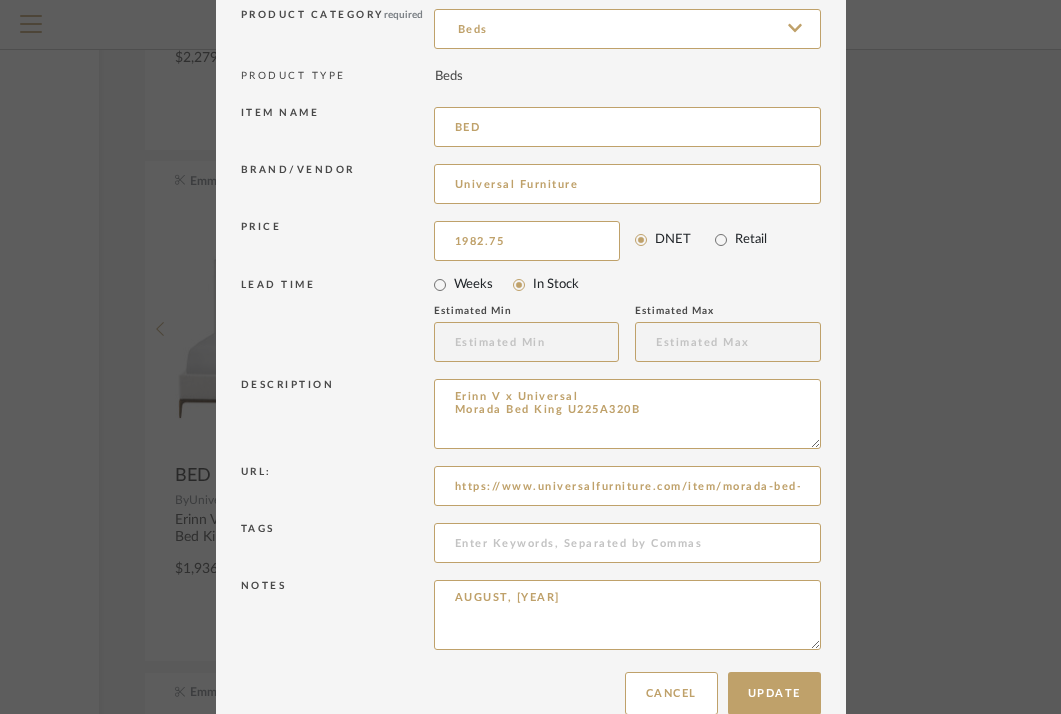 type on "$1,982.75" 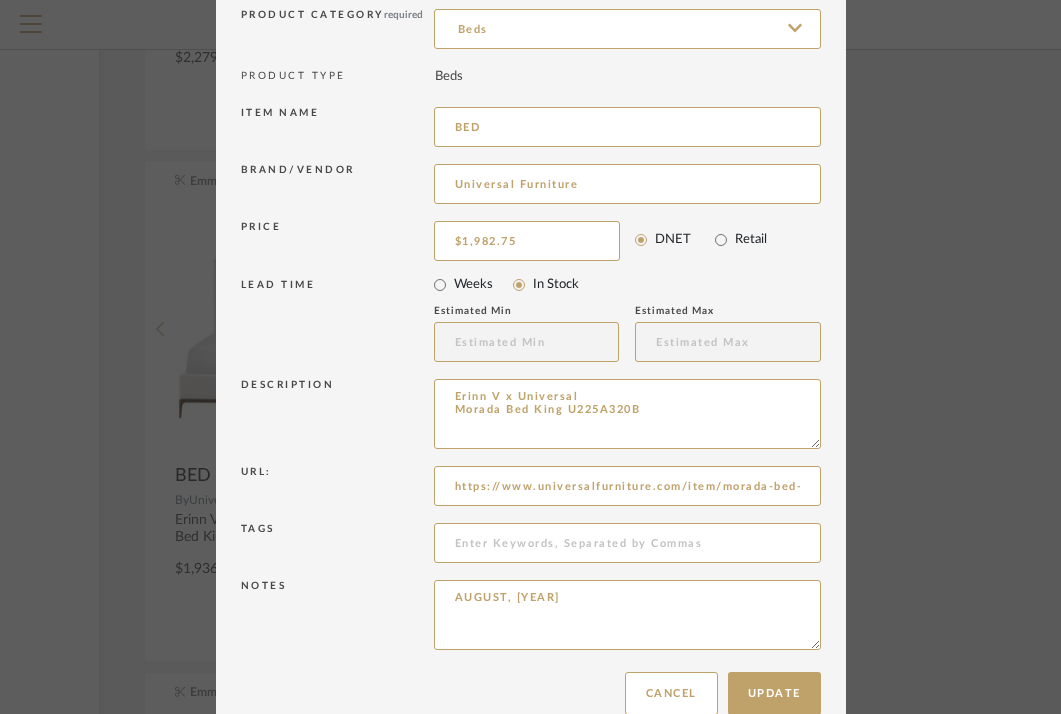 click on "Price  $1,982.75 DNET  Retail" at bounding box center (531, 241) 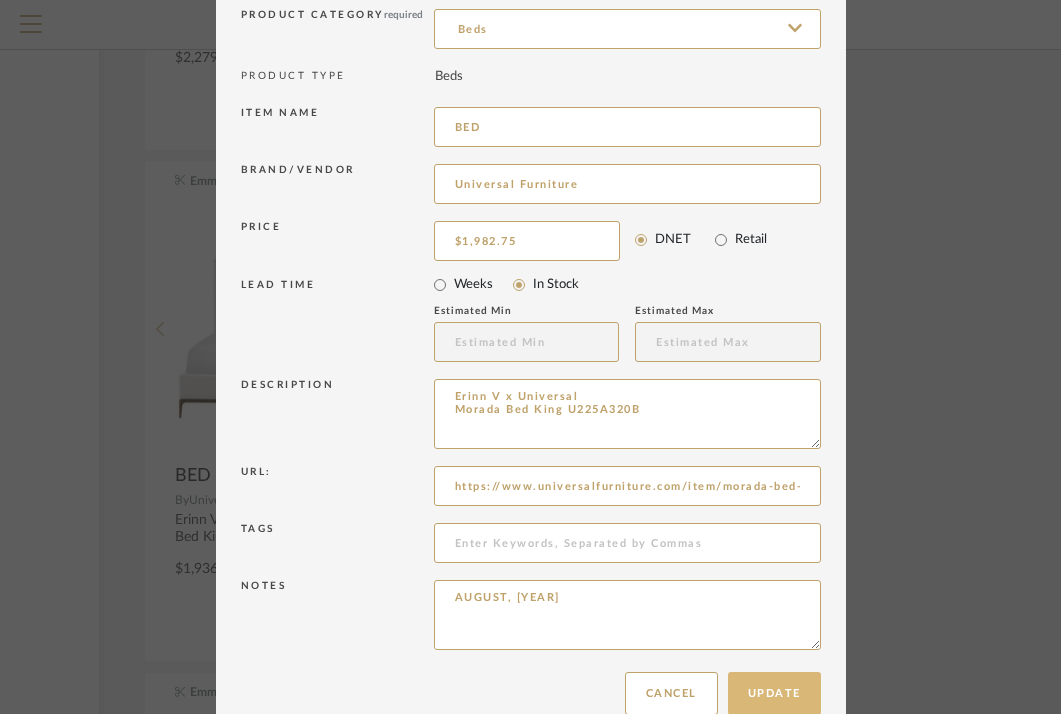 click on "Update" at bounding box center [774, 693] 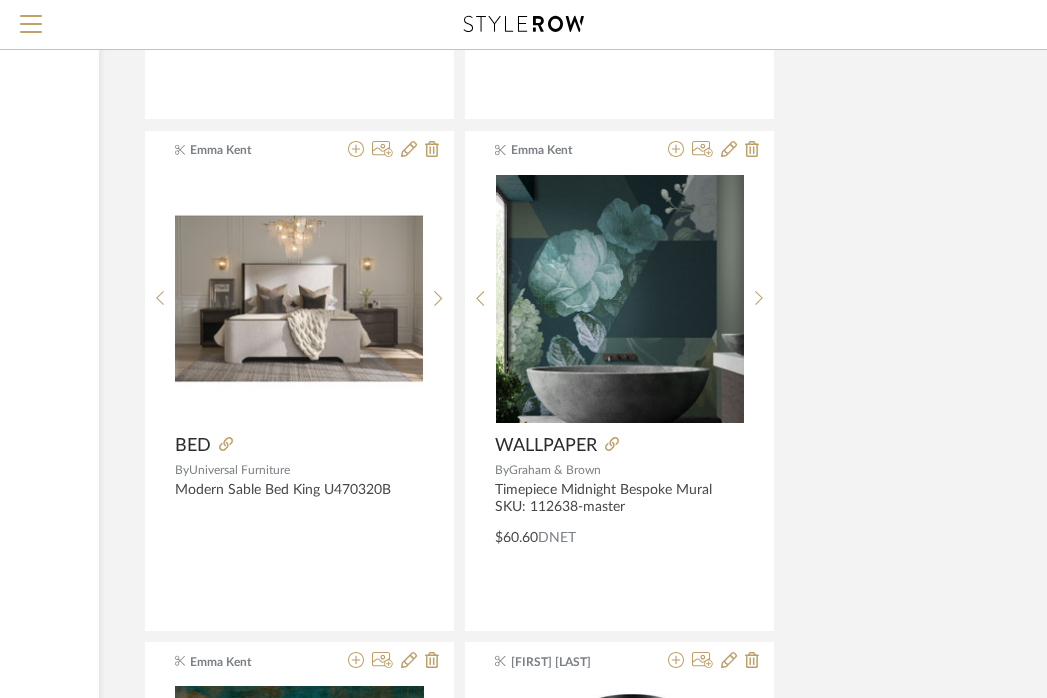 scroll, scrollTop: 4770, scrollLeft: 321, axis: both 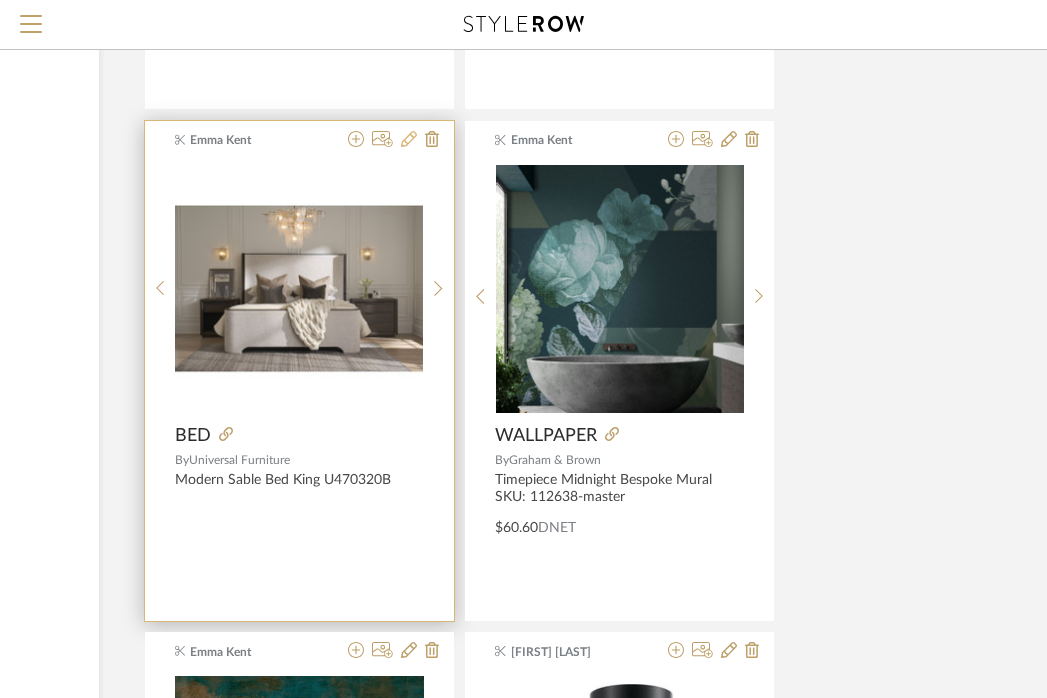 click 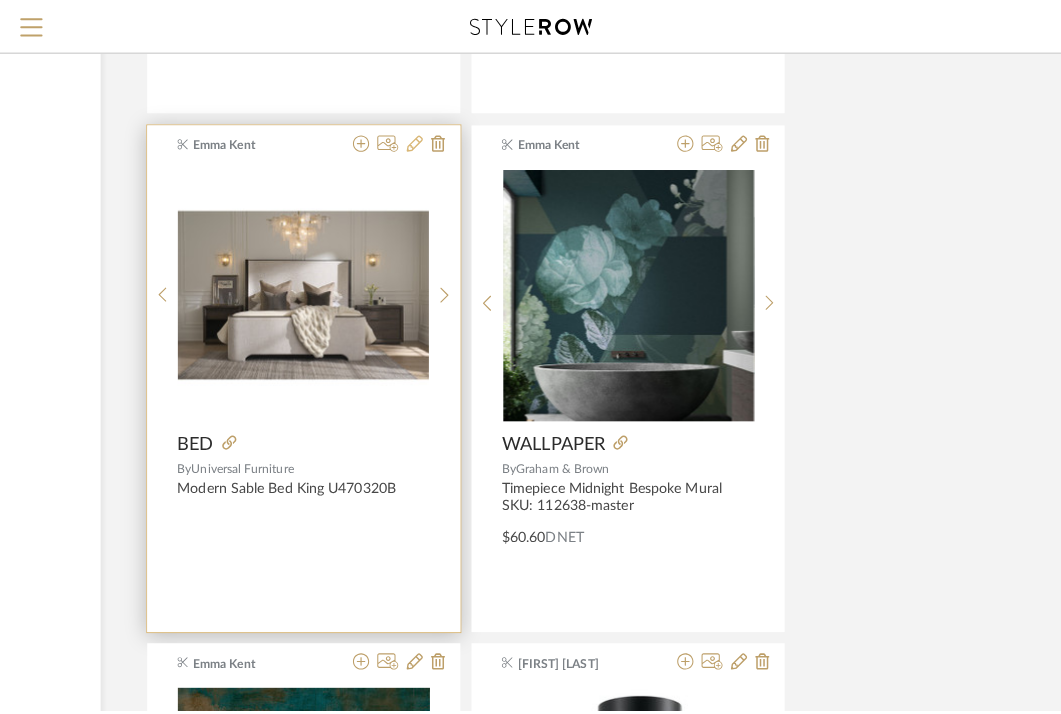 scroll, scrollTop: 0, scrollLeft: 0, axis: both 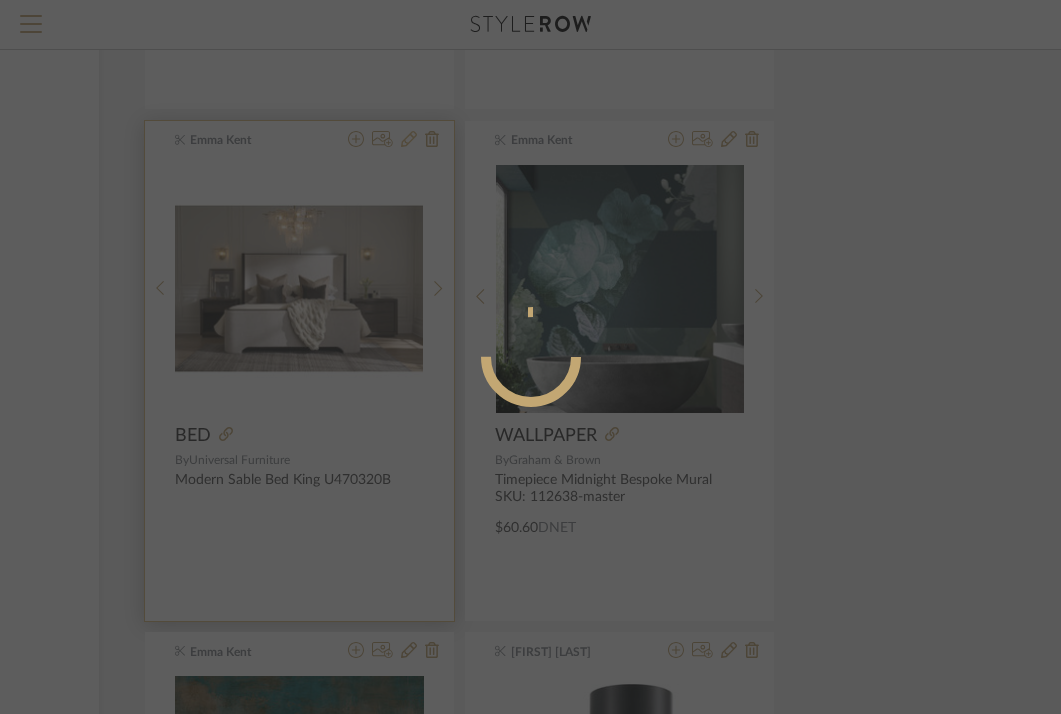 radio on "true" 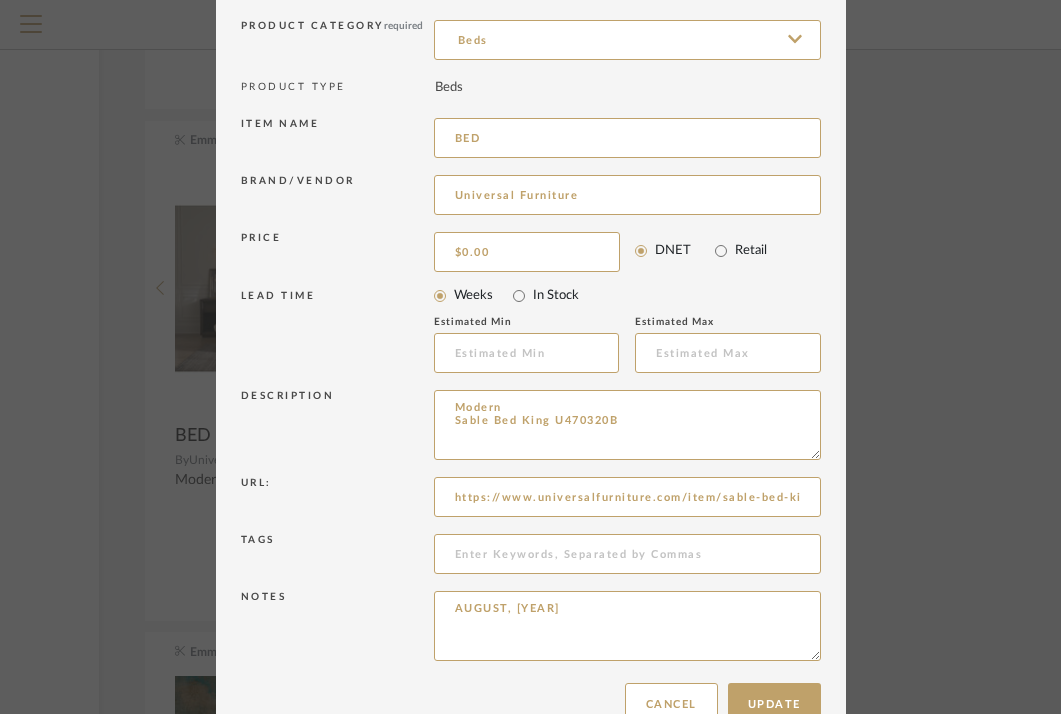 scroll, scrollTop: 183, scrollLeft: 0, axis: vertical 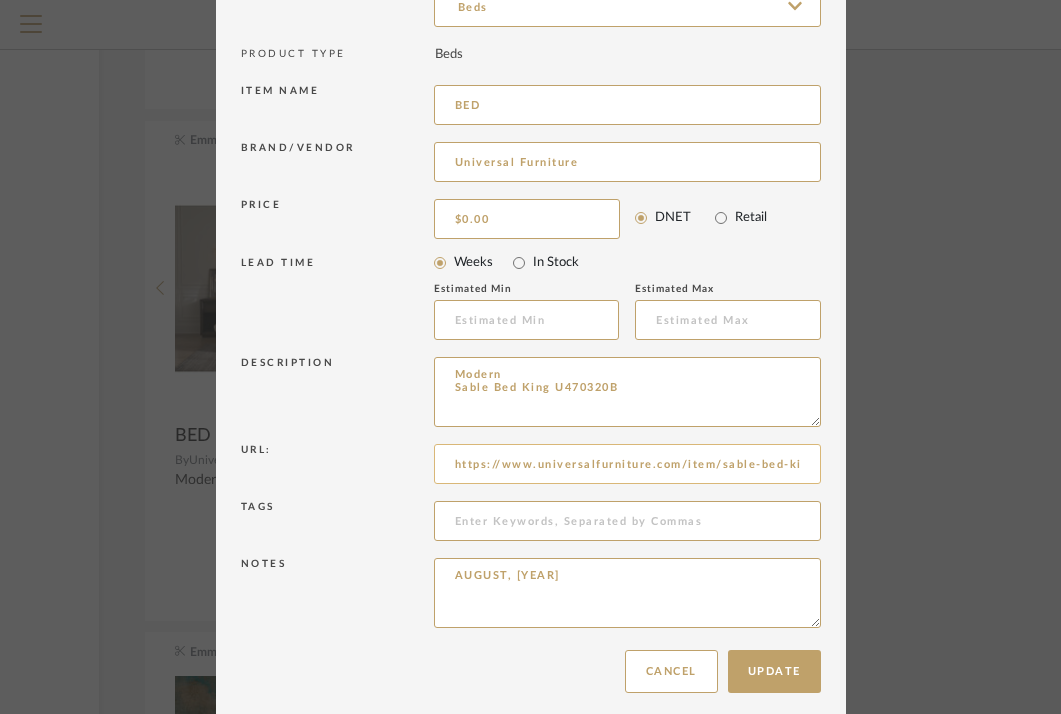 click on "https://www.universalfurniture.com/item/sable-bed-king" at bounding box center [627, 464] 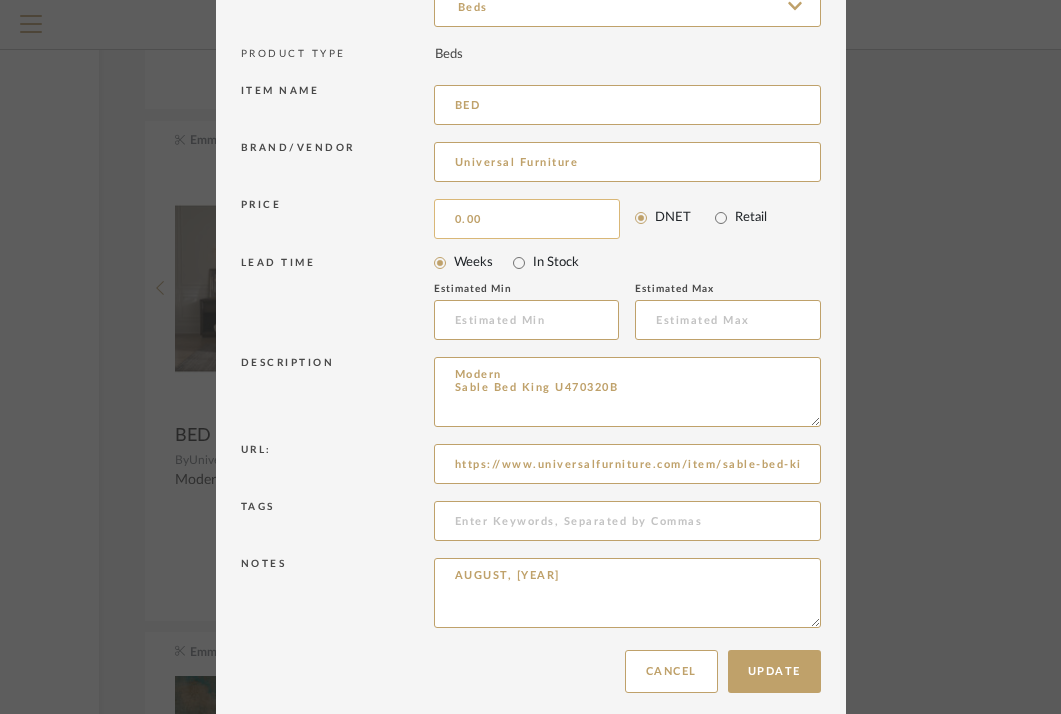 click on "0.00" at bounding box center (527, 219) 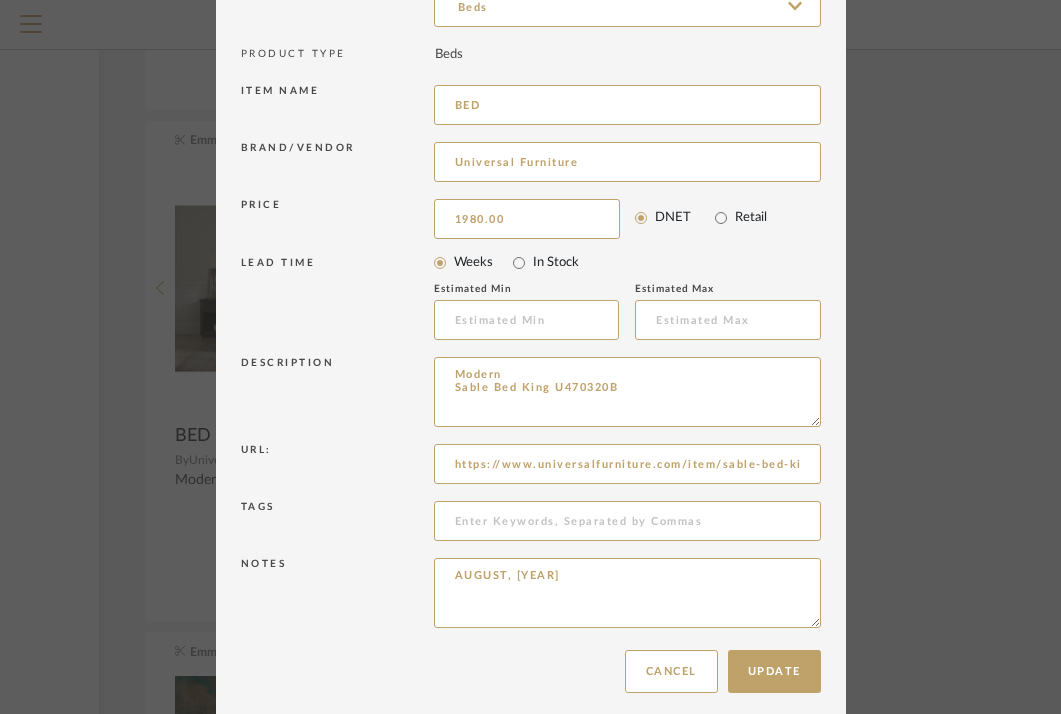 type on "$1,980.00" 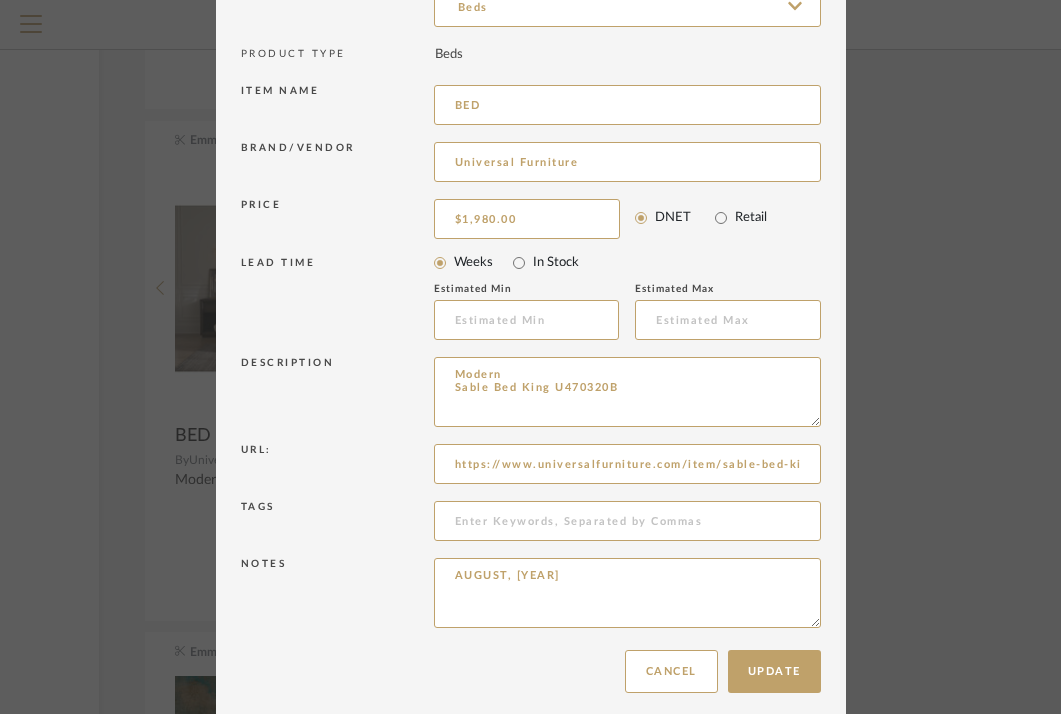 click on "Brand/Vendor  Universal Furniture" at bounding box center [531, 165] 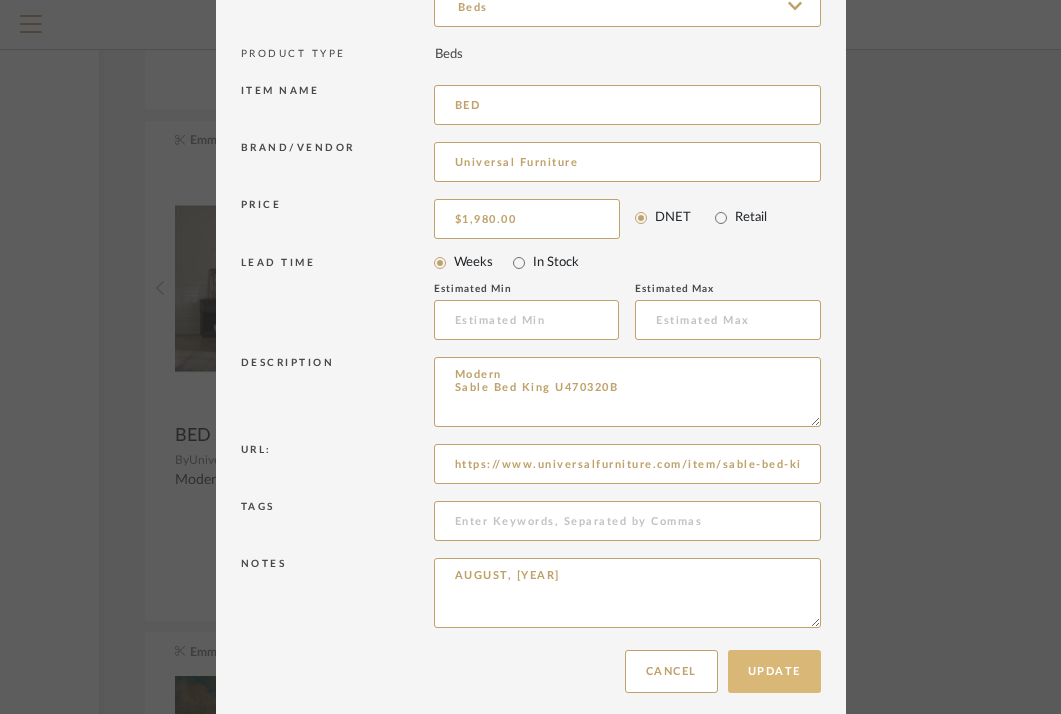 click on "Update" at bounding box center (774, 671) 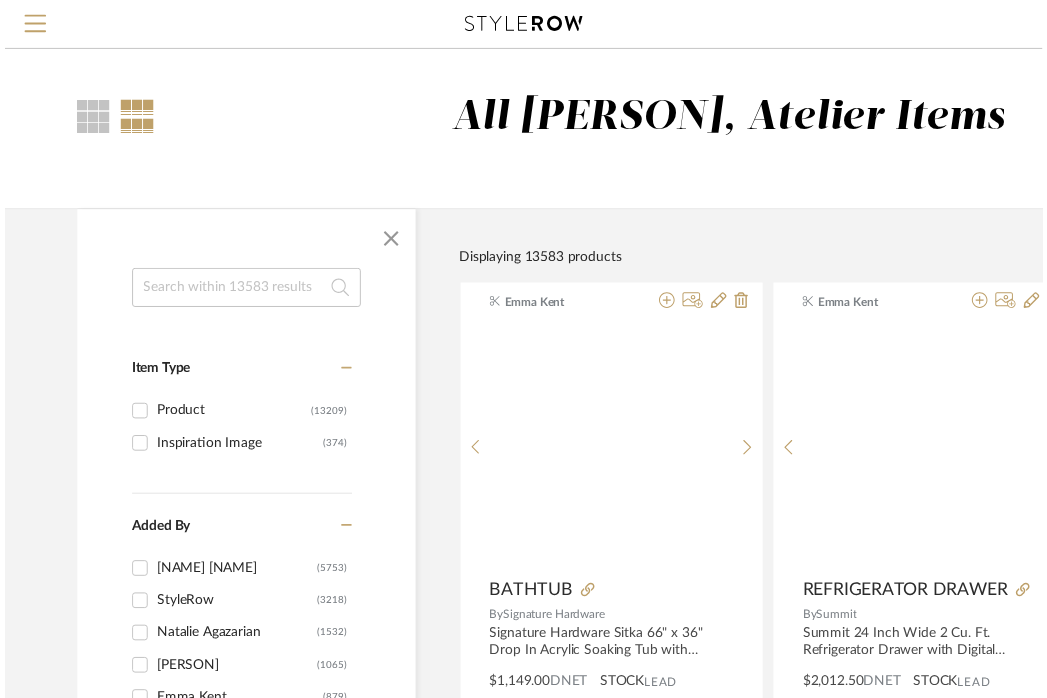 scroll, scrollTop: 4770, scrollLeft: 321, axis: both 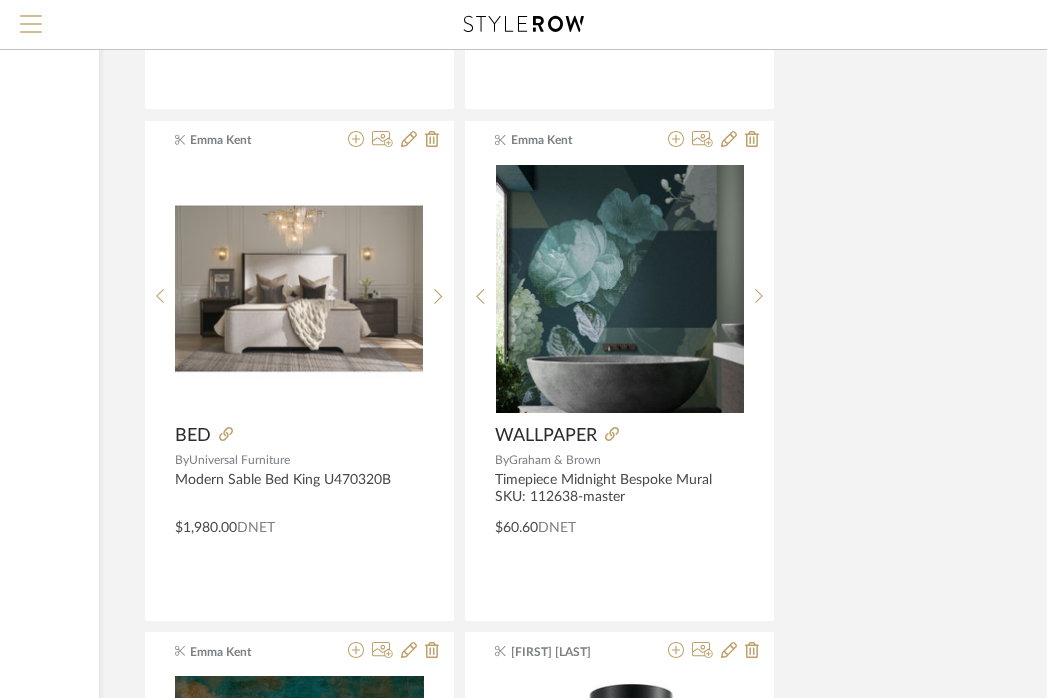 click at bounding box center [31, 30] 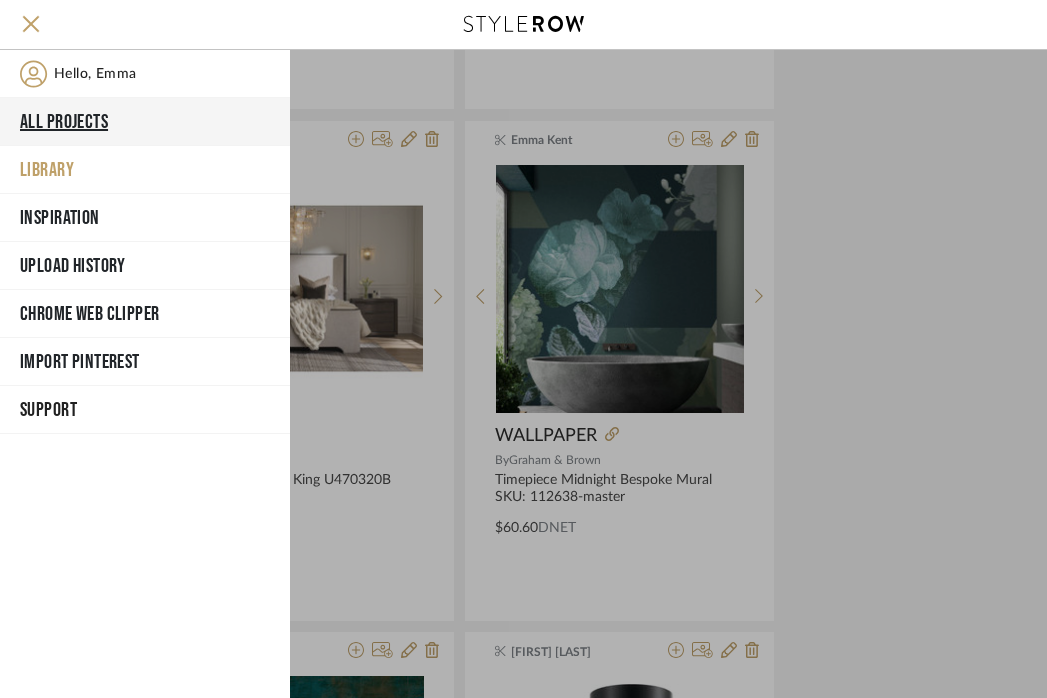 click on "All Projects" at bounding box center [145, 122] 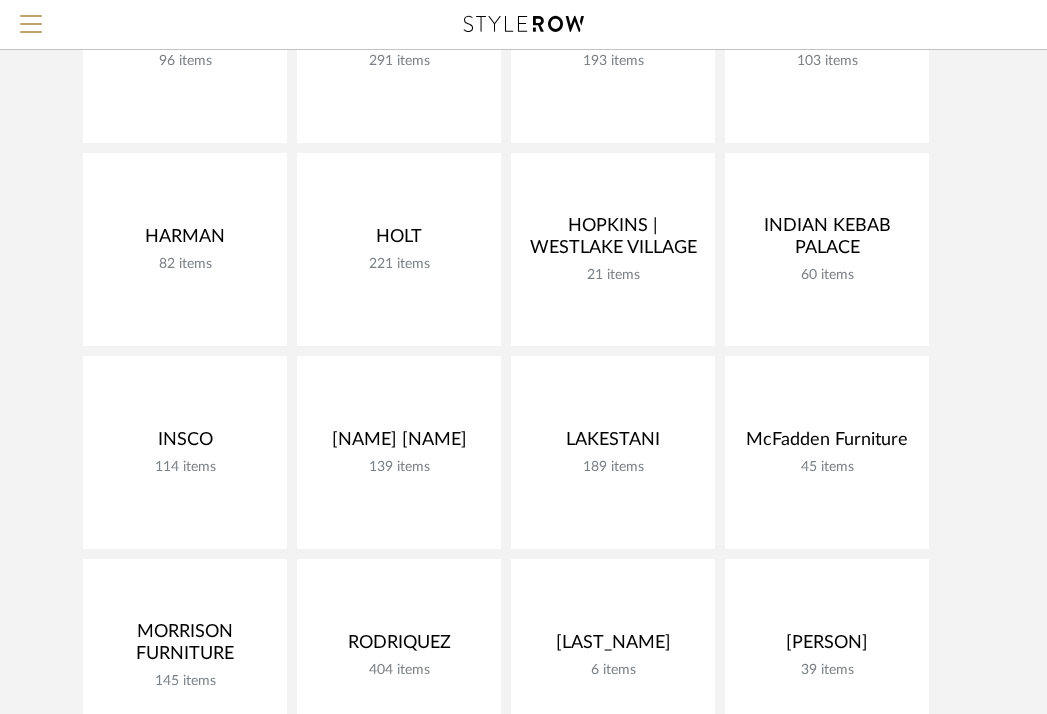 scroll, scrollTop: 532, scrollLeft: 0, axis: vertical 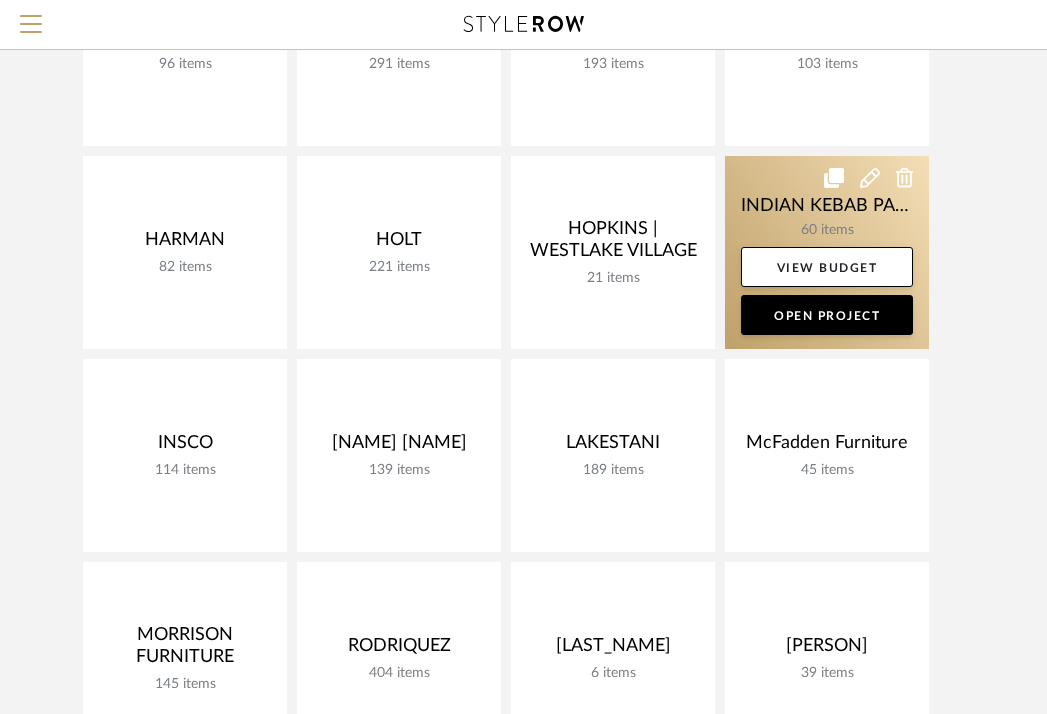 click 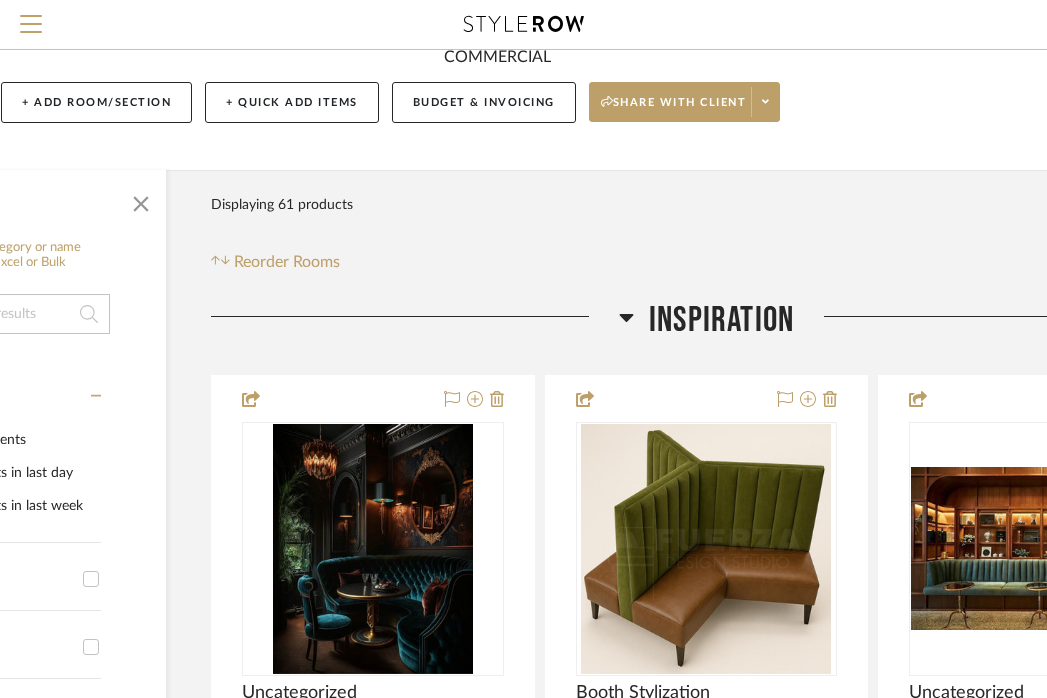 scroll, scrollTop: 141, scrollLeft: 210, axis: both 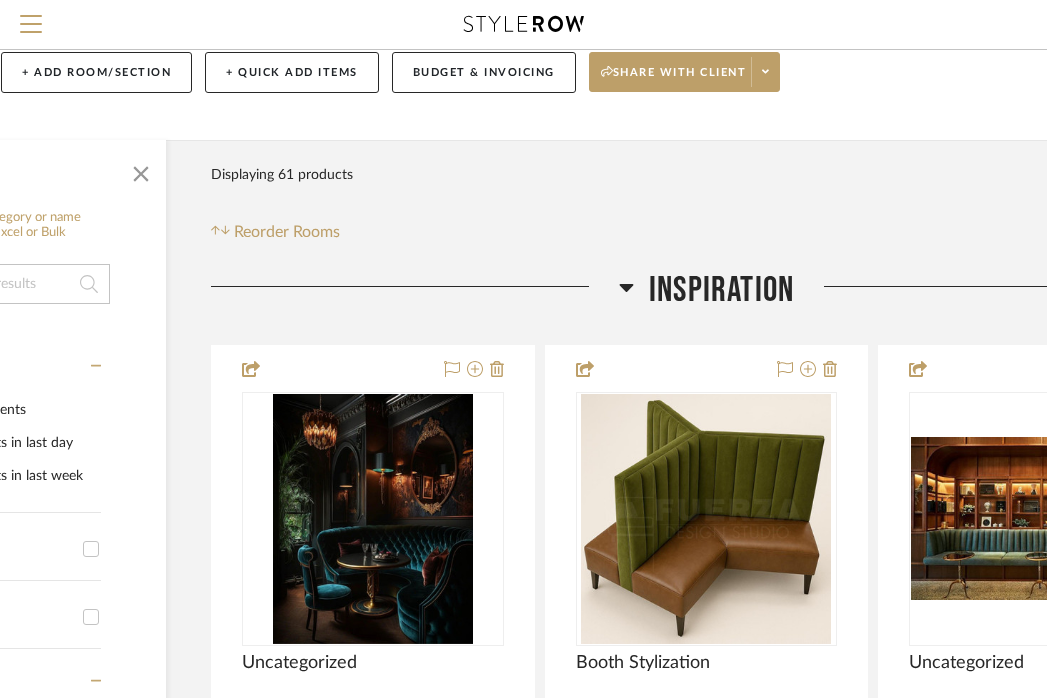 click on "INSPIRATION" 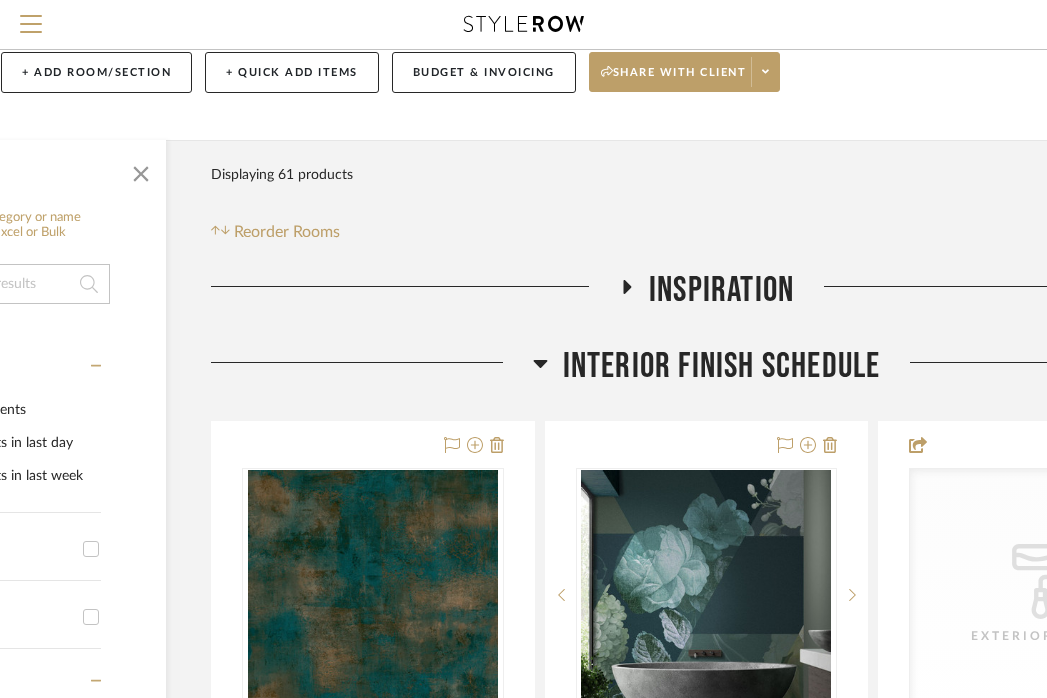 click on "Interior Finish Schedule" 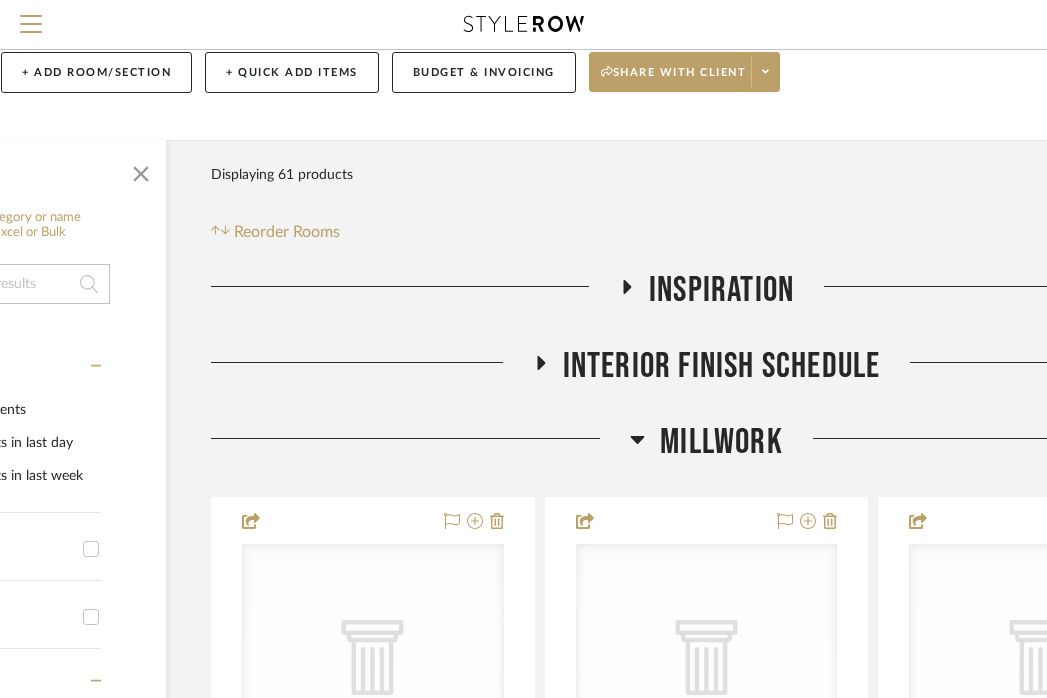 click on "Millwork" 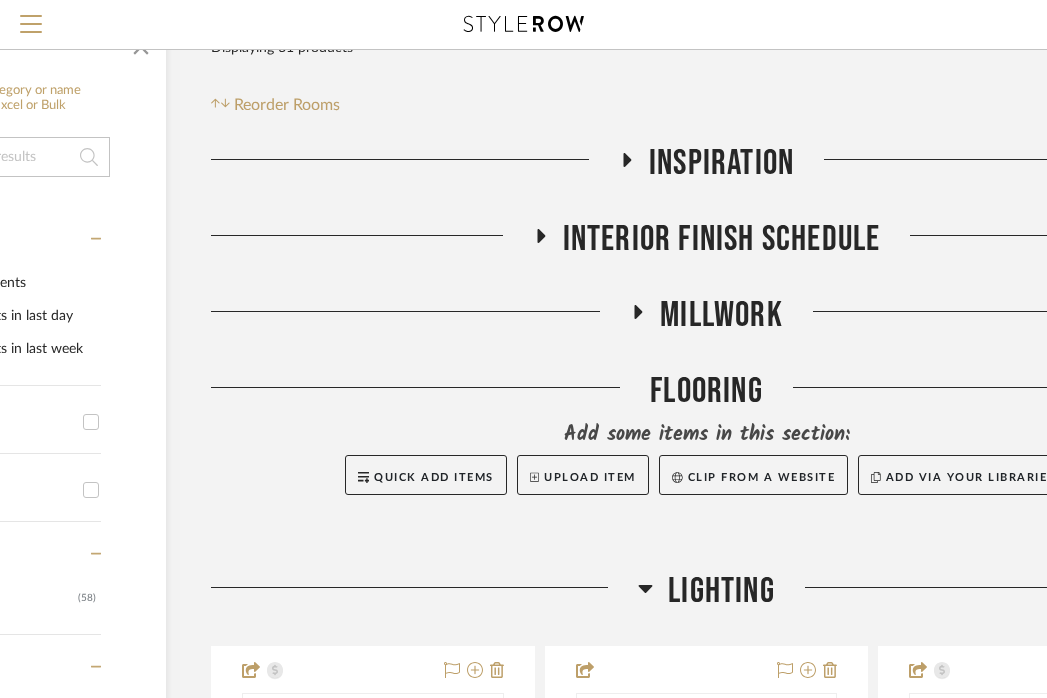 scroll, scrollTop: 278, scrollLeft: 210, axis: both 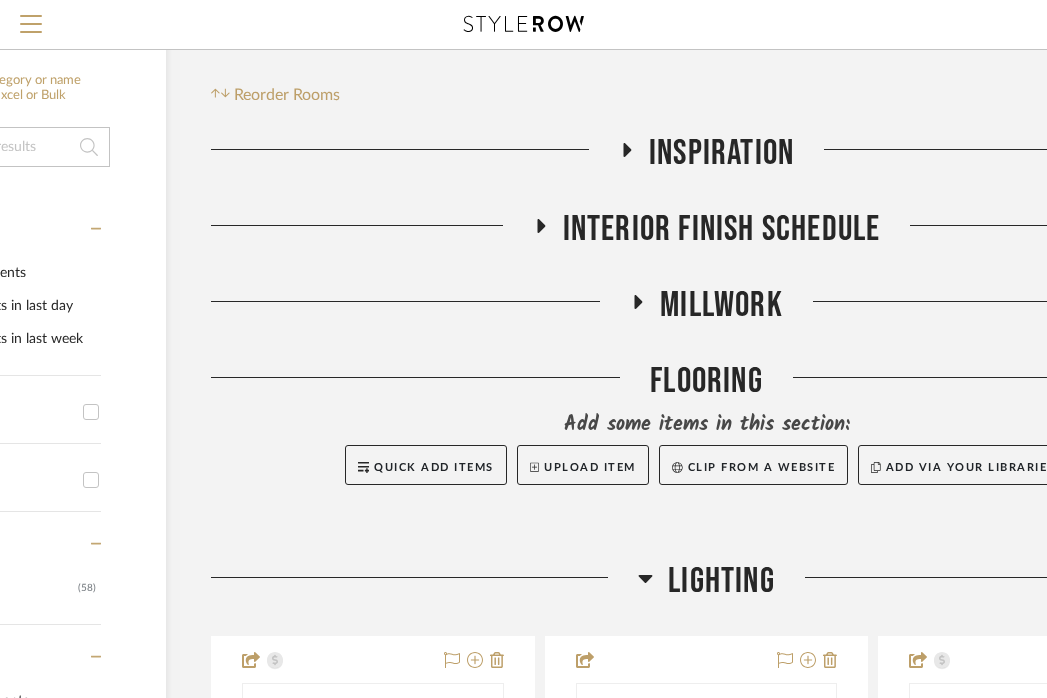 click on "Lighting" 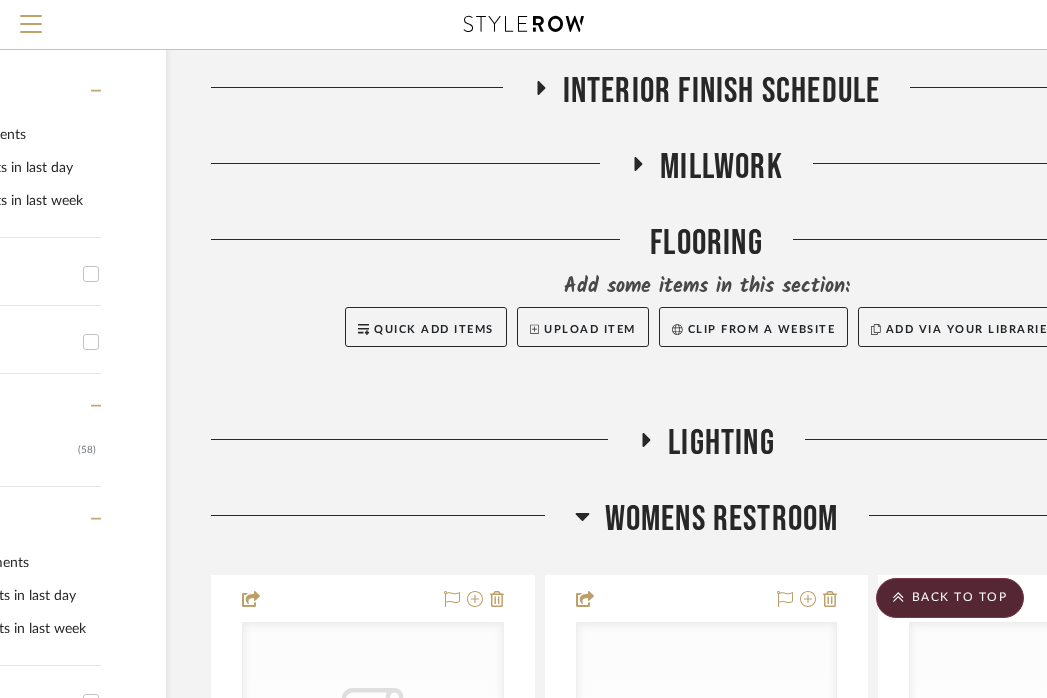 click on "WOMENS RESTROOM" 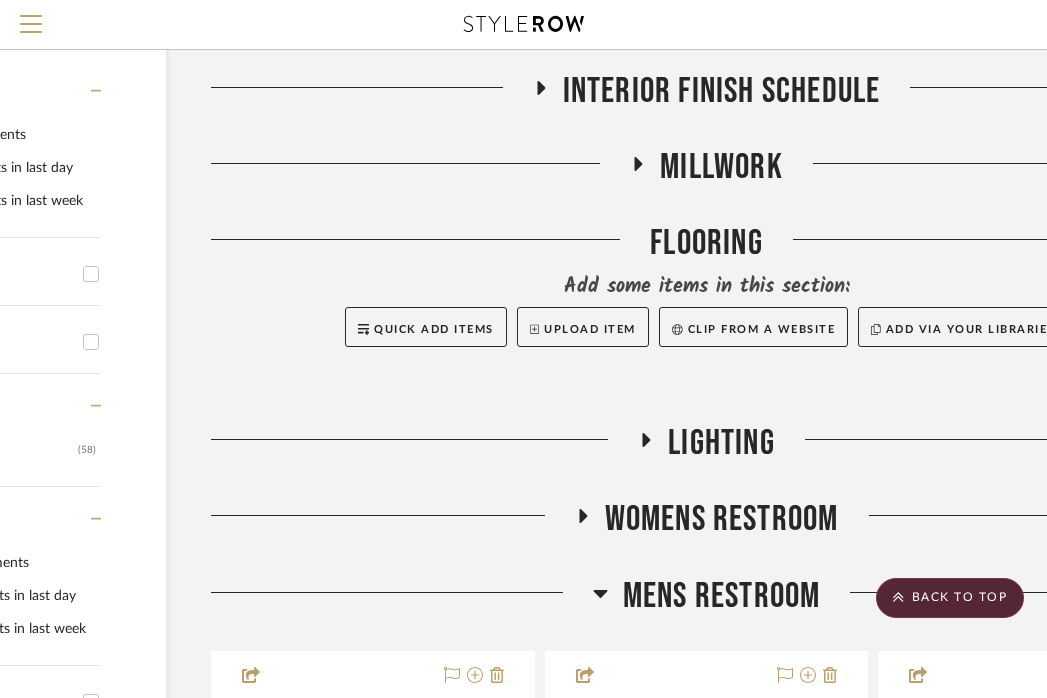 scroll, scrollTop: 557, scrollLeft: 210, axis: both 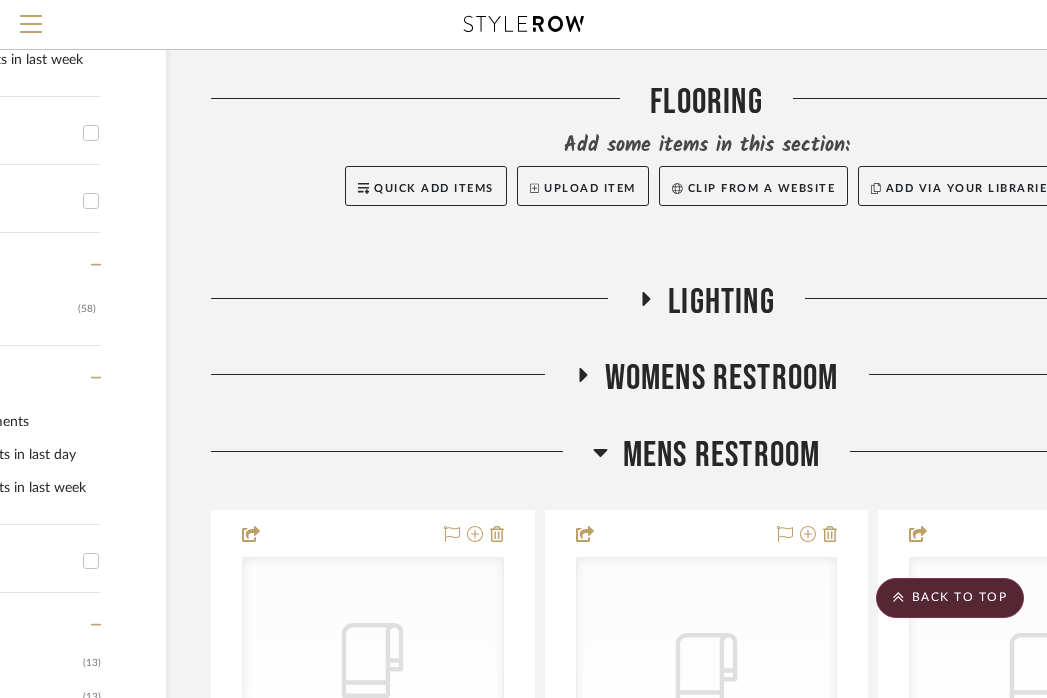 click on "MENS RESTROOM" 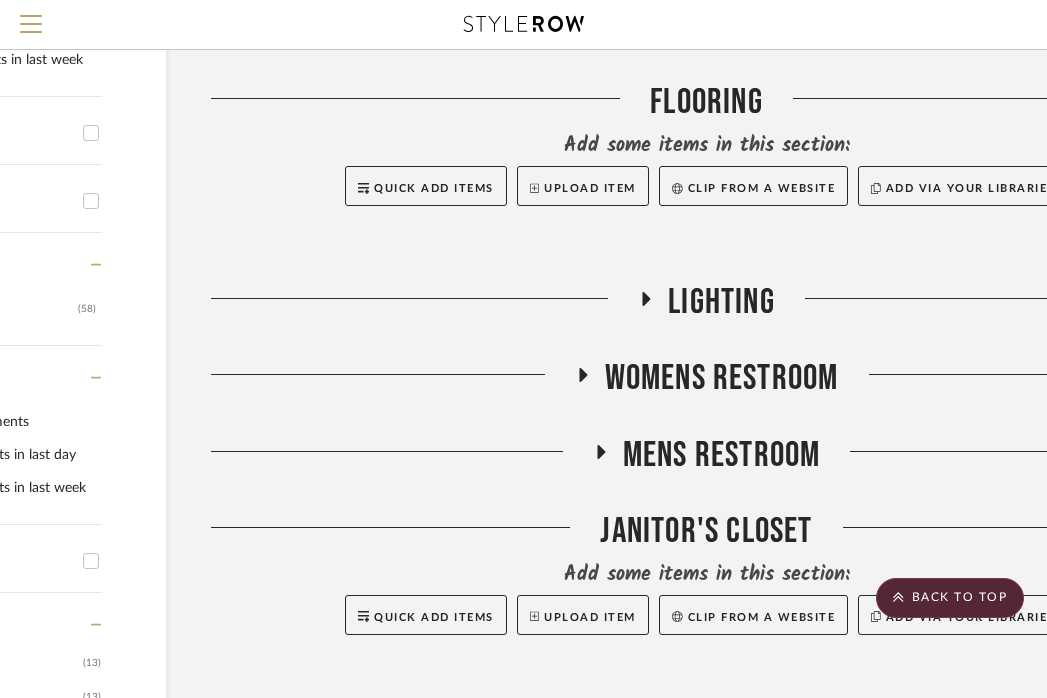 scroll, scrollTop: 735, scrollLeft: 210, axis: both 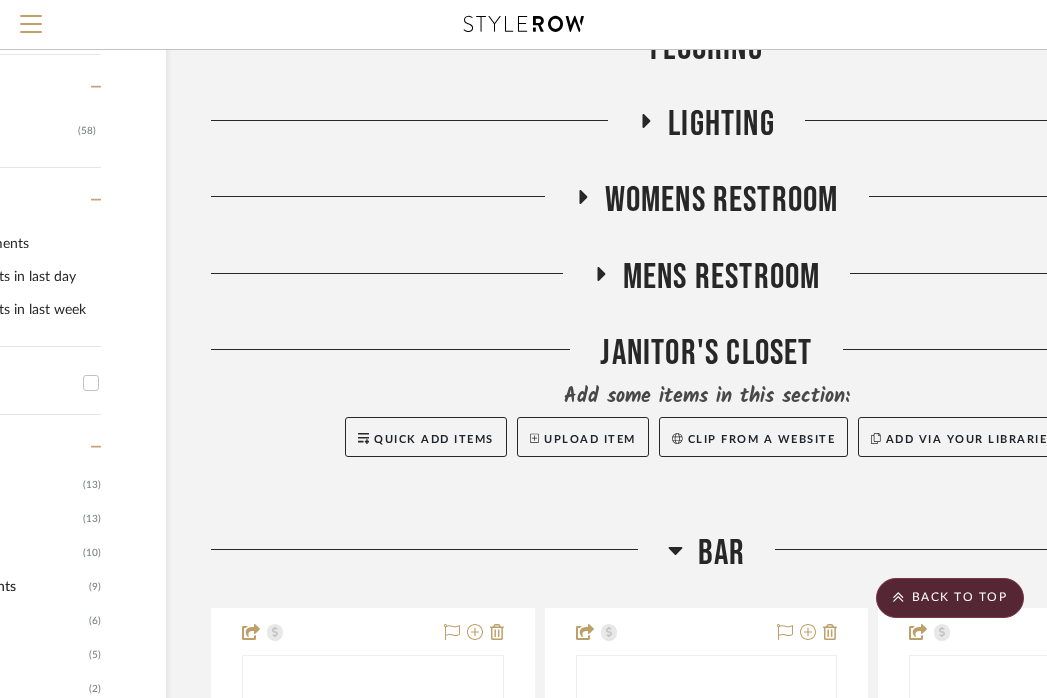 click on "BAR" 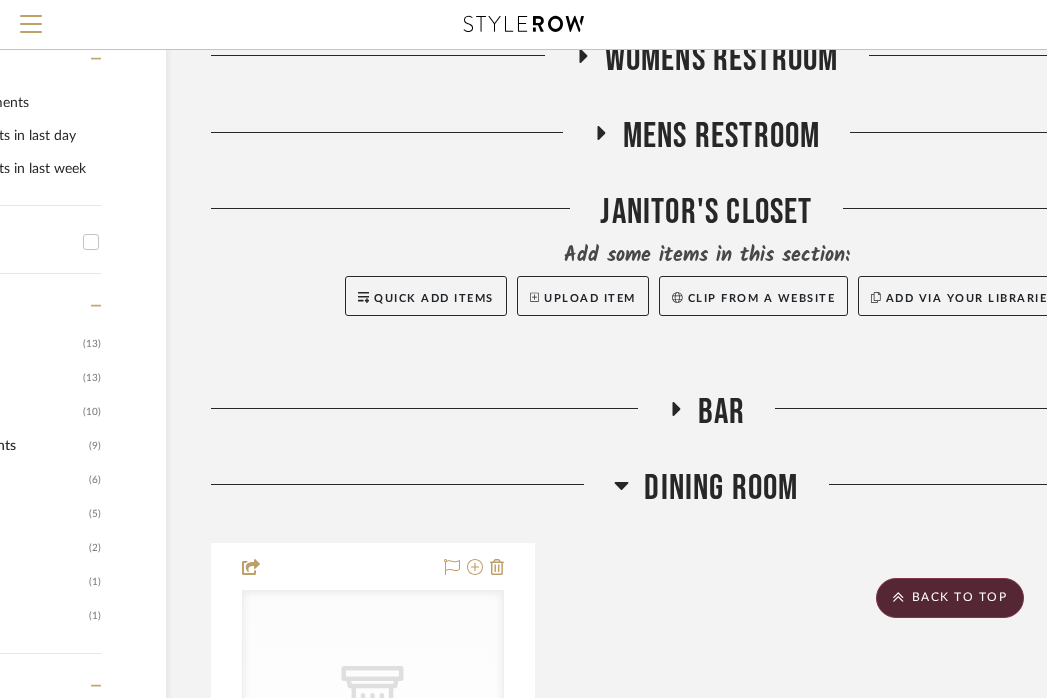 click on "Dining Room" 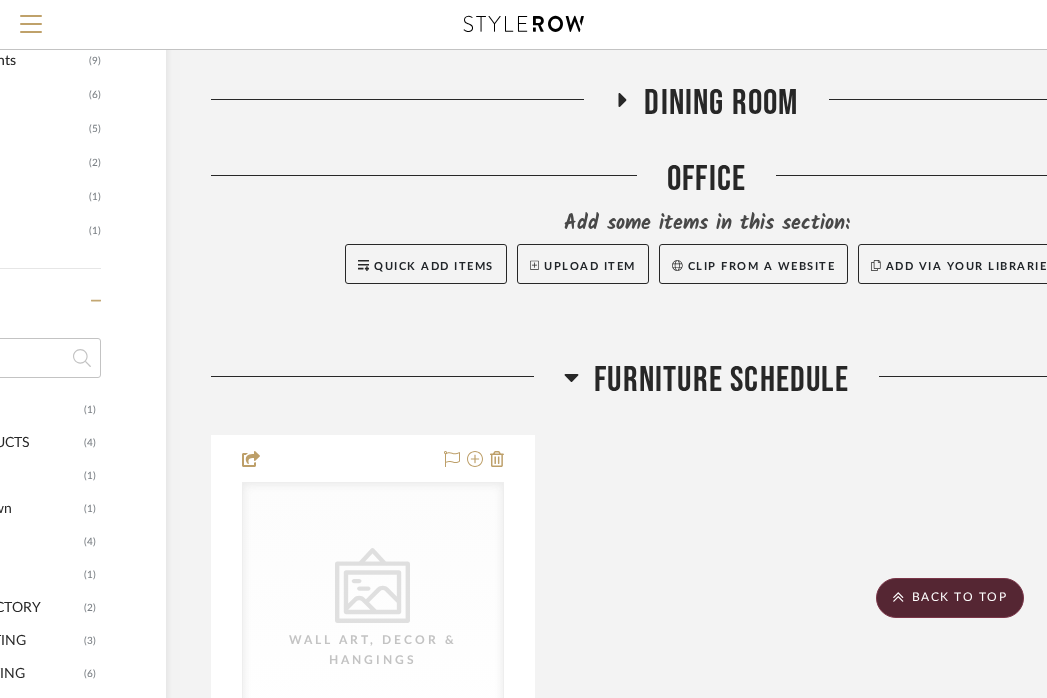 scroll, scrollTop: 1262, scrollLeft: 210, axis: both 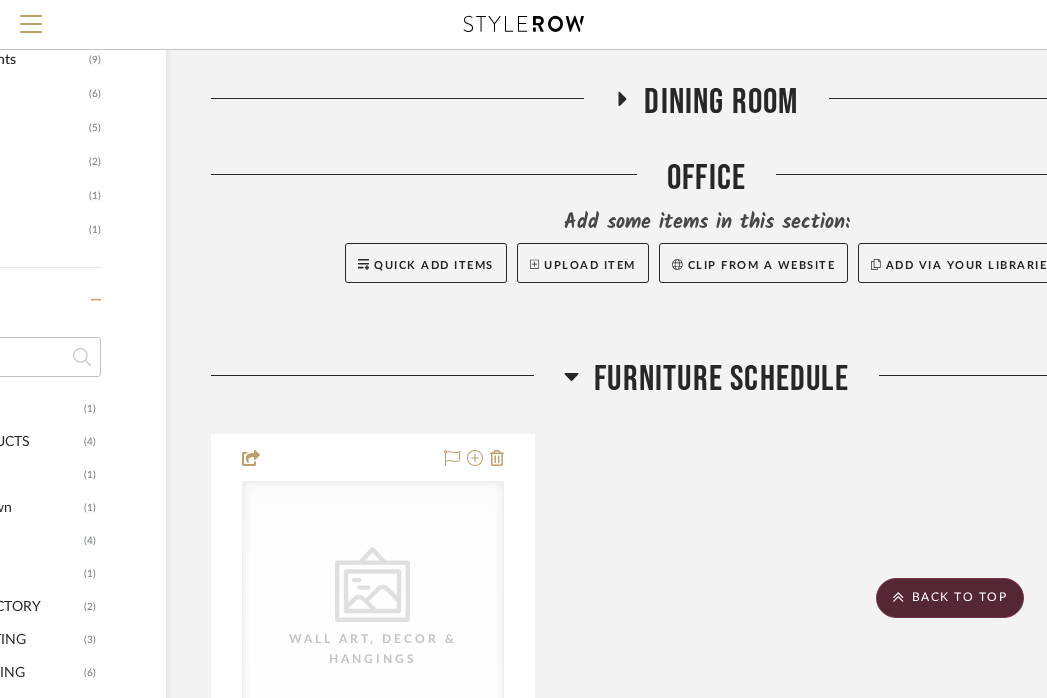 click on "Furniture Schedule" 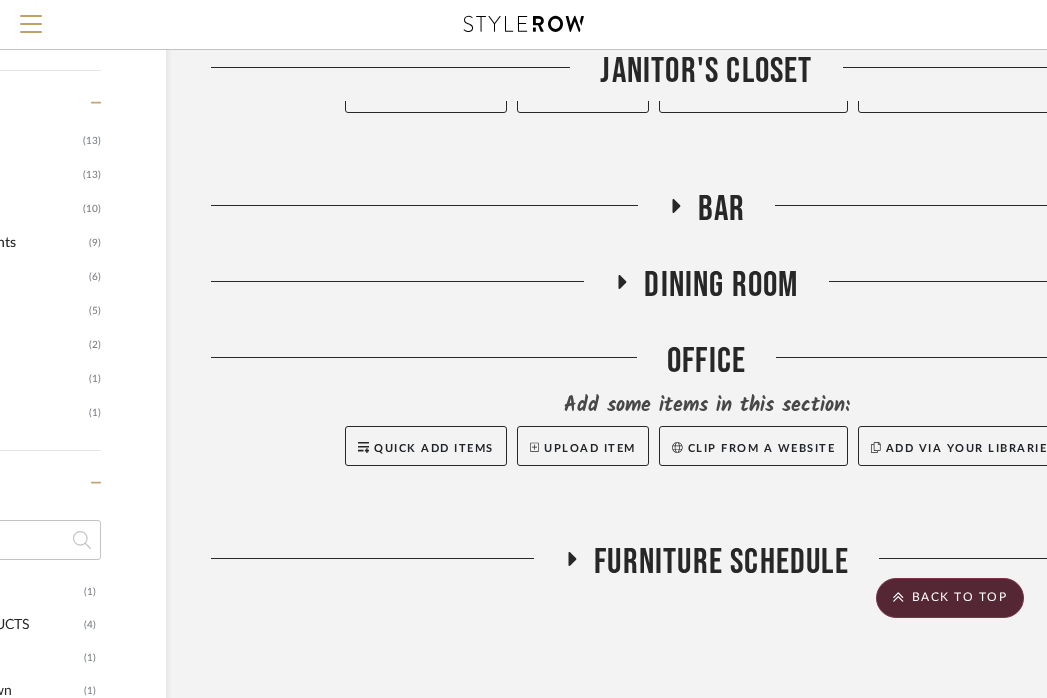 scroll, scrollTop: 1079, scrollLeft: 393, axis: both 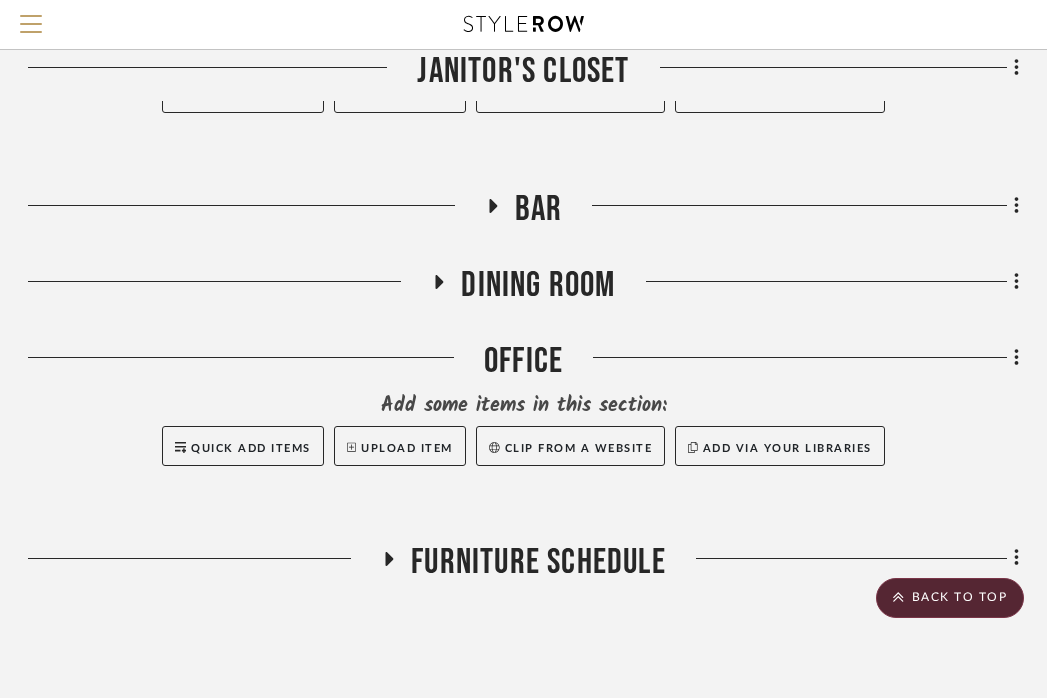 click on "Filter by keyword, category or name prior to exporting to Excel or Bulk Actions Team Comments All Team Comments Team Comments in last day Team Comments in last week Flagged Shared with Client Client Feedback No Feedback  (58)  Client Comments All Client Comments Client Comments in last day Client Comments in last week Added To PO Category  Lighting   (13)   Uncategorized   (13)   Bath   (10)   Architectural Elements   (9)   Paint   (6)   Art   (5)   Hardware   (2)   Fabric & Textiles   (1)   Wallcoverings   (1)  Brand Ahl Design  (1)  EL & EL PRODUCTS  (4)  Gianti  (1)  Graham & Brown  (1)  Leftbank Art  (4)  MOOIEHOME  (1)  THE LIGHT FACTORY  (2)  VAKKAR LIGHTING  (3)  VAKKER LIGHTING  (6)  Upload Method Uploaded  (41)  Clipped  (19)  Added By StyleRow   (28)  [NAME] [NAME]  (18)  Emma Kent  (14)  Item Type Product  (60)  Lead Time Weeks In Stock Price 0  7,500 +  0 7500  Filter Products   Displaying 61 products  Reorder Rooms LOADING INSPIRATION Interior Finish Schedule Millwork Flooring Quick Add Items" 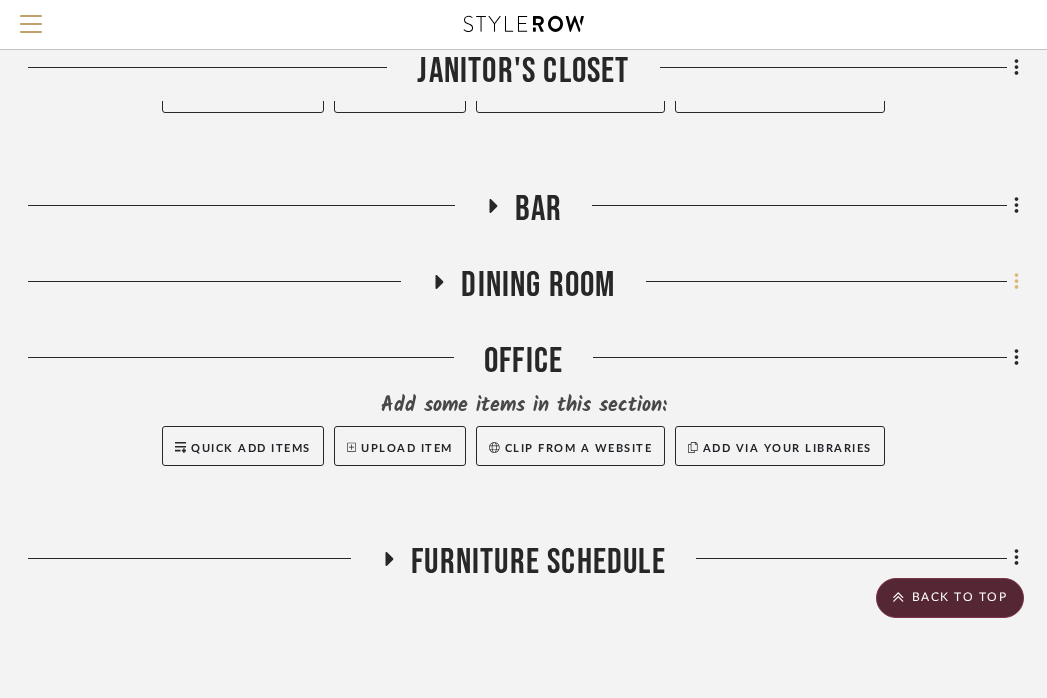 click 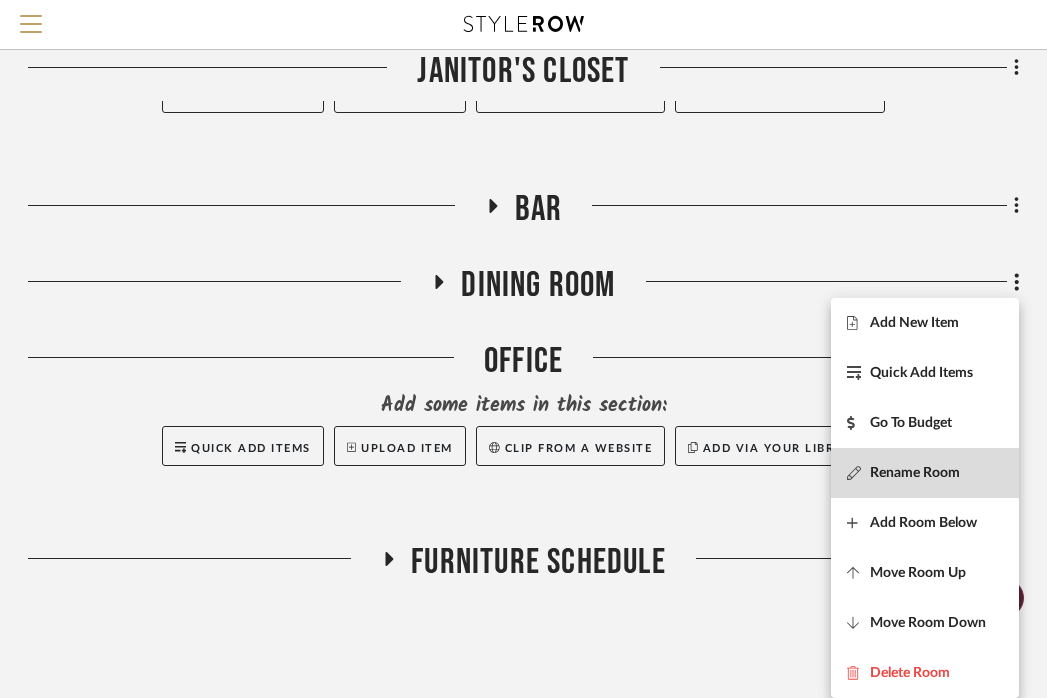 click on "Rename Room" at bounding box center (915, 473) 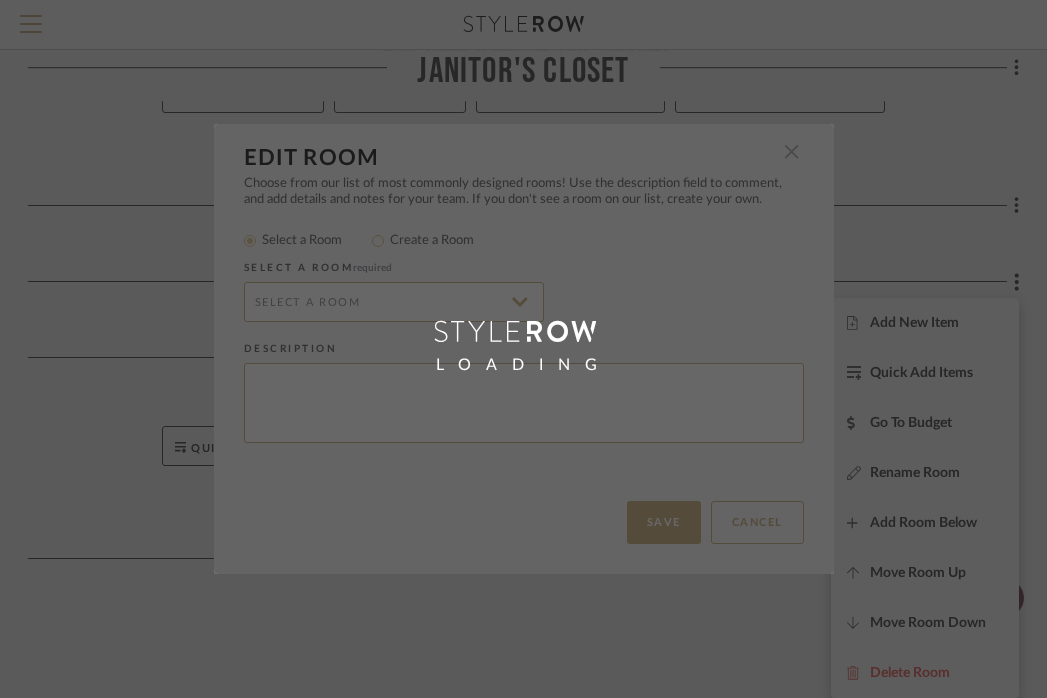 type on "Dining Room" 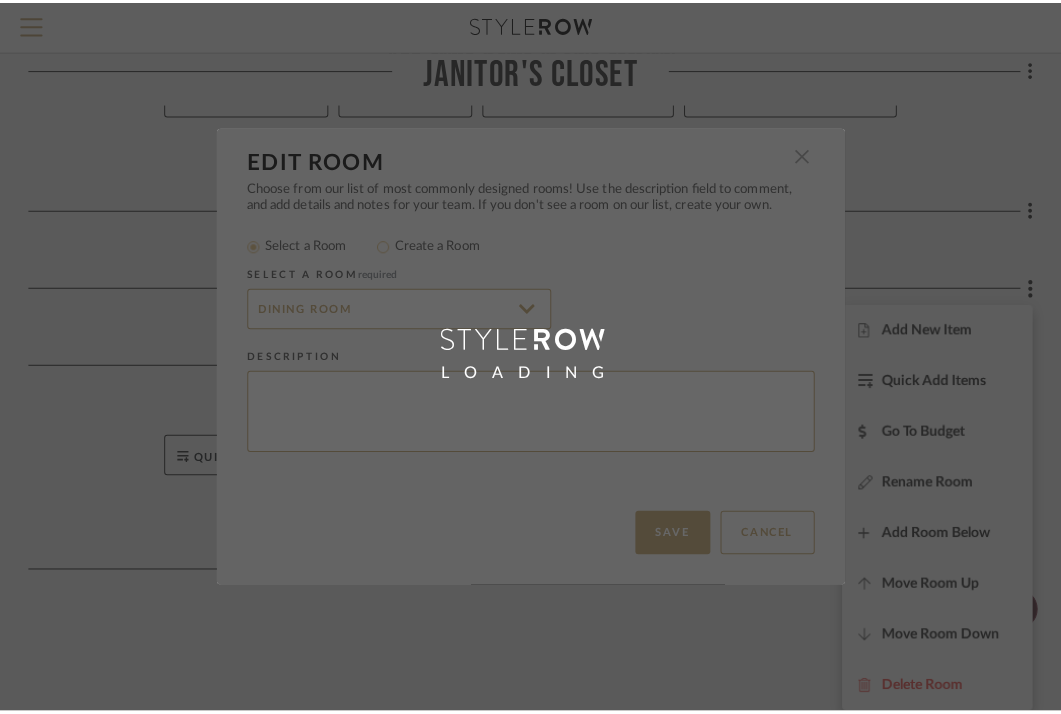 scroll, scrollTop: 0, scrollLeft: 0, axis: both 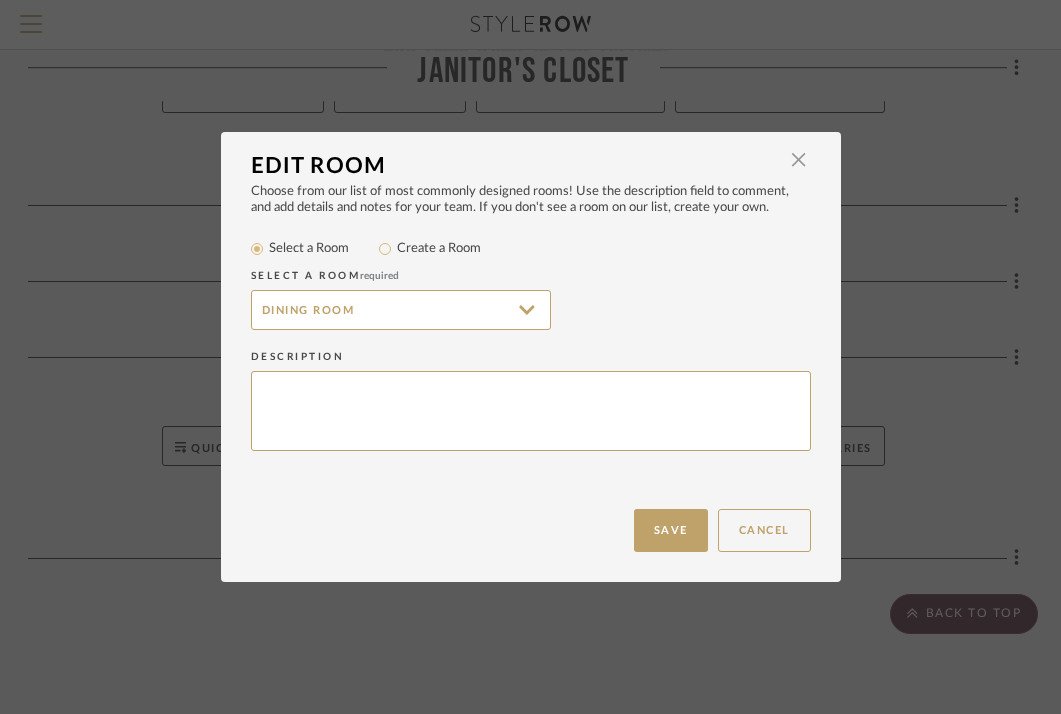 click on "Select a room  required" at bounding box center (531, 276) 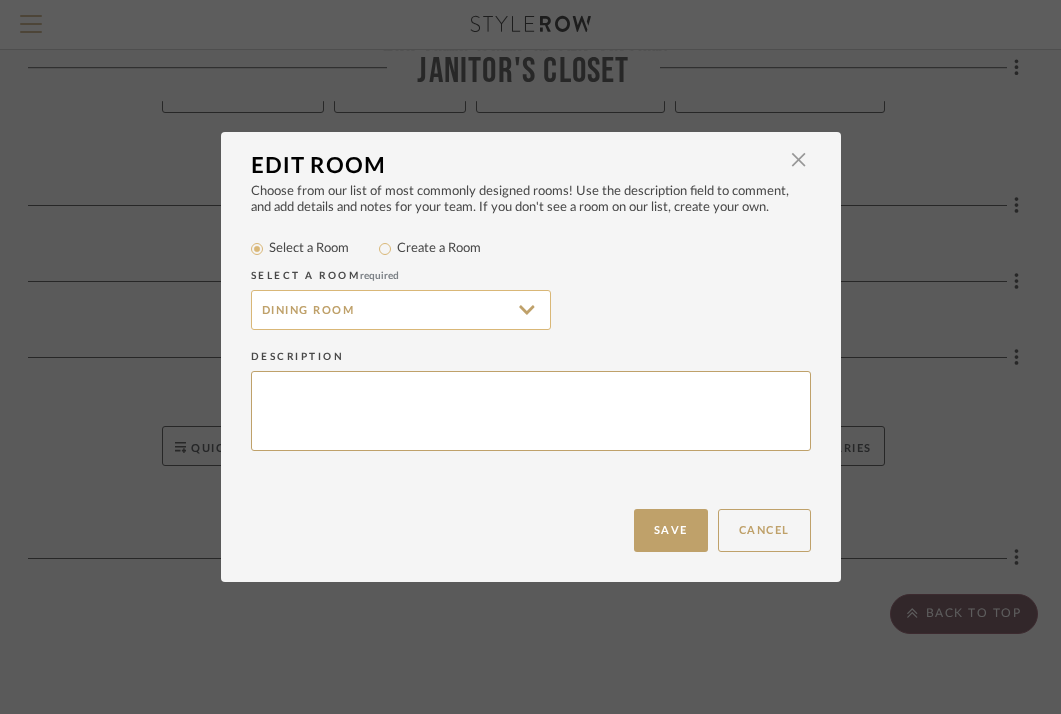 click on "Dining Room" at bounding box center (401, 310) 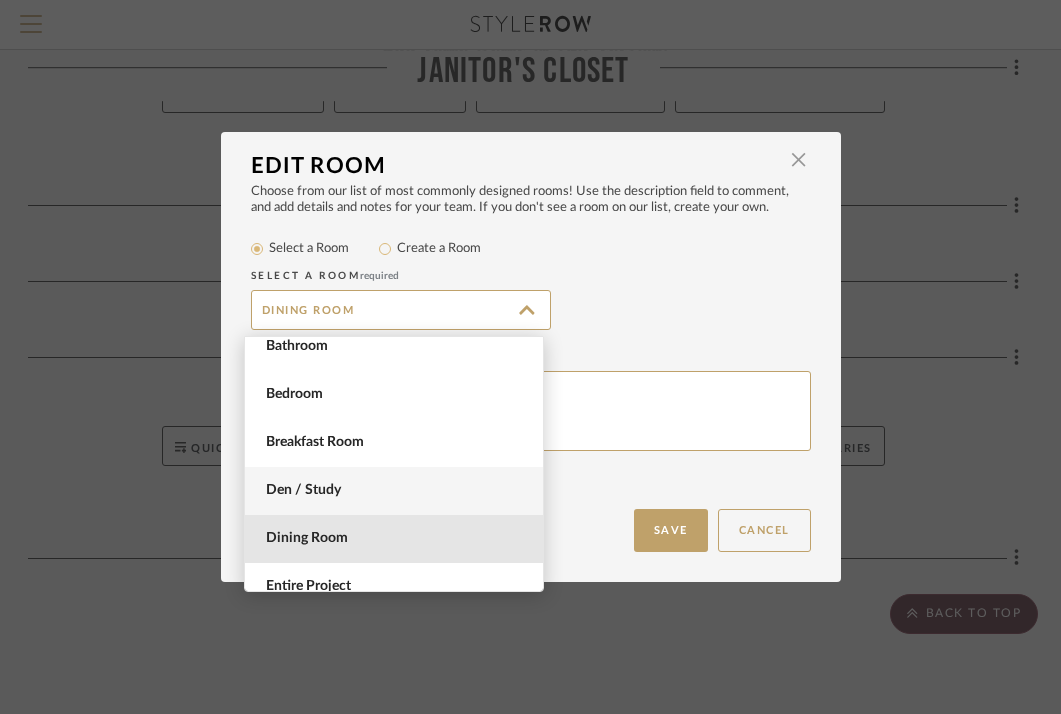 scroll, scrollTop: 0, scrollLeft: 0, axis: both 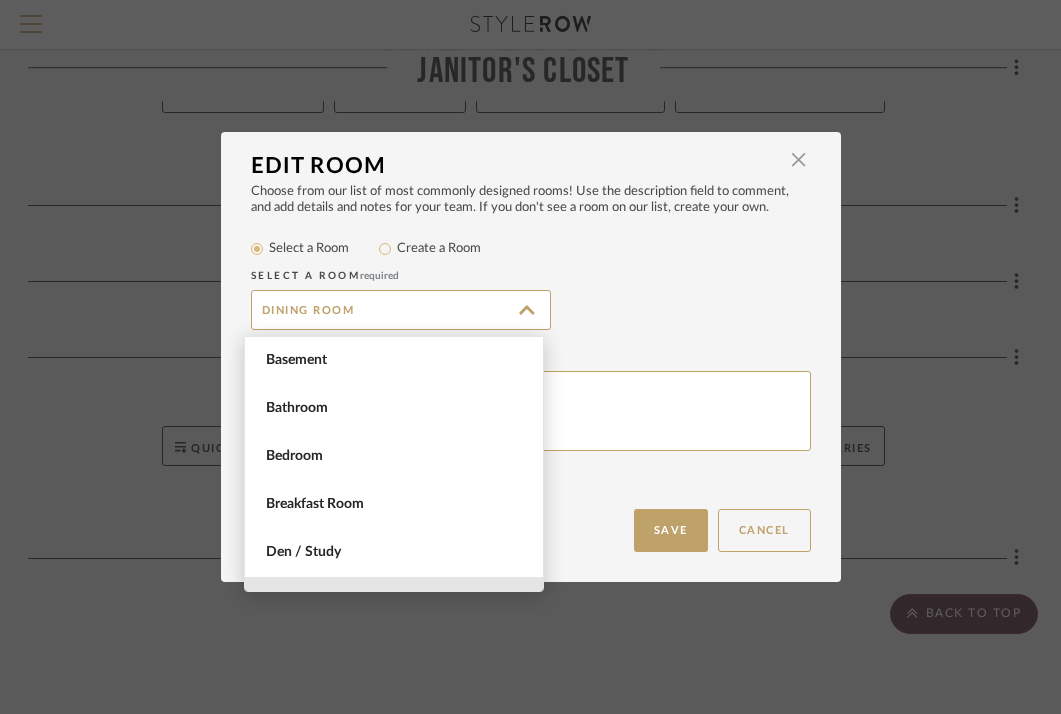click on "Create a Room" at bounding box center (439, 249) 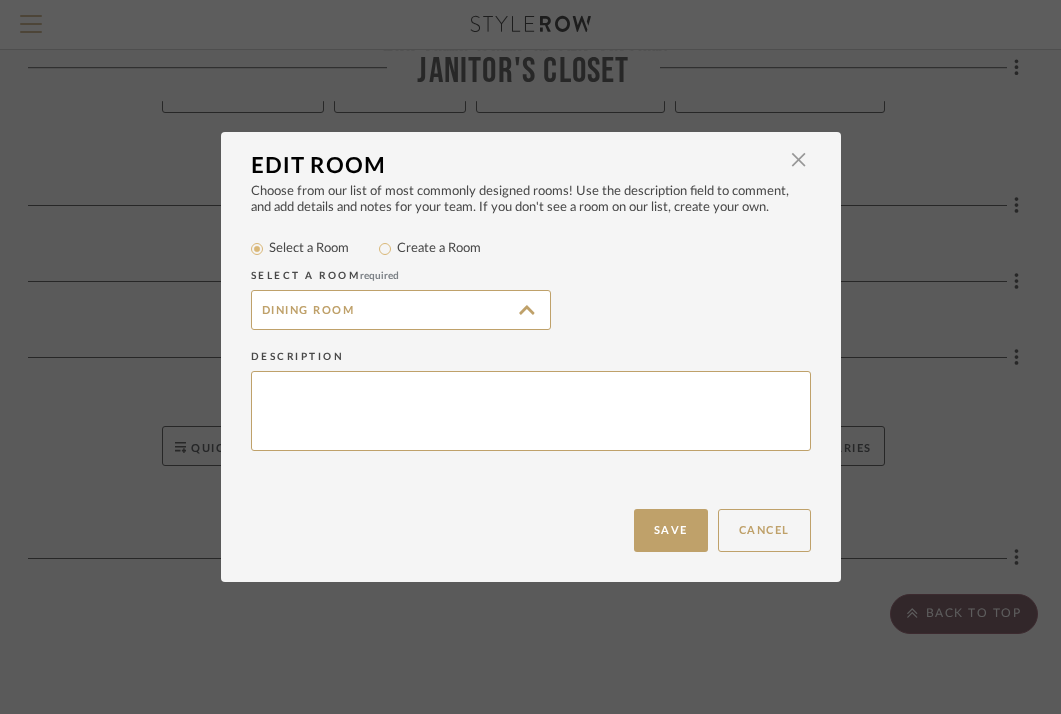click on "Create a Room" at bounding box center (385, 249) 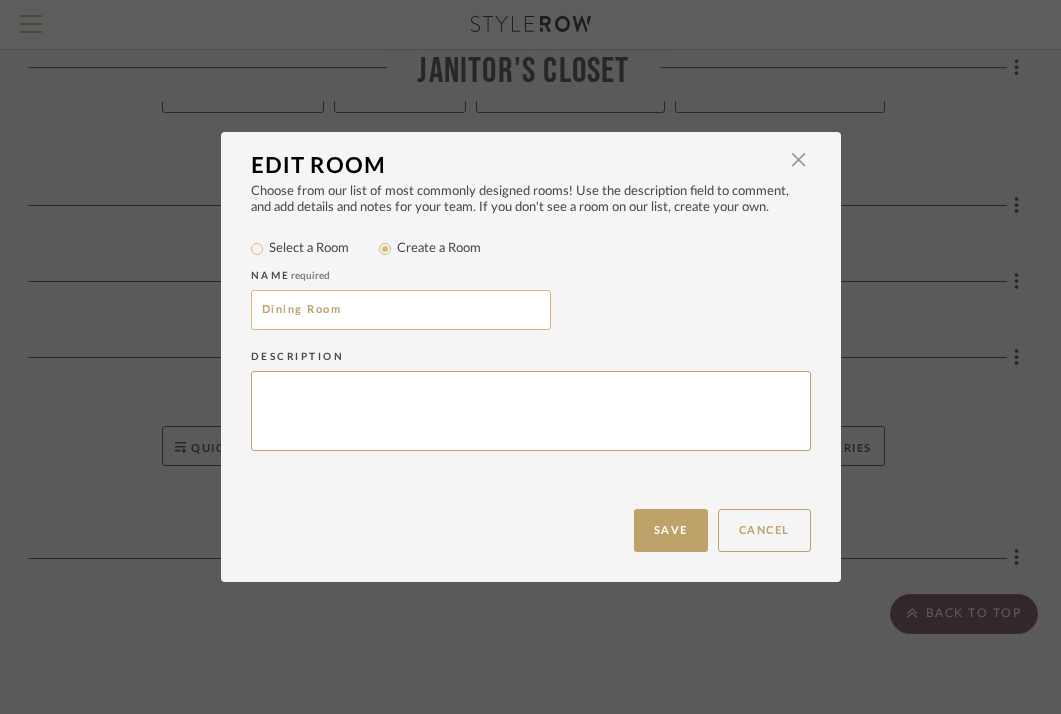 click on "Dining Room" at bounding box center [401, 310] 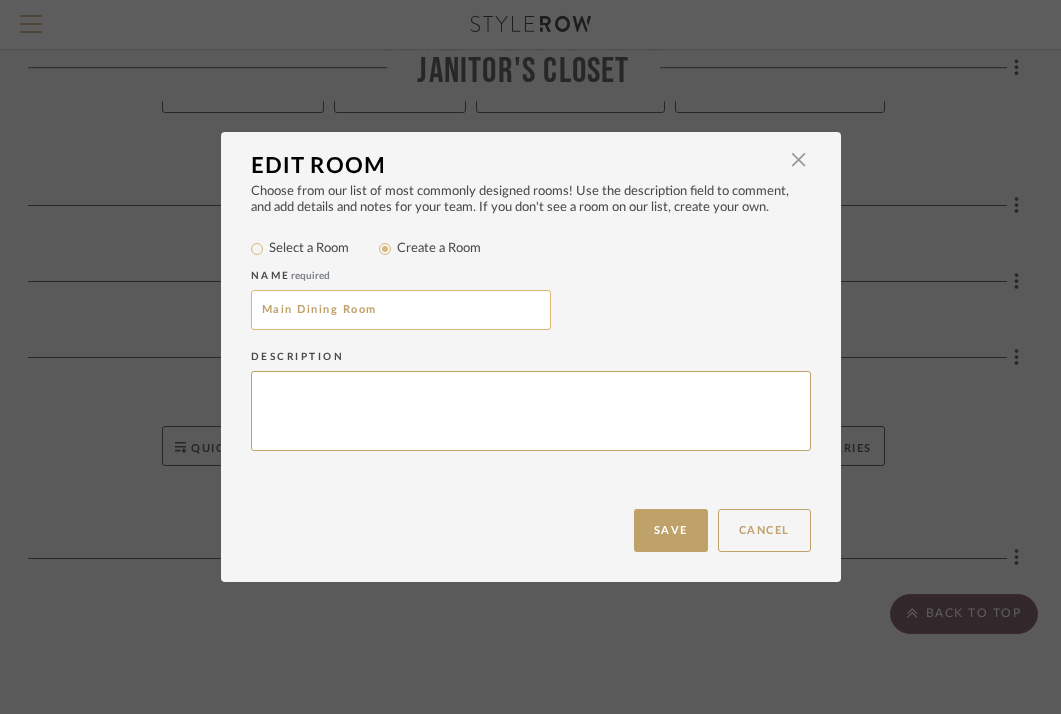 click on "Main Dining Room" at bounding box center (401, 310) 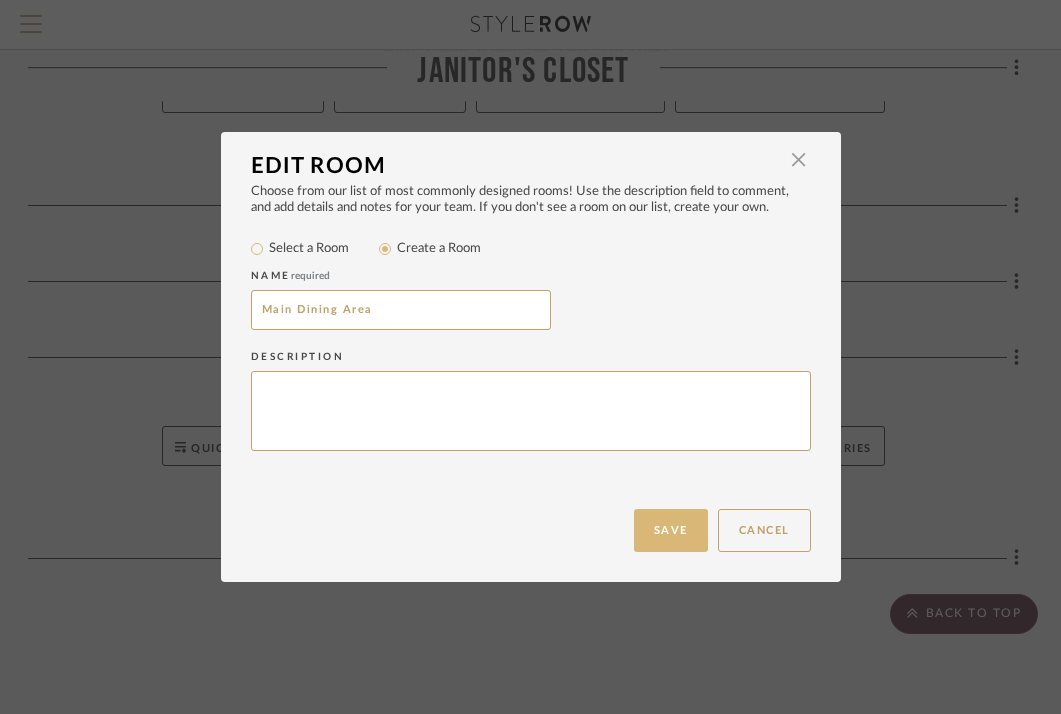 type on "Main Dining Area" 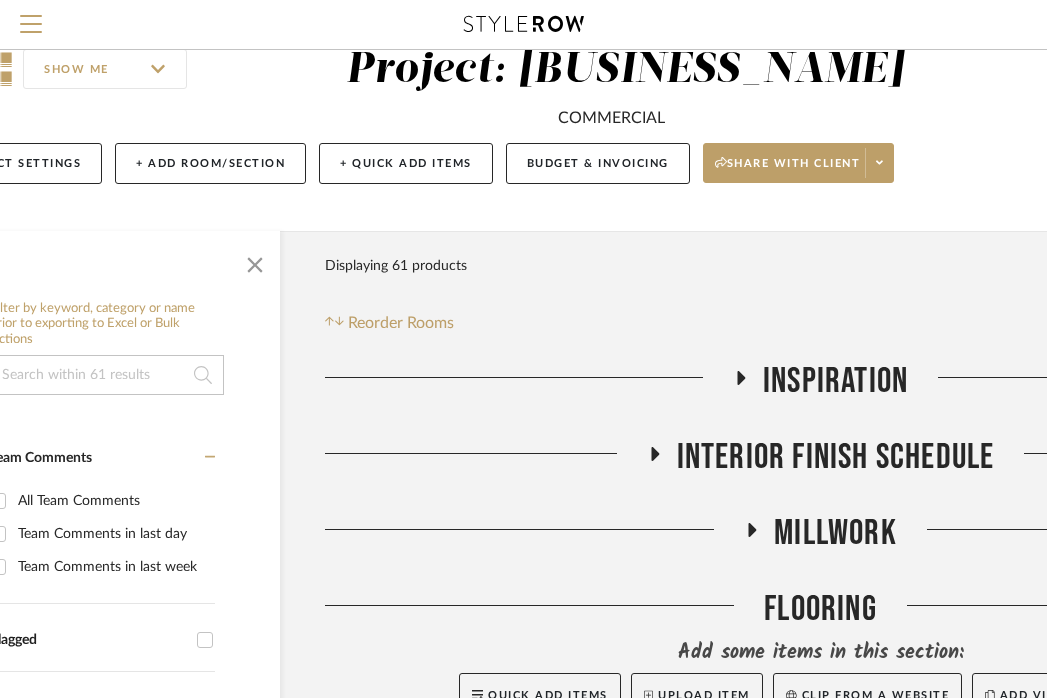 scroll, scrollTop: 50, scrollLeft: 0, axis: vertical 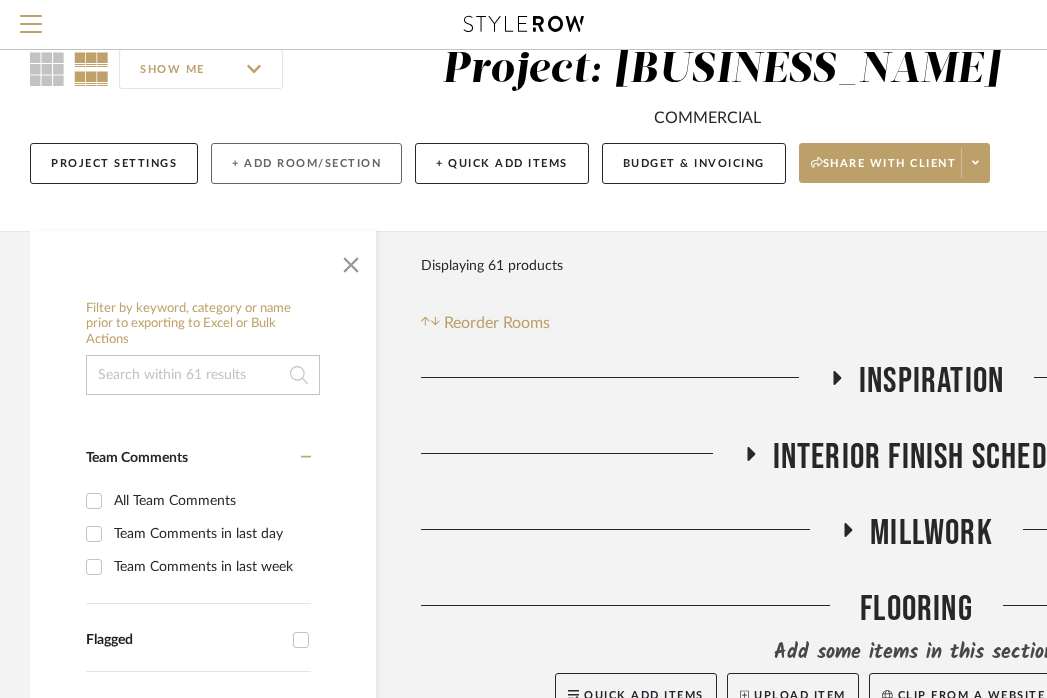 click on "+ Add Room/Section" 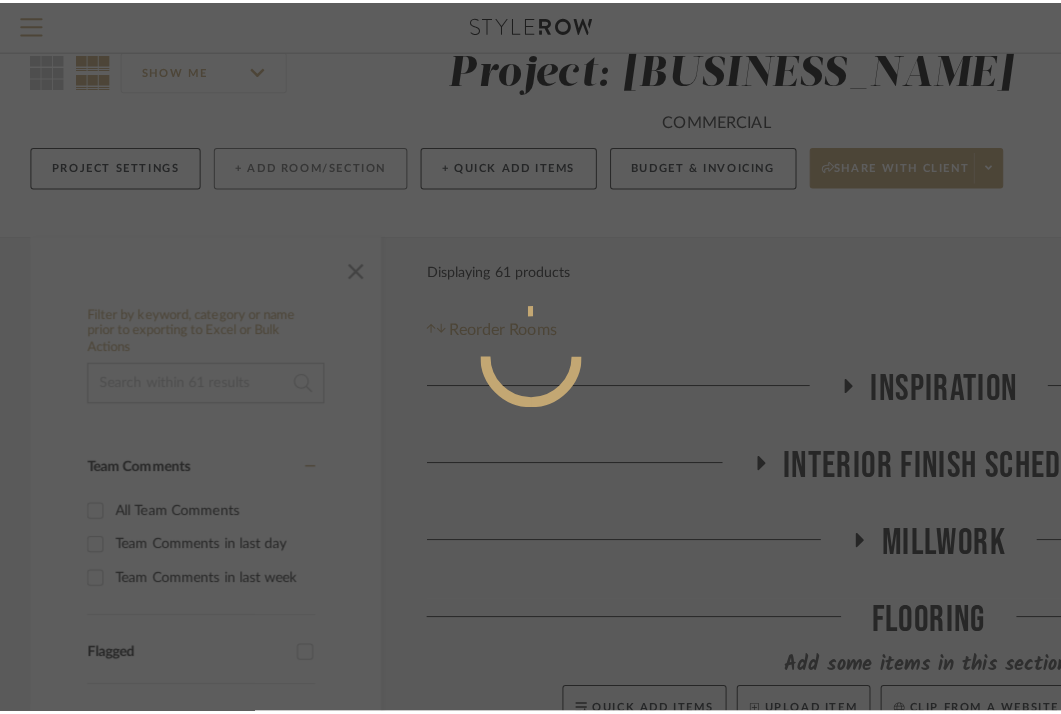 scroll, scrollTop: 0, scrollLeft: 0, axis: both 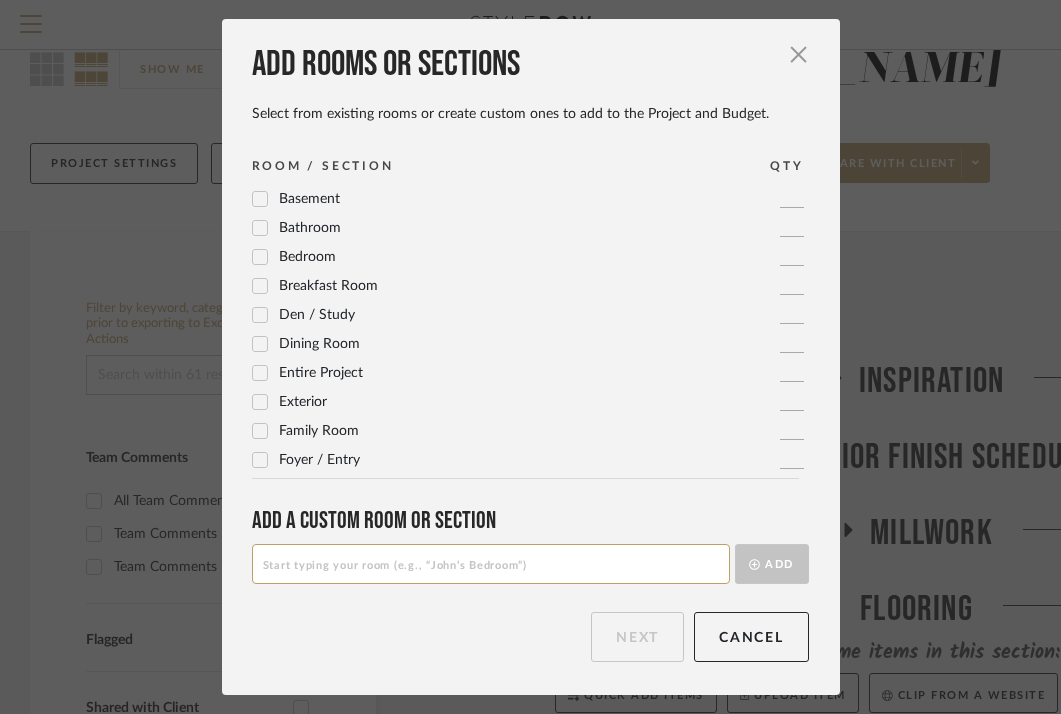 click at bounding box center [491, 564] 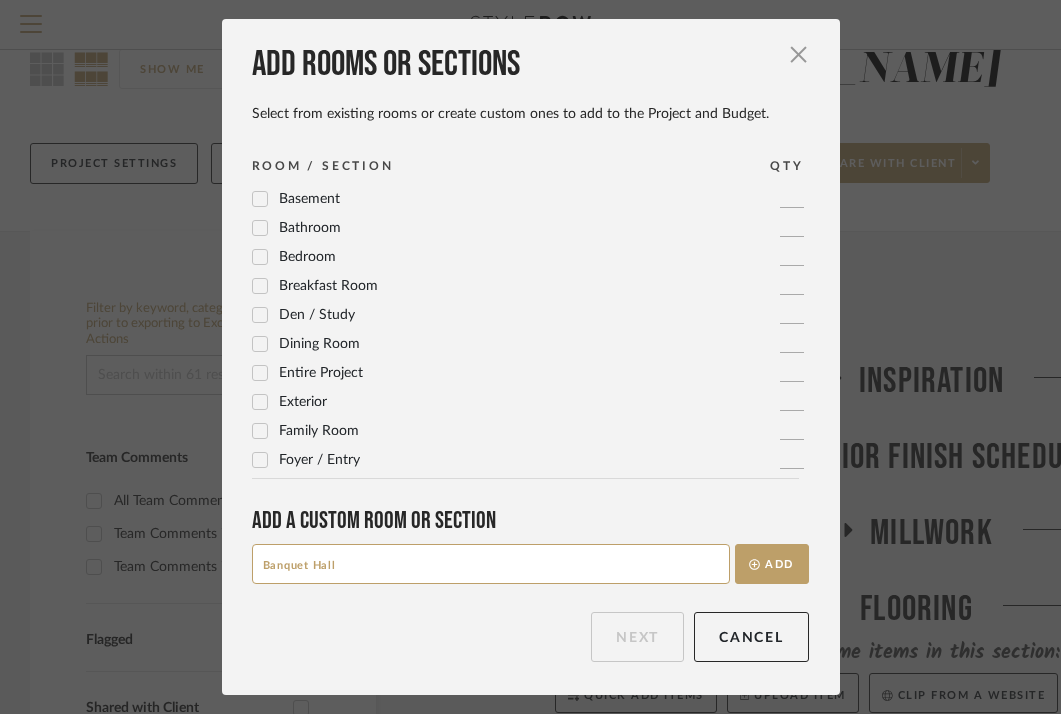 type on "Banquet Hall" 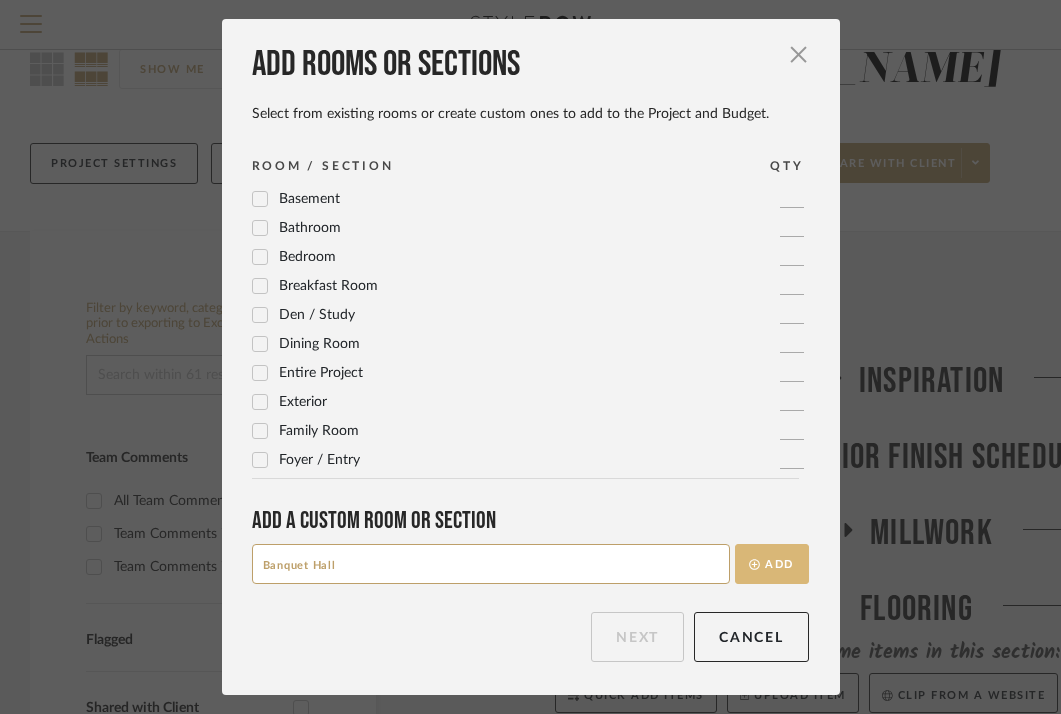 click on "Add" at bounding box center [772, 564] 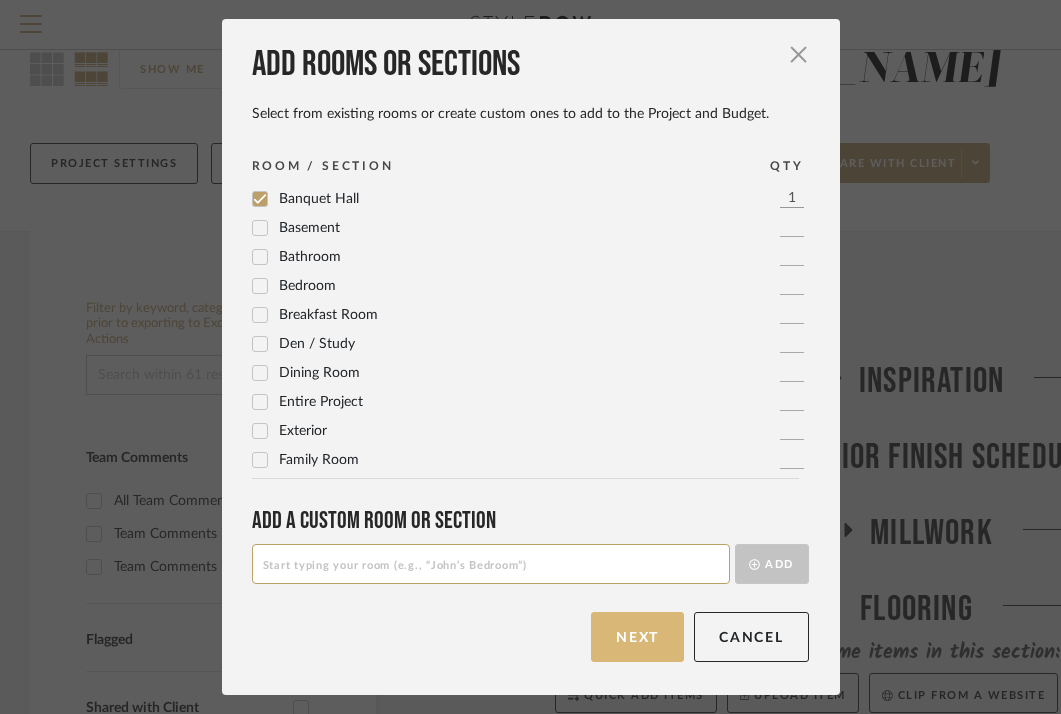 click on "Next" at bounding box center [637, 637] 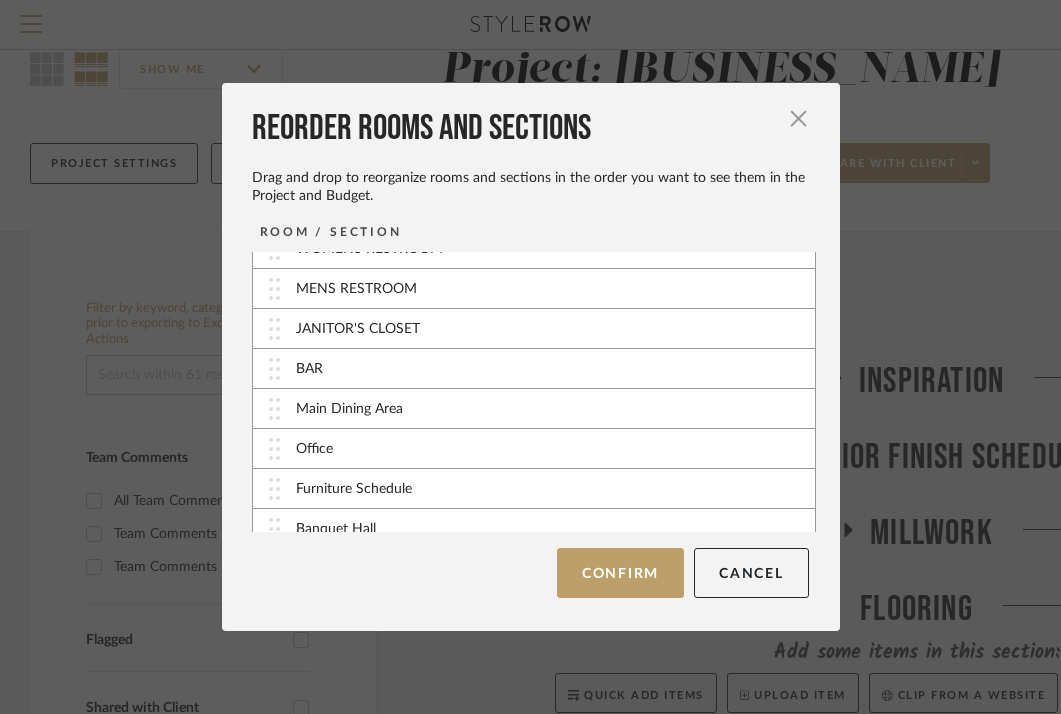 scroll, scrollTop: 241, scrollLeft: 0, axis: vertical 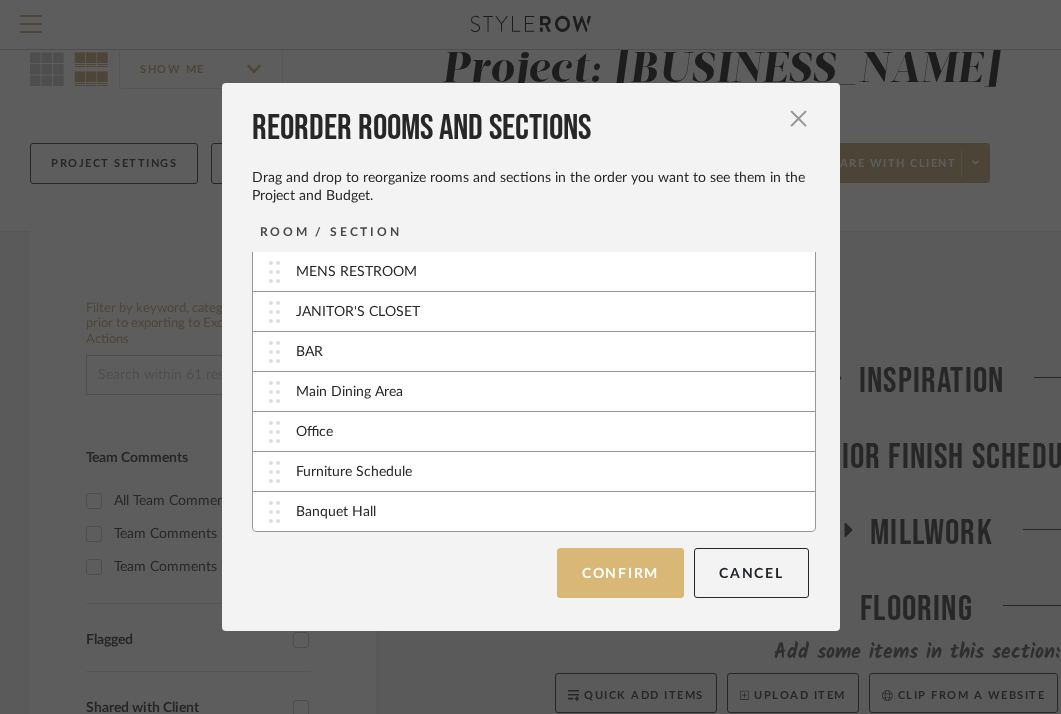 click on "Confirm" at bounding box center (620, 573) 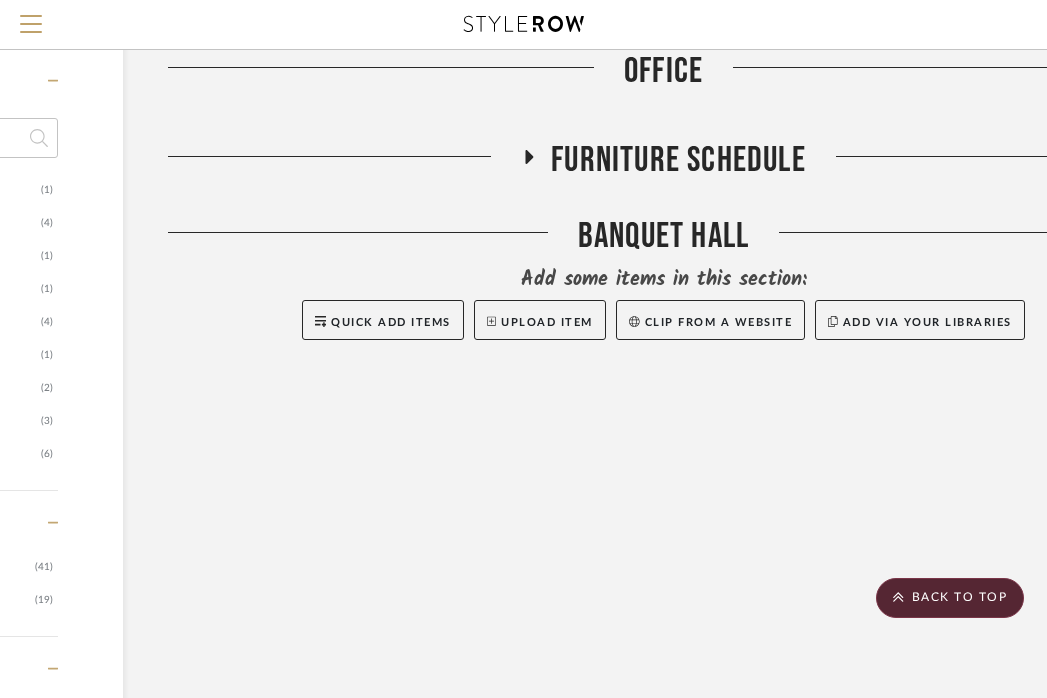scroll, scrollTop: 1438, scrollLeft: 253, axis: both 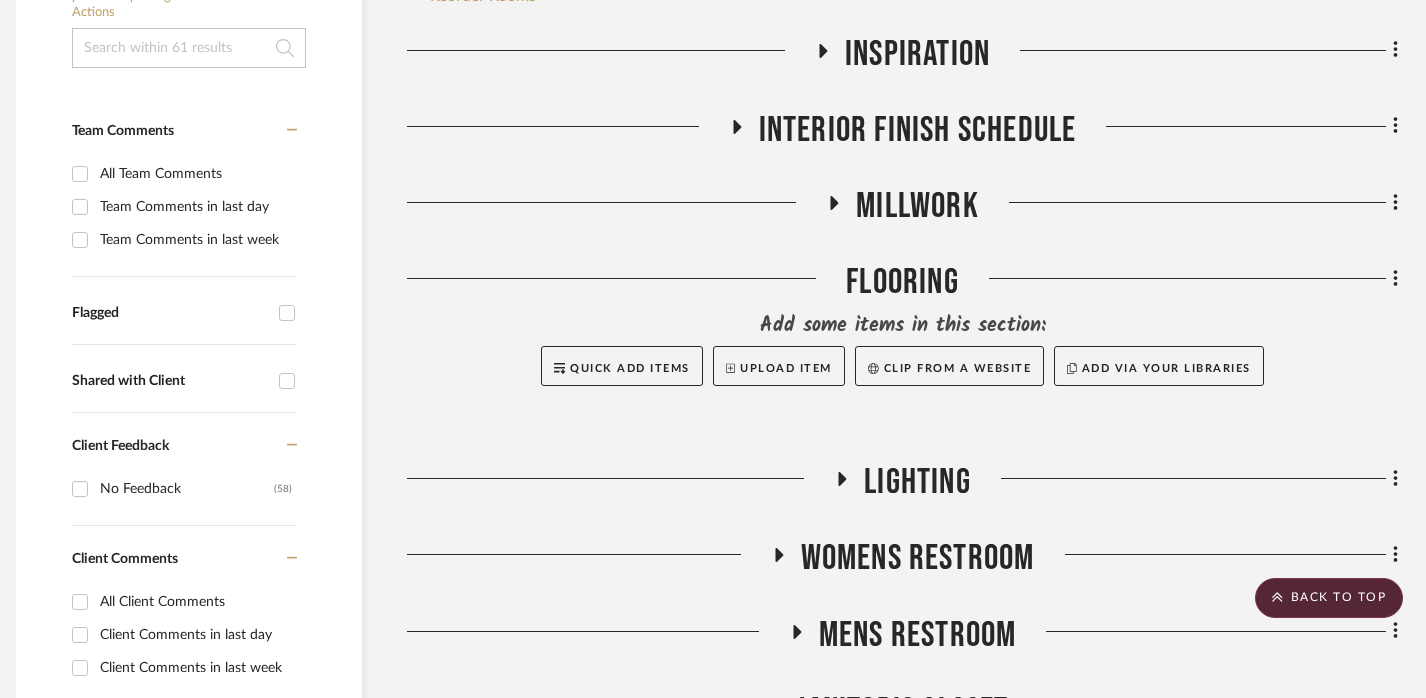 click on "Millwork" 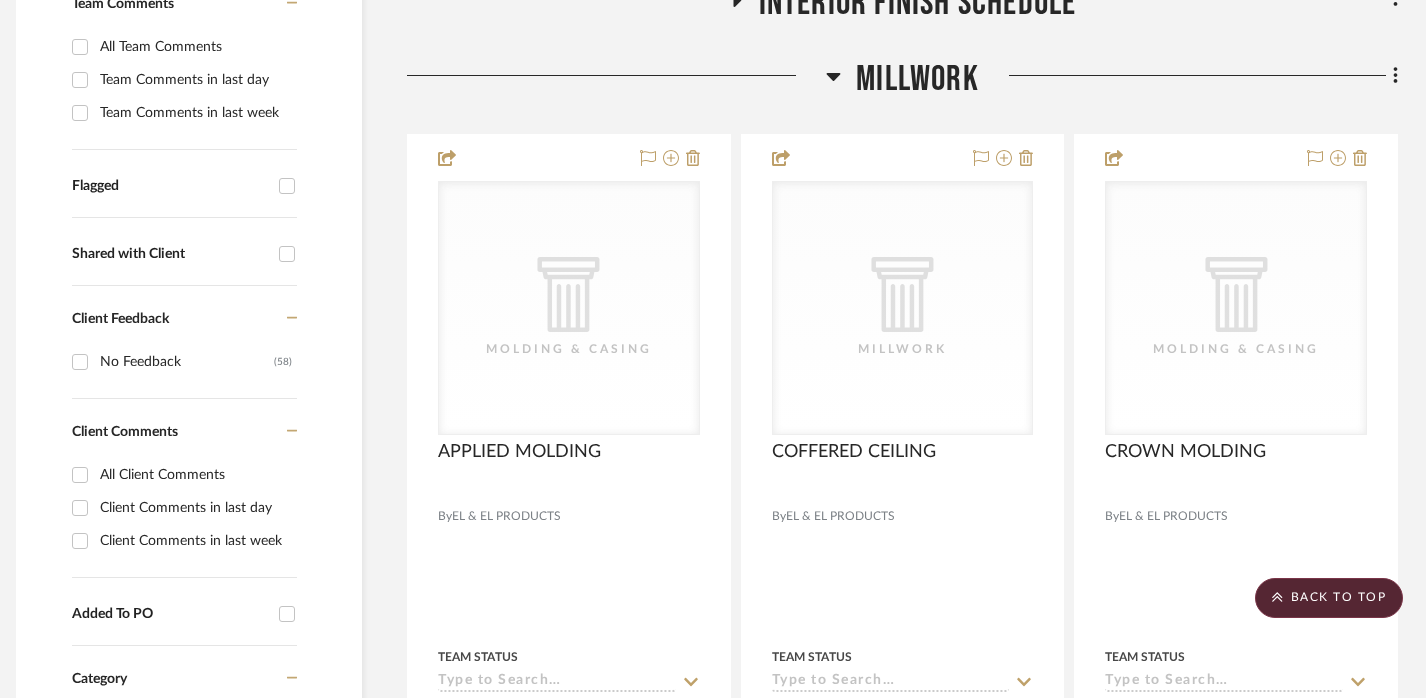 scroll, scrollTop: 566, scrollLeft: 14, axis: both 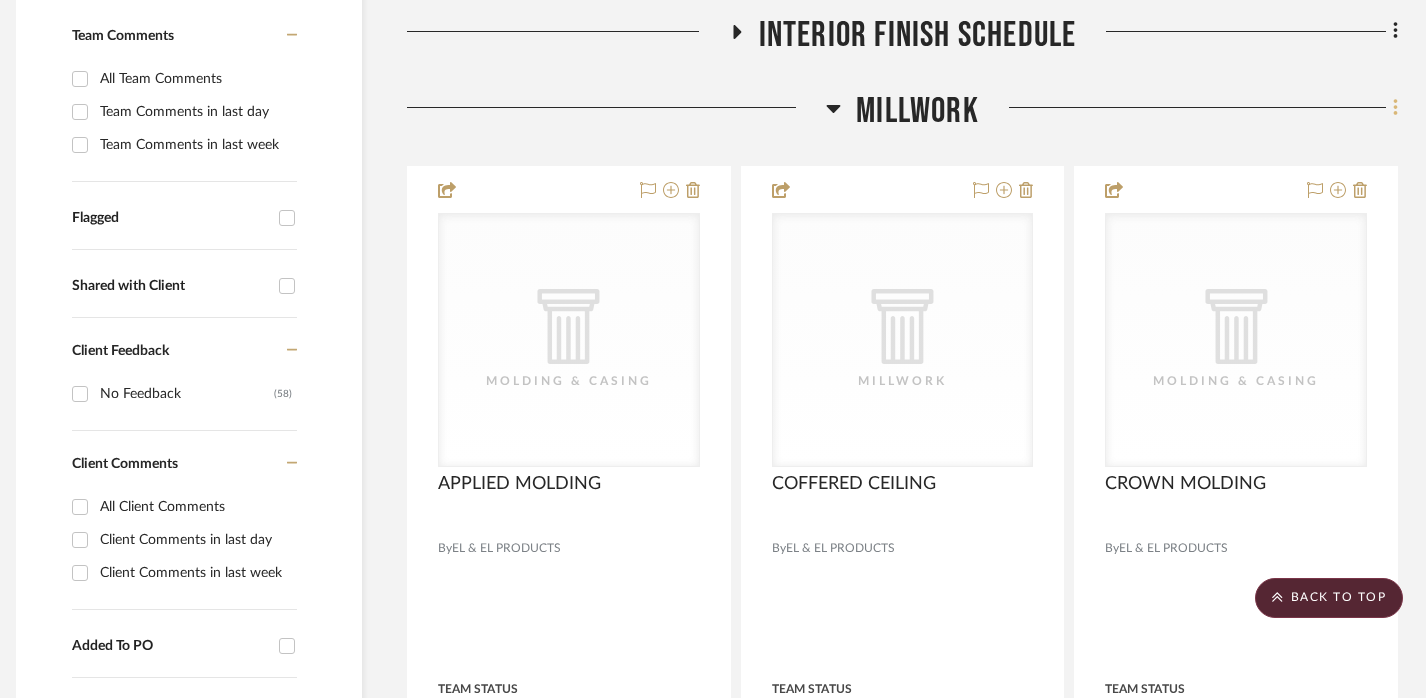 click 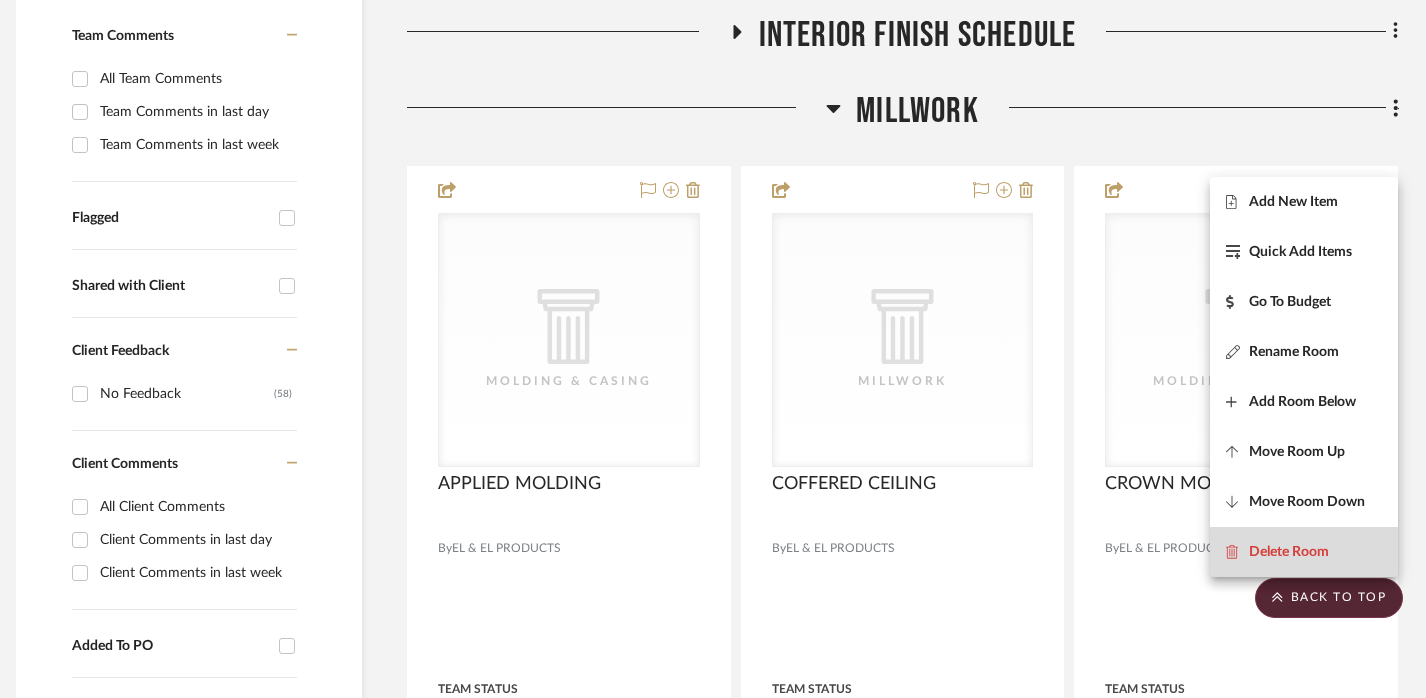 click on "Delete Room" at bounding box center [1289, 551] 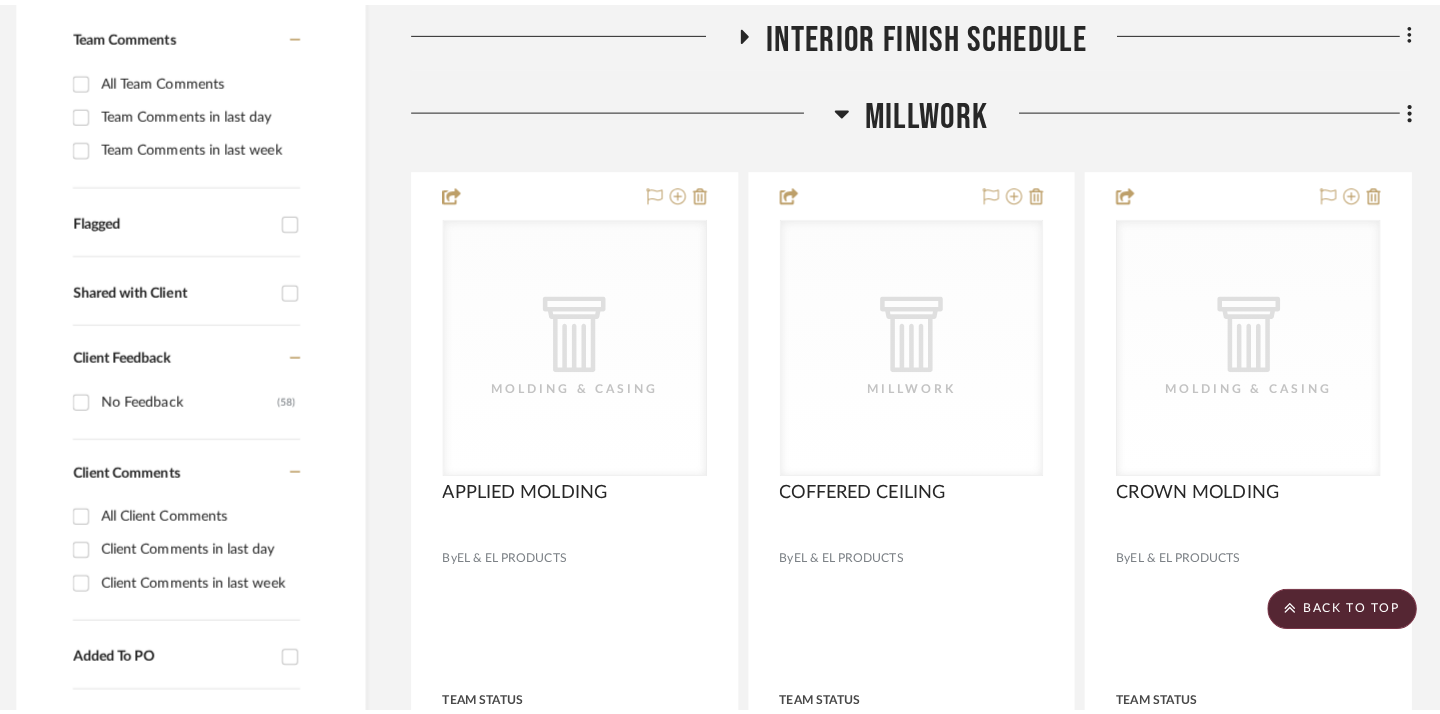 scroll, scrollTop: 0, scrollLeft: 0, axis: both 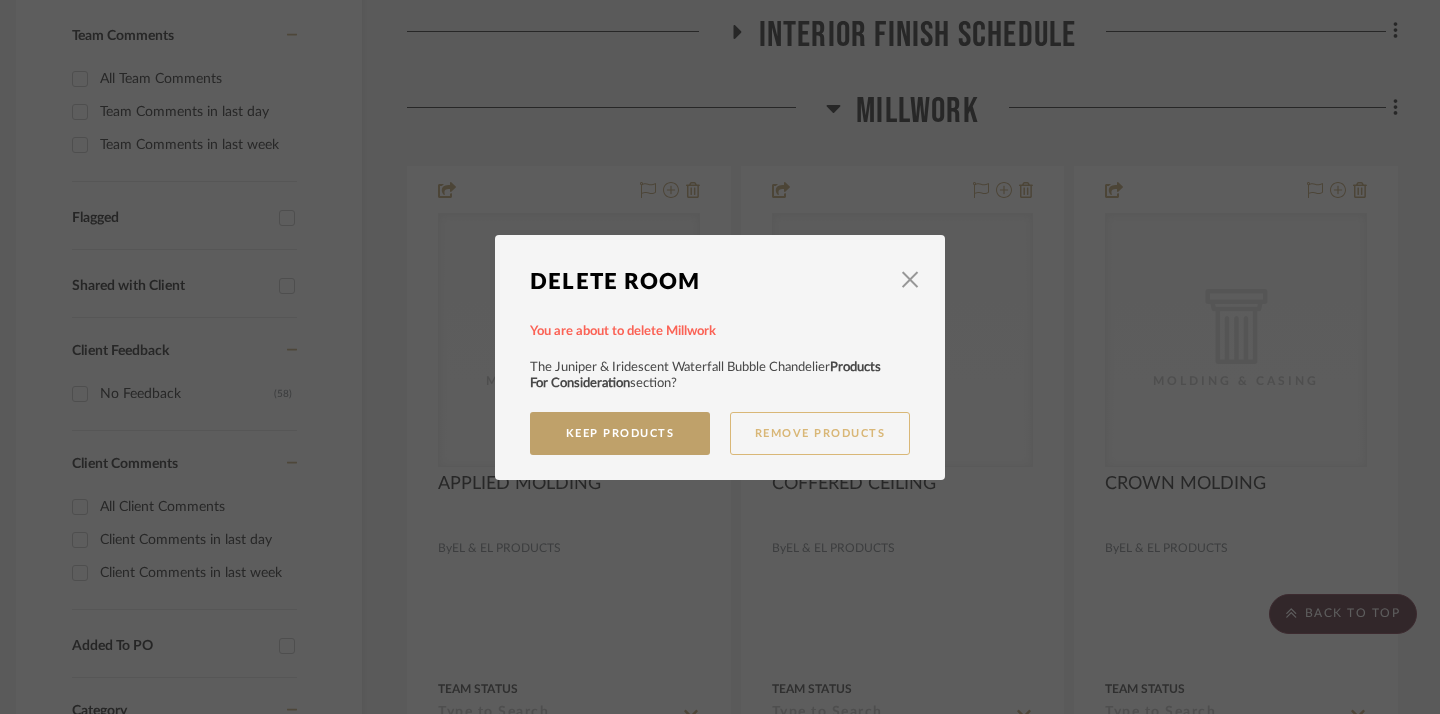 click on "Remove Products" at bounding box center (820, 433) 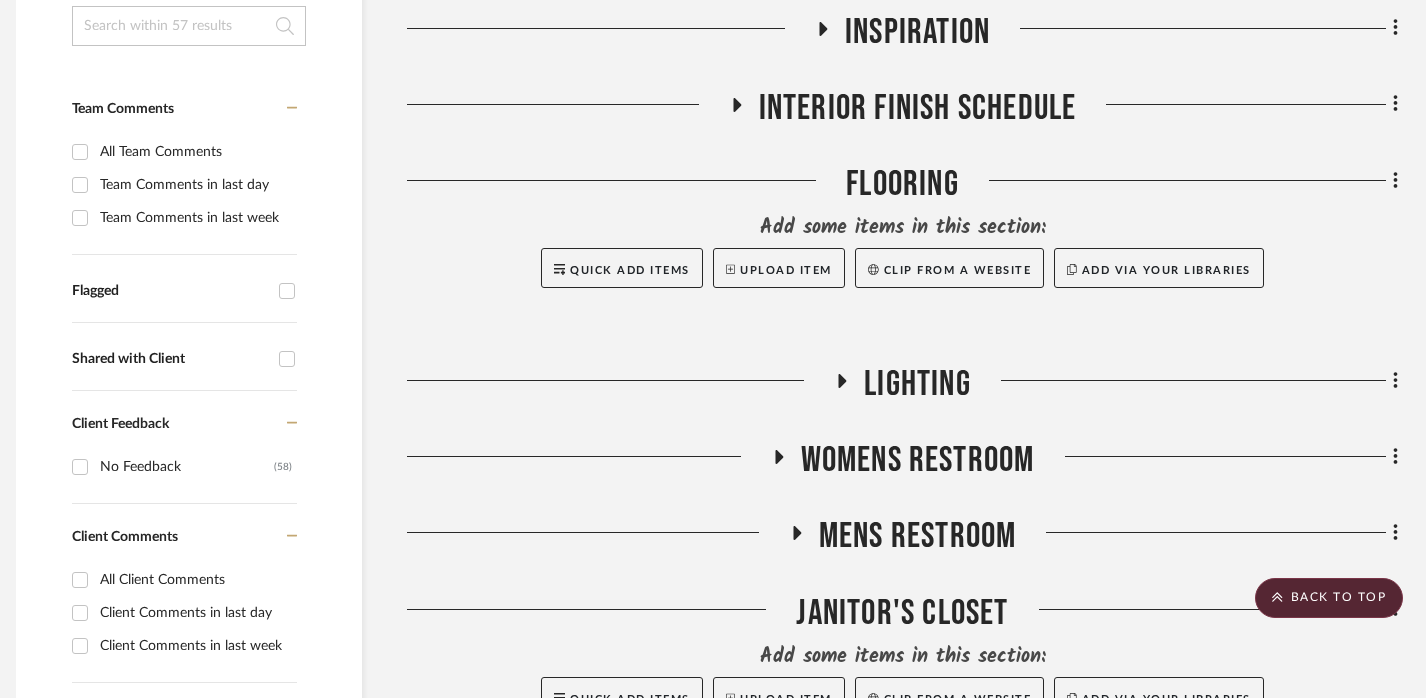 scroll, scrollTop: 490, scrollLeft: 14, axis: both 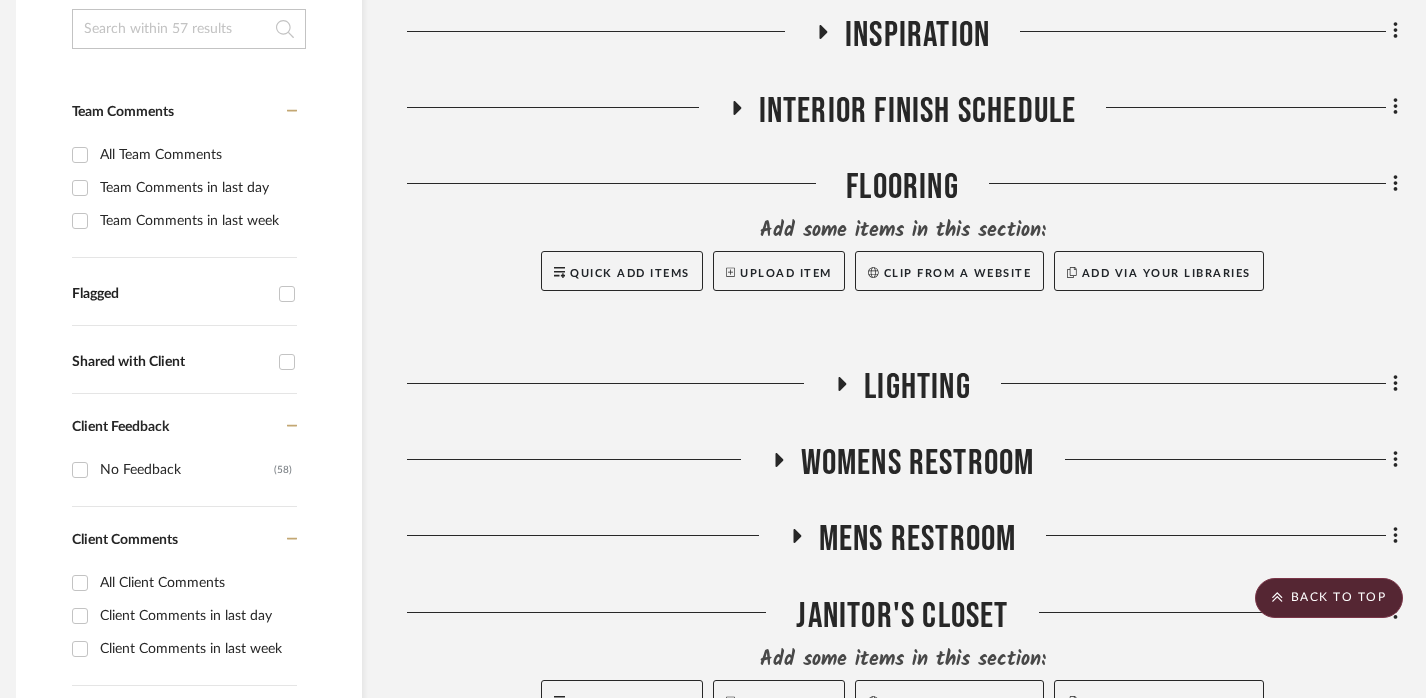 click on "Filter by keyword, category or name prior to exporting to Excel or Bulk Actions Team Comments All Team Comments Team Comments in last day Team Comments in last week Flagged Shared with Client Client Feedback No Feedback  (58)  Client Comments All Client Comments Client Comments in last day Client Comments in last week Added To PO Category  Lighting   (13)   Uncategorized   (13)   Bath   (10)   Architectural Elements   (9)   Paint   (6)   Art   (5)   Hardware   (2)   Fabric & Textiles   (1)   Wallcoverings   (1)  Brand Ahl Design  (1)  EL & EL PRODUCTS  (4)  Gianti  (1)  Graham & Brown  (1)  Leftbank Art  (4)  MOOIEHOME  (1)  THE LIGHT FACTORY  (2)  VAKKAR LIGHTING  (3)  VAKKER LIGHTING  (6)  Upload Method Uploaded  (41)  Clipped  (19)  Added By StyleRow   (28)  Khrysten Taylor  (18)  Emma Kent  (14)  Item Type Product  (60)  Lead Time Weeks In Stock Price 0  7,500 +  0 7500  Filter Products   Displaying 57 products  Reorder Rooms LOADING INSPIRATION Interior Finish Schedule Flooring Quick Add Items Lighting" 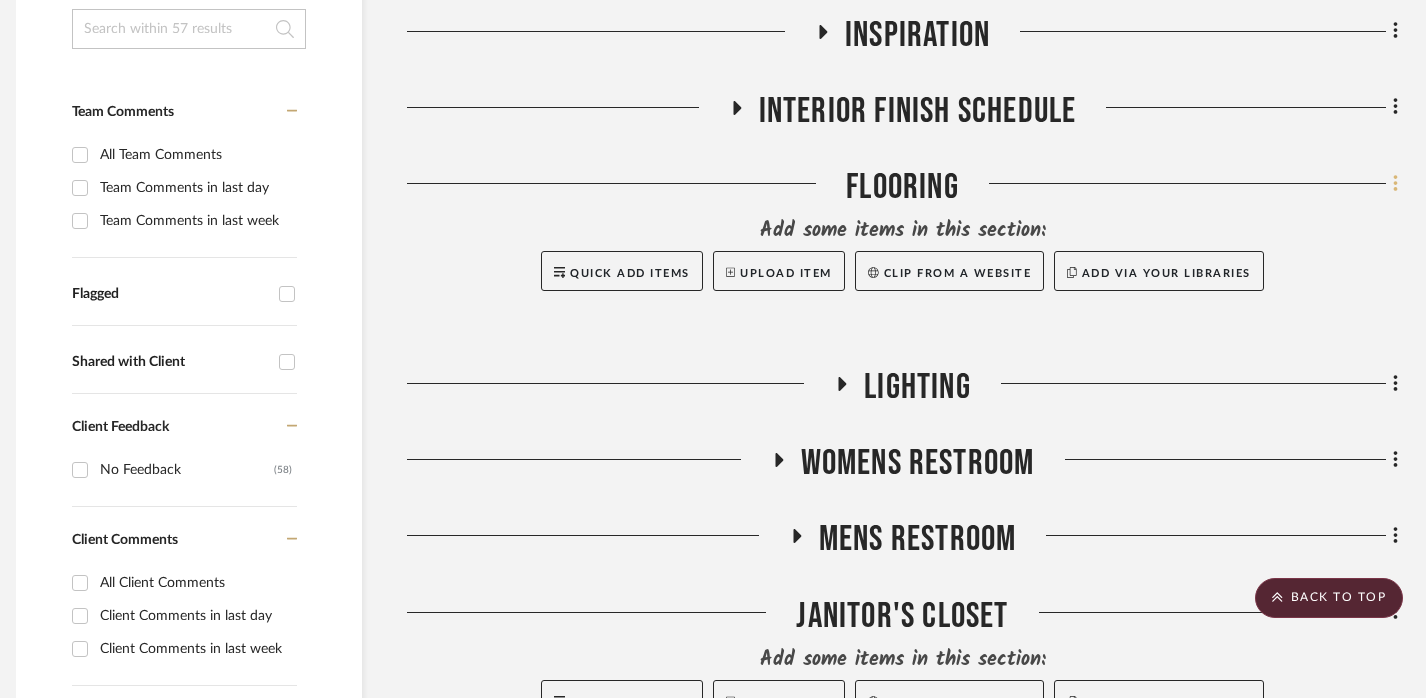 click 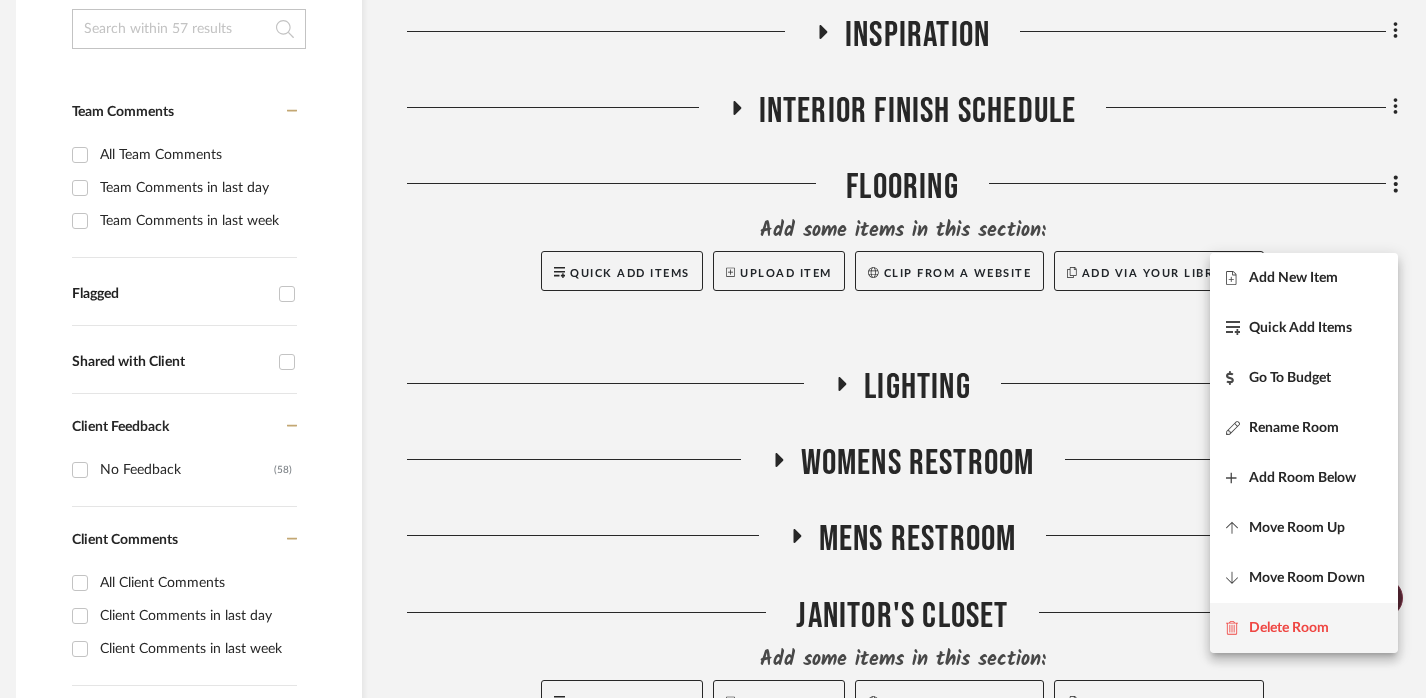 click on "Delete Room" at bounding box center (1289, 627) 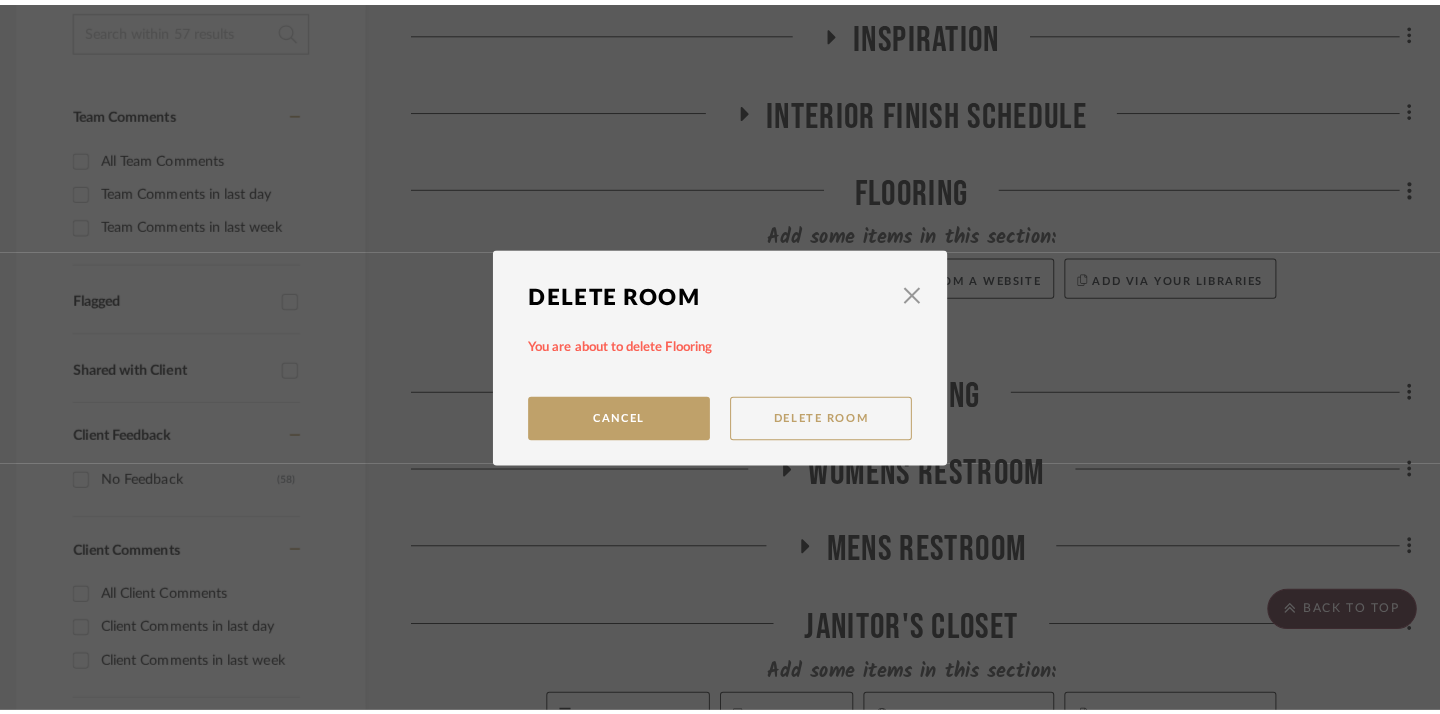 scroll, scrollTop: 0, scrollLeft: 0, axis: both 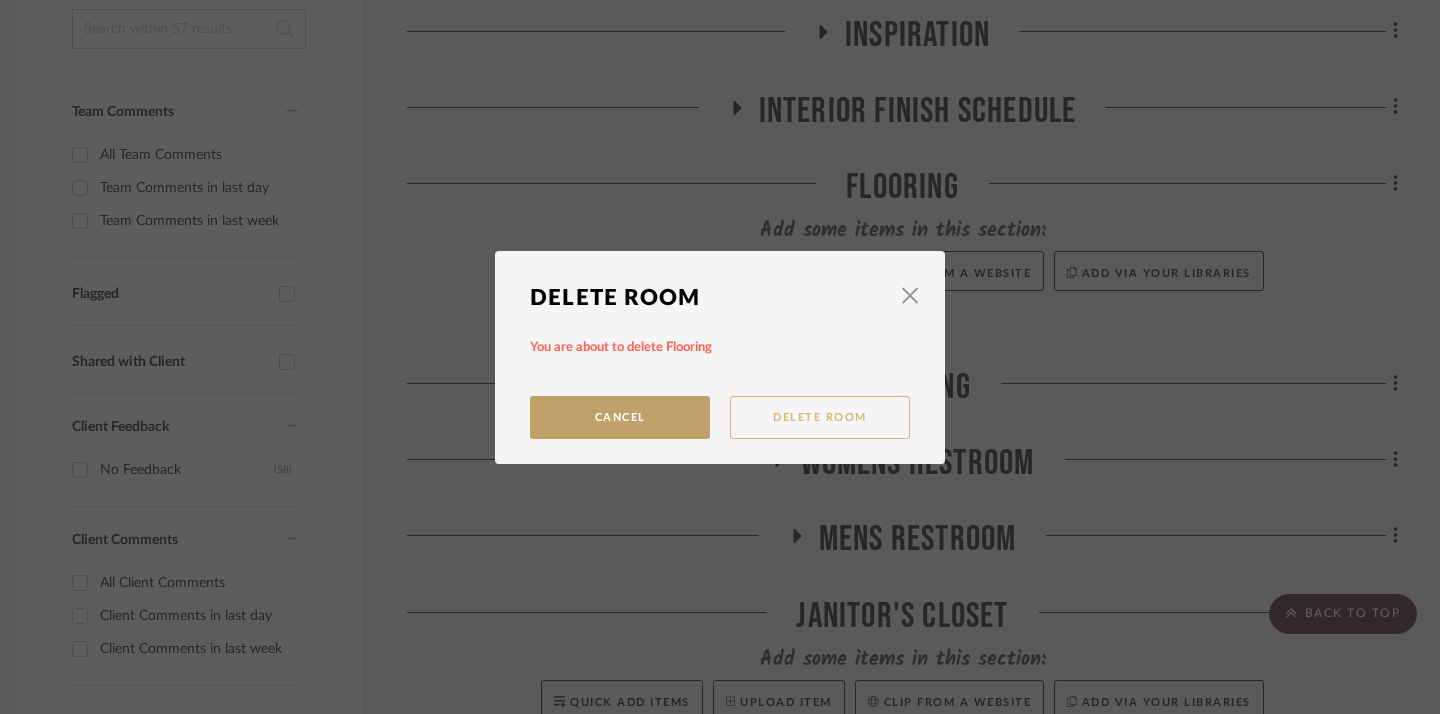 click on "Delete Room" at bounding box center (820, 417) 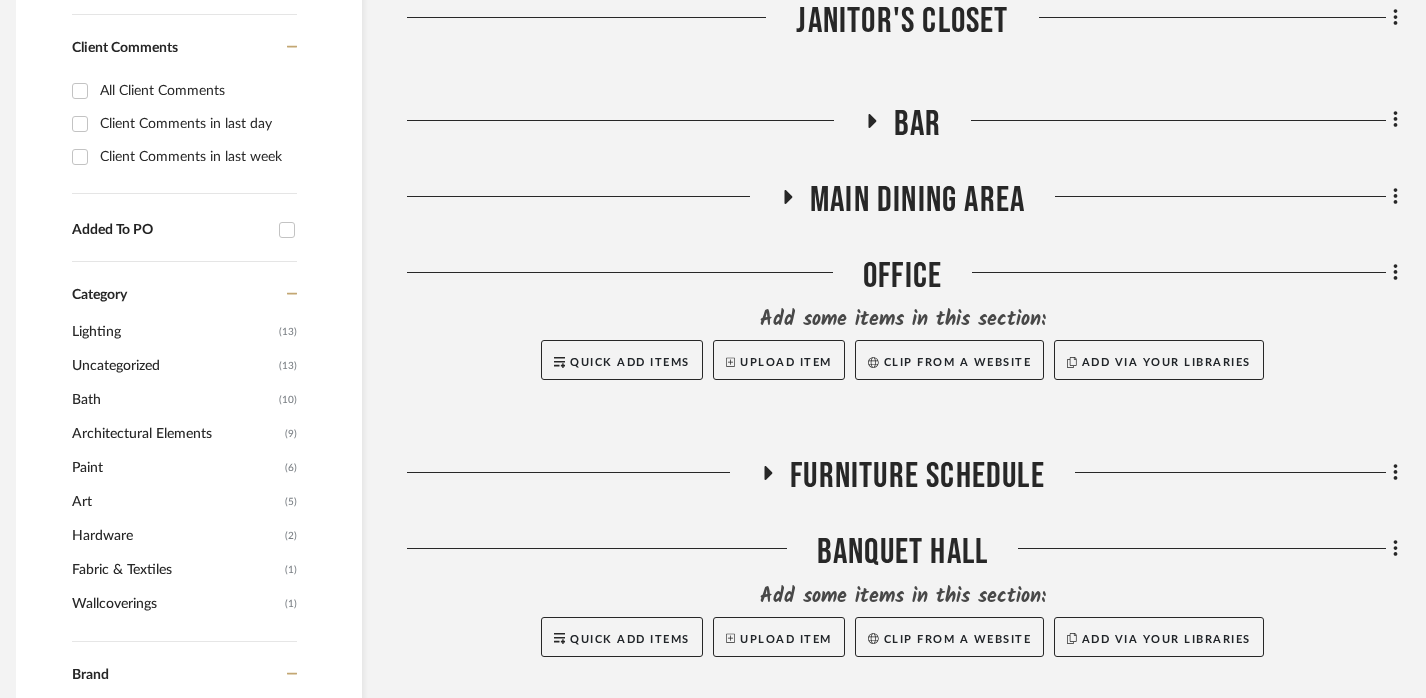 scroll, scrollTop: 983, scrollLeft: 14, axis: both 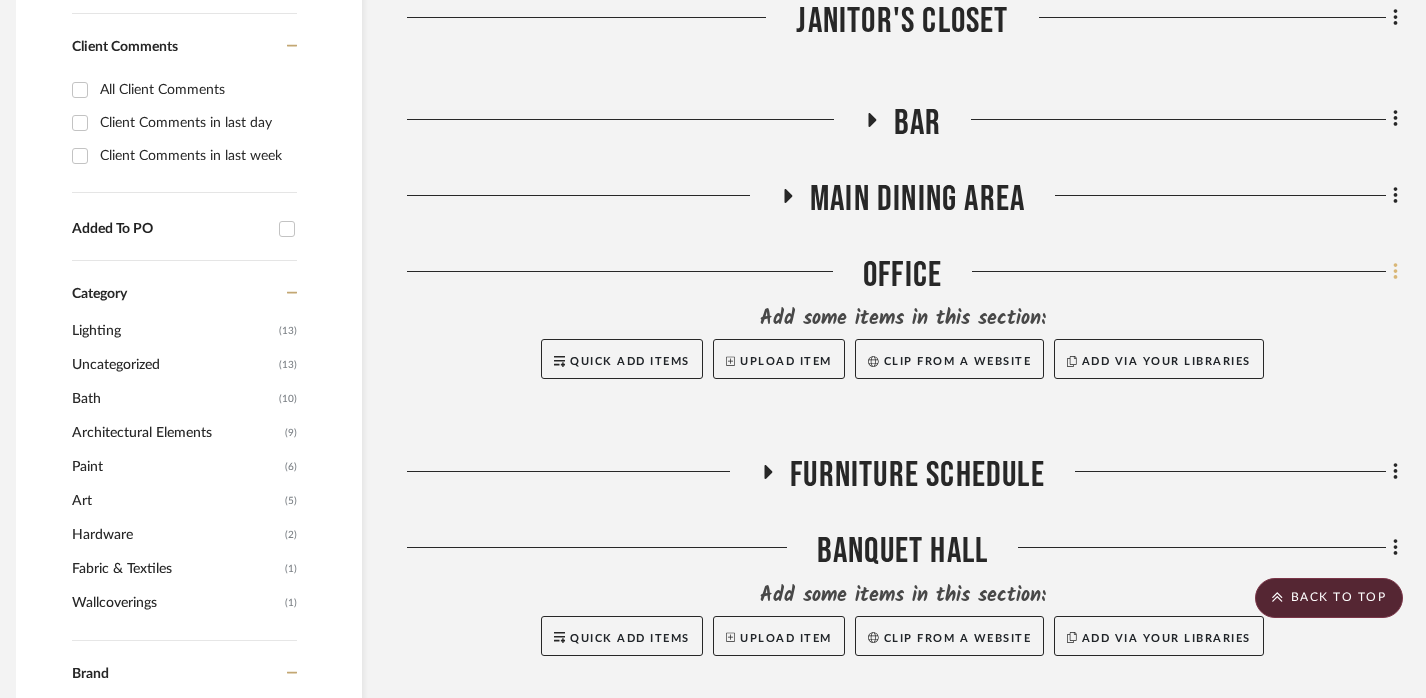 click 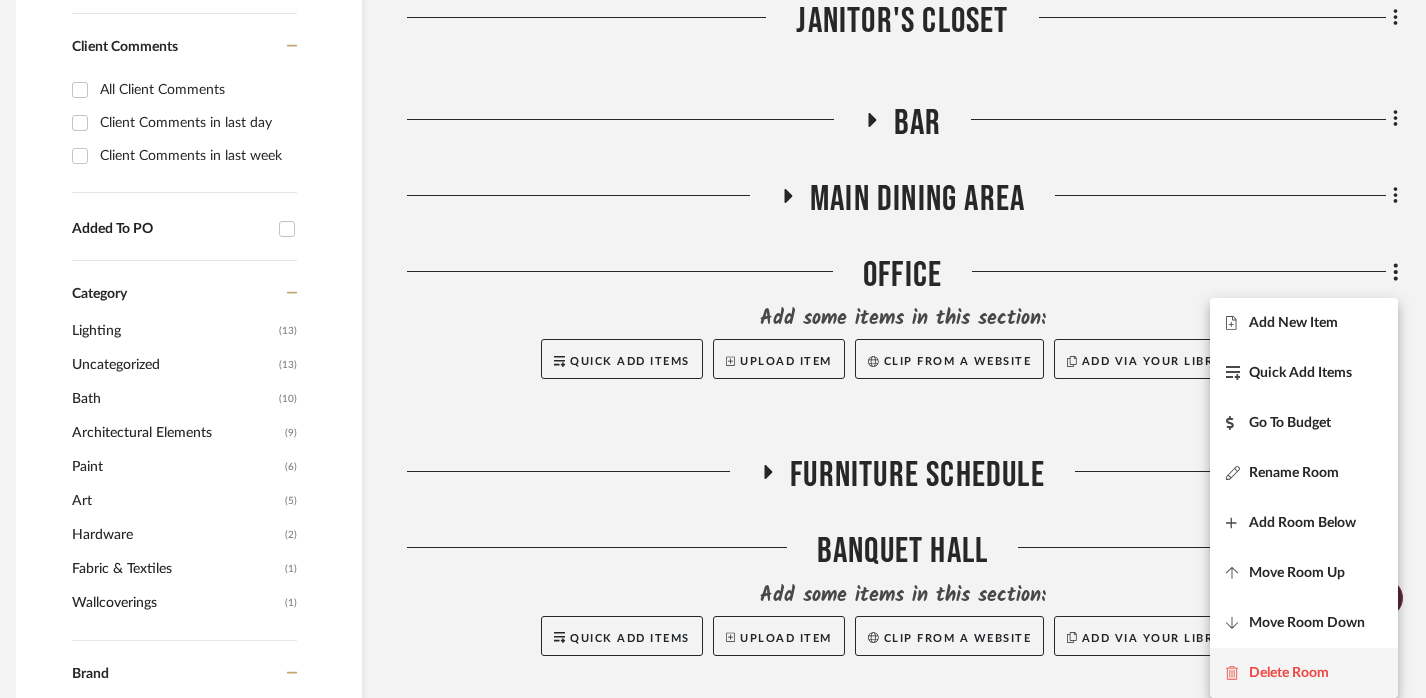 click on "Delete Room" at bounding box center (1289, 673) 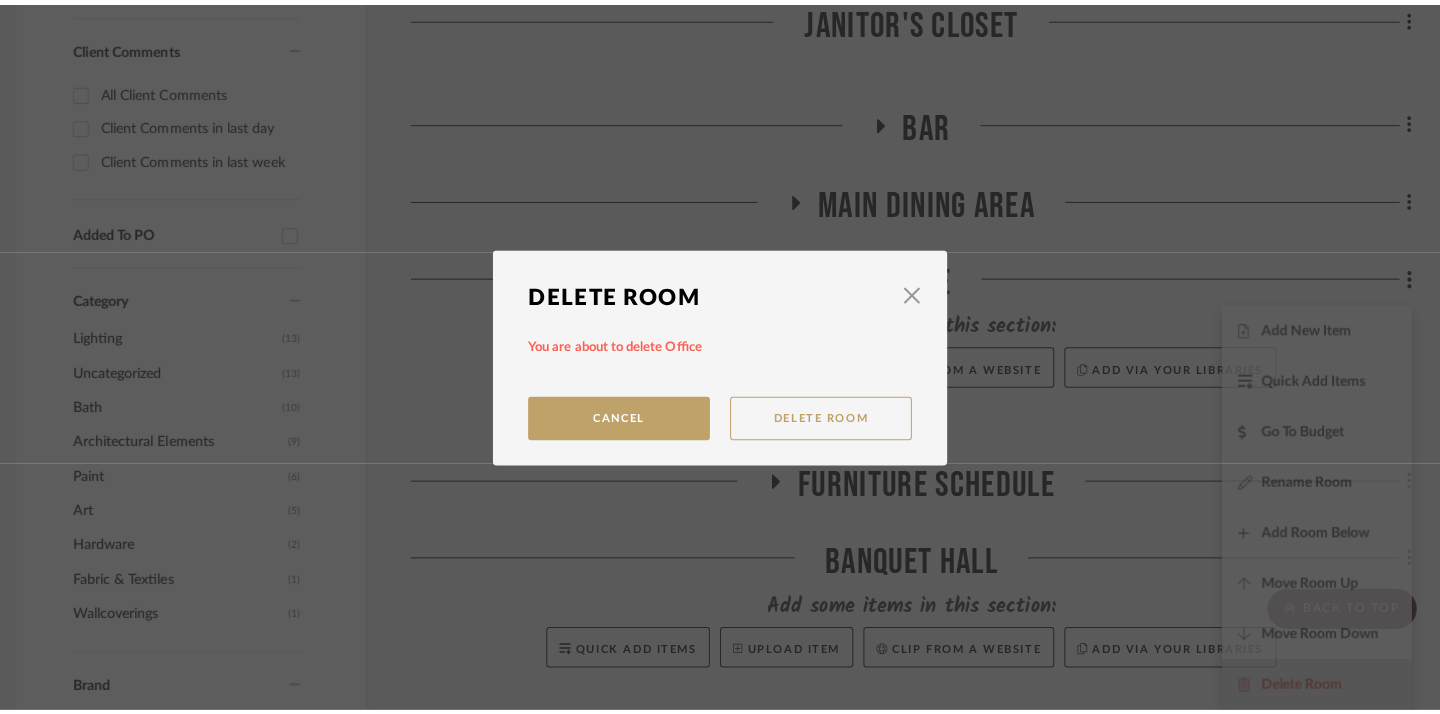 scroll, scrollTop: 0, scrollLeft: 0, axis: both 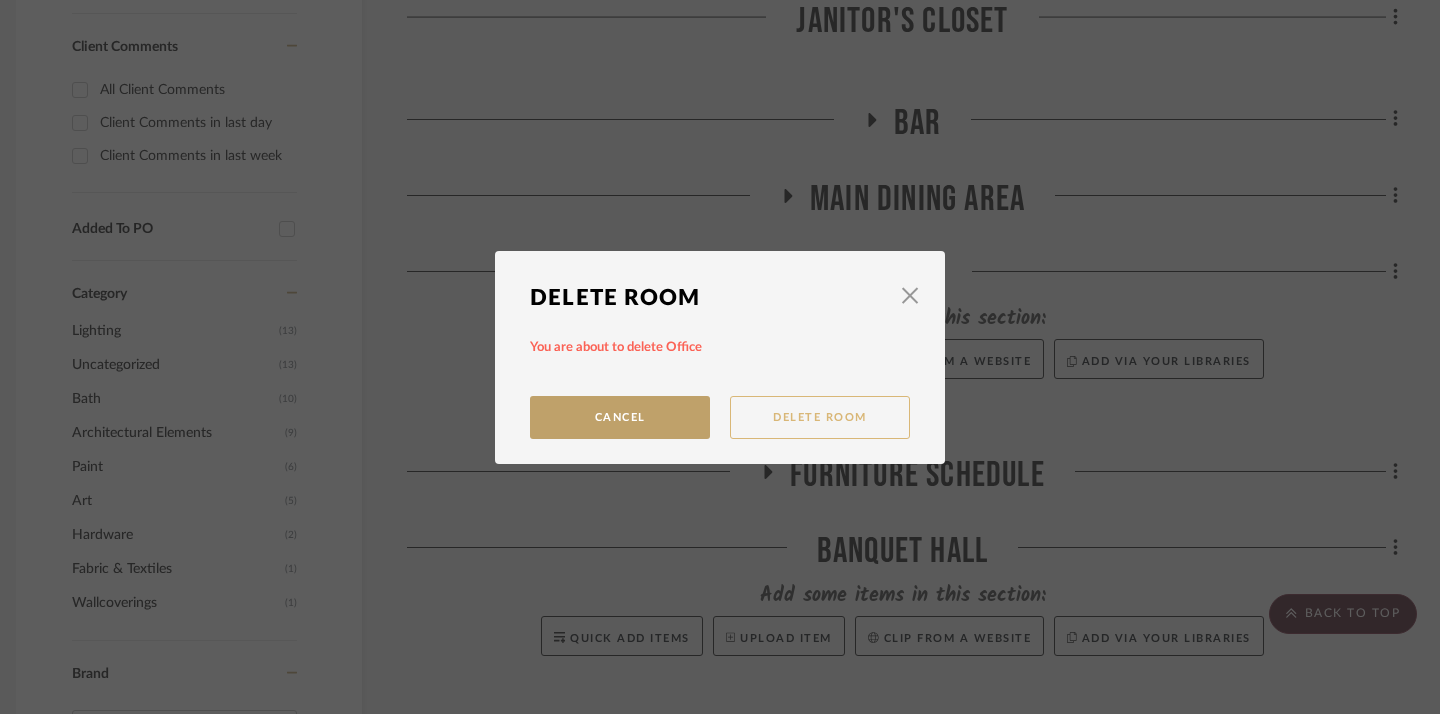 click on "Delete Room" at bounding box center (820, 417) 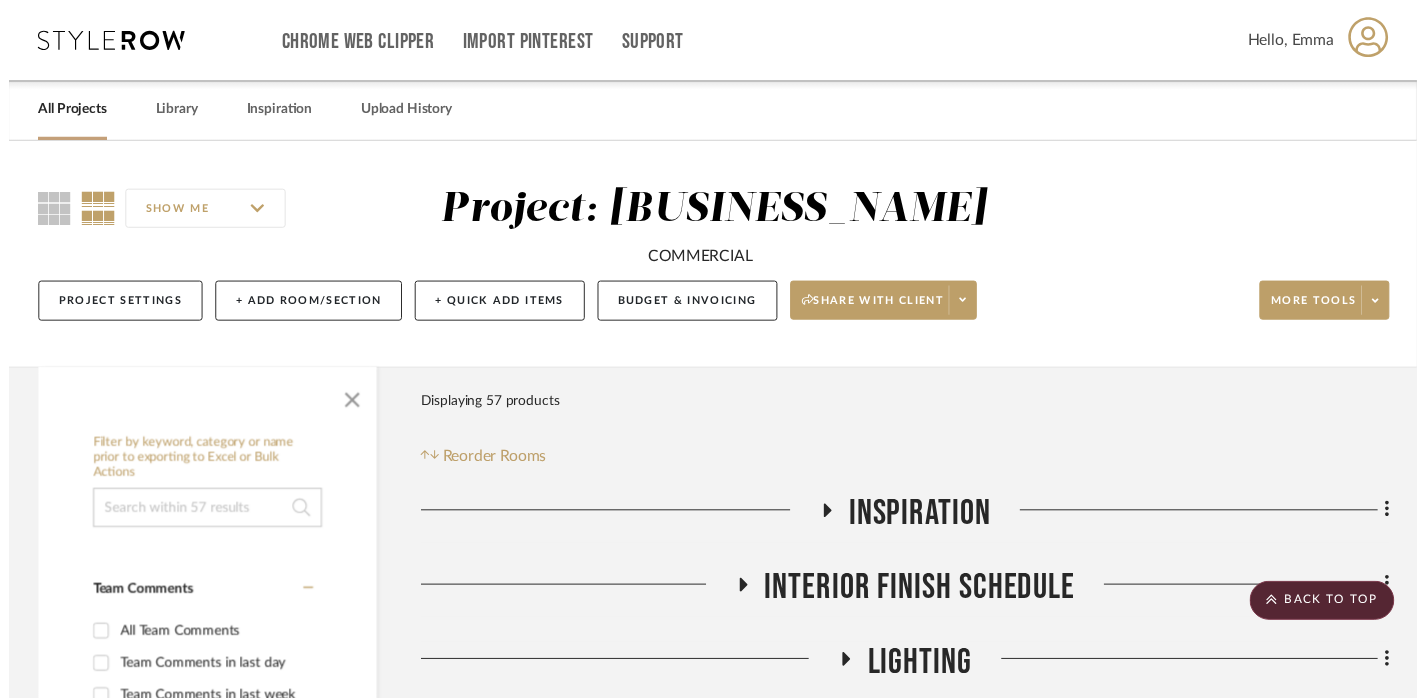 scroll, scrollTop: 983, scrollLeft: 14, axis: both 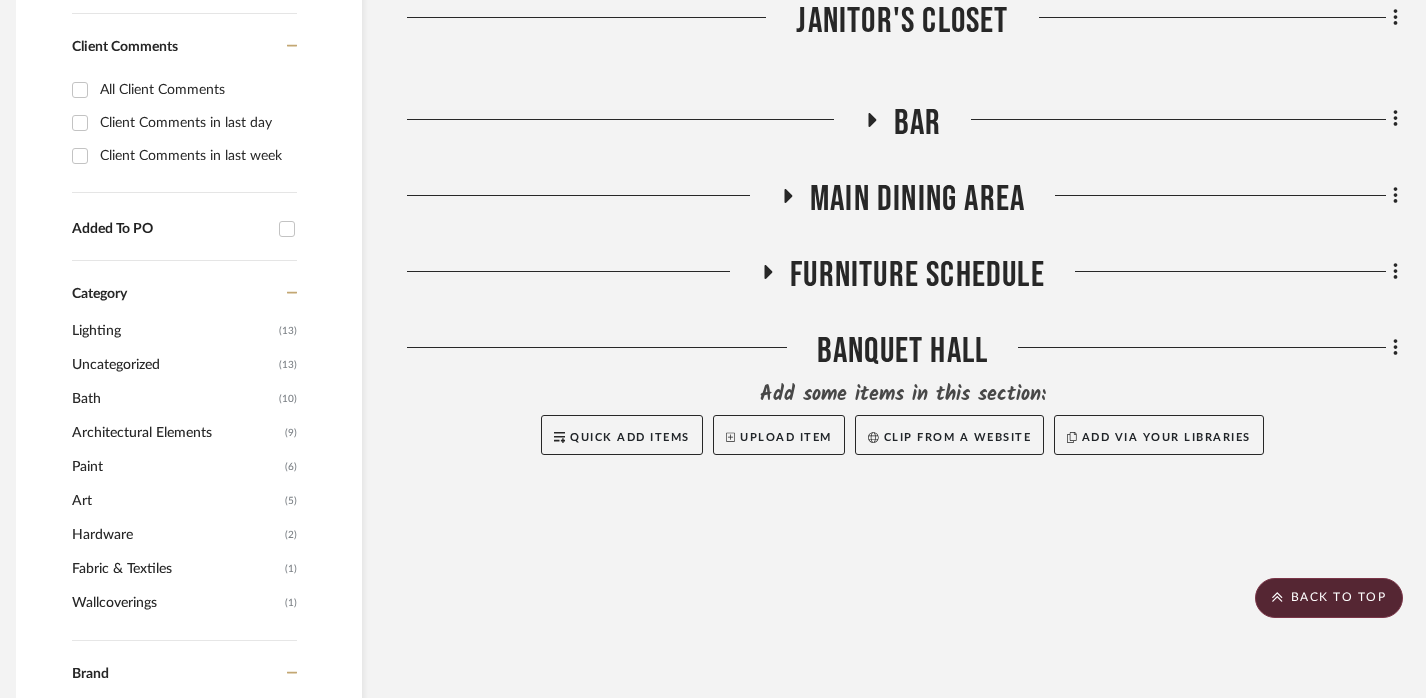 click on "Furniture Schedule" 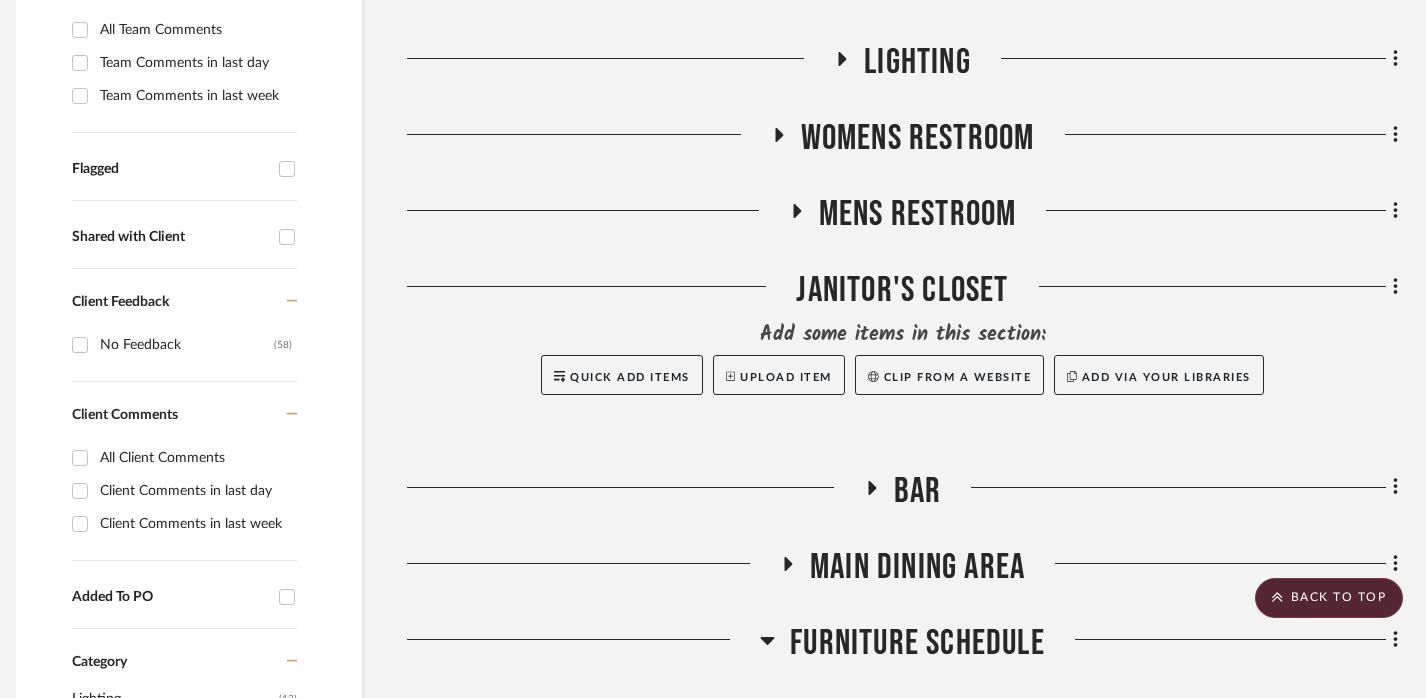 scroll, scrollTop: 877, scrollLeft: 14, axis: both 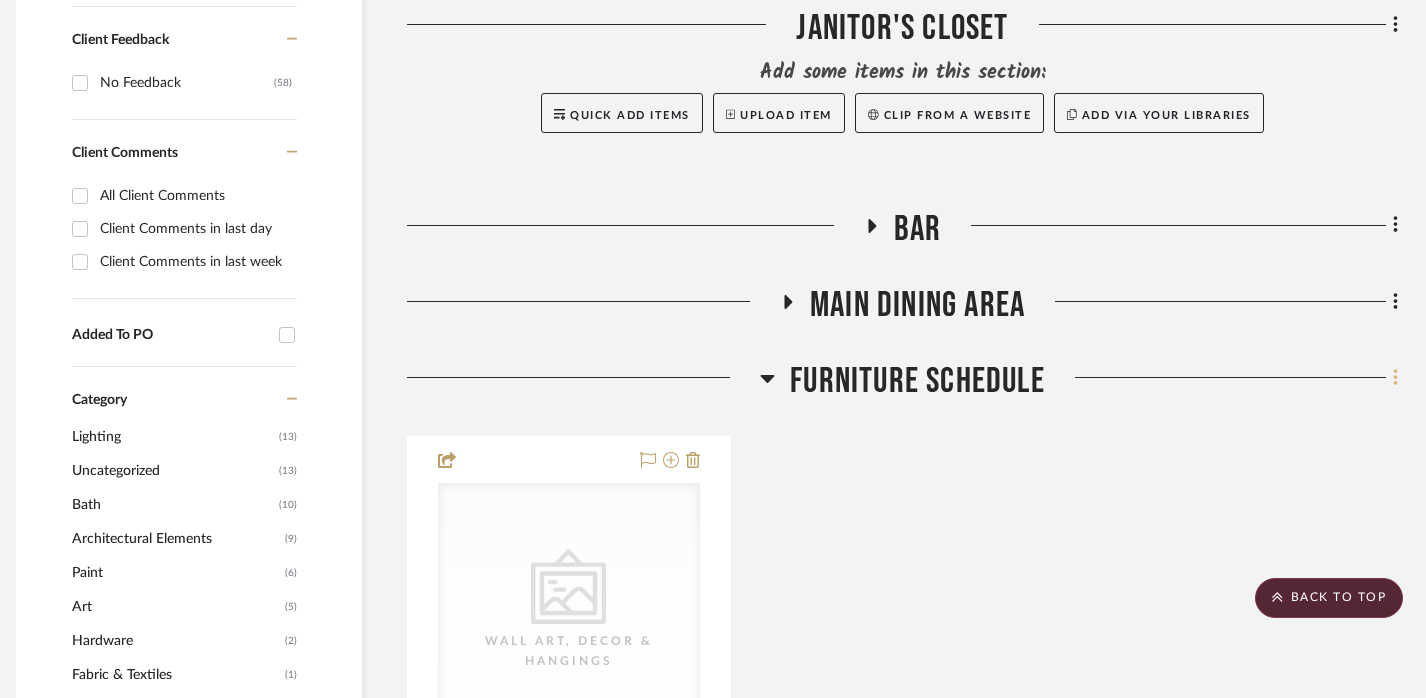 click 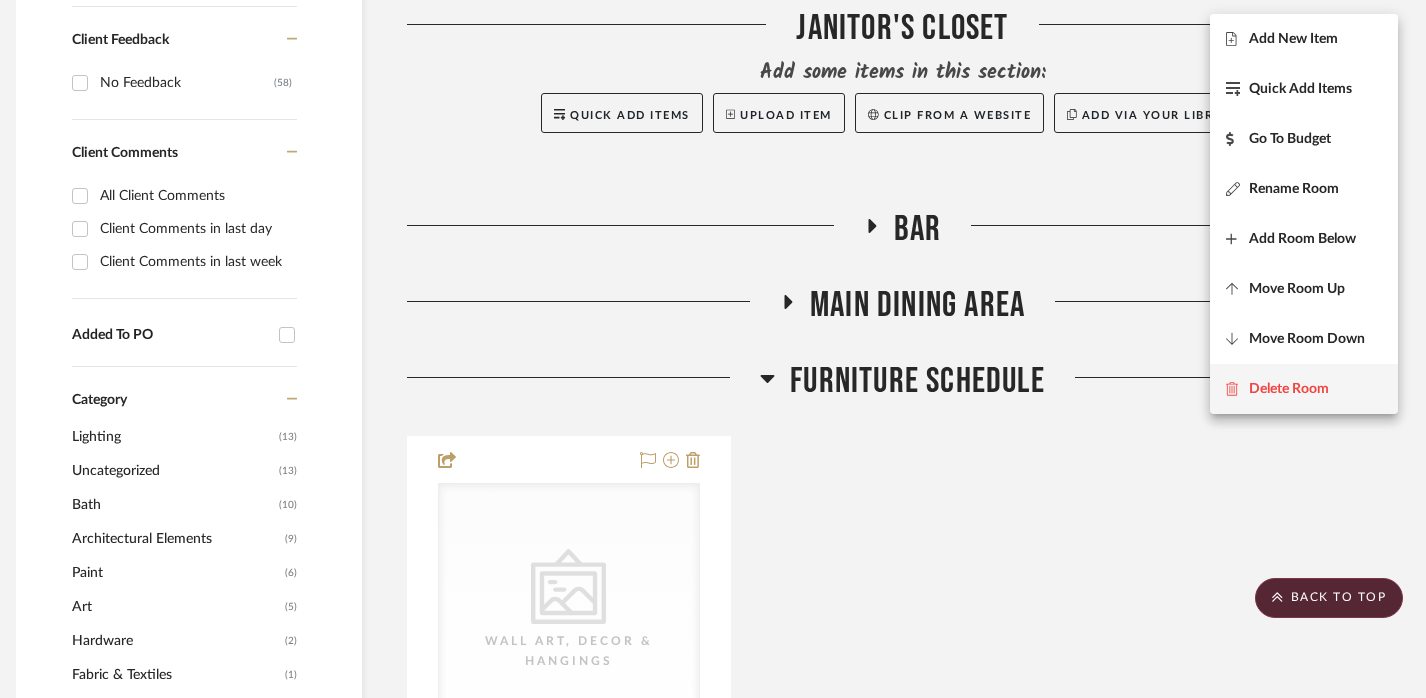 click on "Delete Room" at bounding box center [1304, 389] 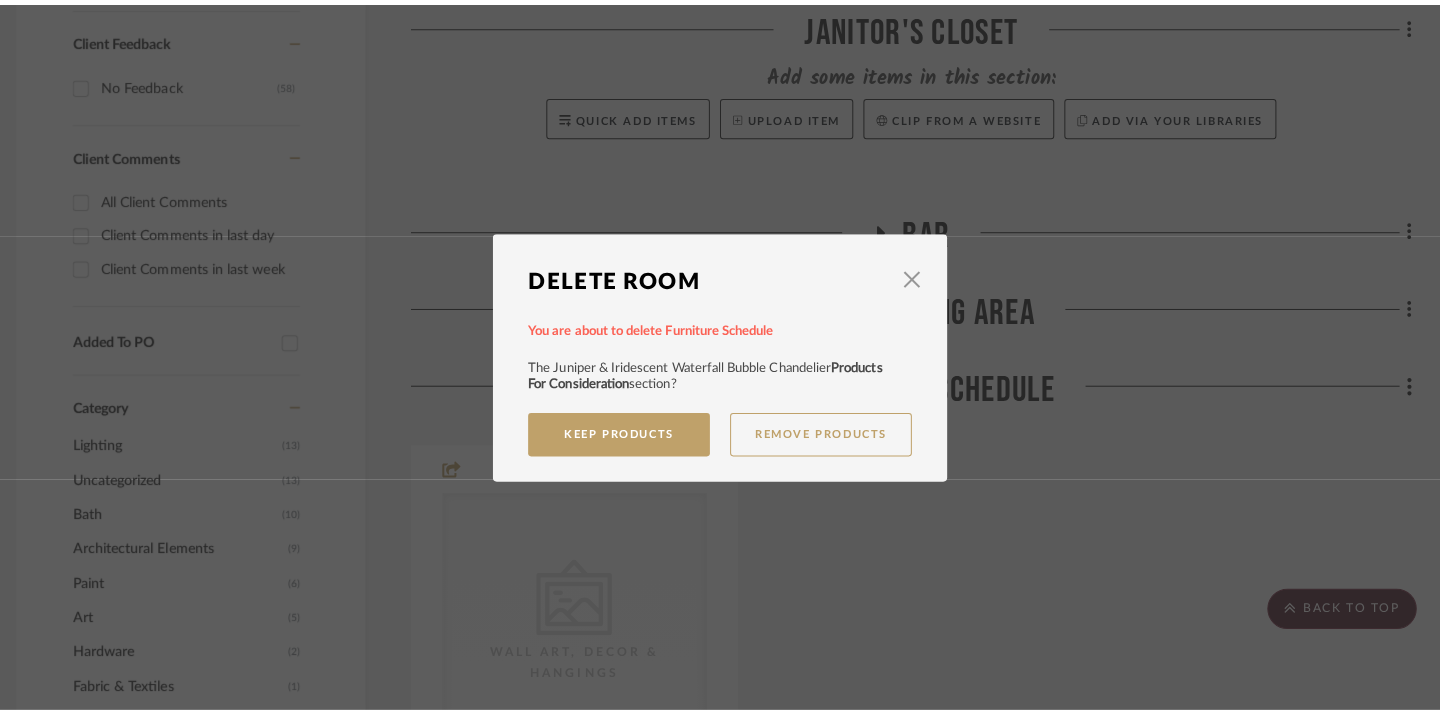 scroll, scrollTop: 0, scrollLeft: 0, axis: both 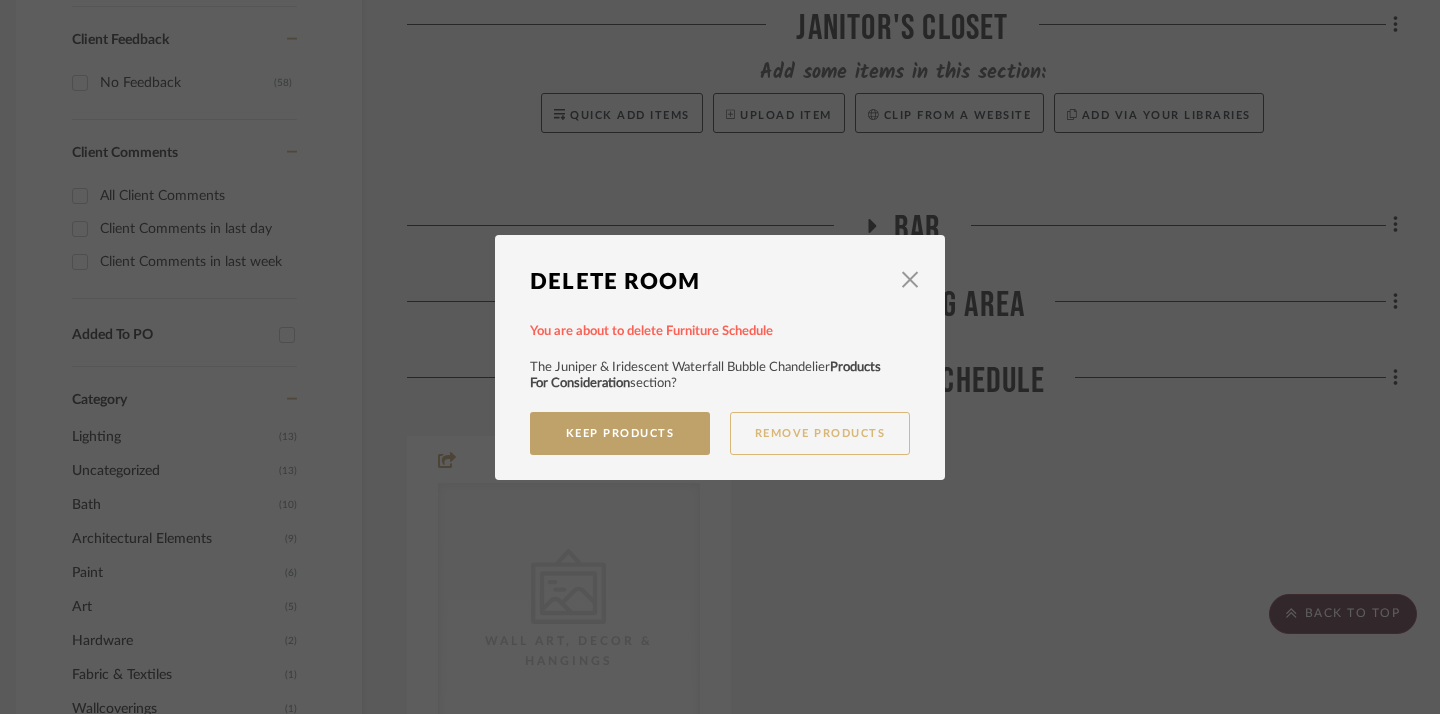 click on "Remove Products" at bounding box center (820, 433) 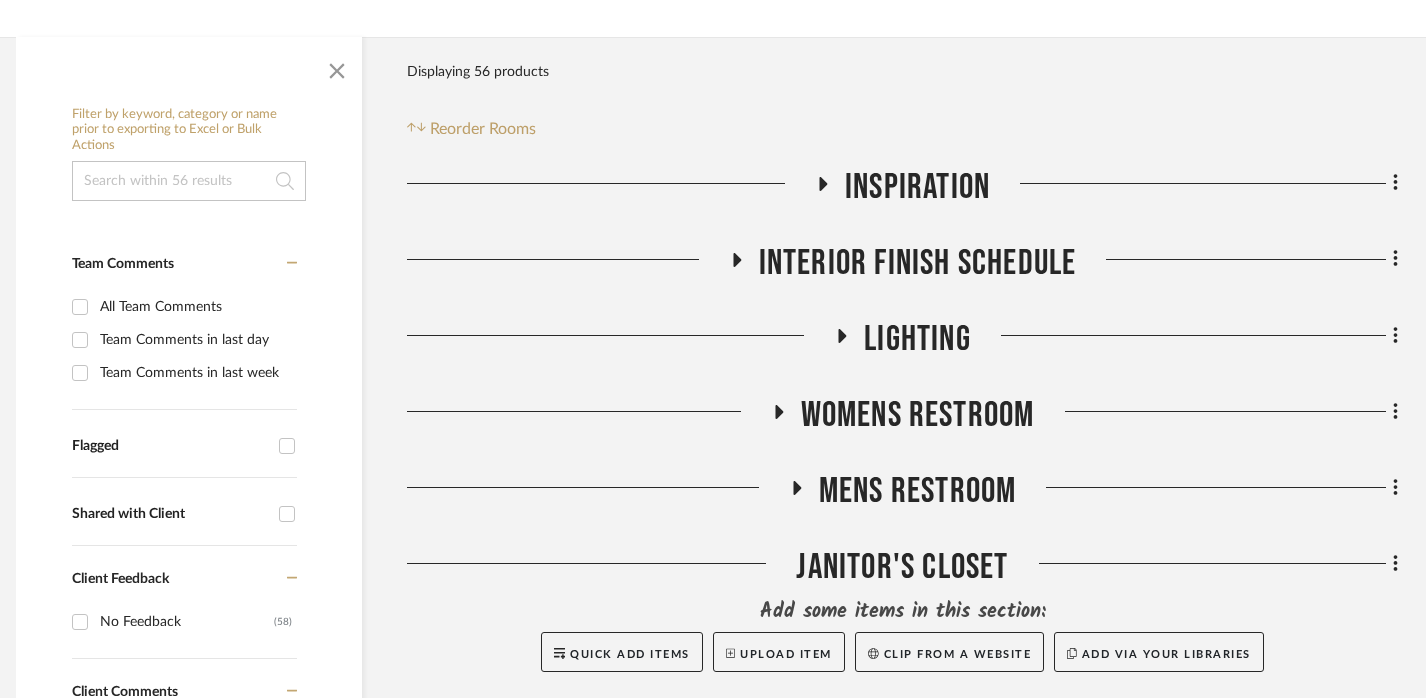 scroll, scrollTop: 331, scrollLeft: 14, axis: both 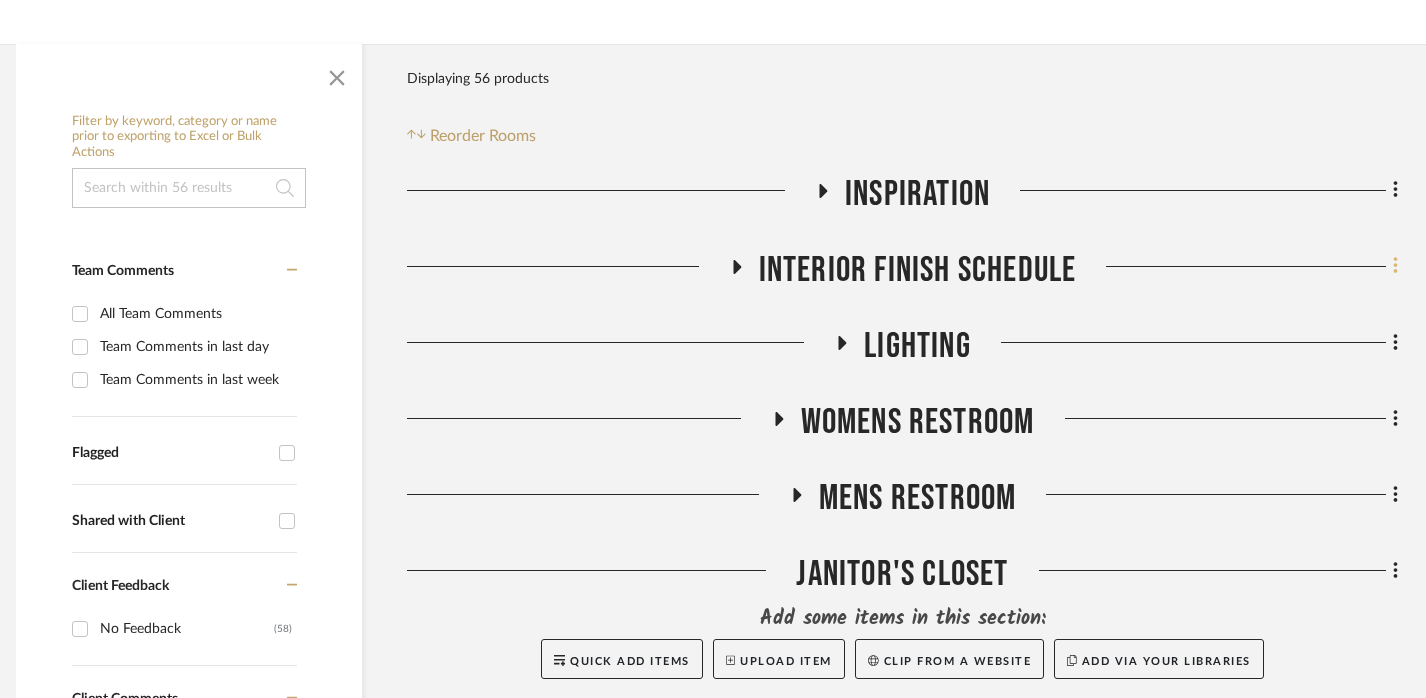 click 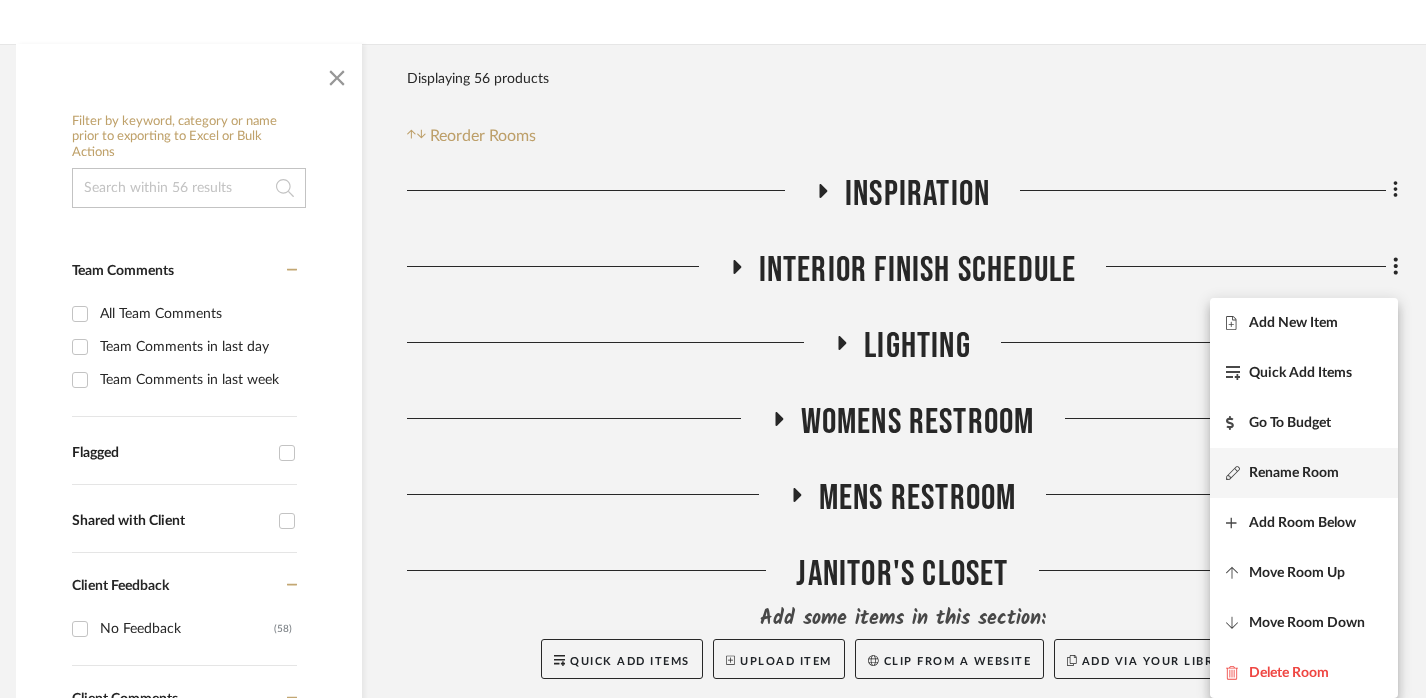 click on "Rename Room" at bounding box center (1304, 473) 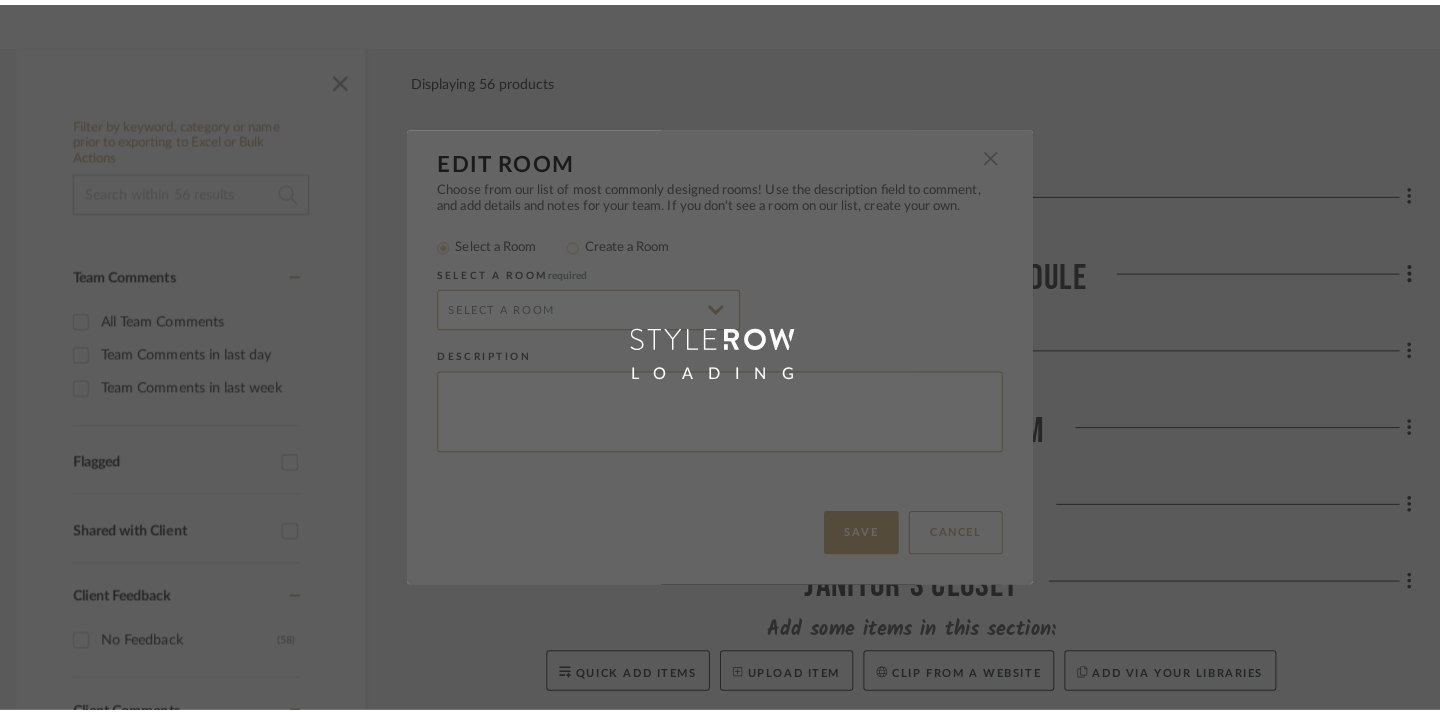 scroll, scrollTop: 0, scrollLeft: 0, axis: both 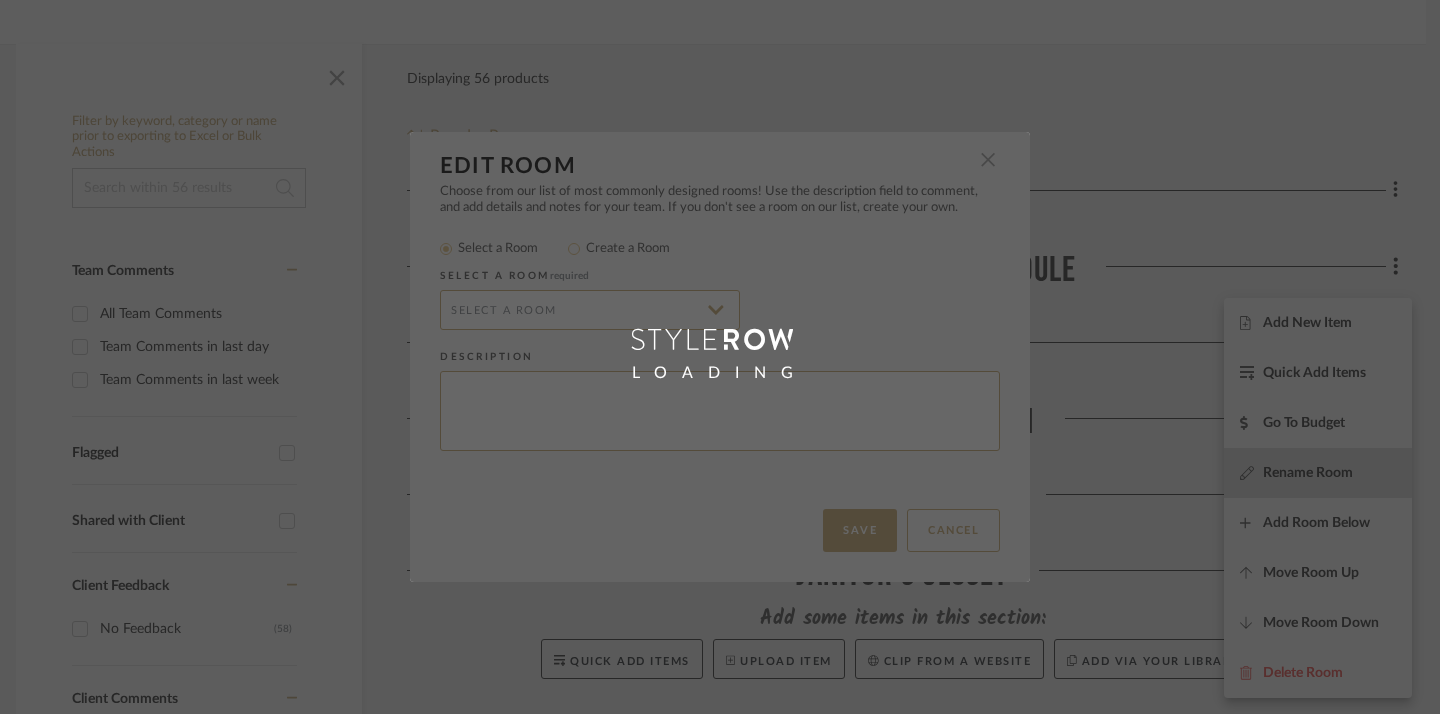 radio on "false" 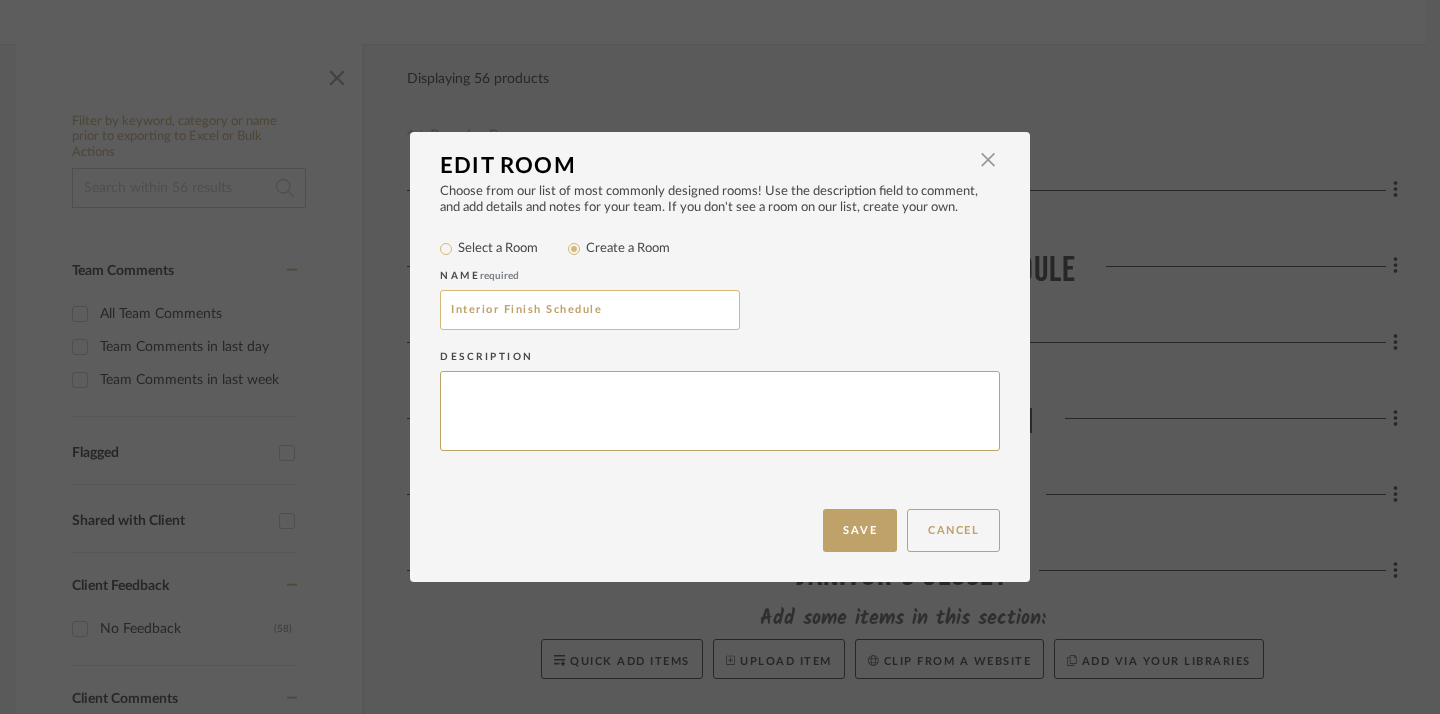 click on "Interior Finish Schedule" at bounding box center (590, 310) 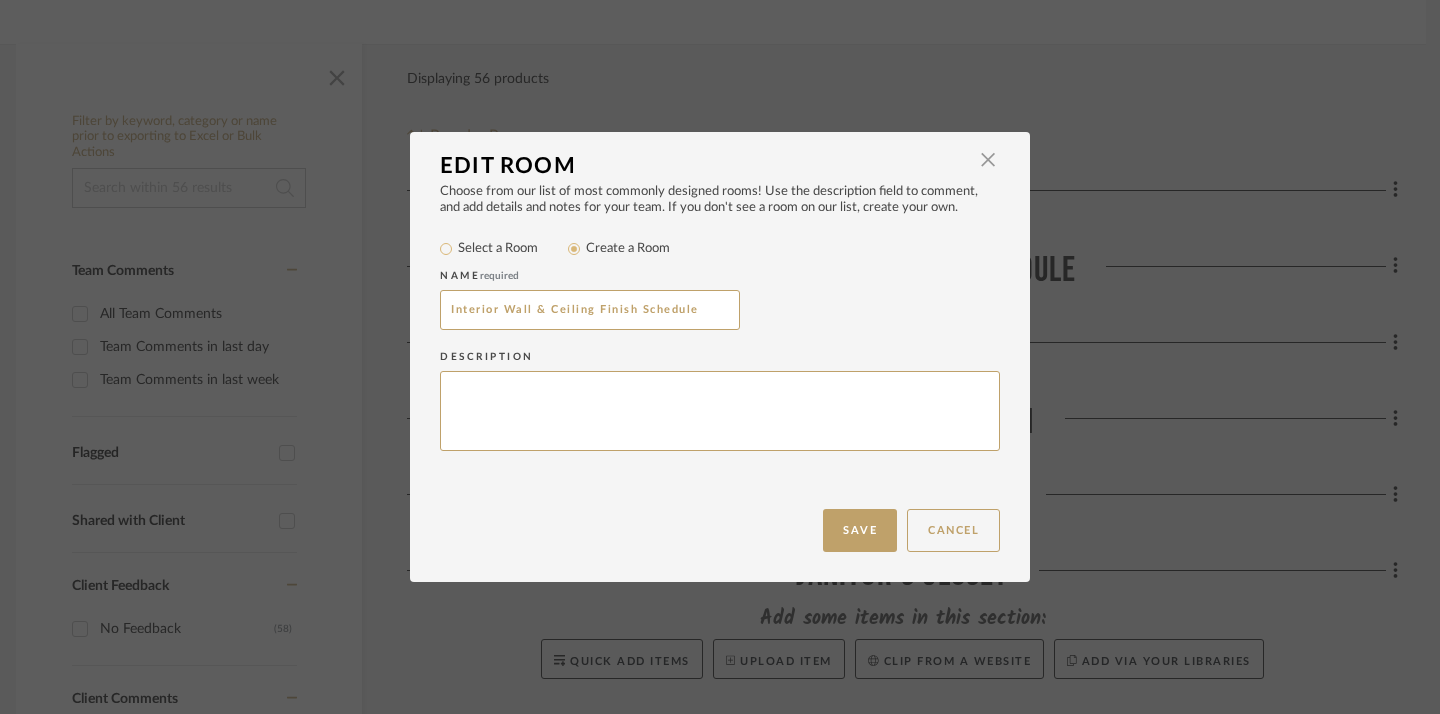 type on "Interior Wall & Ceiling Finish Schedule" 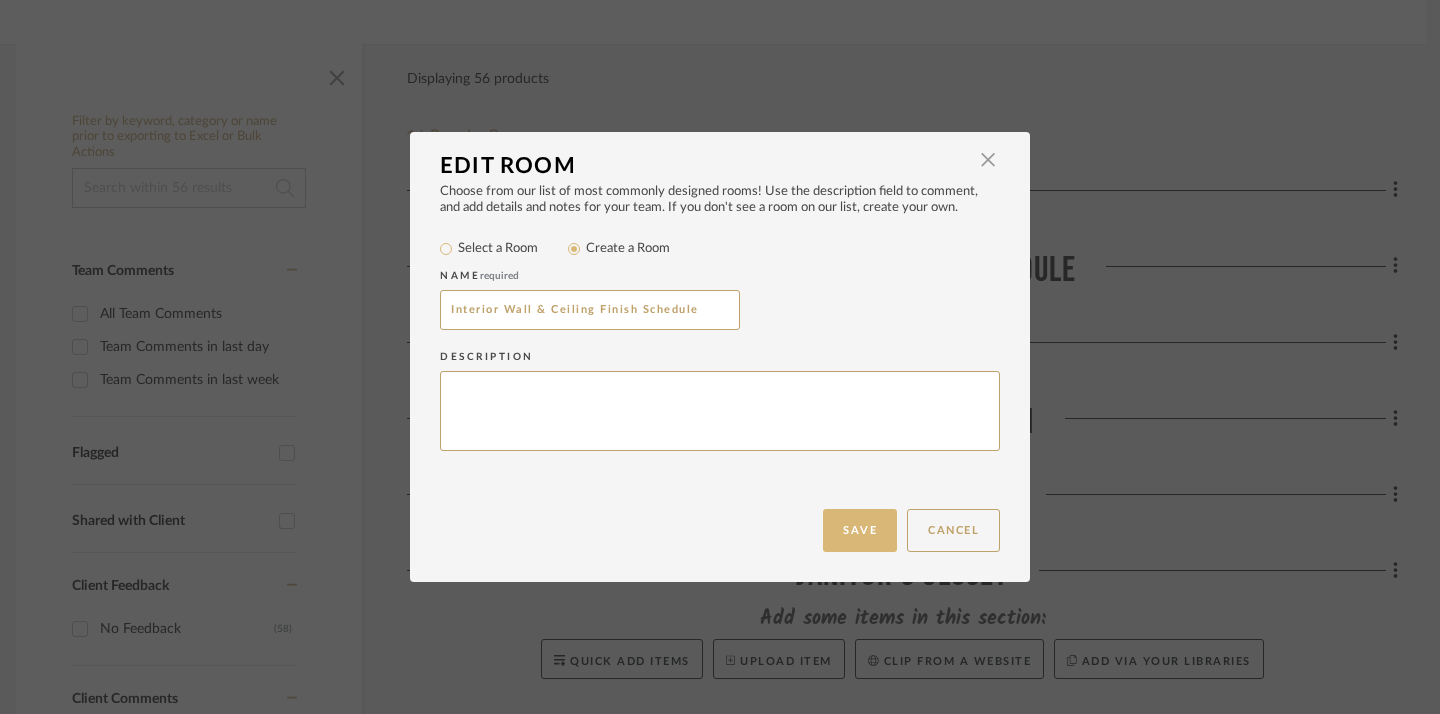 click on "Save" at bounding box center [860, 530] 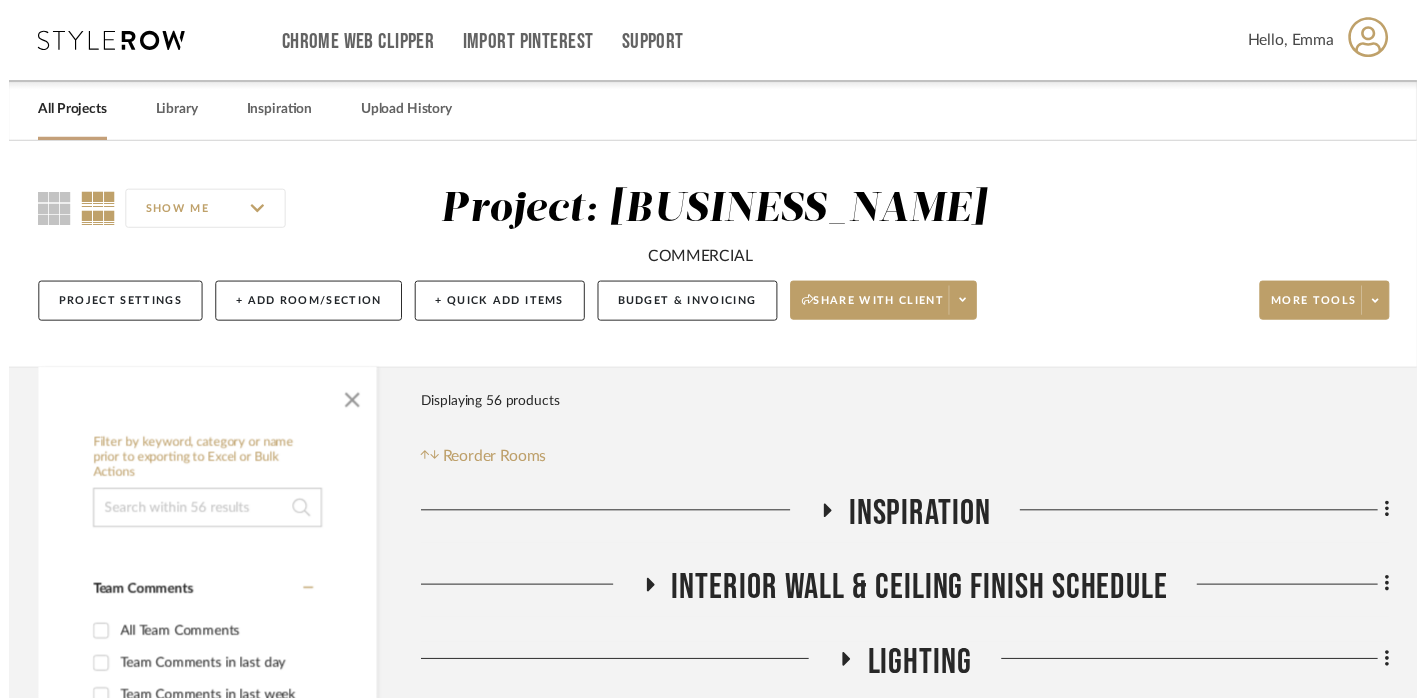 scroll, scrollTop: 331, scrollLeft: 14, axis: both 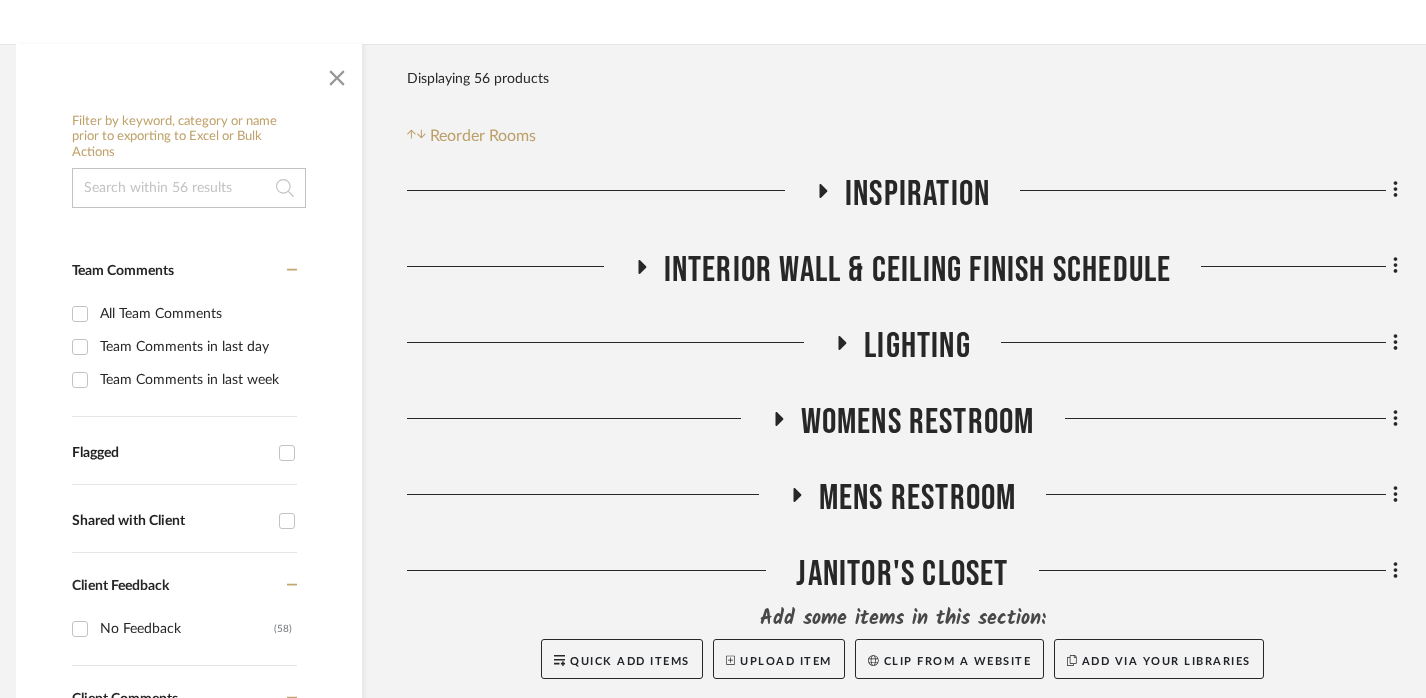 click on "Interior Wall & Ceiling Finish Schedule" 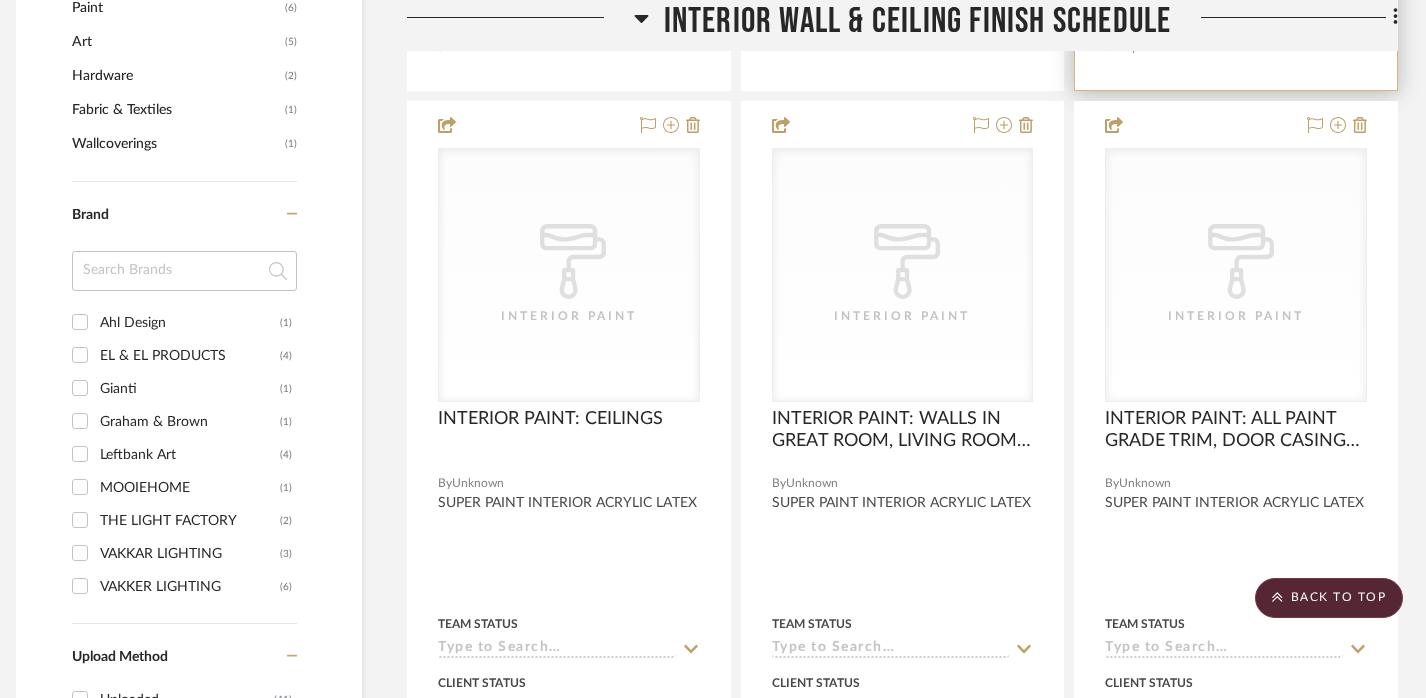 scroll, scrollTop: 1441, scrollLeft: 14, axis: both 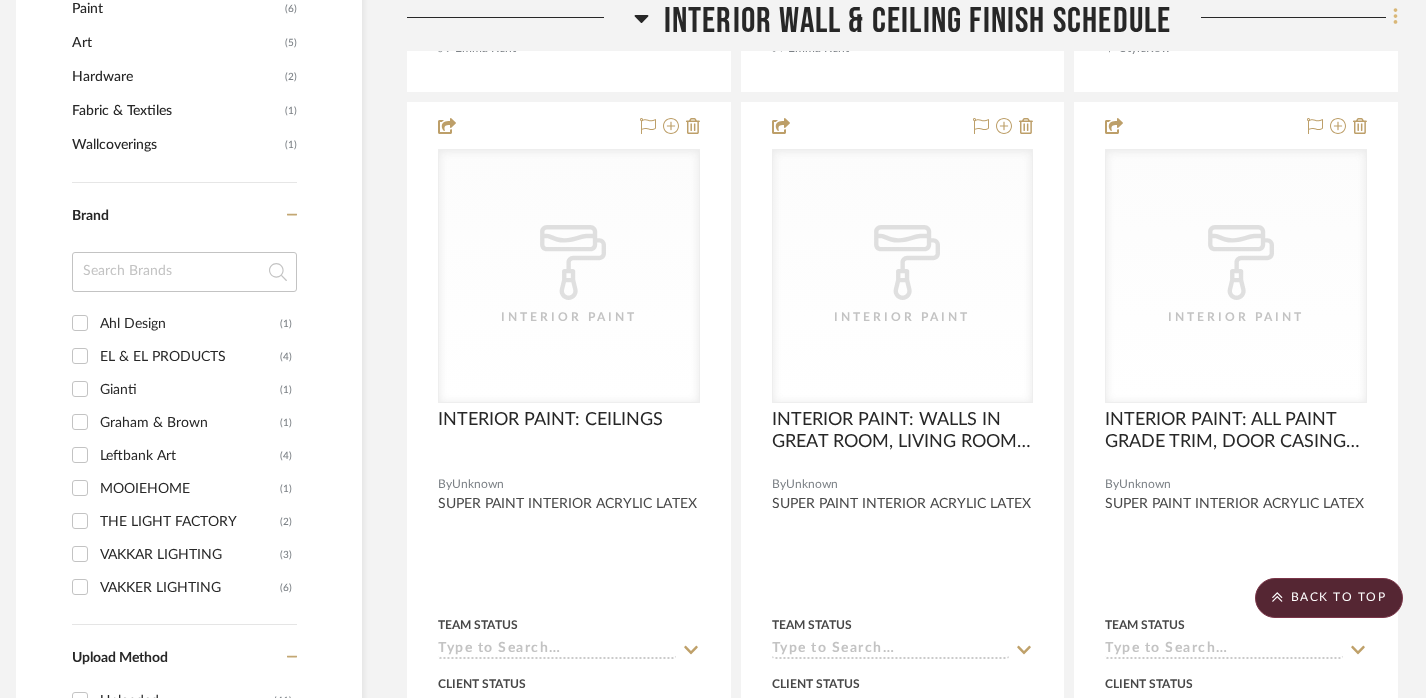 click 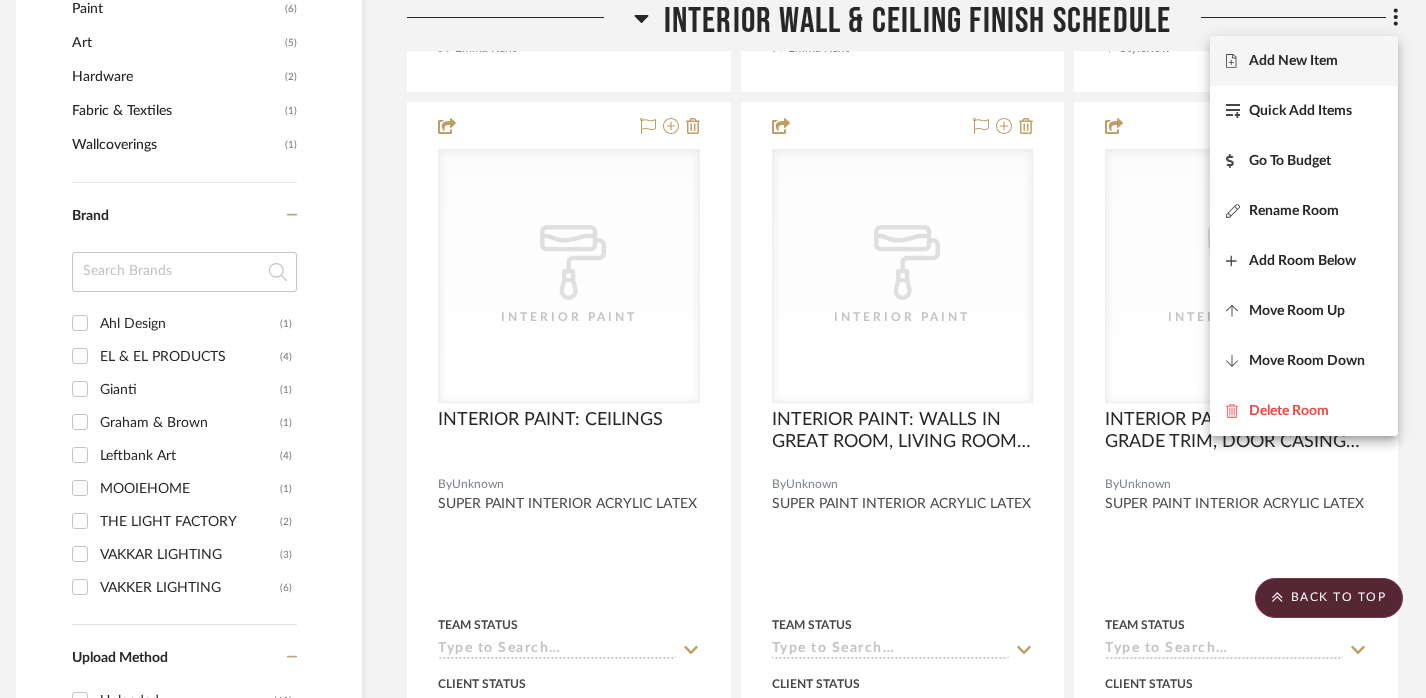 click on "Add New Item" at bounding box center [1304, 61] 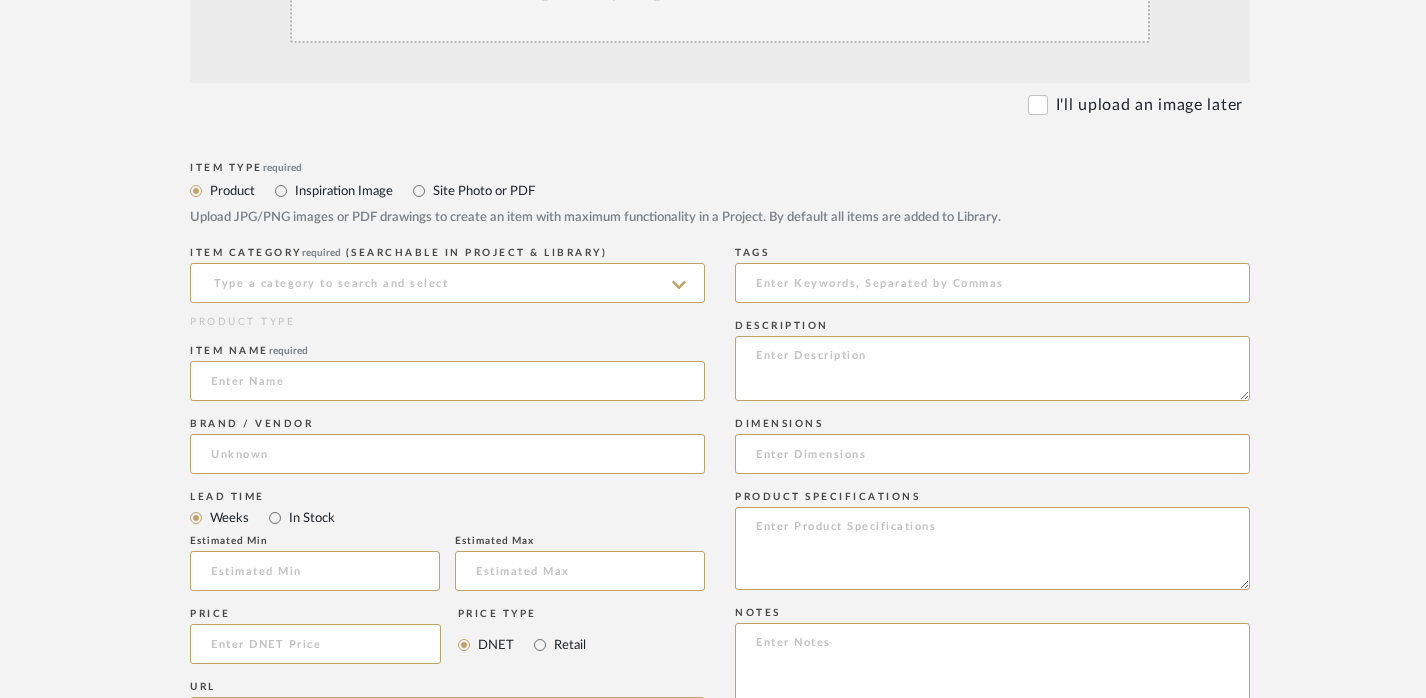 scroll, scrollTop: 536, scrollLeft: 0, axis: vertical 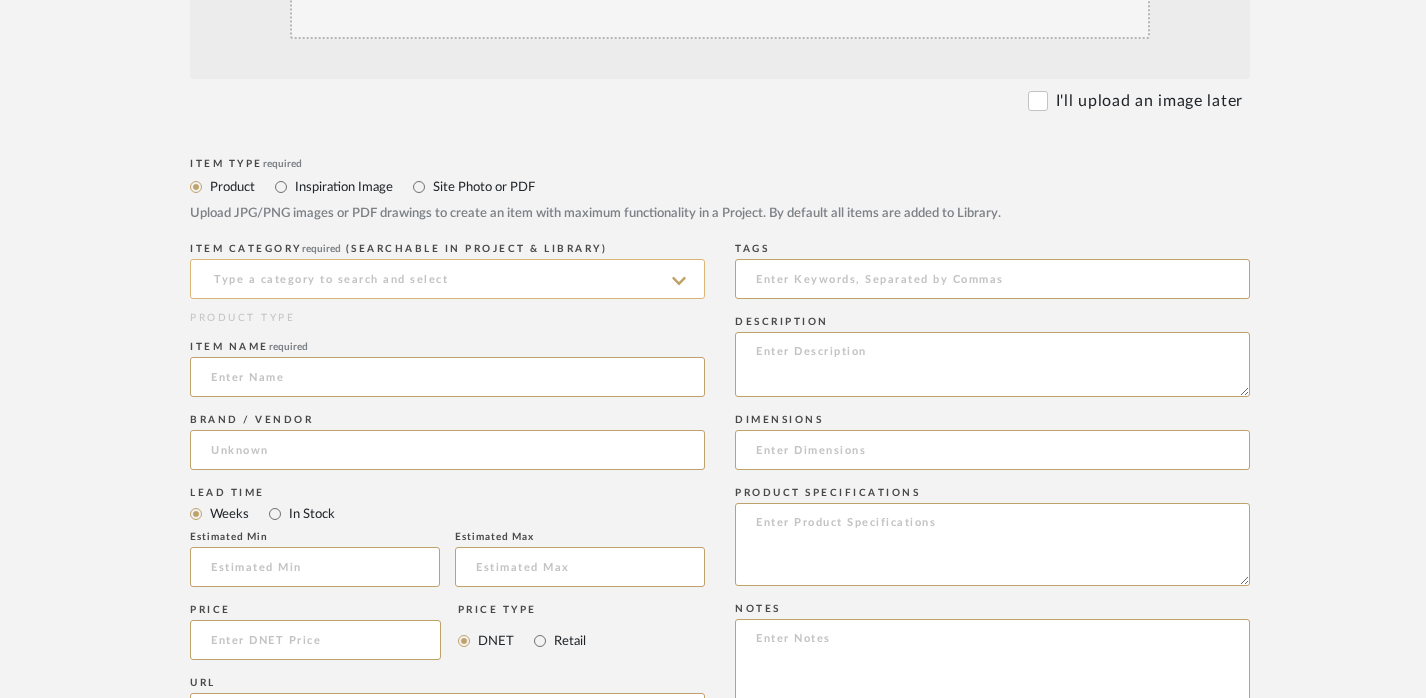 click 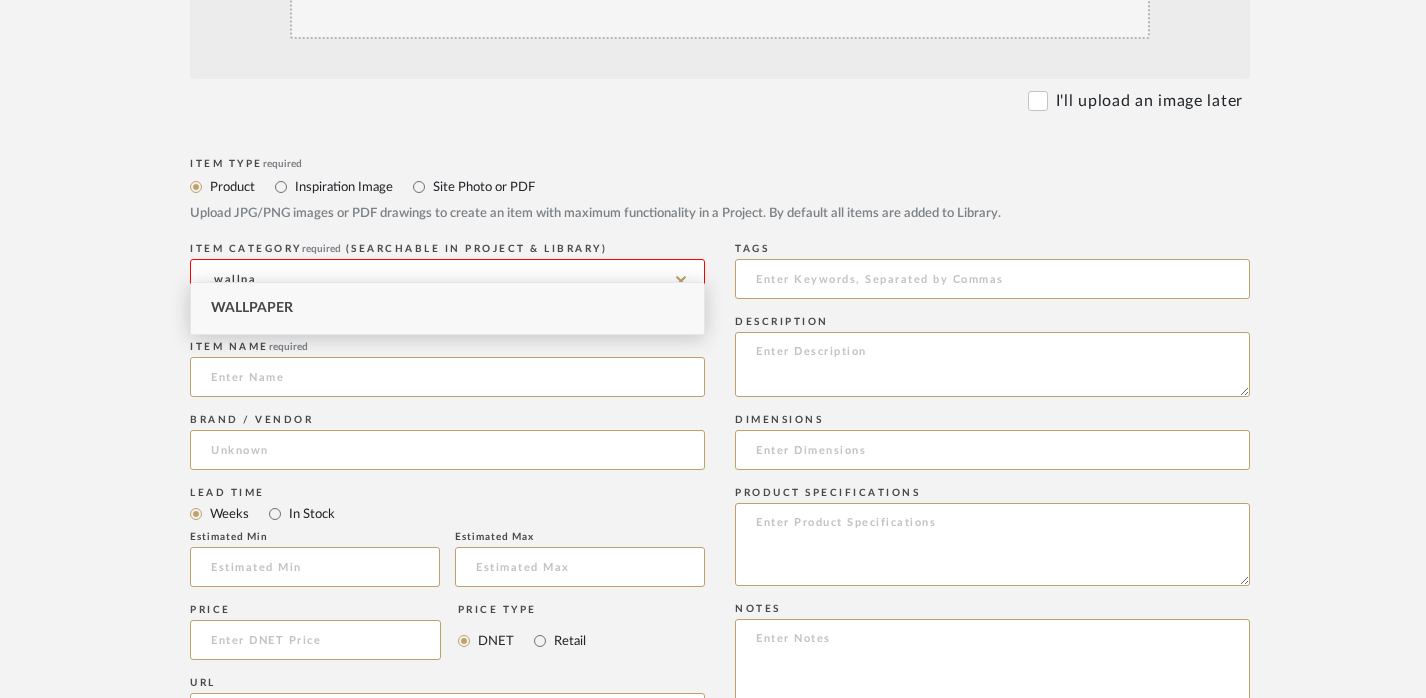 click on "Wallpaper" at bounding box center [447, 308] 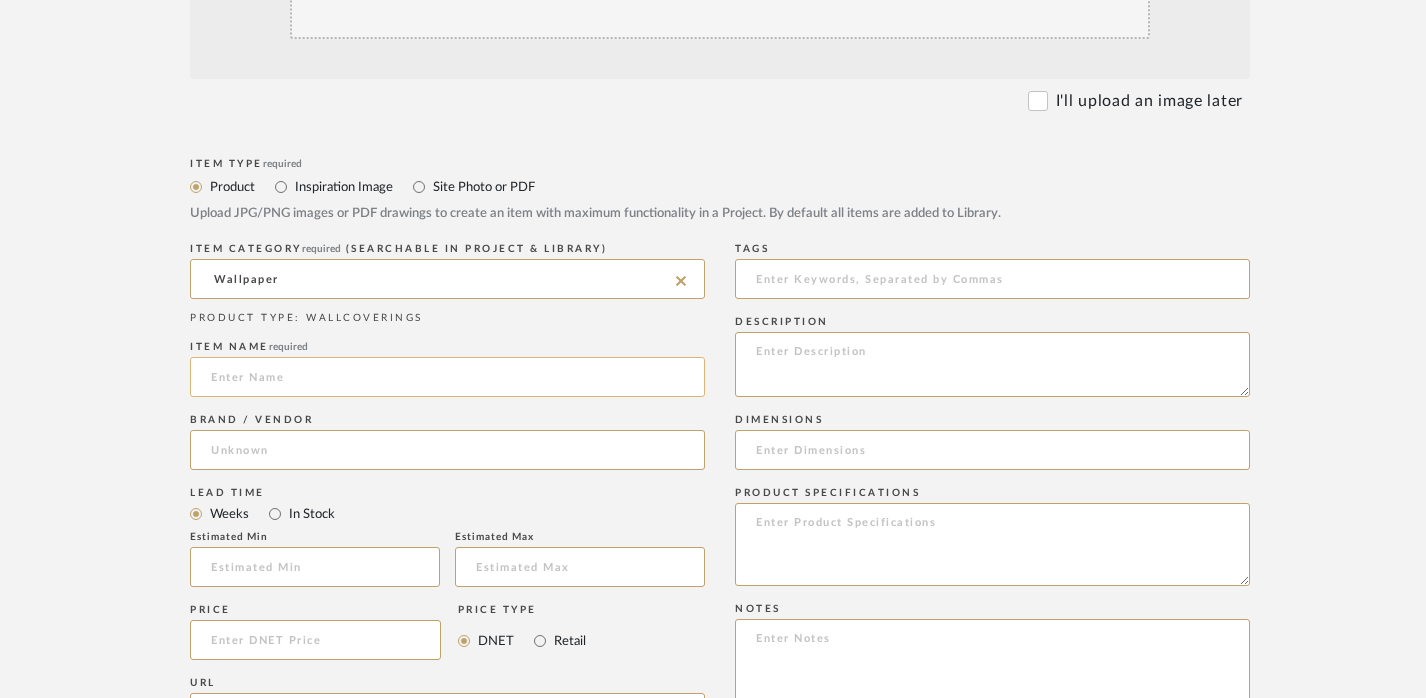 click 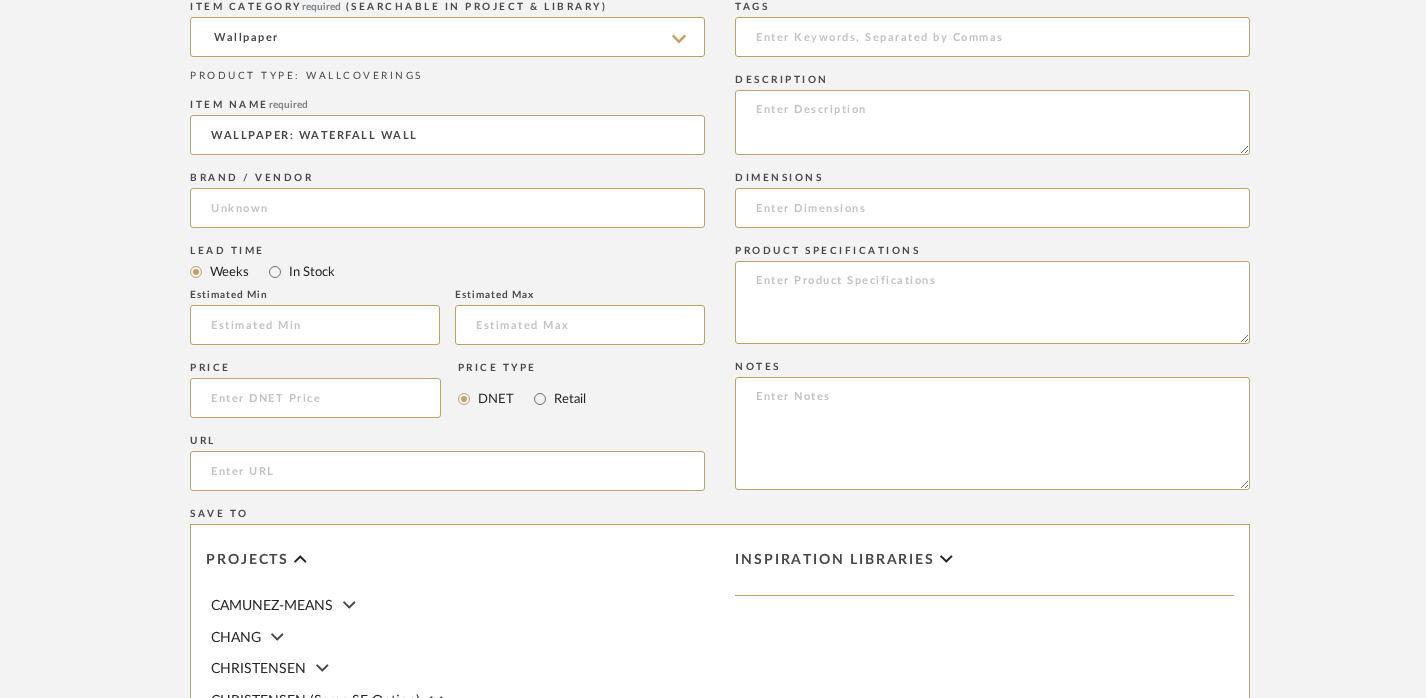 scroll, scrollTop: 788, scrollLeft: 0, axis: vertical 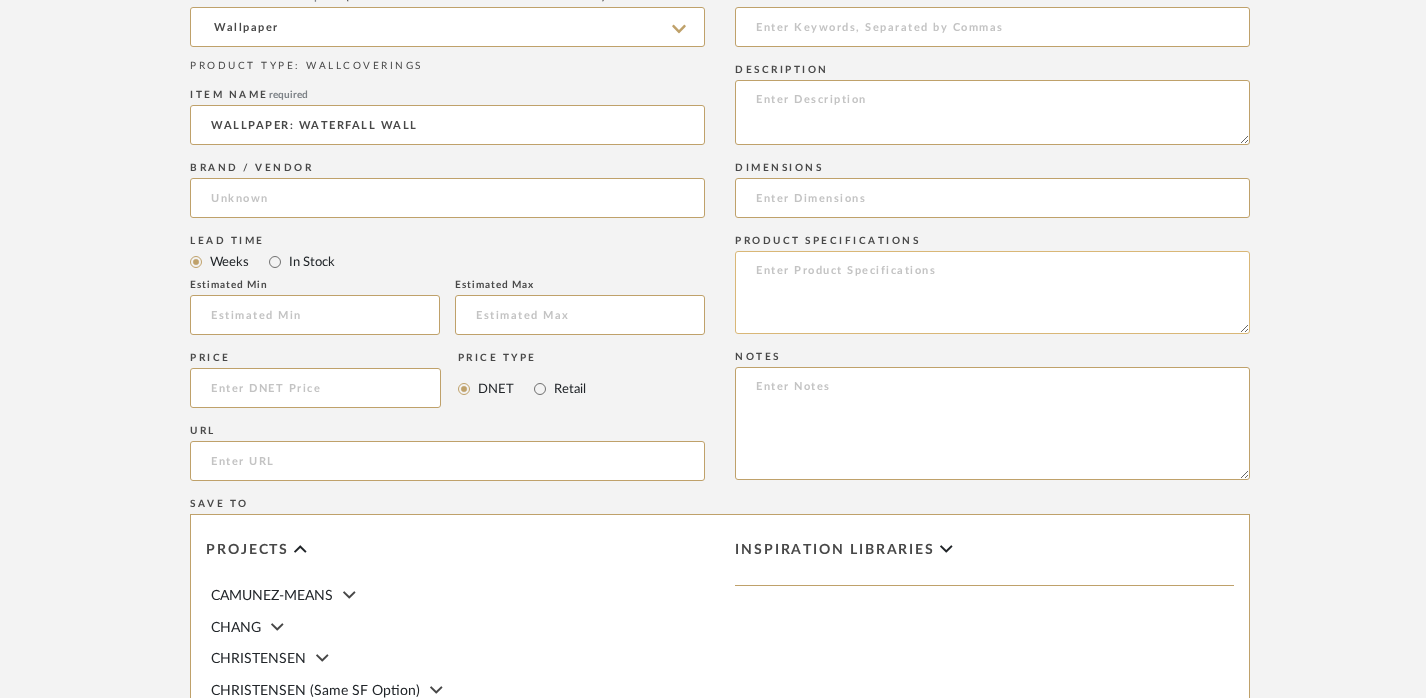 type on "WALLPAPER: WATERFALL WALL" 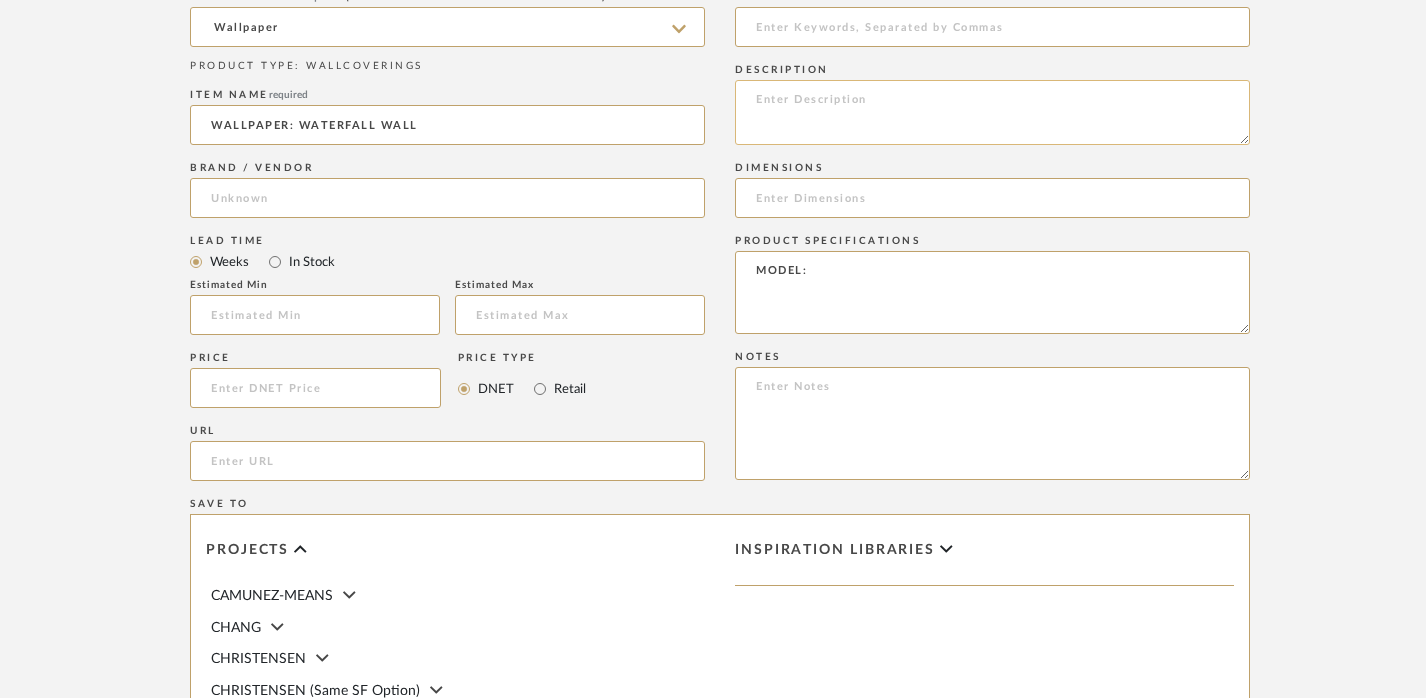 type on "MODEL:" 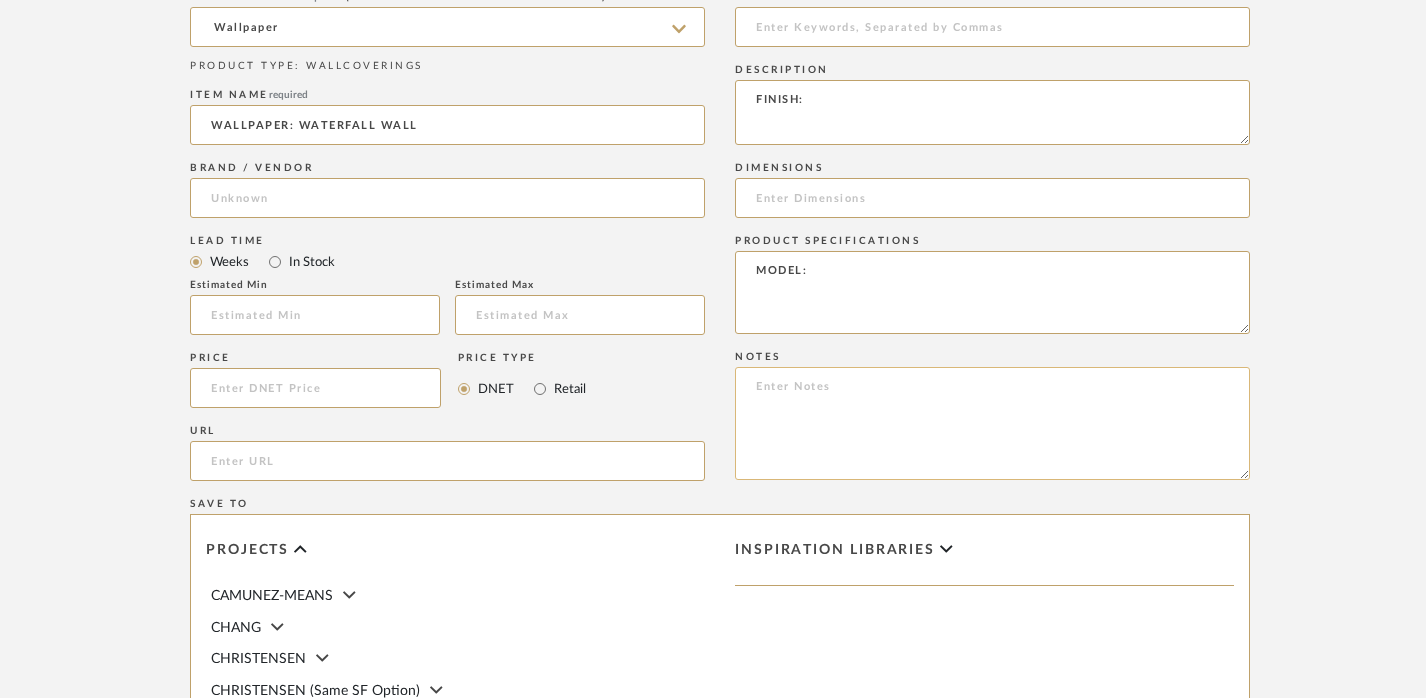 type on "FINISH:" 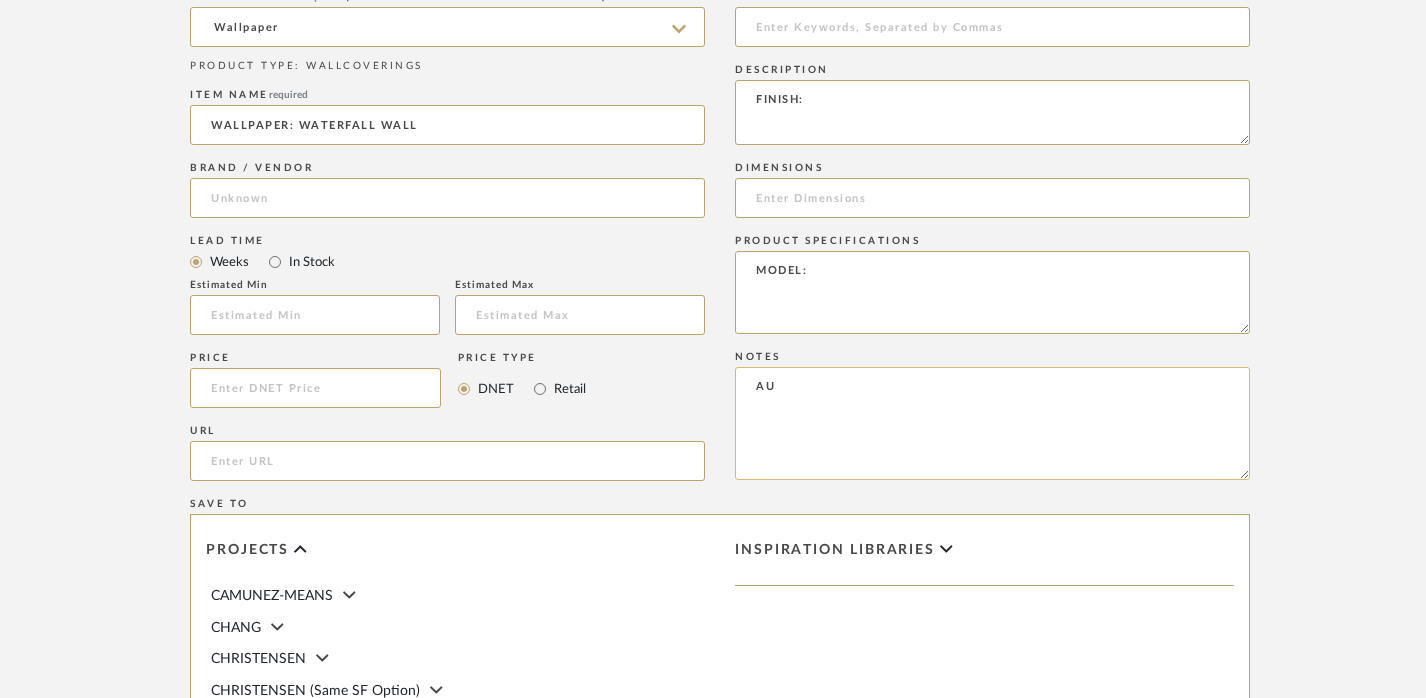 type on "A" 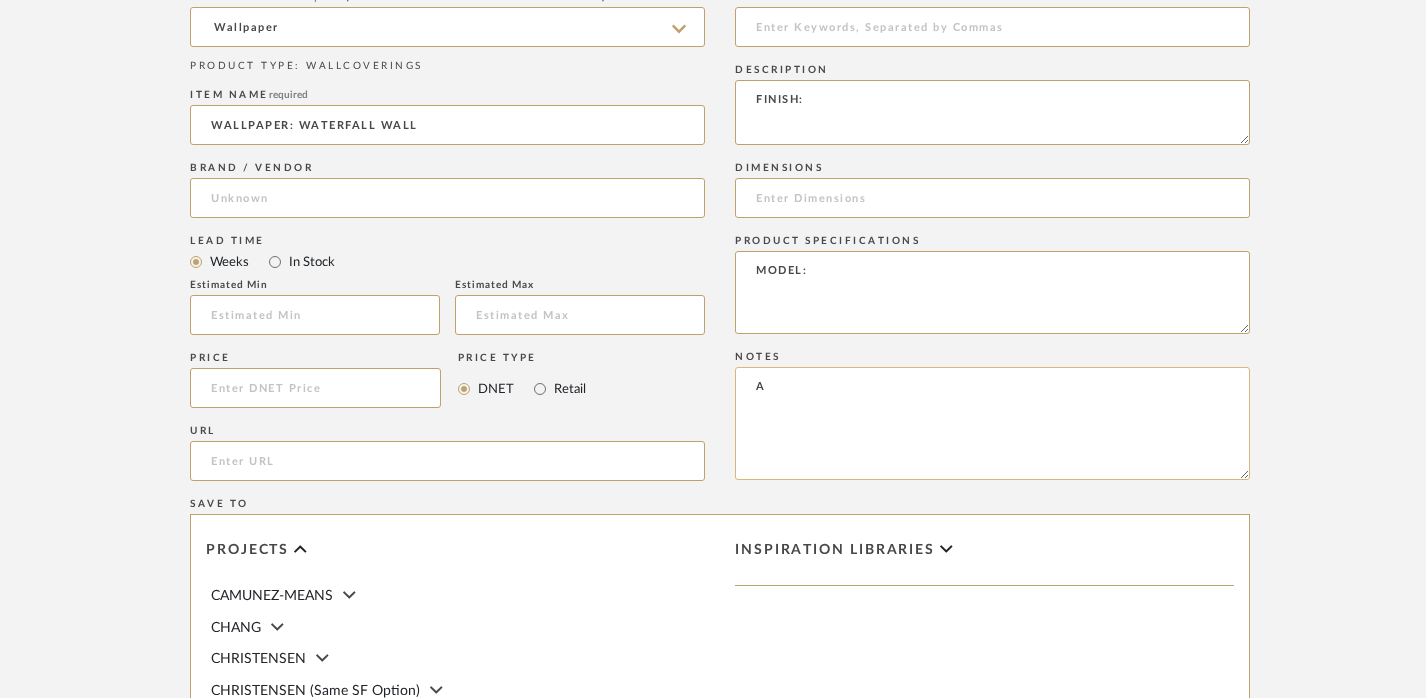 type 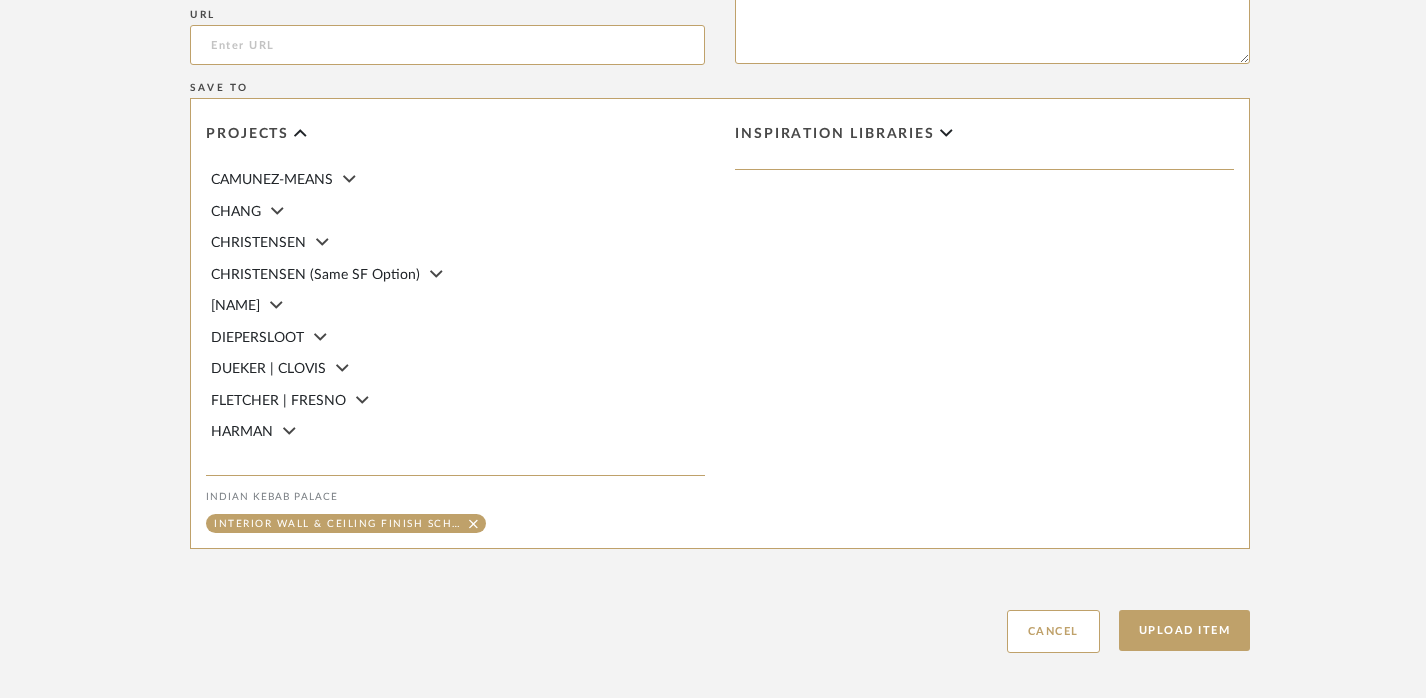 scroll, scrollTop: 1382, scrollLeft: 0, axis: vertical 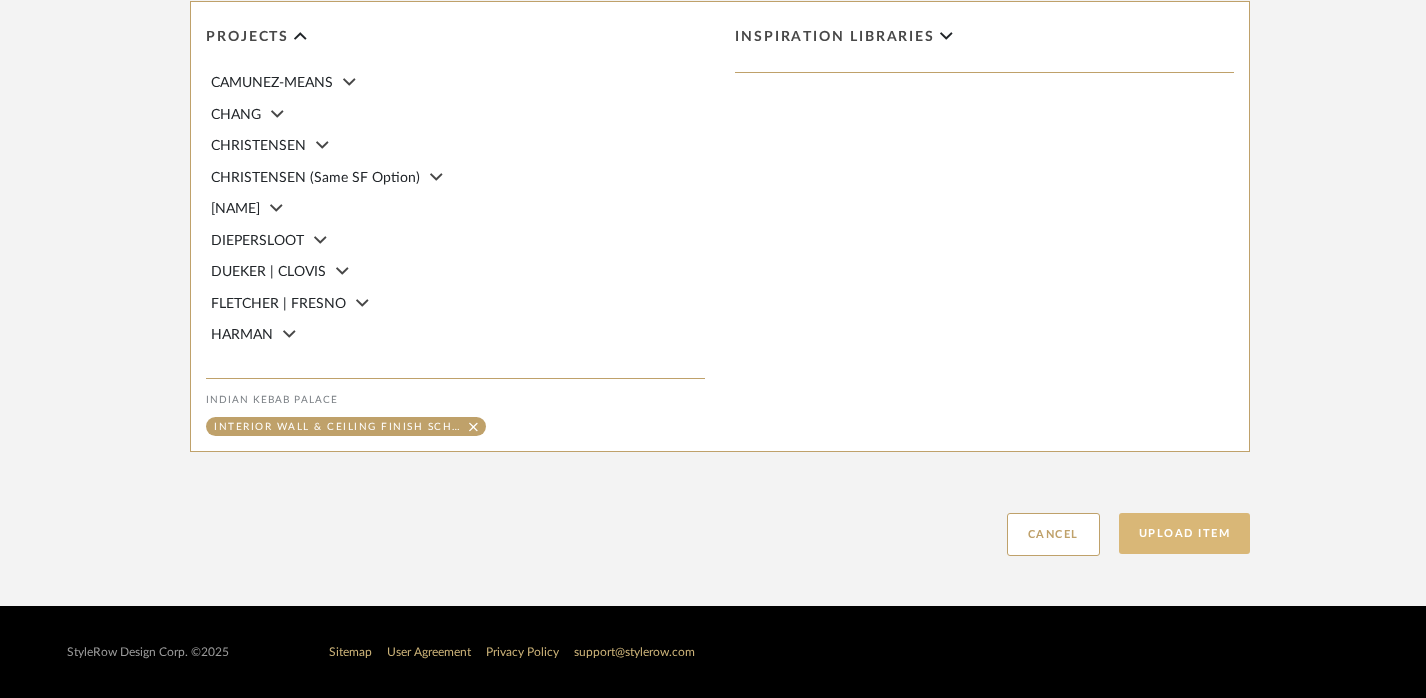 click on "Upload Item" 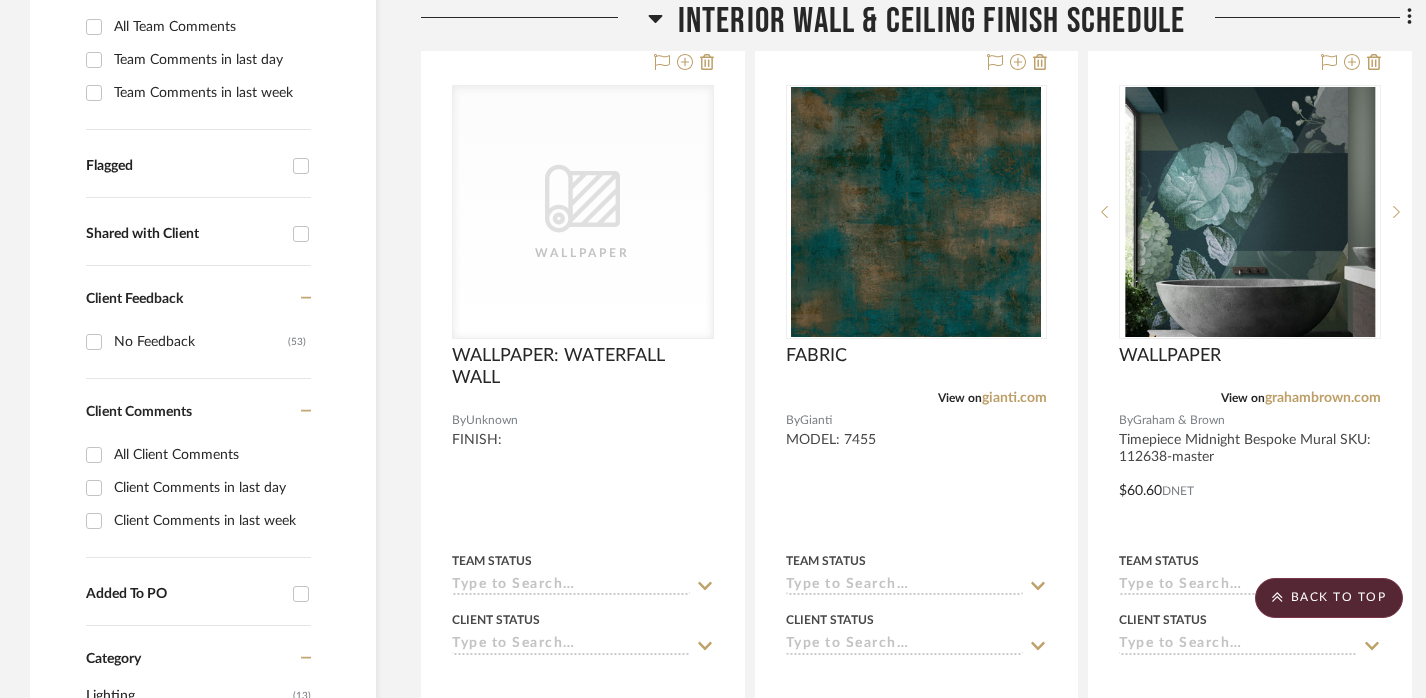 scroll, scrollTop: 617, scrollLeft: 0, axis: vertical 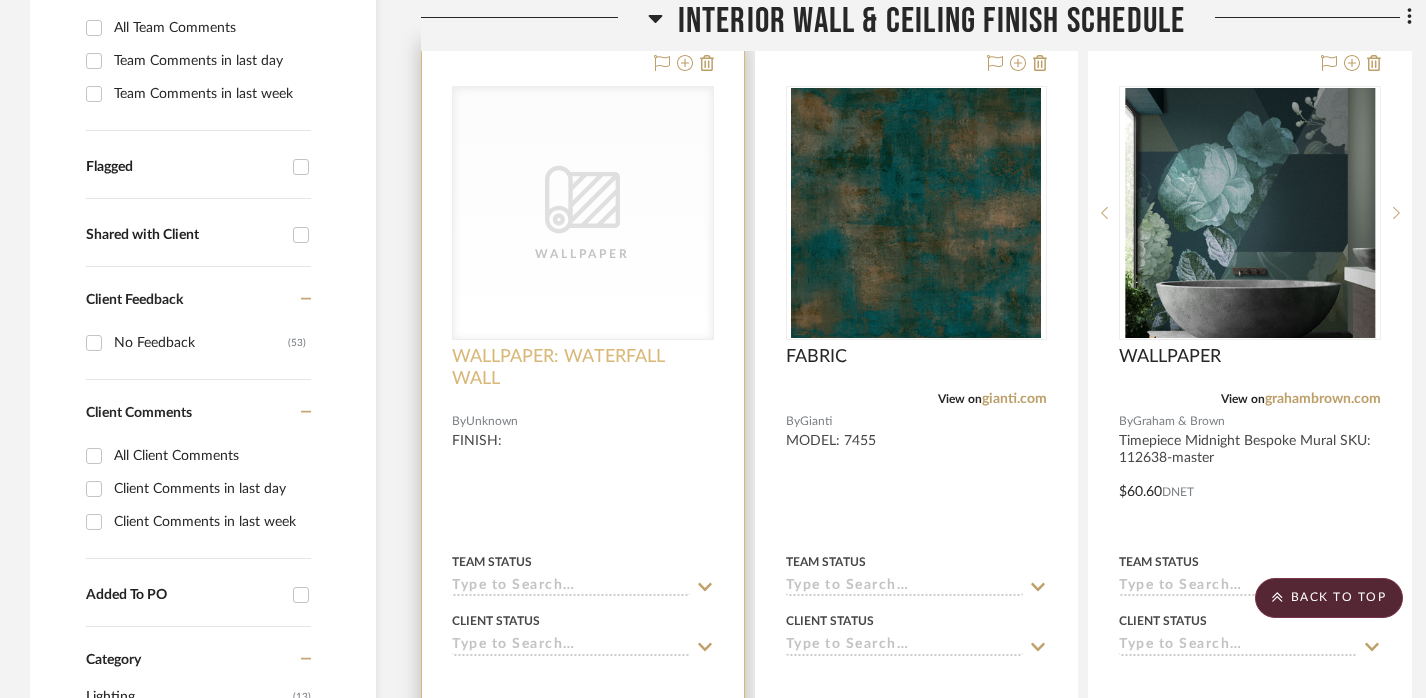 click on "WALLPAPER: WATERFALL WALL" at bounding box center (583, 368) 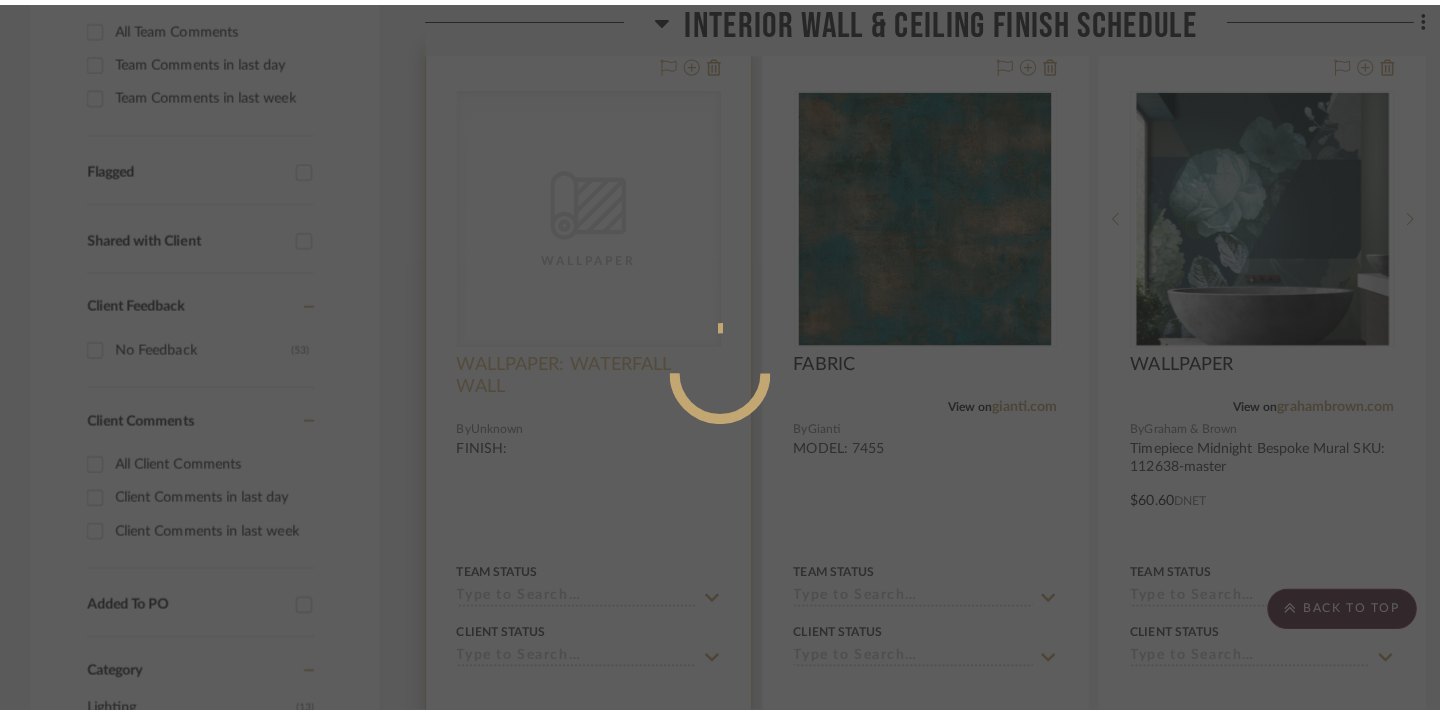 scroll, scrollTop: 0, scrollLeft: 0, axis: both 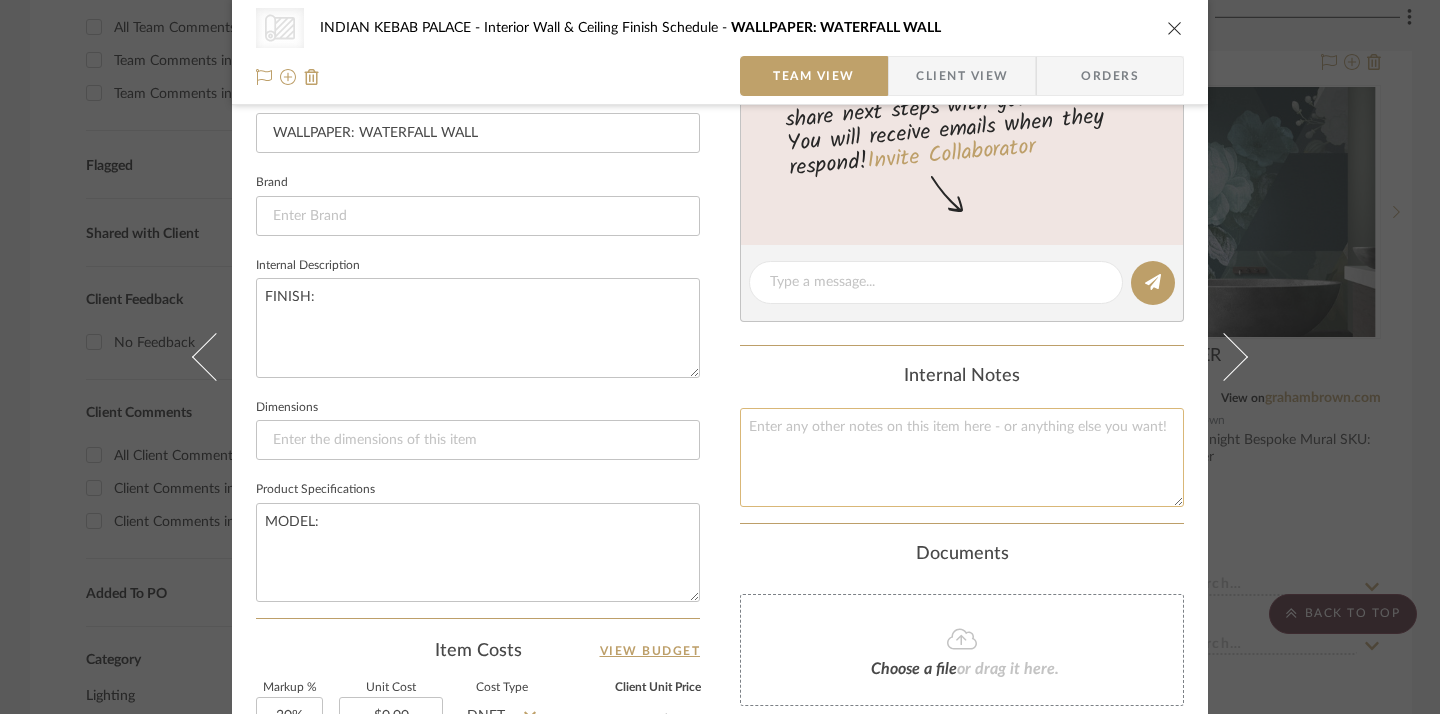 click 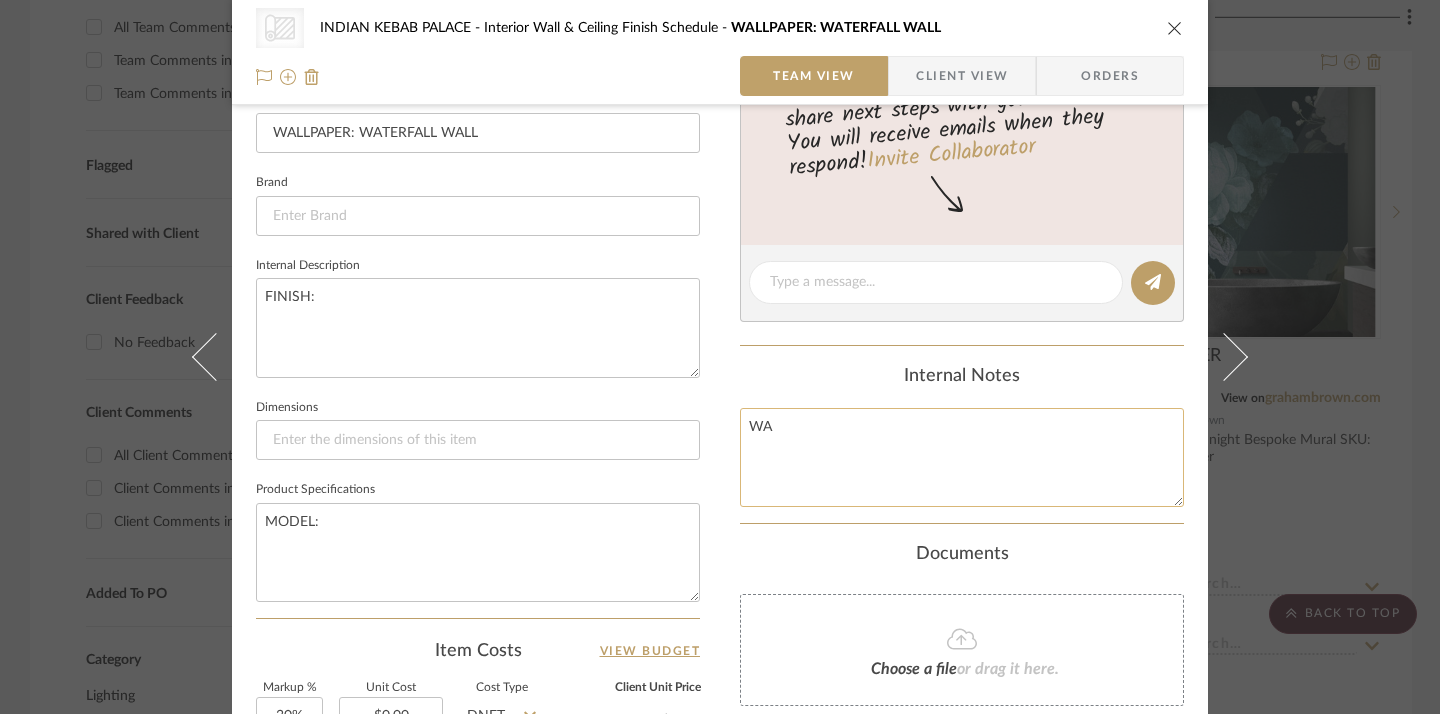 type on "W" 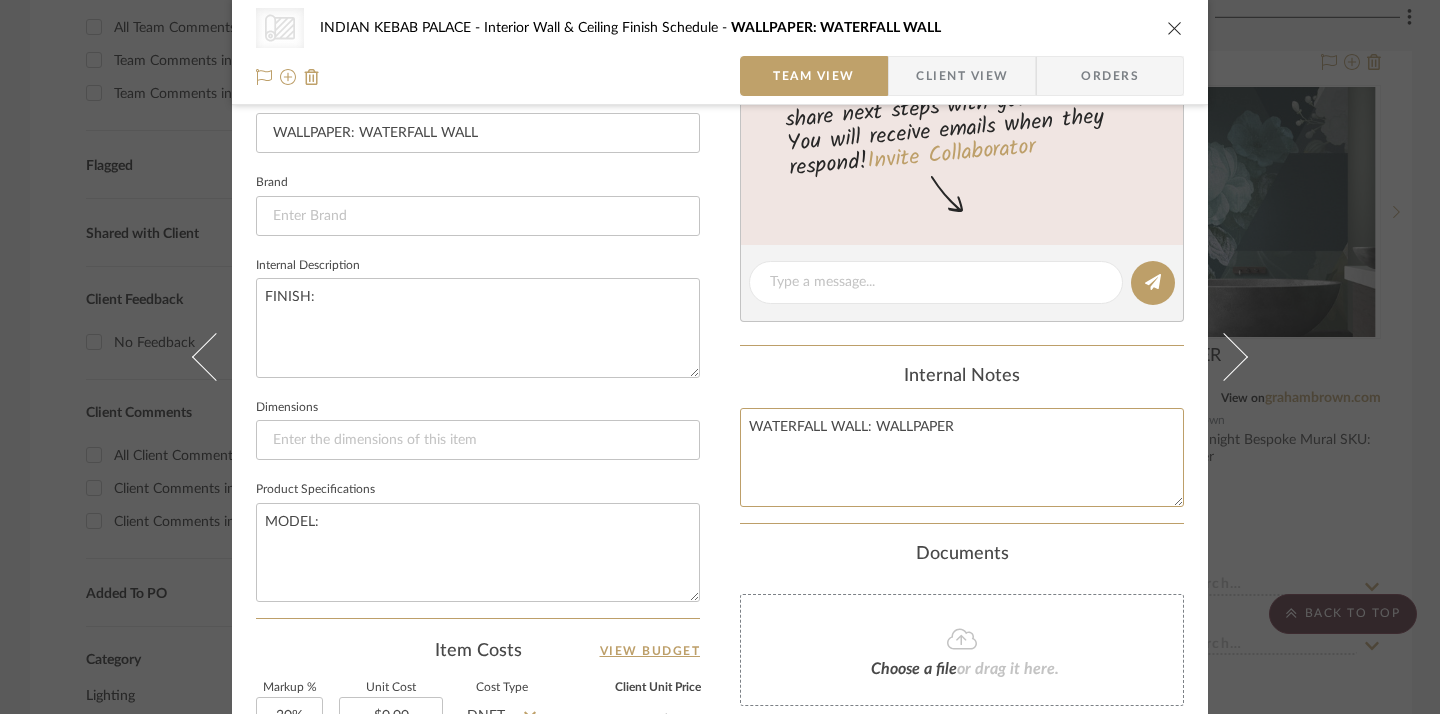 type on "WATERFALL WALL: WALLPAPER" 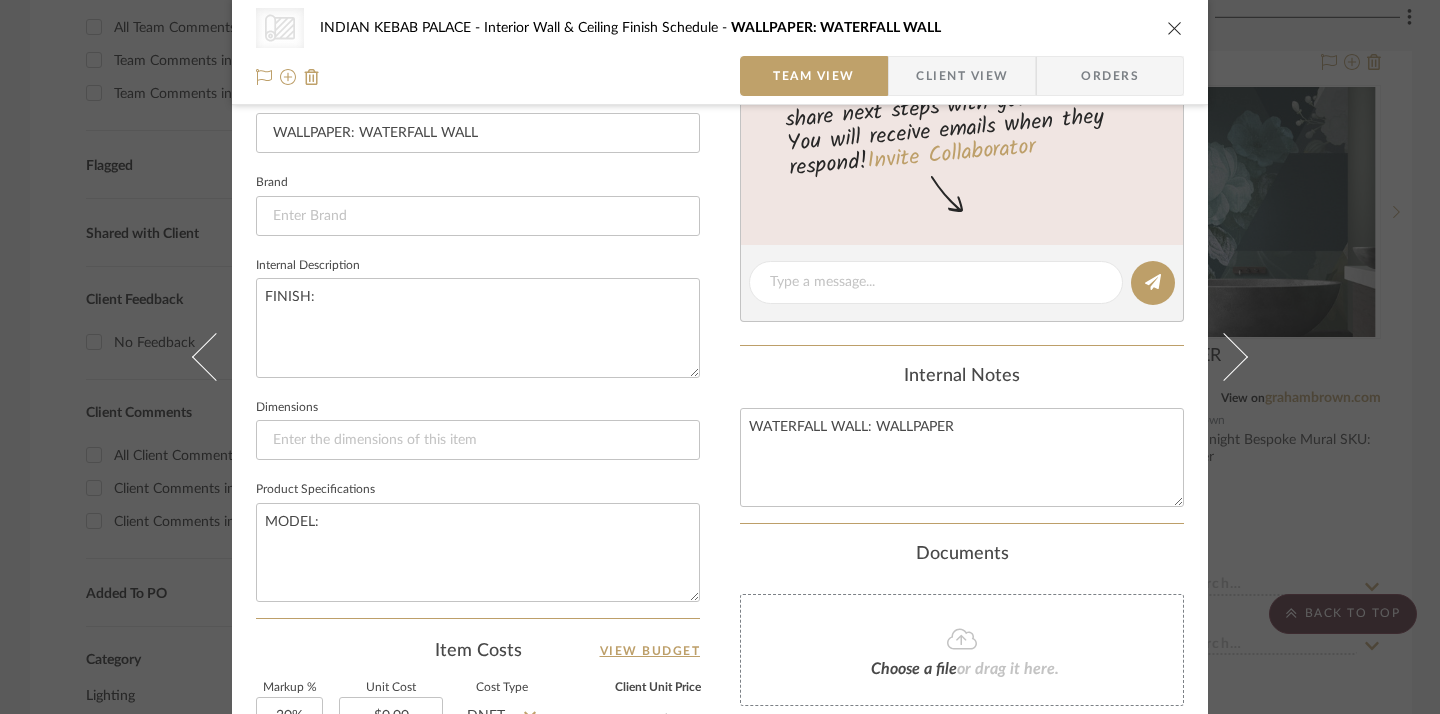 click on "Internal Notes" 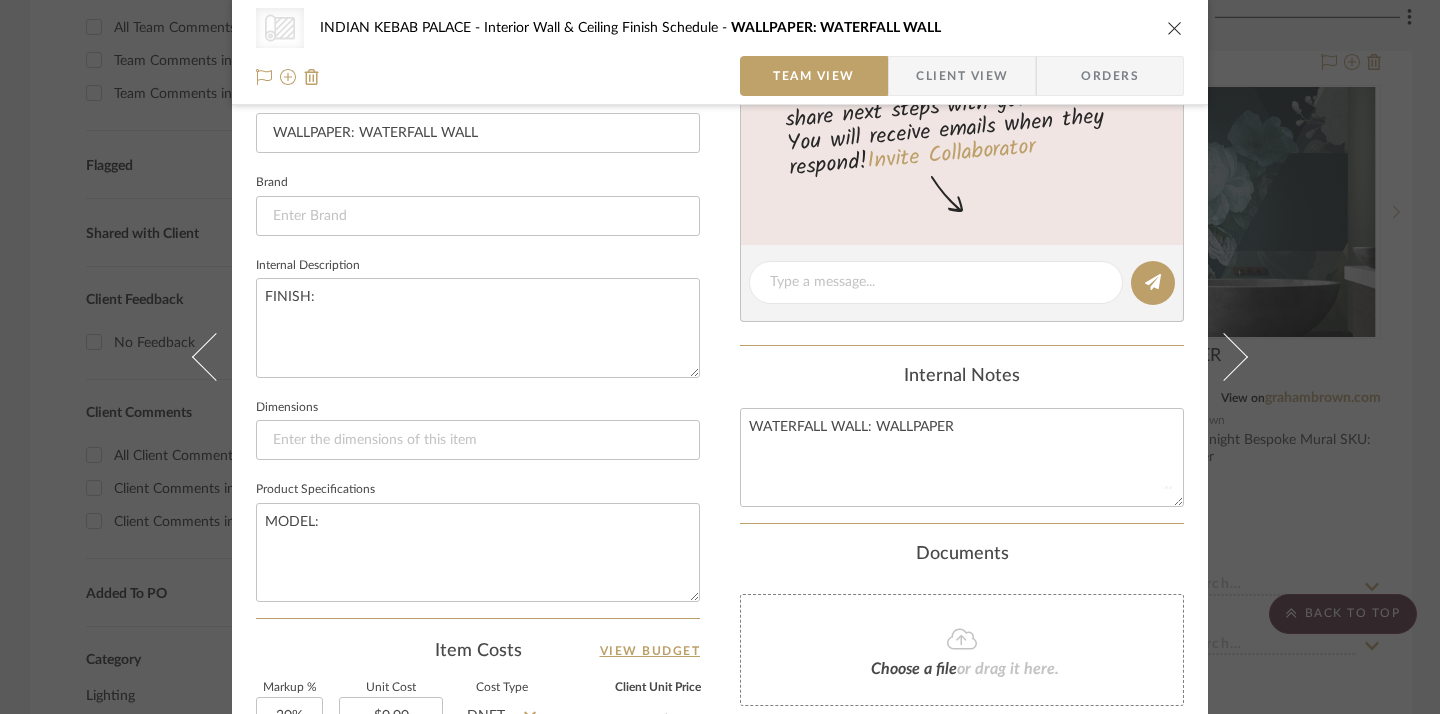 type 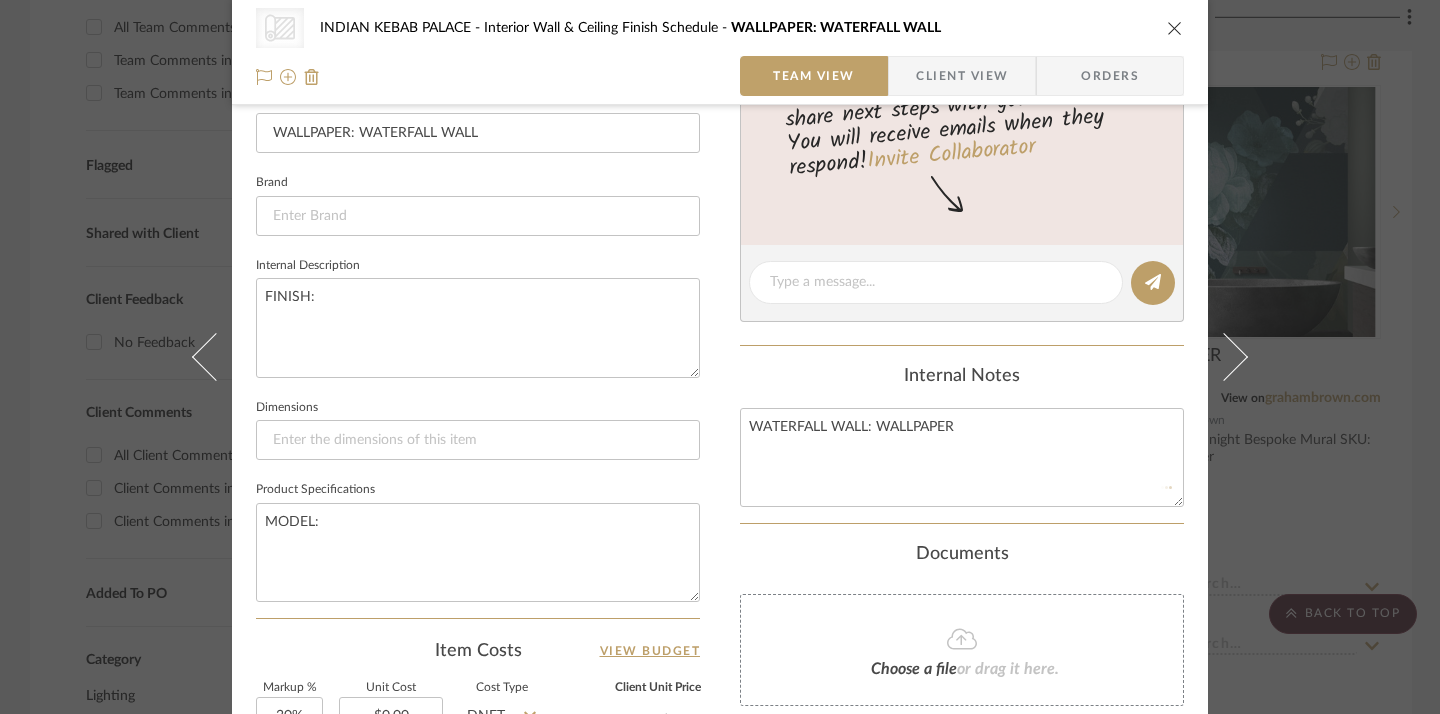type 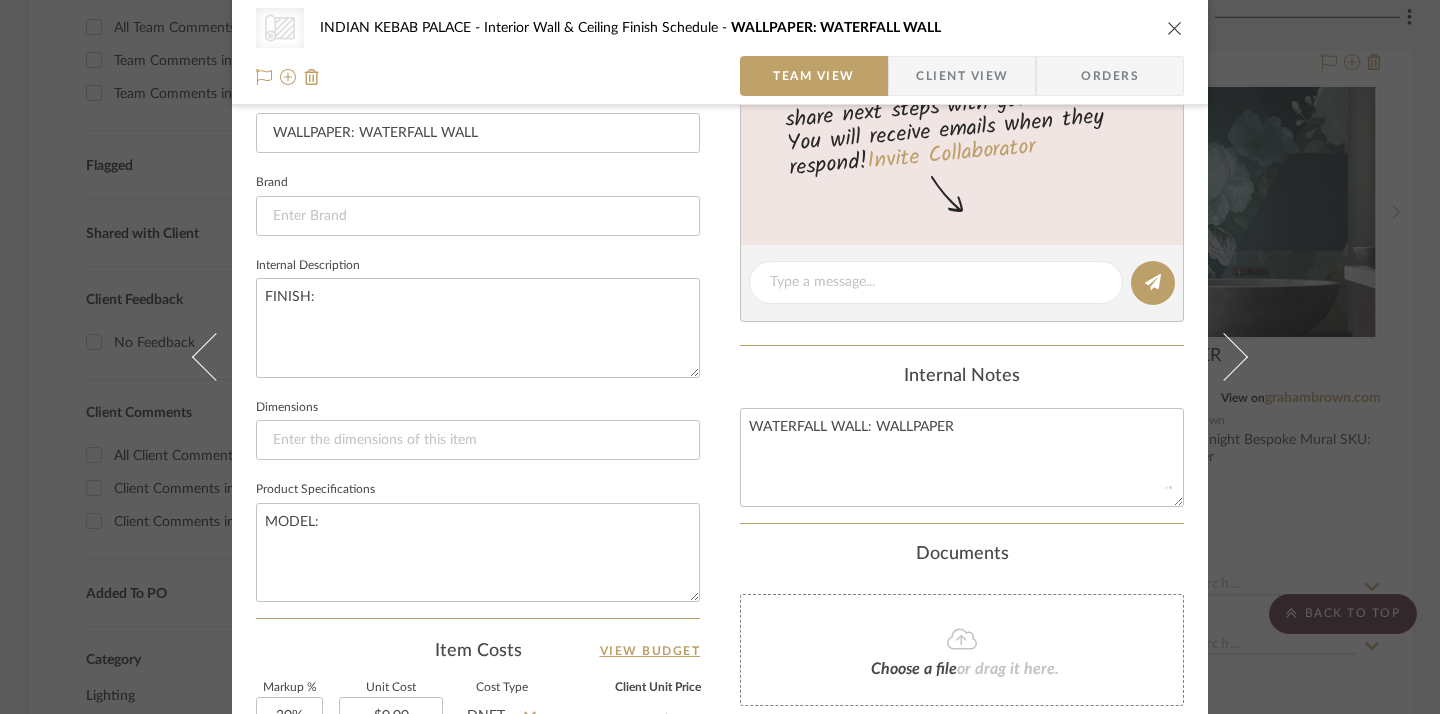 type 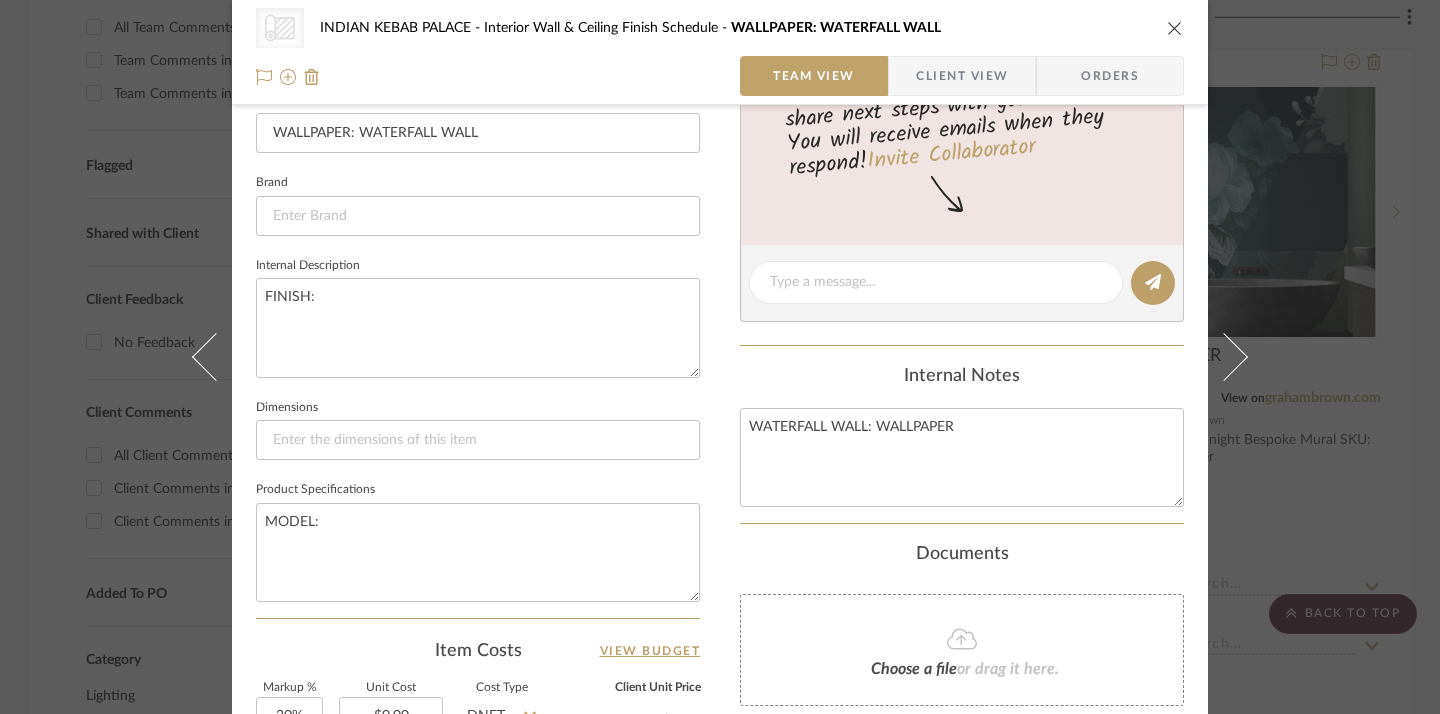 click at bounding box center (1175, 28) 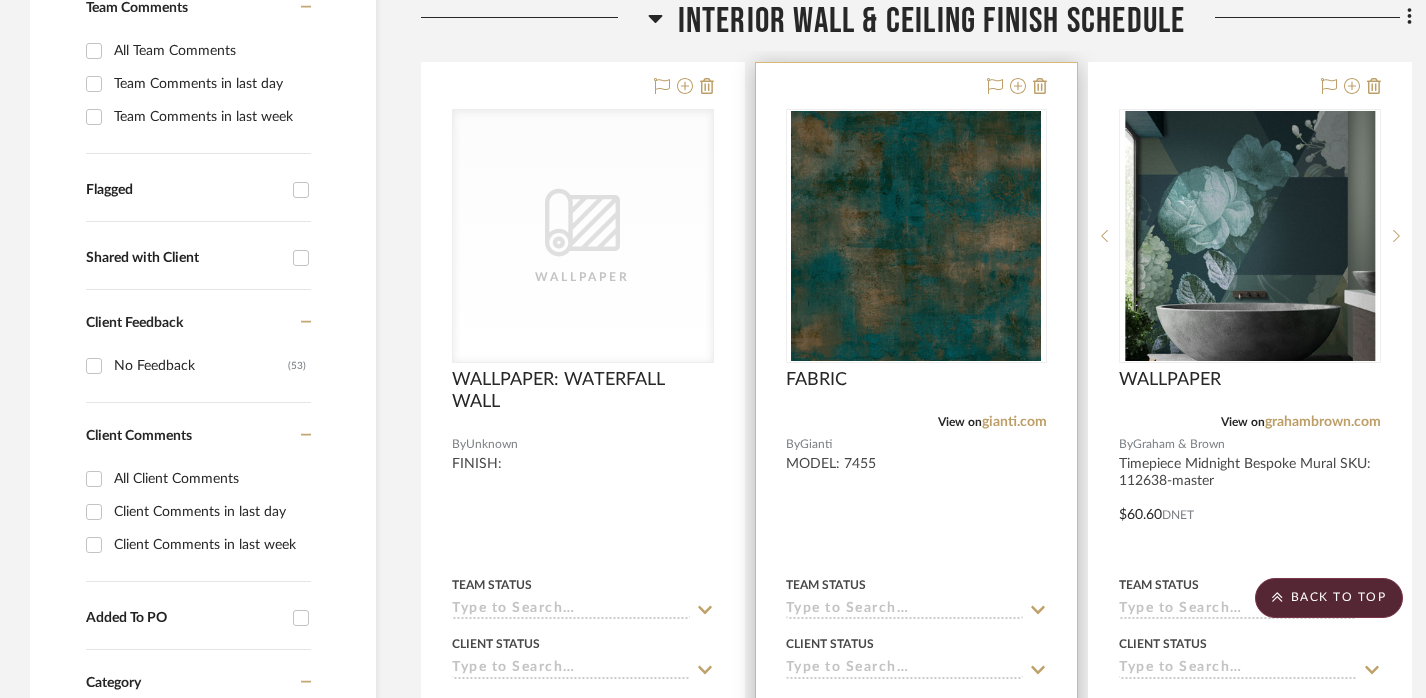scroll, scrollTop: 592, scrollLeft: 0, axis: vertical 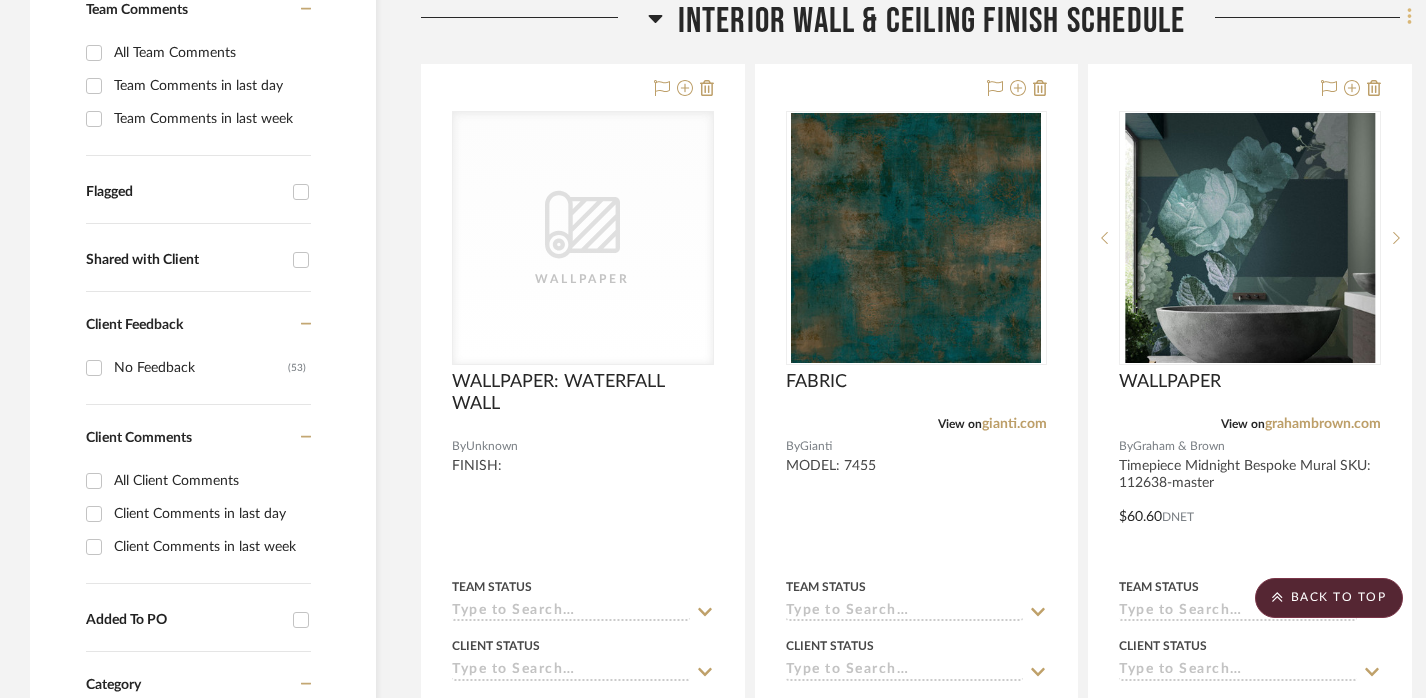 click 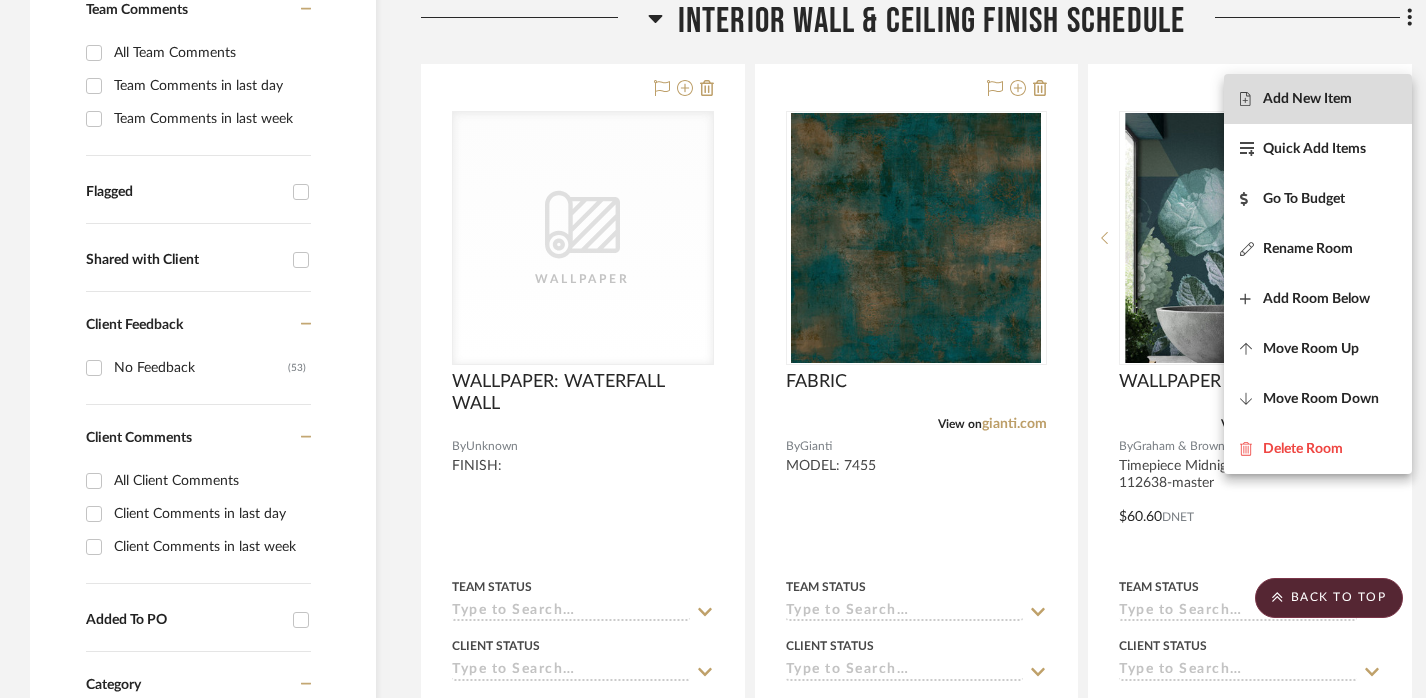 click on "Add New Item" at bounding box center (1307, 99) 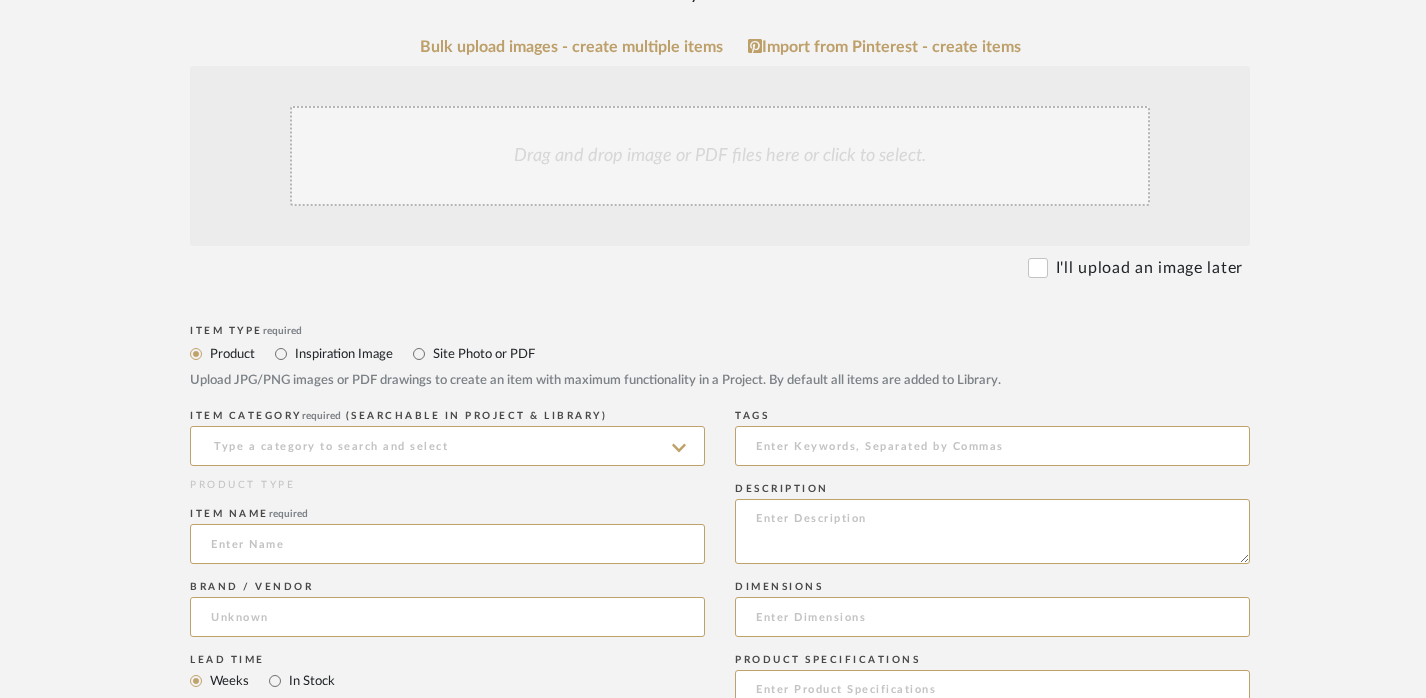 scroll, scrollTop: 371, scrollLeft: 0, axis: vertical 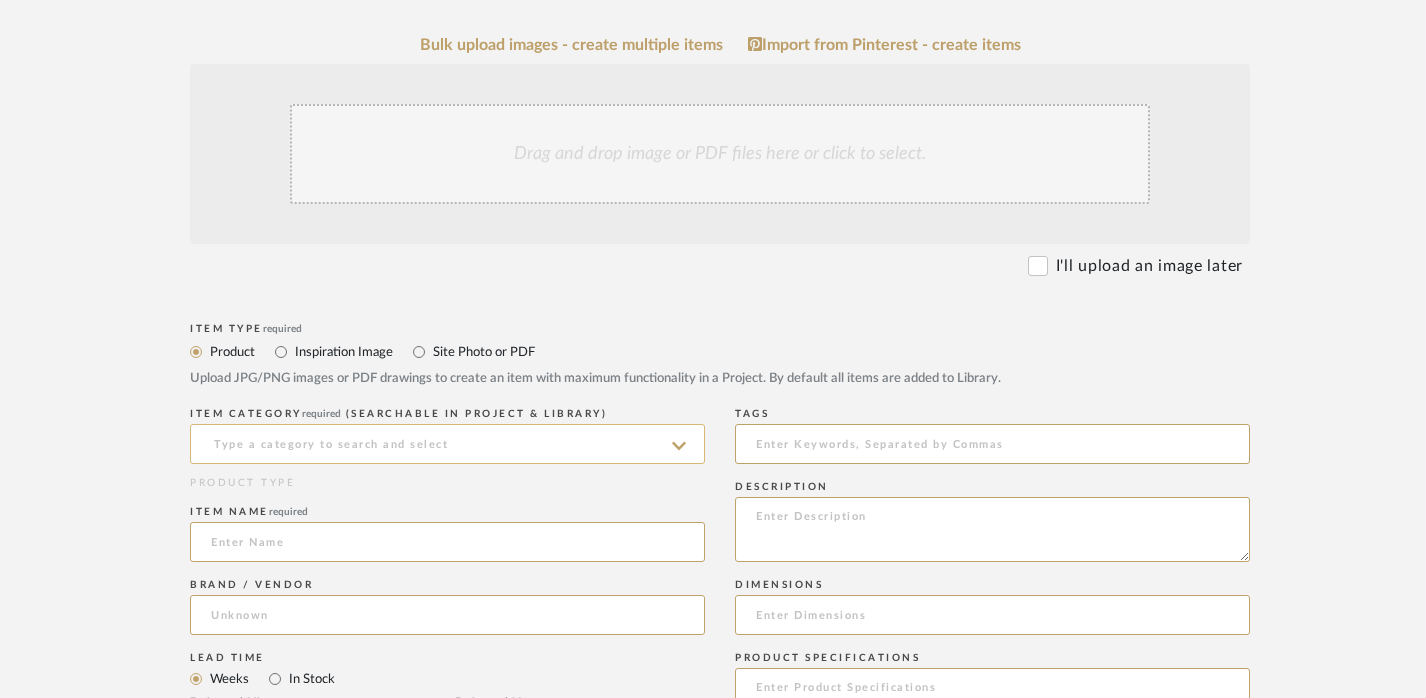 click 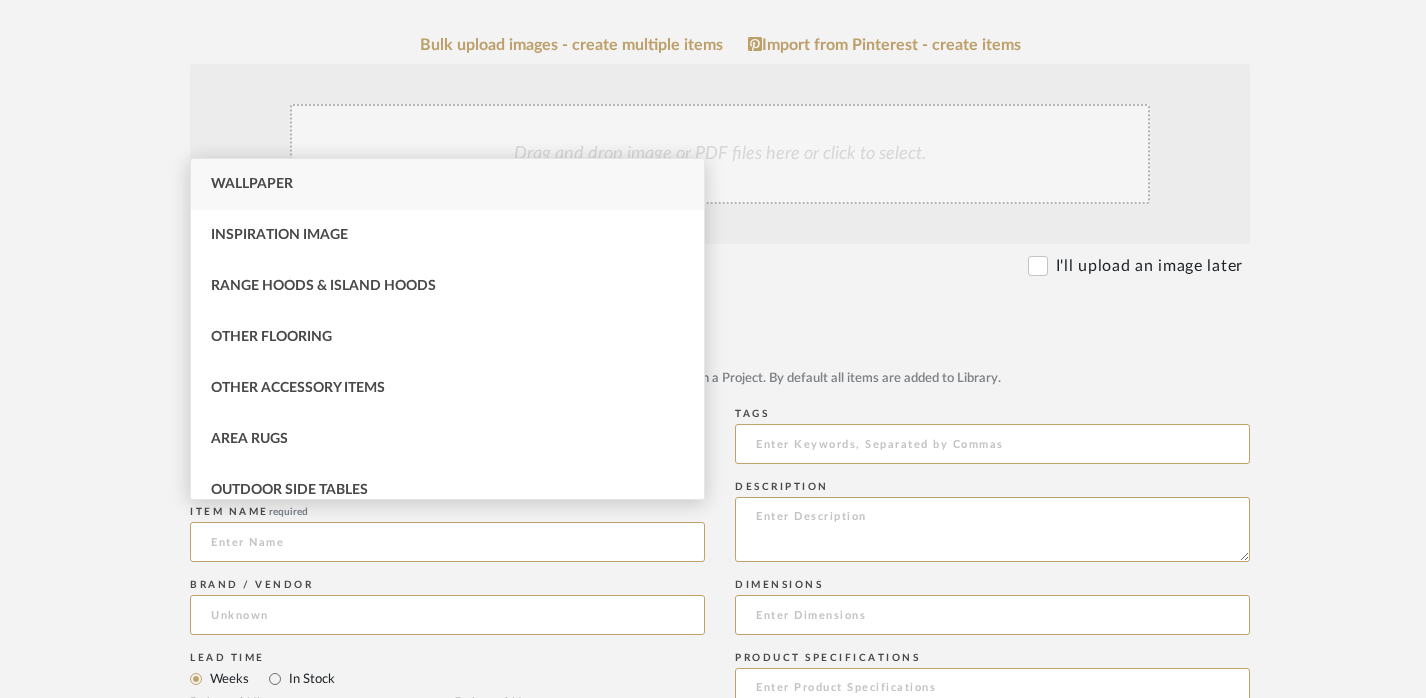 click on "Wallpaper" at bounding box center [252, 184] 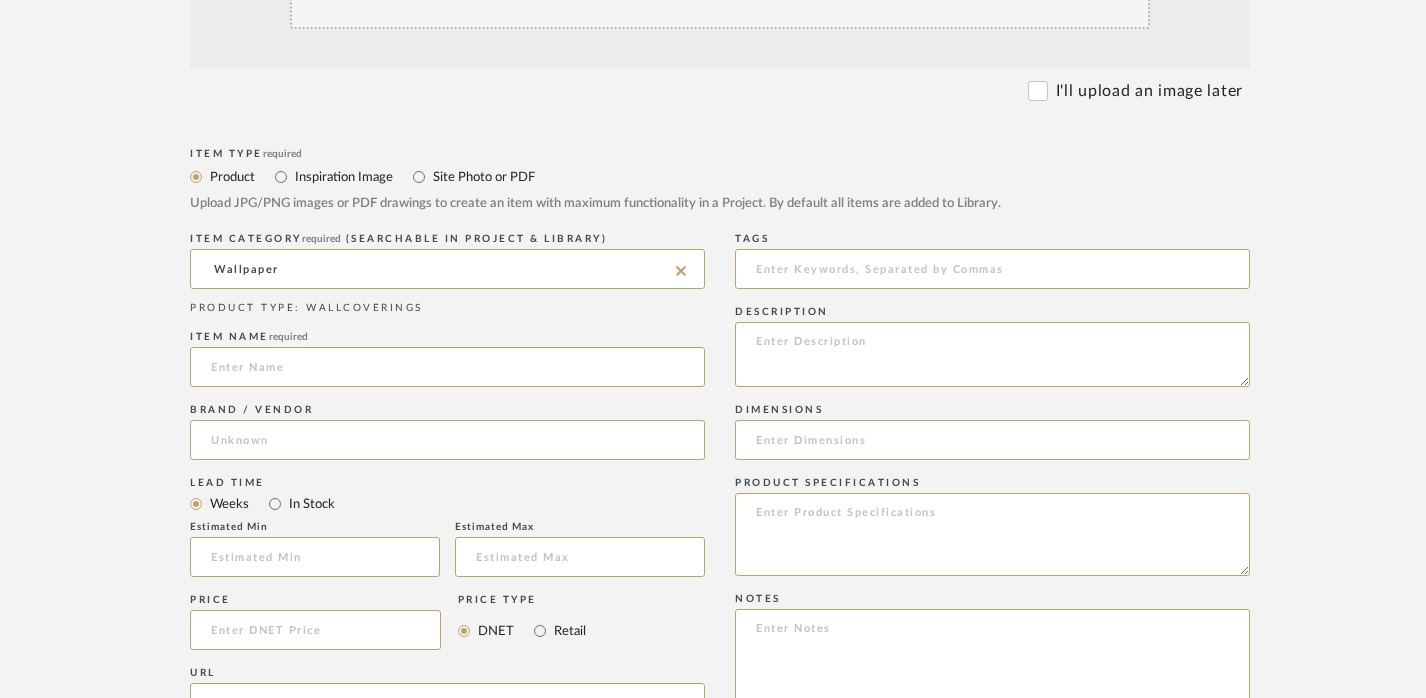scroll, scrollTop: 591, scrollLeft: 0, axis: vertical 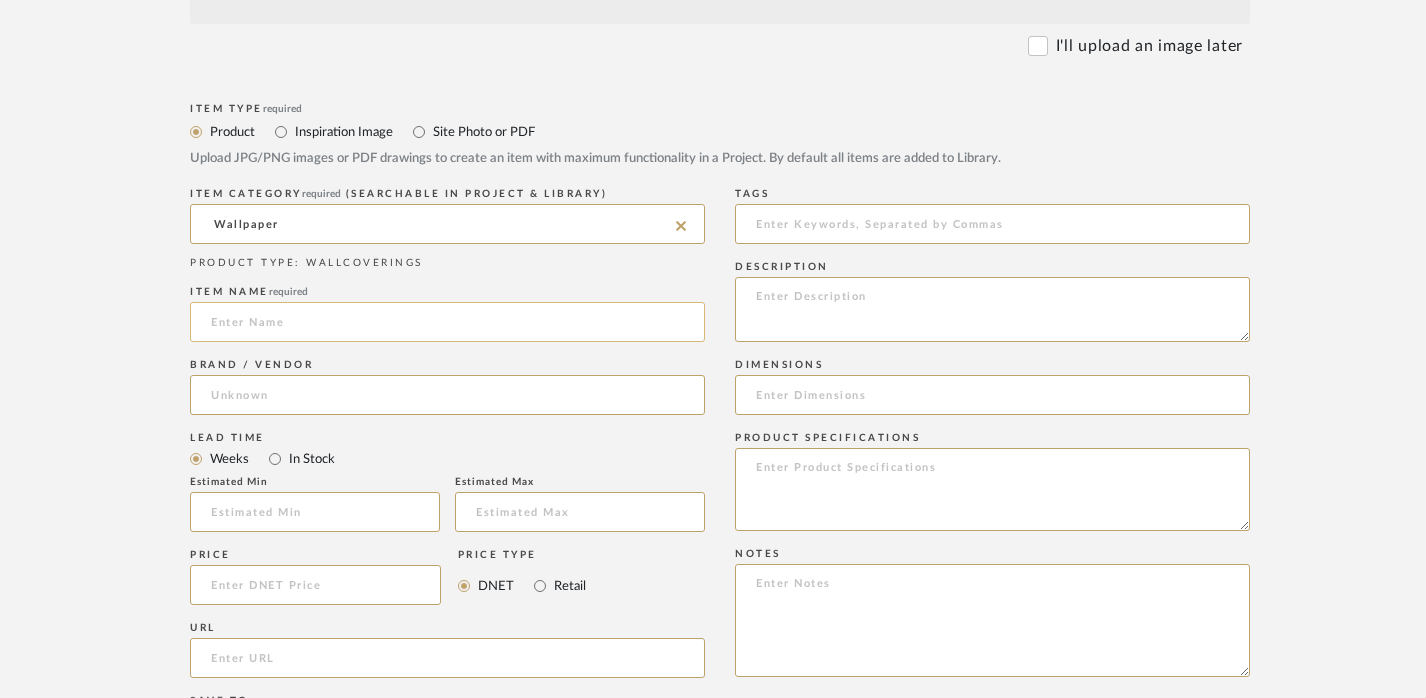 click 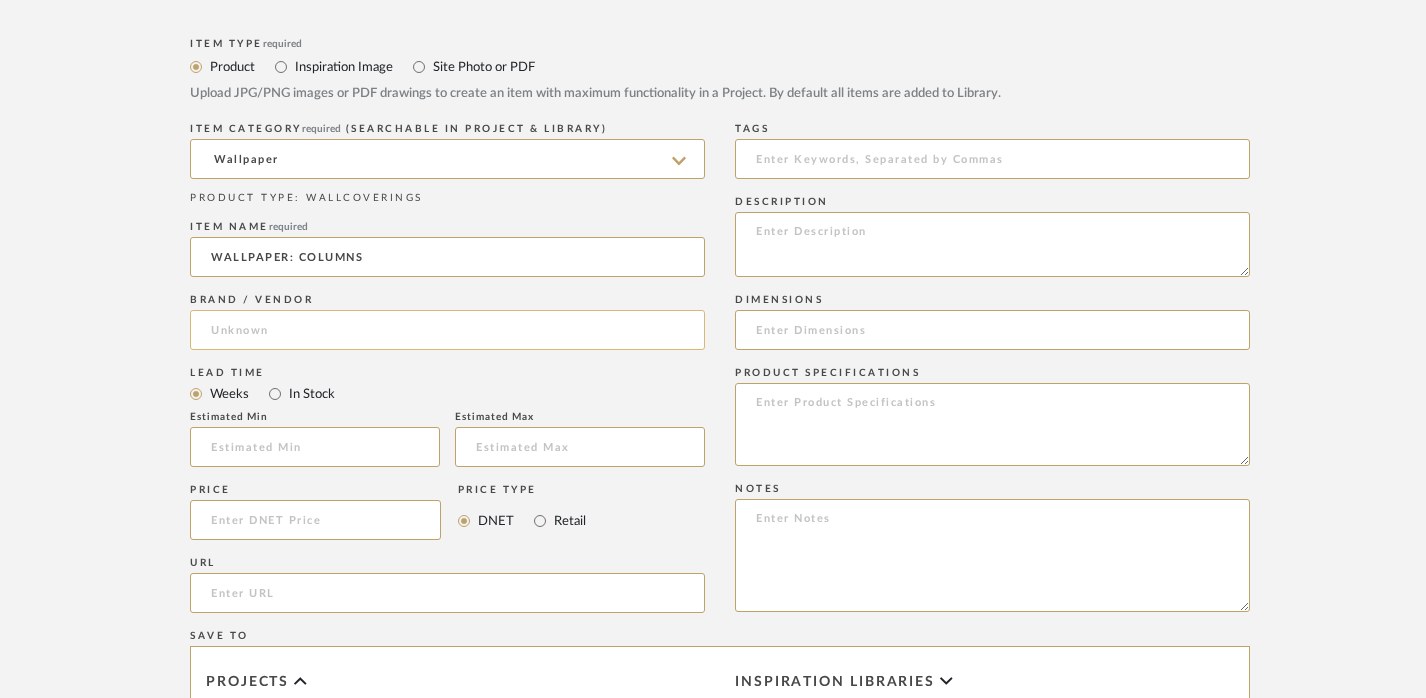 scroll, scrollTop: 661, scrollLeft: 0, axis: vertical 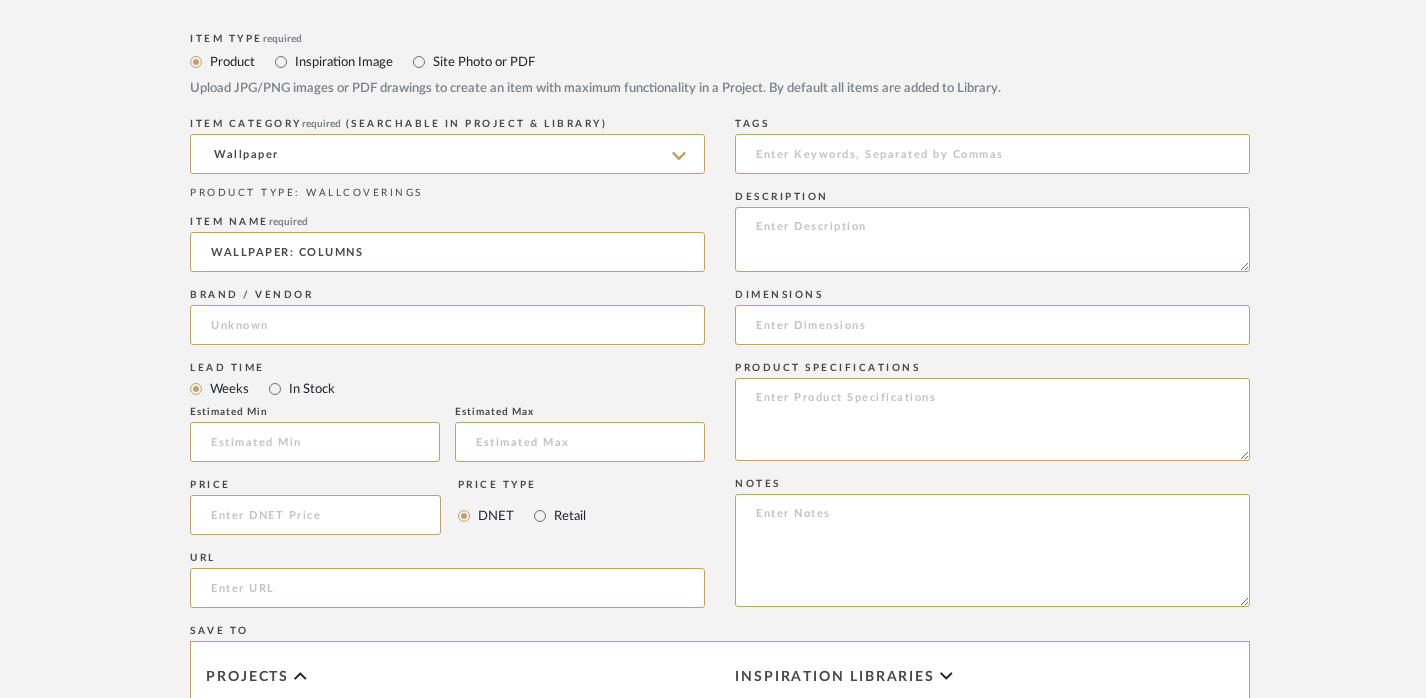 type on "WALLPAPER: COLUMNS" 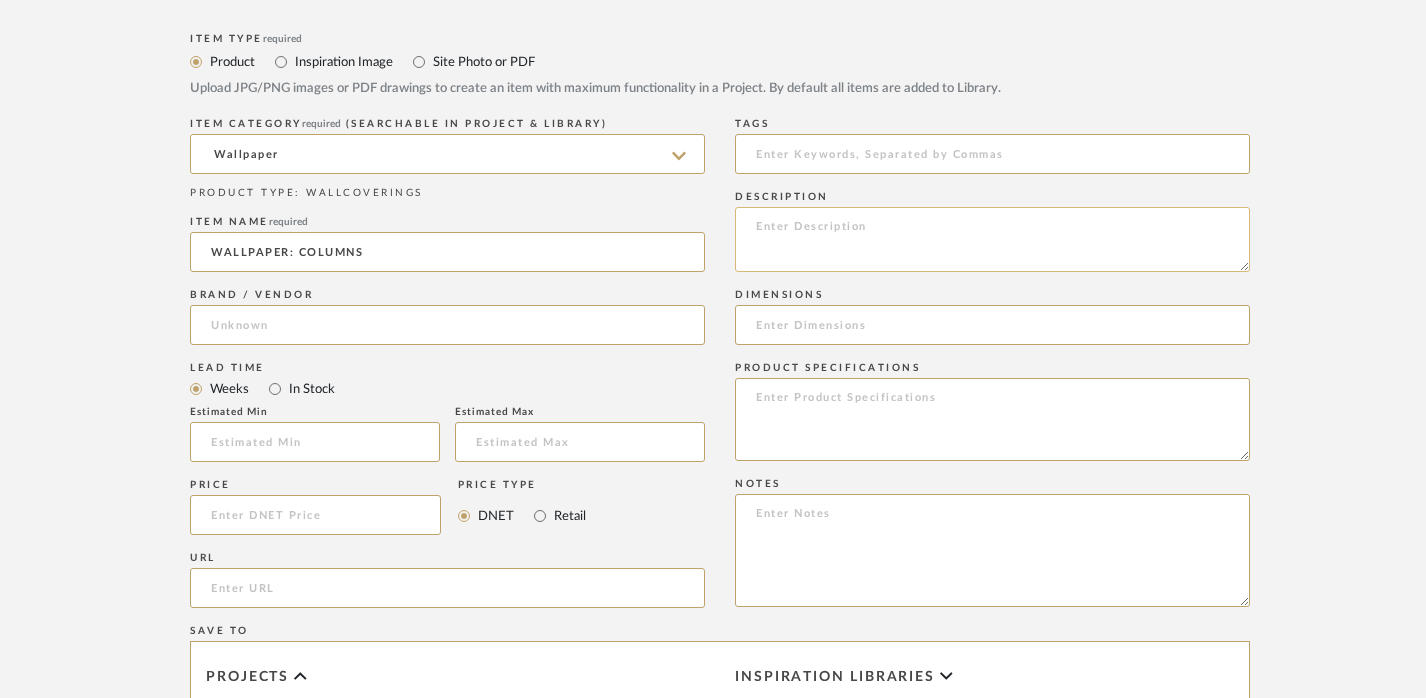 click 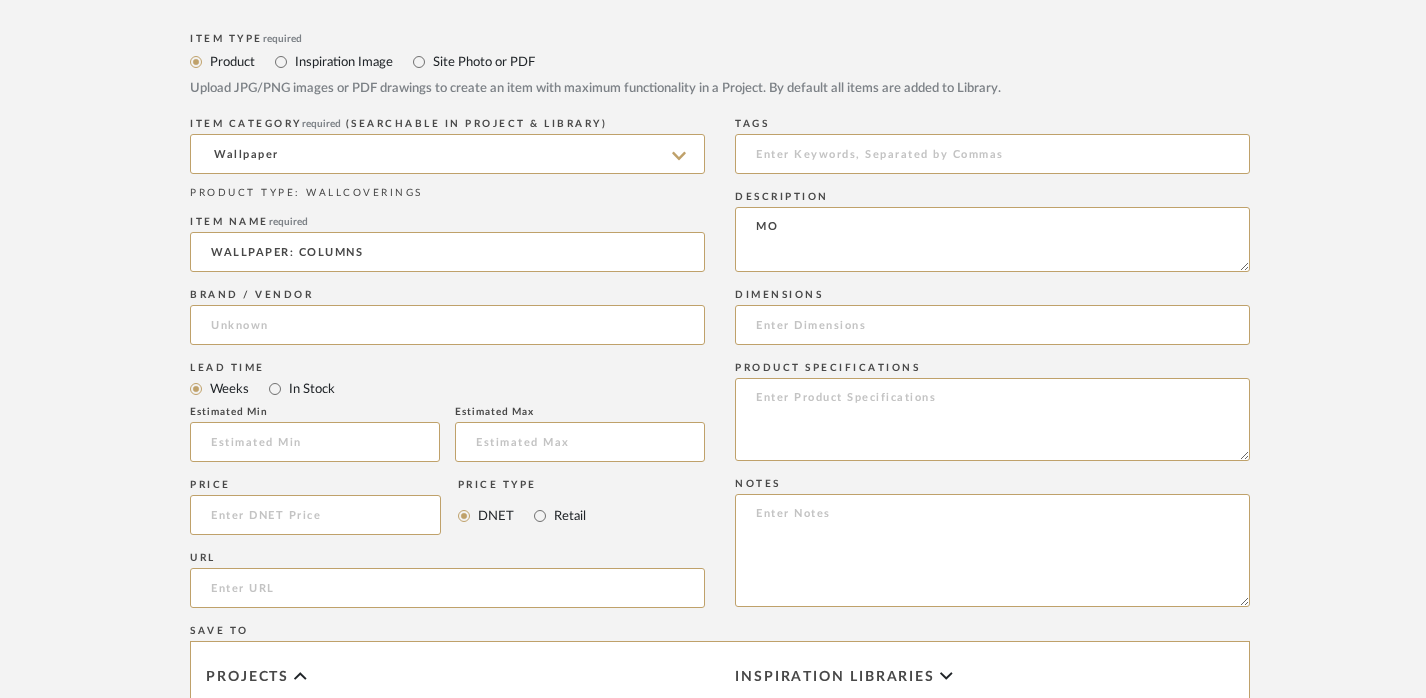 type on "M" 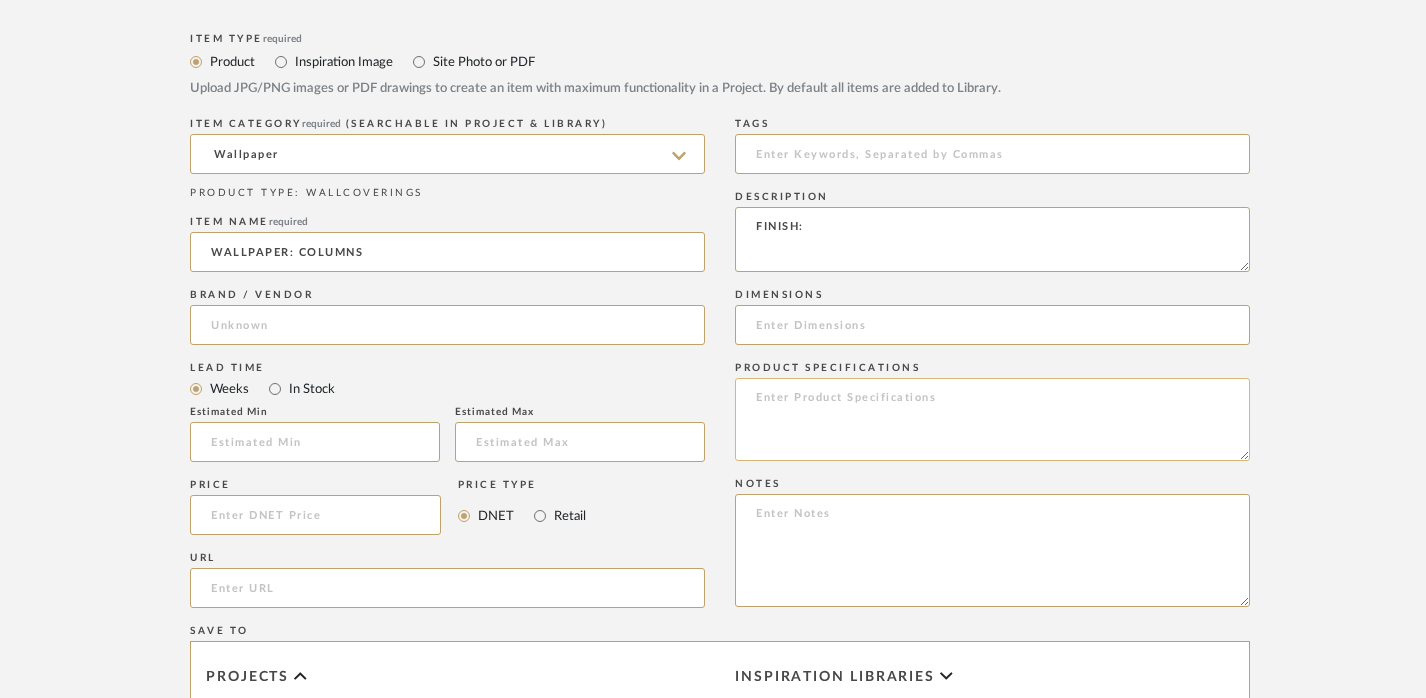 type on "FINISH:" 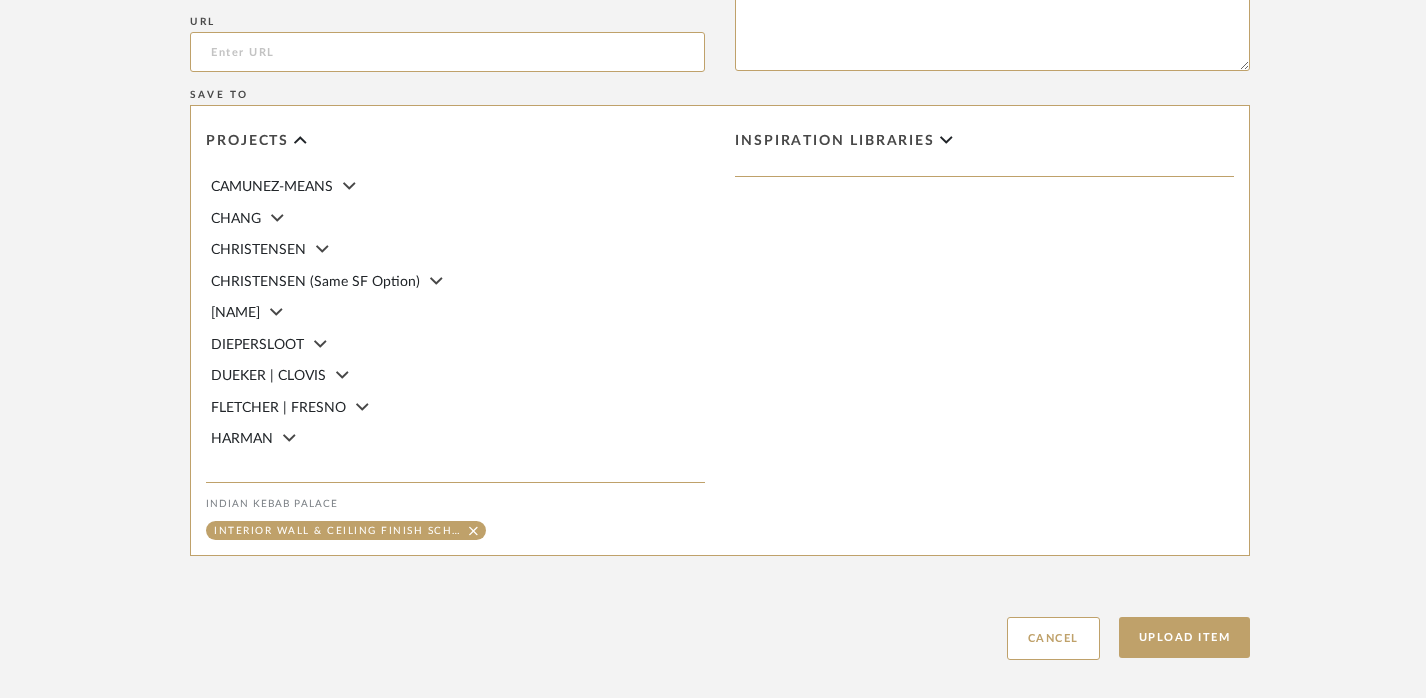 scroll, scrollTop: 1382, scrollLeft: 0, axis: vertical 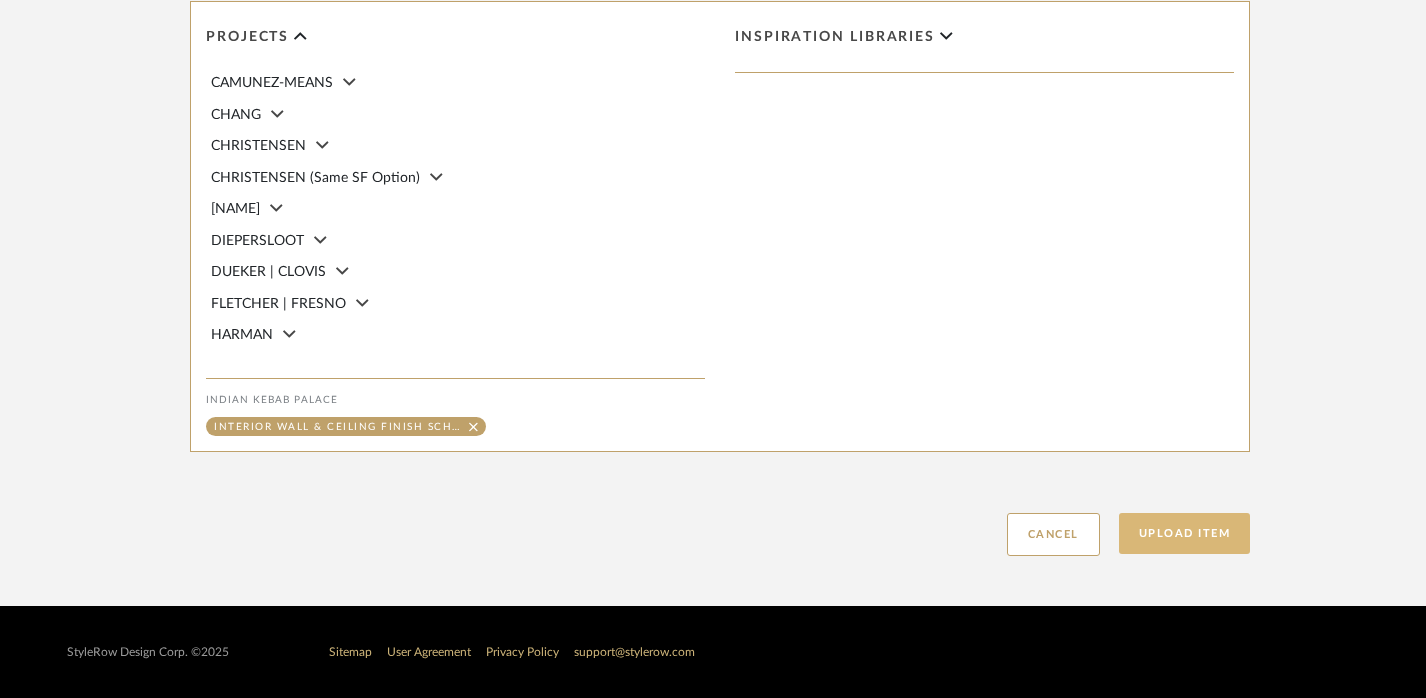 type on "MODEL:" 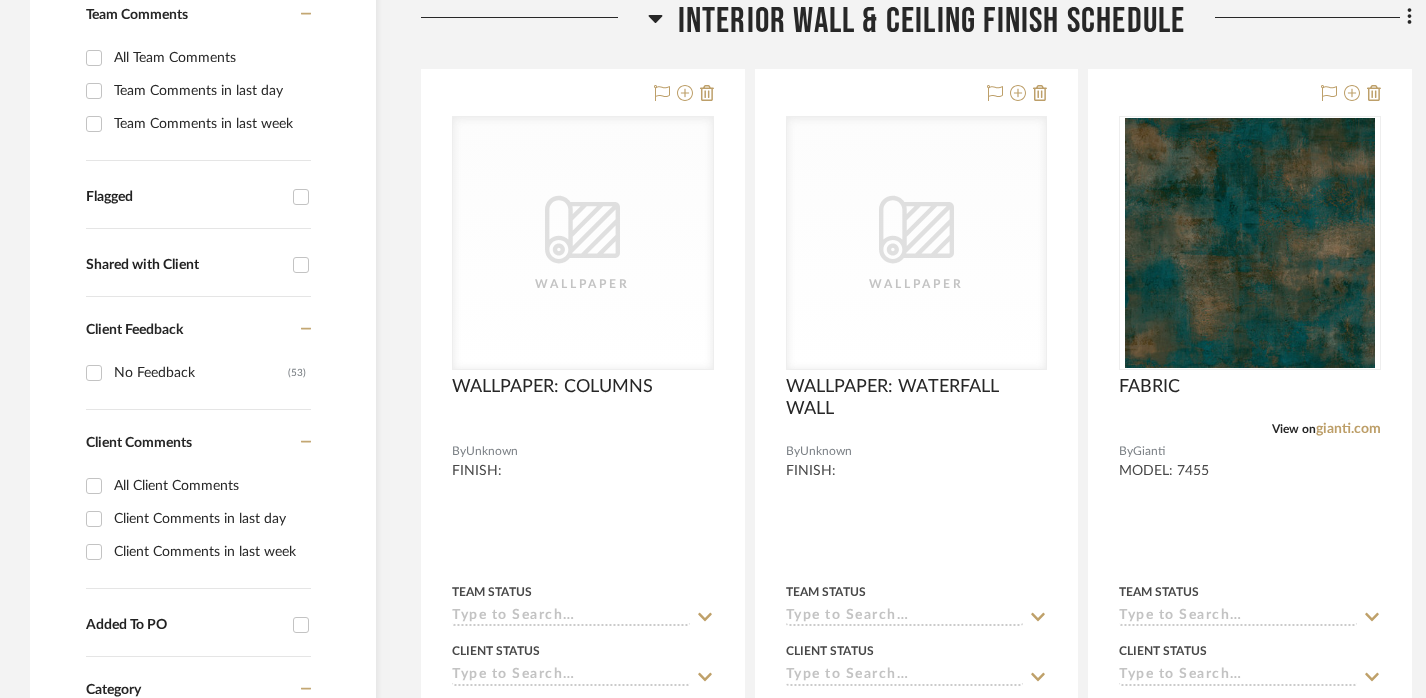 scroll, scrollTop: 630, scrollLeft: 0, axis: vertical 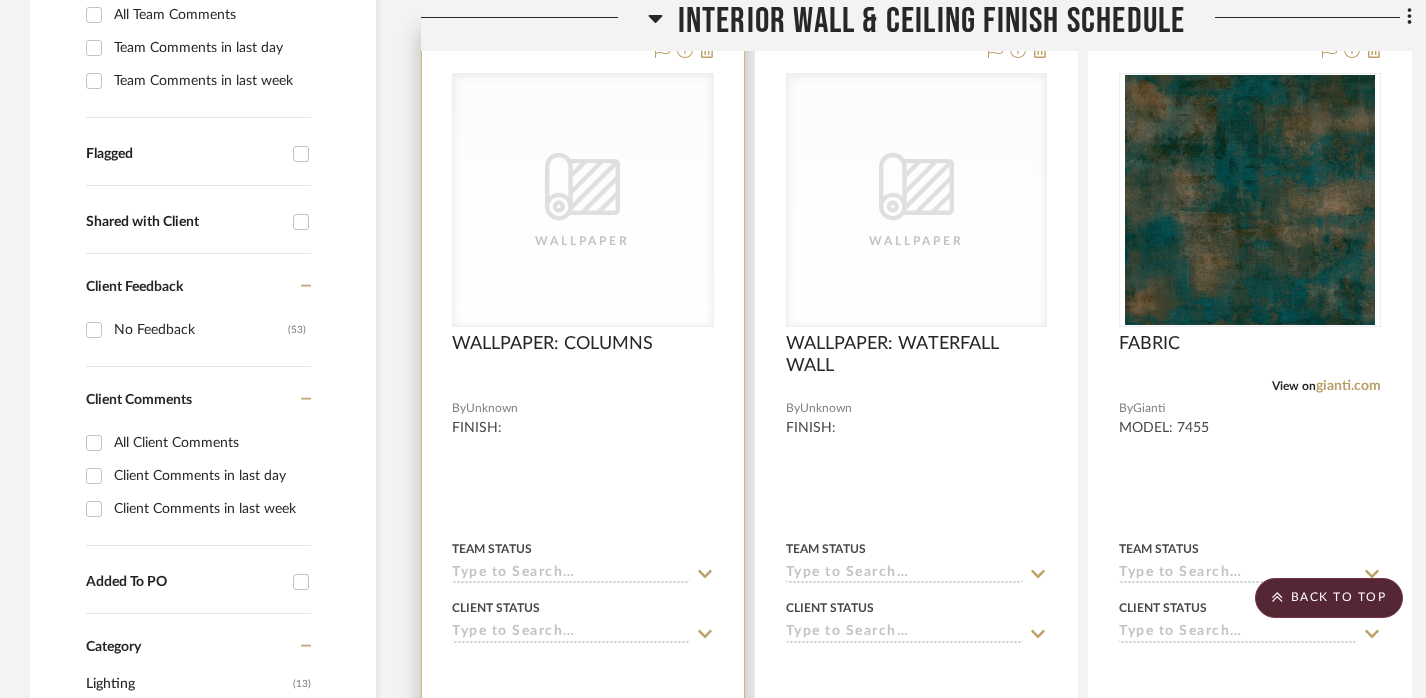 click at bounding box center (583, 464) 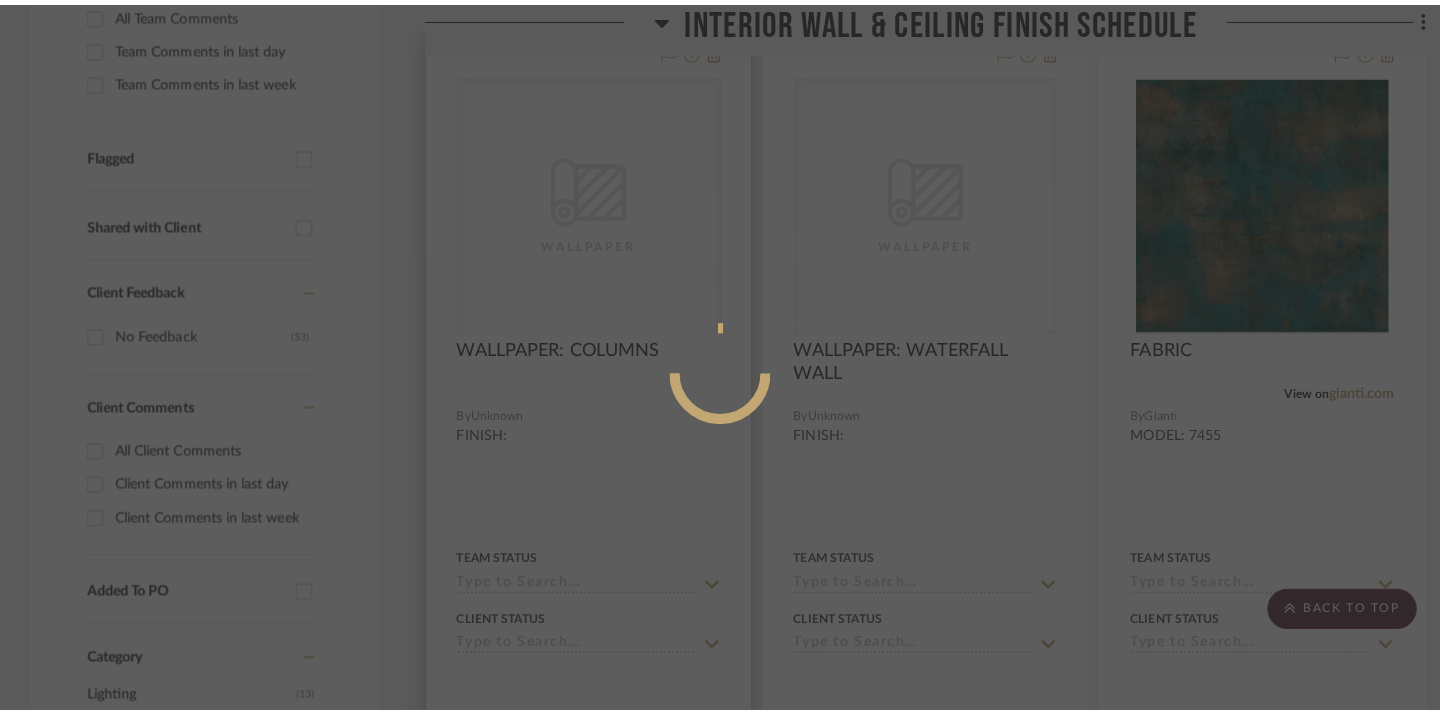 scroll, scrollTop: 0, scrollLeft: 0, axis: both 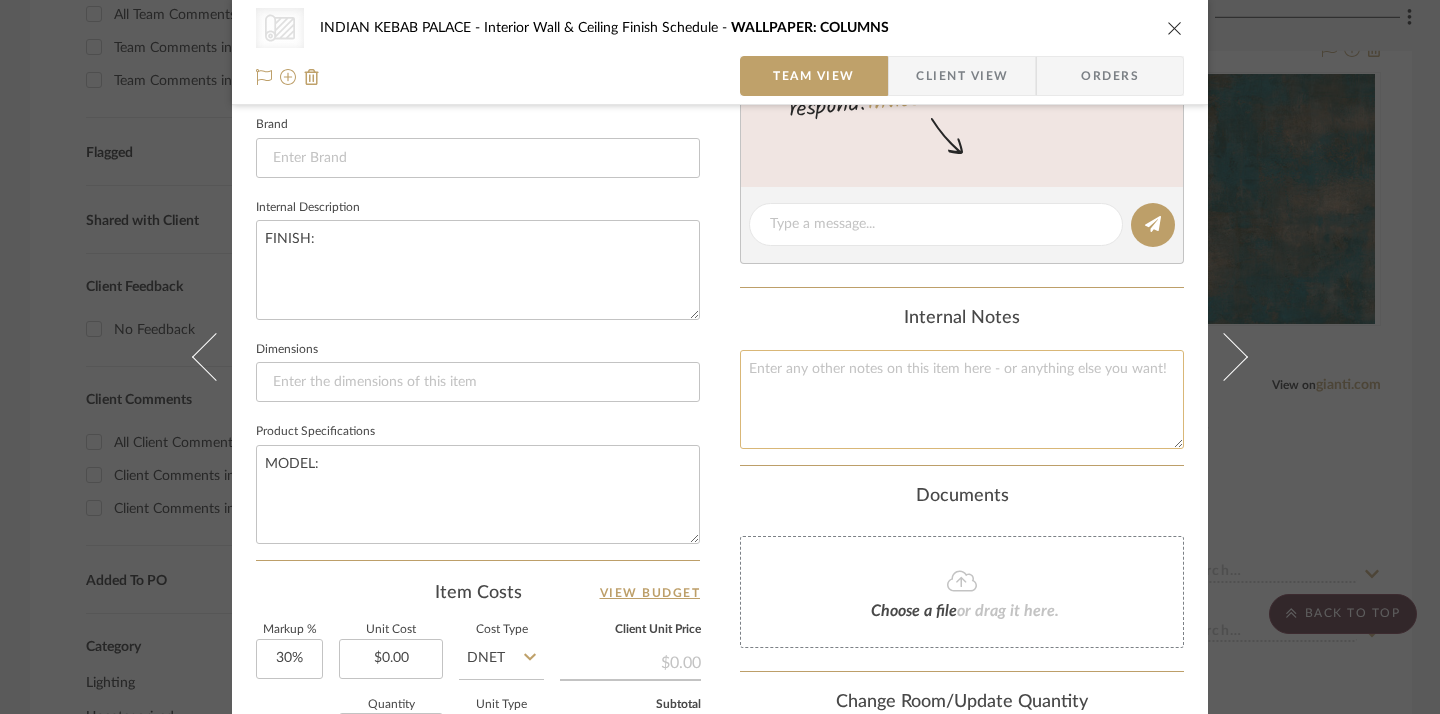 click 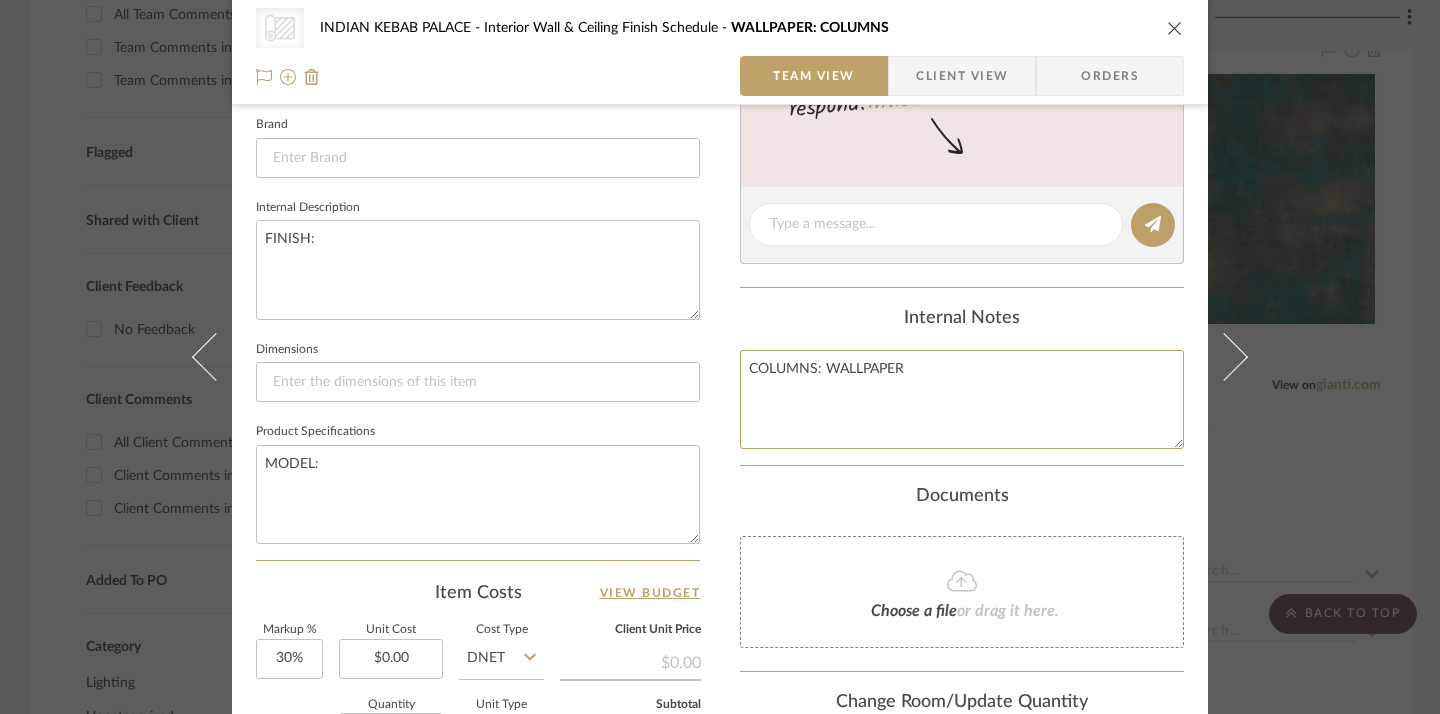 type on "COLUMNS: WALLPAPER" 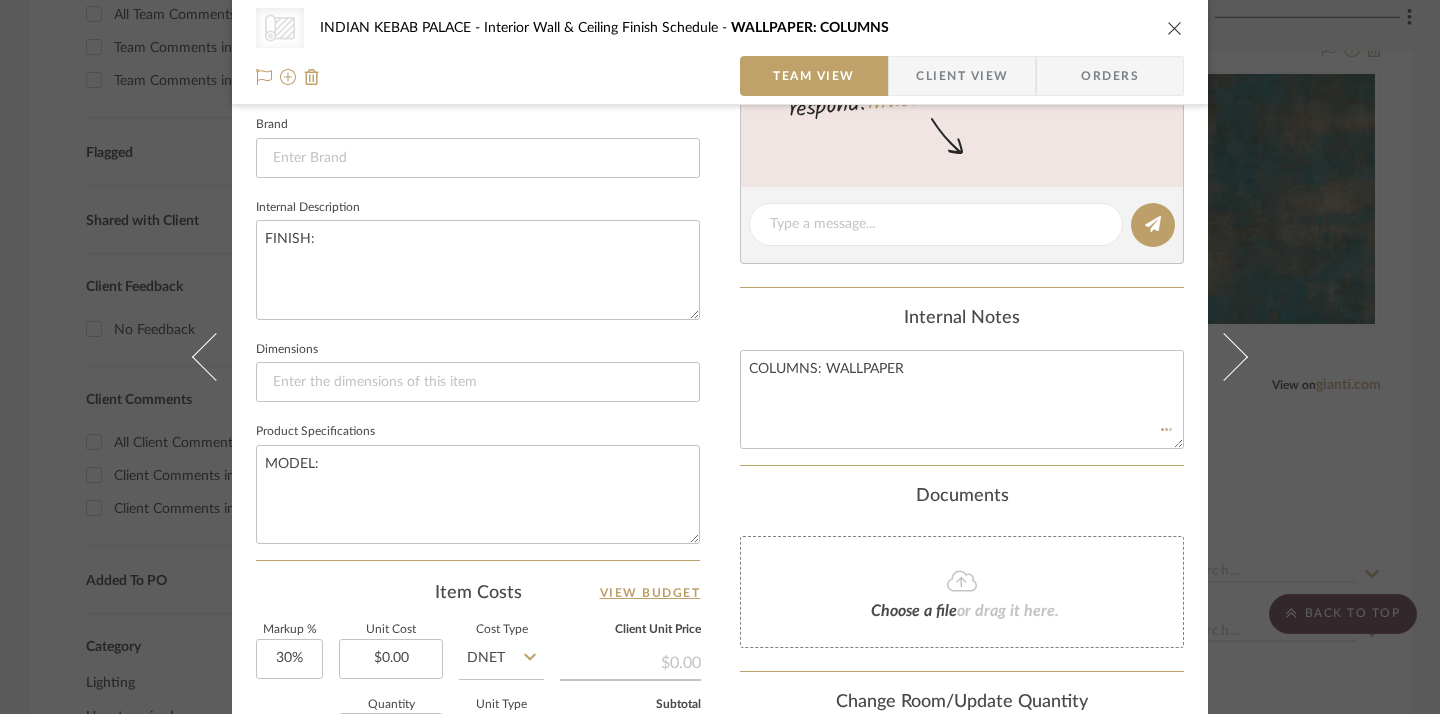 click on "Internal Notes" 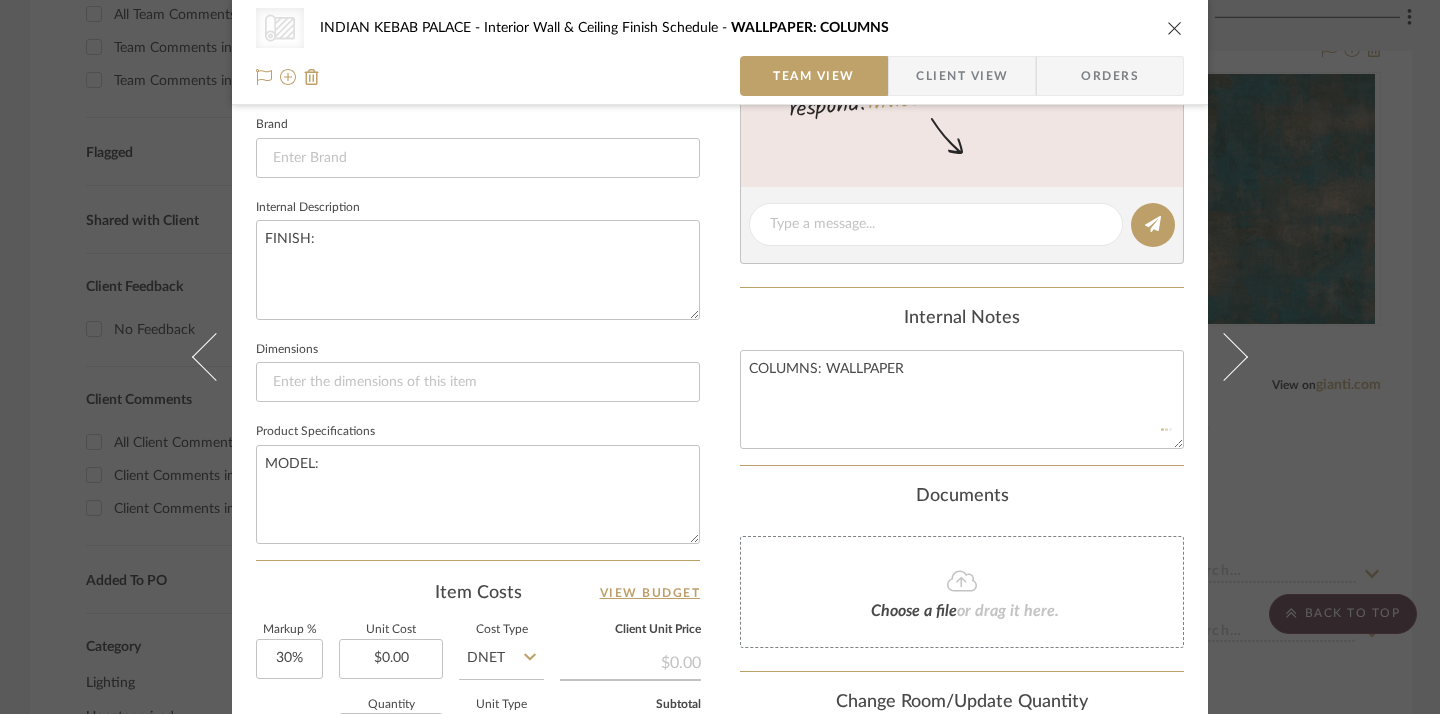 type 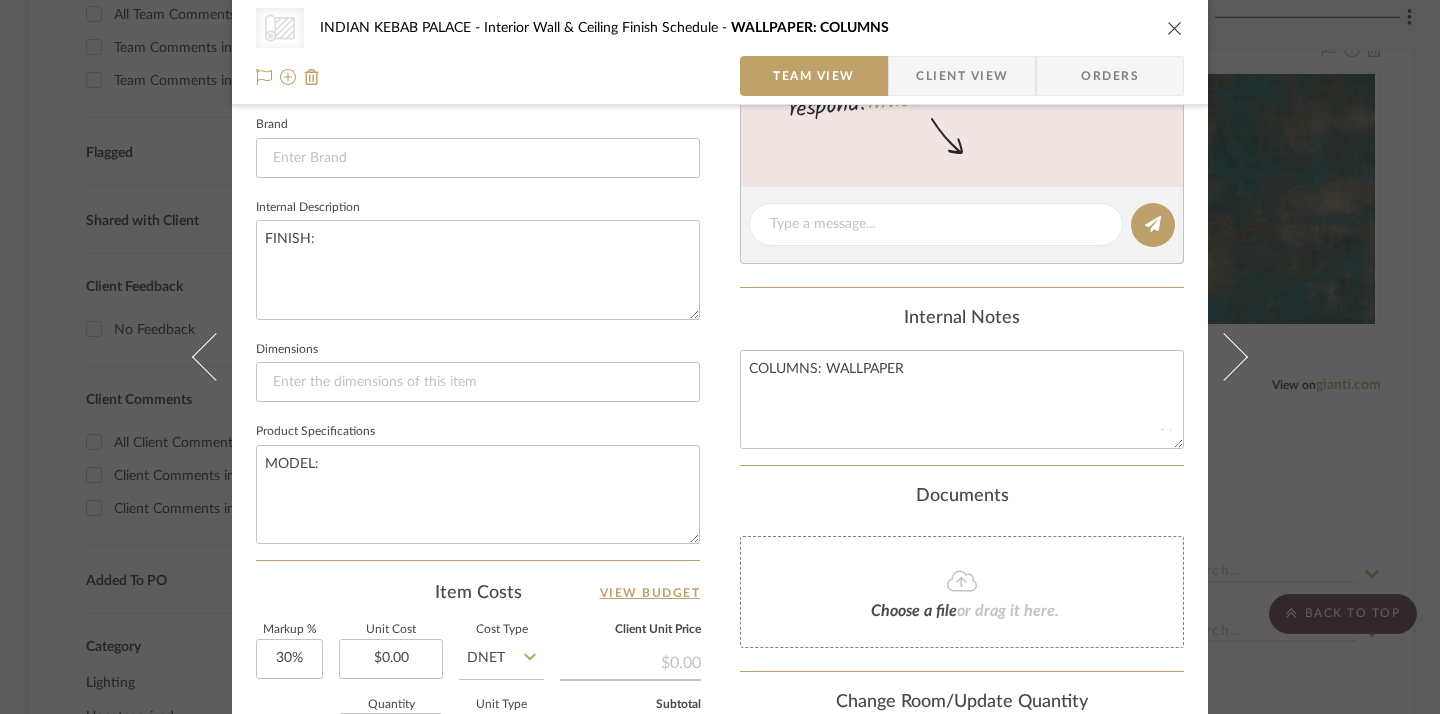 type 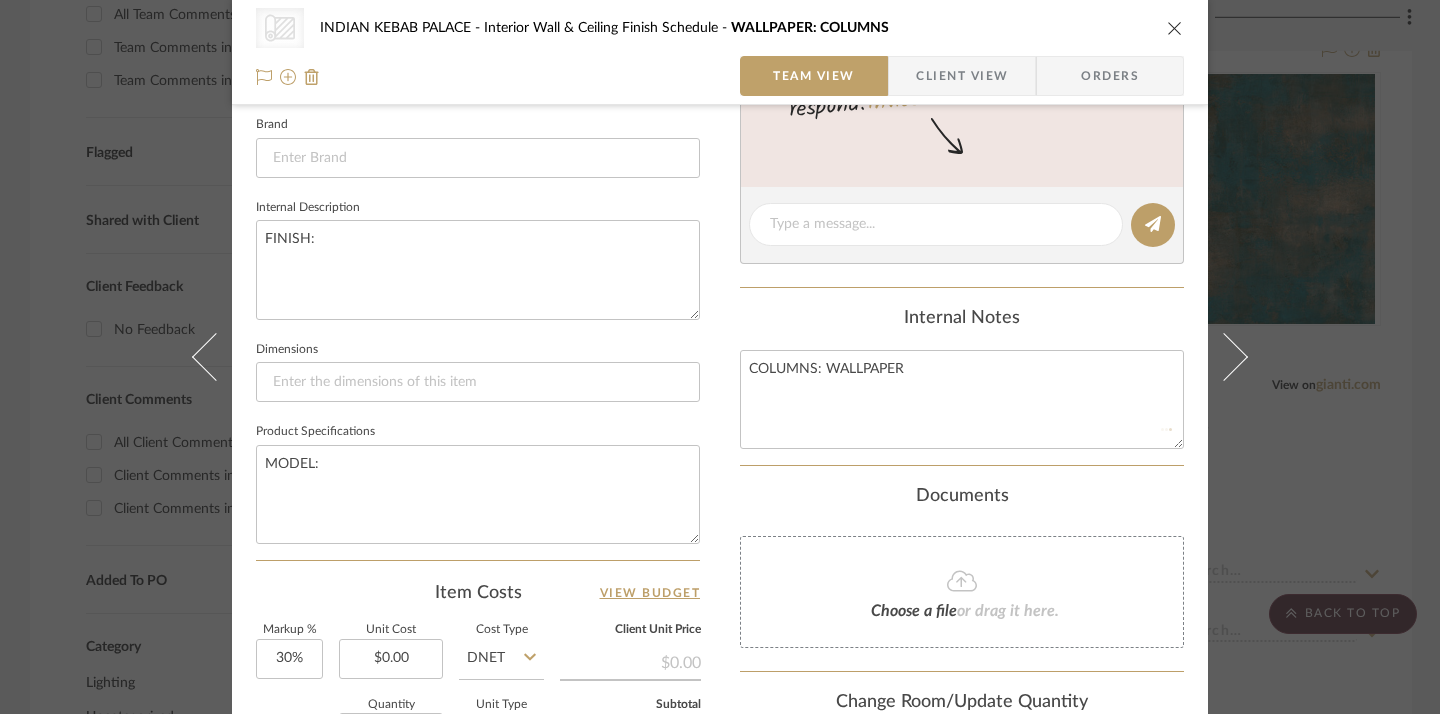 type 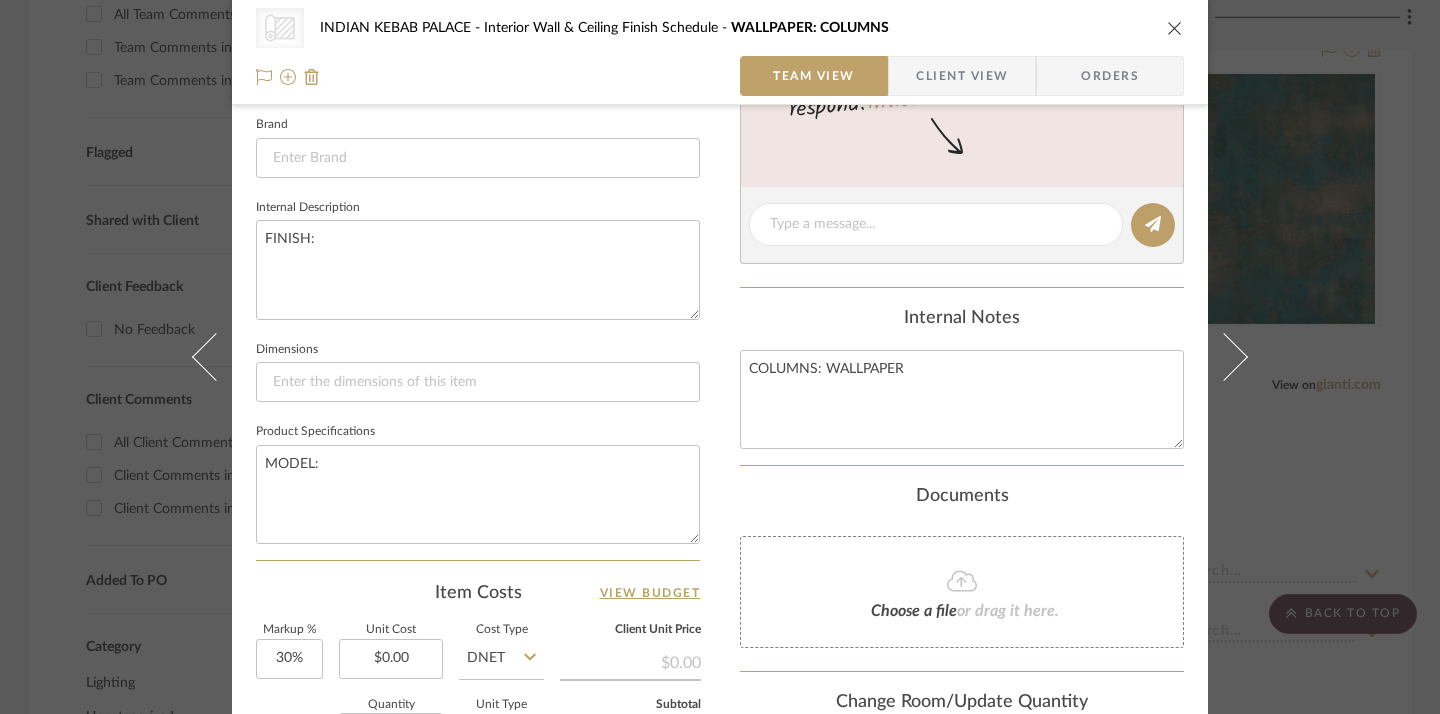 click on "Internal Notes" 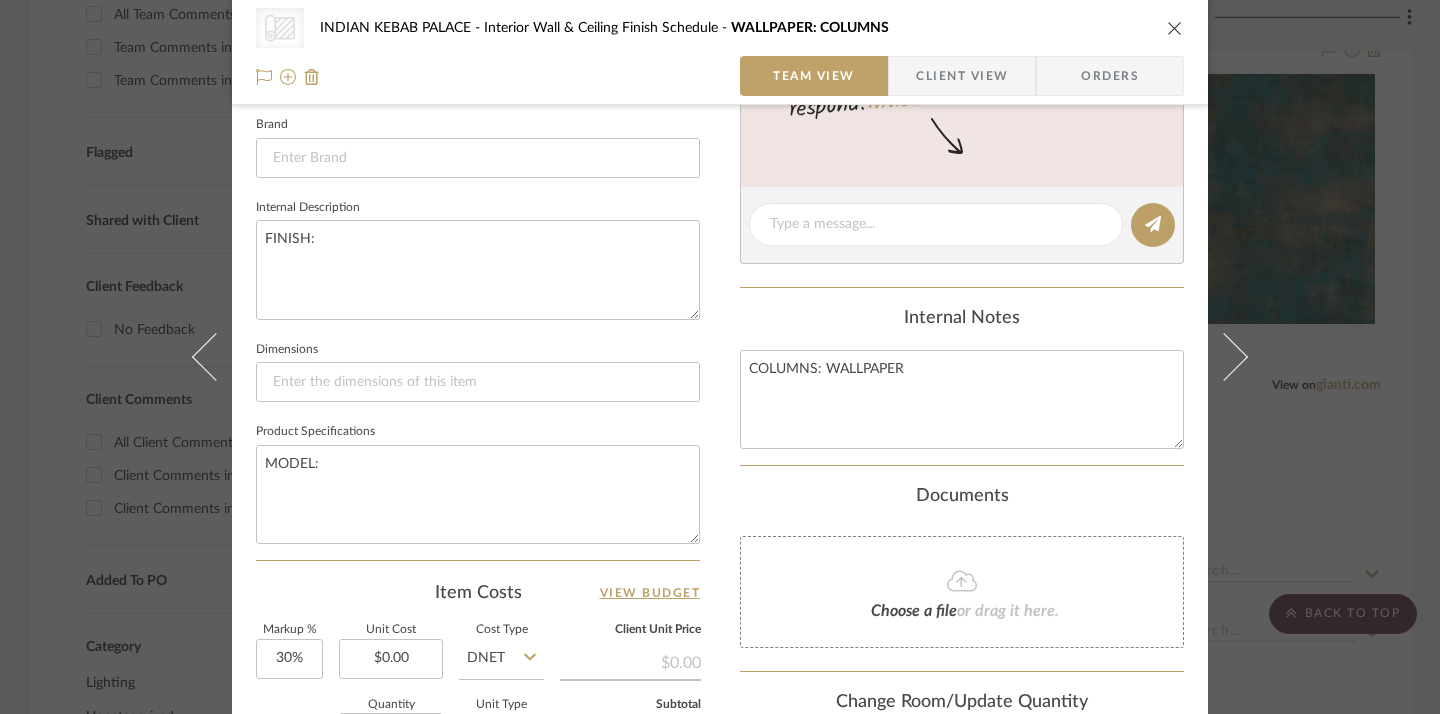 click at bounding box center [1175, 28] 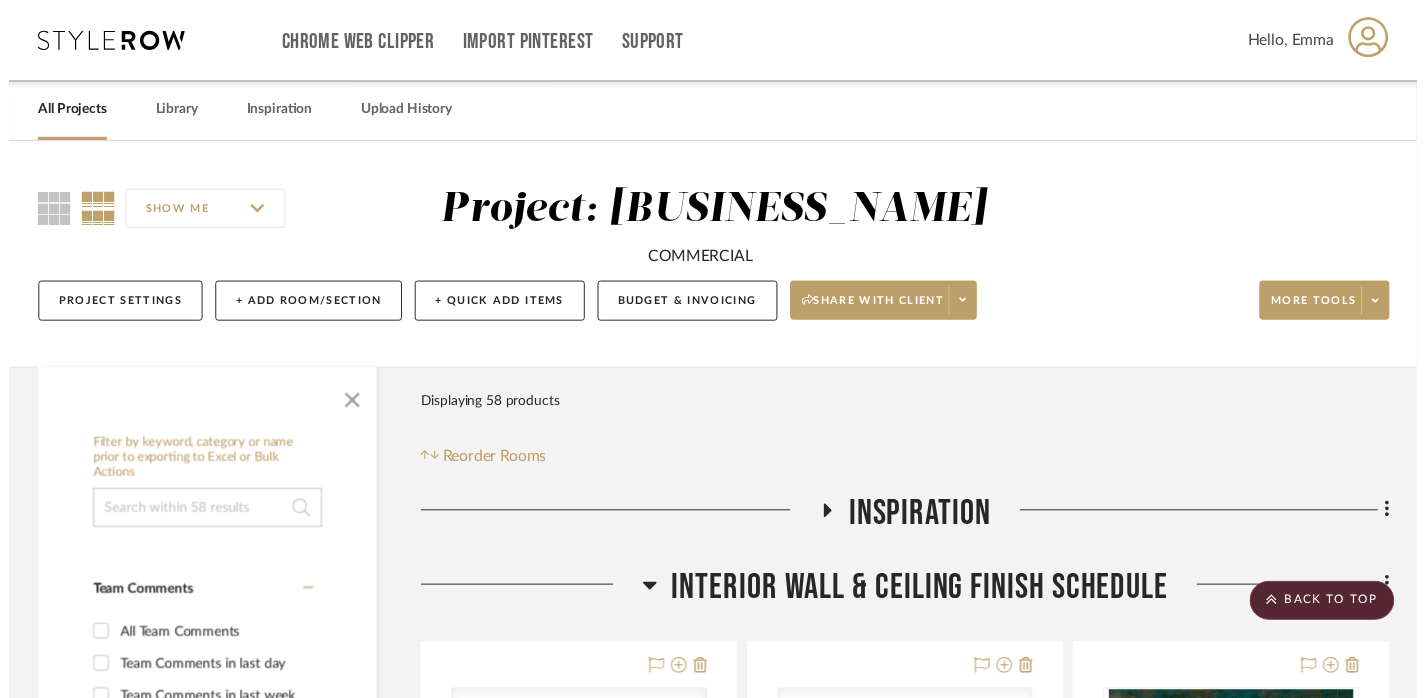 scroll, scrollTop: 630, scrollLeft: 0, axis: vertical 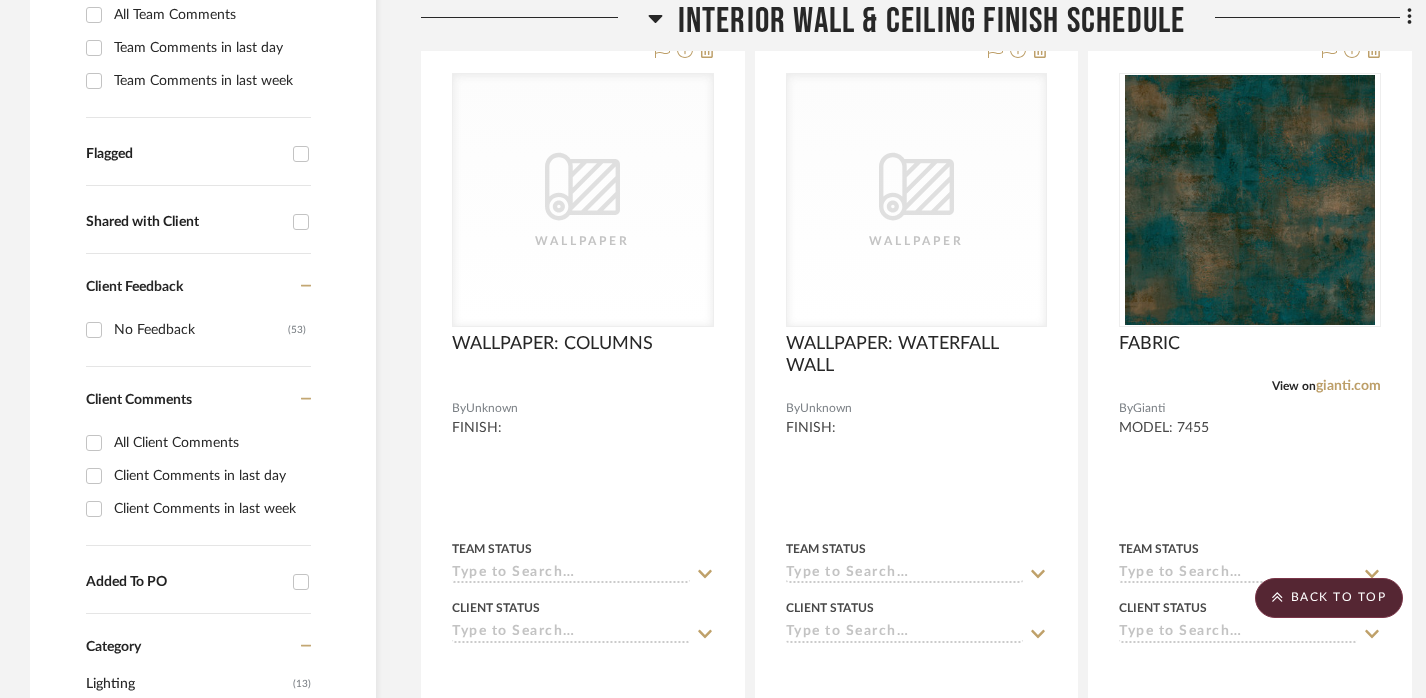 click on "Interior Wall & Ceiling Finish Schedule" 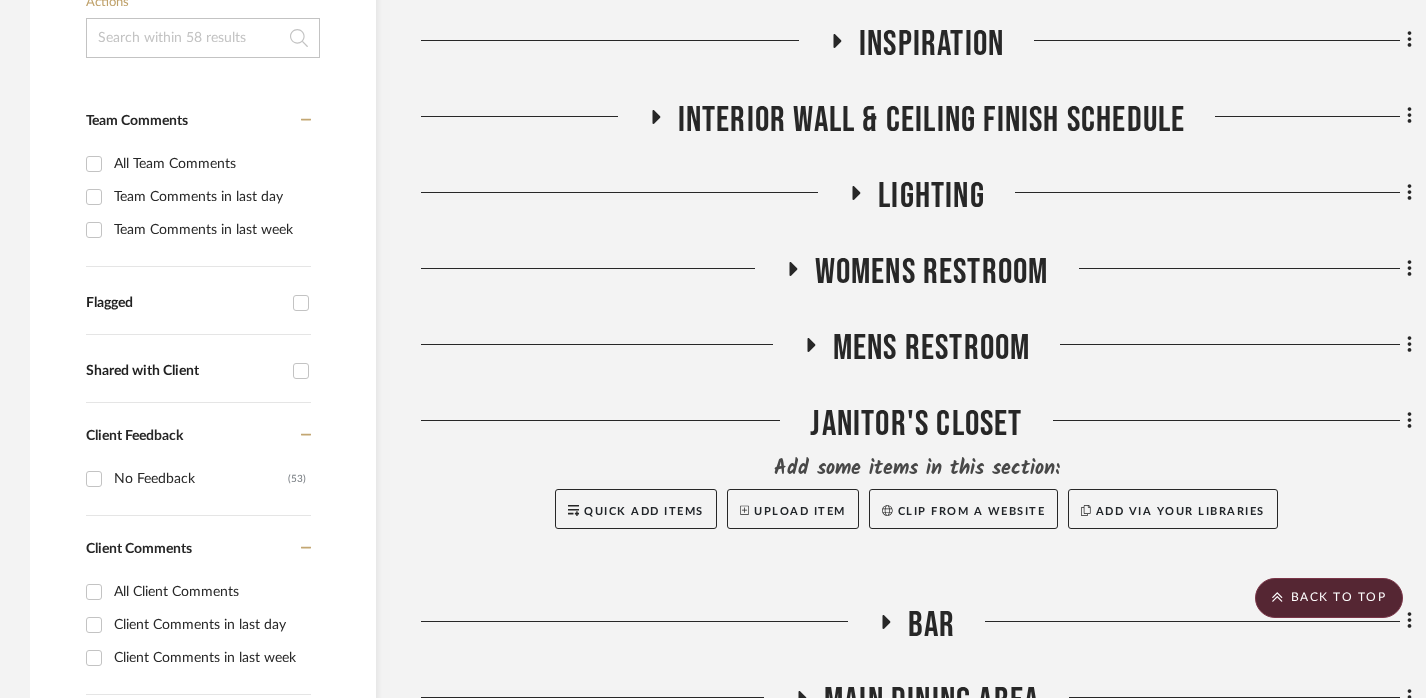 scroll, scrollTop: 473, scrollLeft: 0, axis: vertical 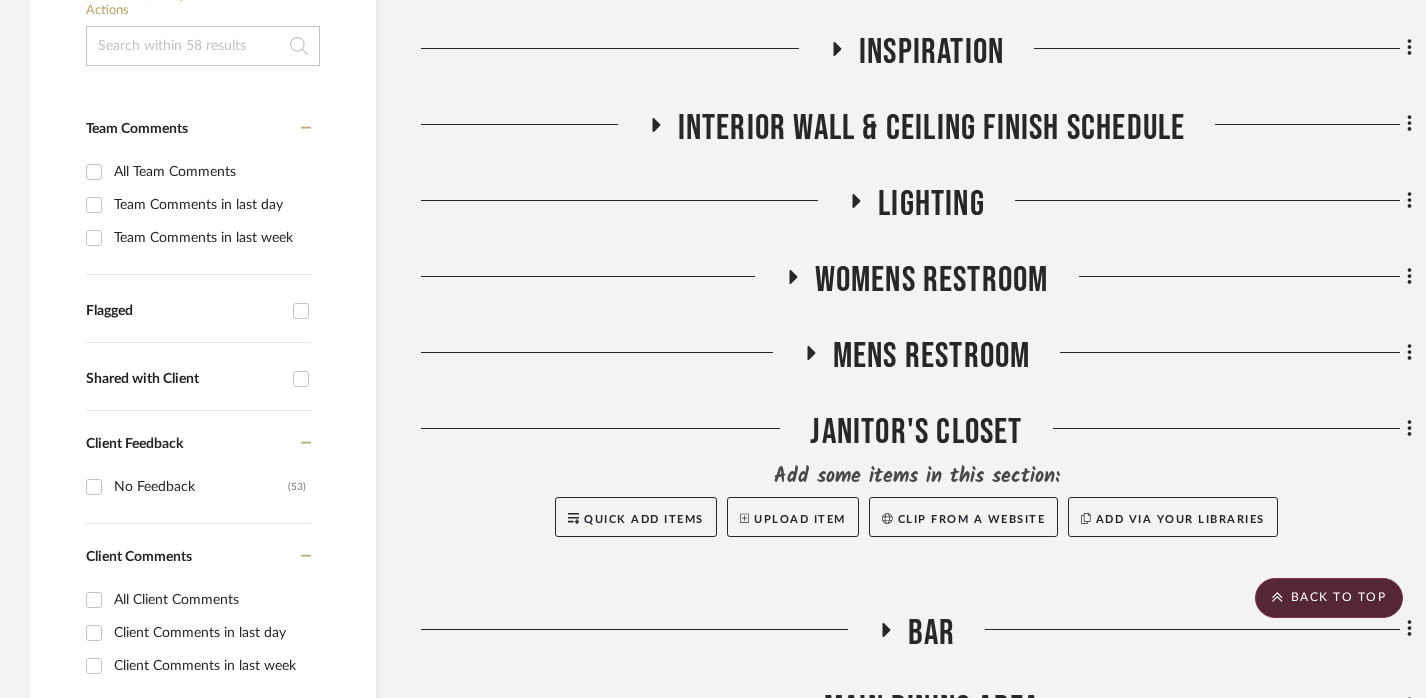 click on "Interior Wall & Ceiling Finish Schedule" 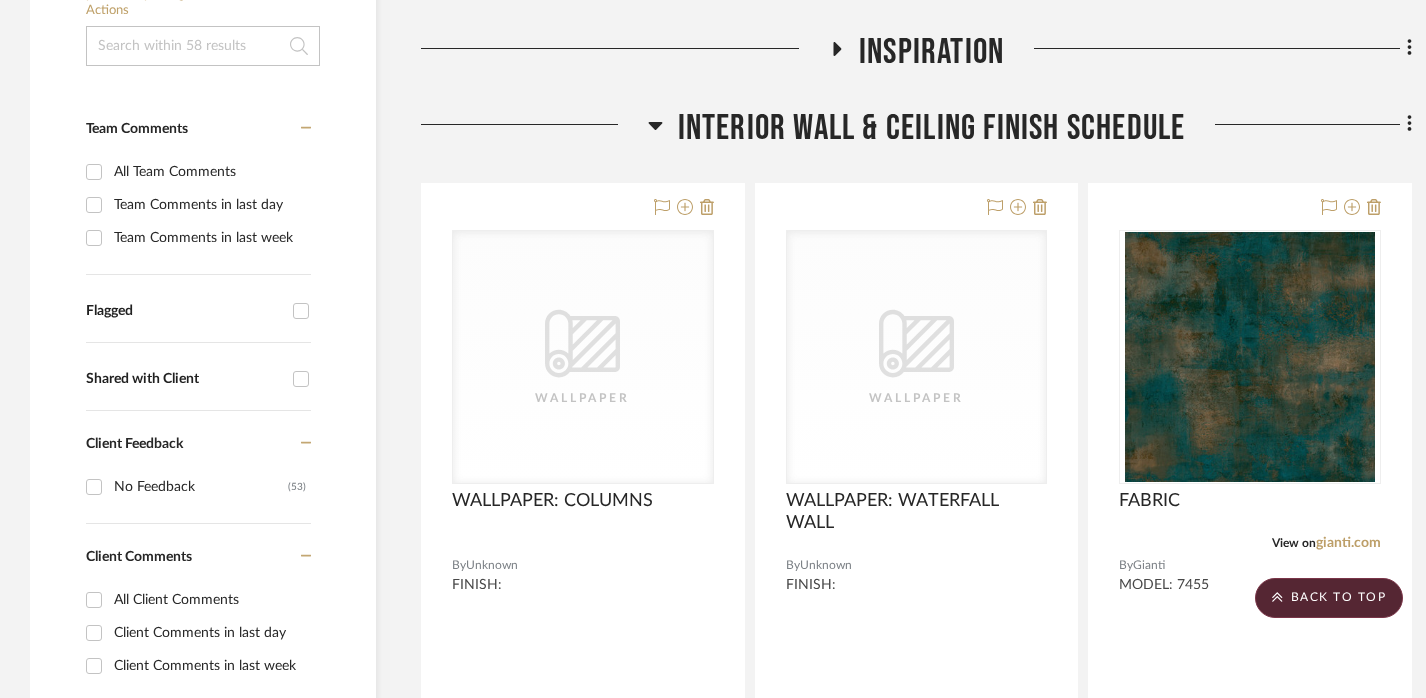 click on "Filter by keyword, category or name prior to exporting to Excel or Bulk Actions Team Comments All Team Comments Team Comments in last day Team Comments in last week Flagged Shared with Client Client Feedback No Feedback  (53)  Client Comments All Client Comments Client Comments in last day Client Comments in last week Added To PO Category  Lighting   (13)   Uncategorized   (13)   Bath   (10)   Paint   (6)   Architectural Elements   (5)   Art   (4)   Wallcoverings   (3)   Hardware   (2)   Fabric & Textiles   (1)  Brand Ahl Design  (1)  Gianti  (1)  Graham & Brown  (1)  Leftbank Art  (4)  MOOIEHOME  (1)  THE LIGHT FACTORY  (2)  VAKKAR LIGHTING  (3)  VAKKER LIGHTING  (6)  Upload Method Uploaded  (38)  Clipped  (19)  Added By StyleRow   (23)  [NAME] [NAME]  (18)  Emma Kent  (16)  Item Type Product  (57)  Lead Time Weeks In Stock Price 0  7,500 +  0 7500  Filter Products   Displaying 58 products  Reorder Rooms LOADING INSPIRATION Interior Wall & Ceiling Finish Schedule
CategoryIconWallcovering" 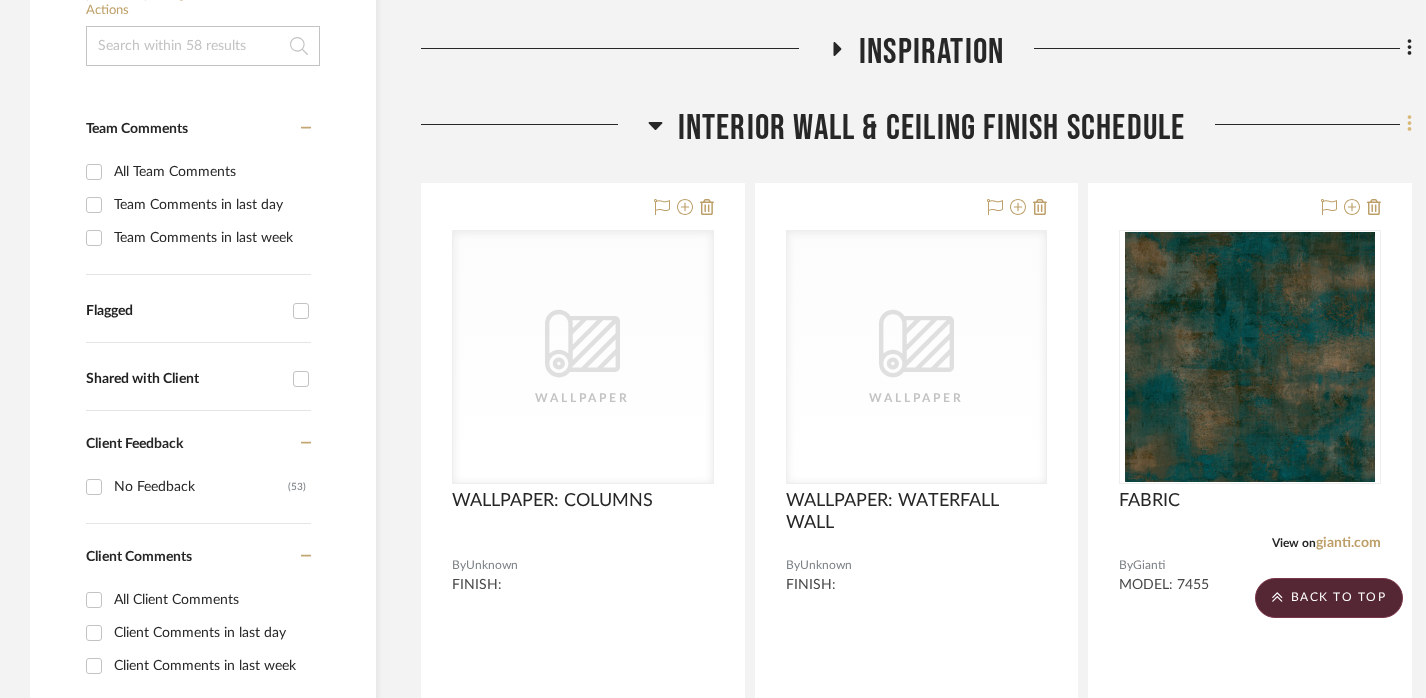 click 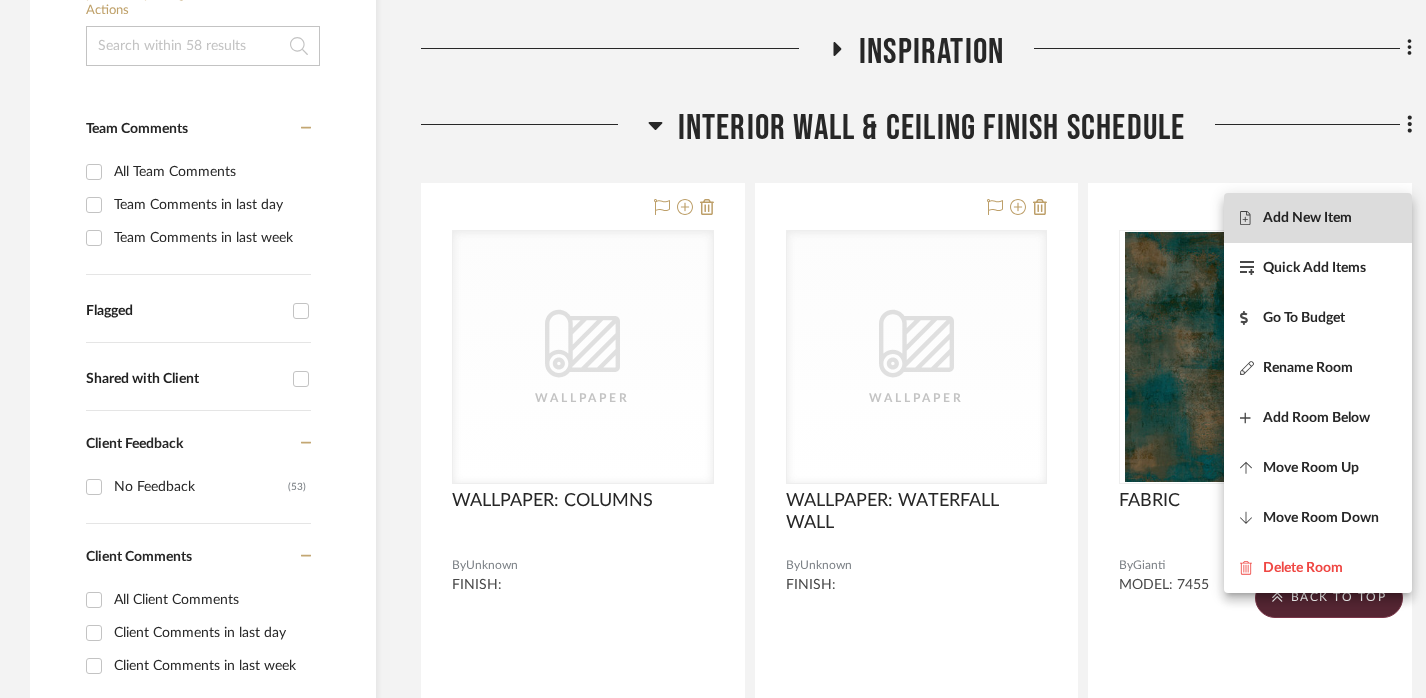 click on "Add New Item" at bounding box center [1307, 218] 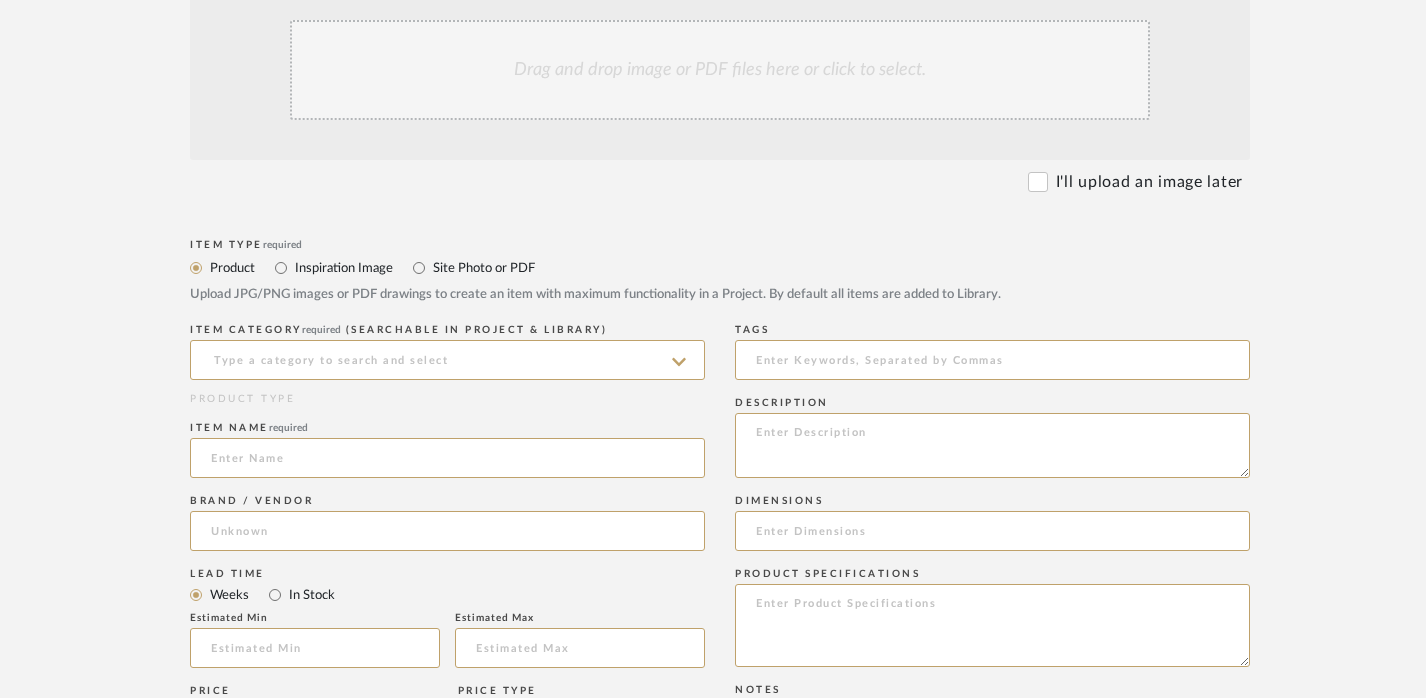 scroll, scrollTop: 457, scrollLeft: 0, axis: vertical 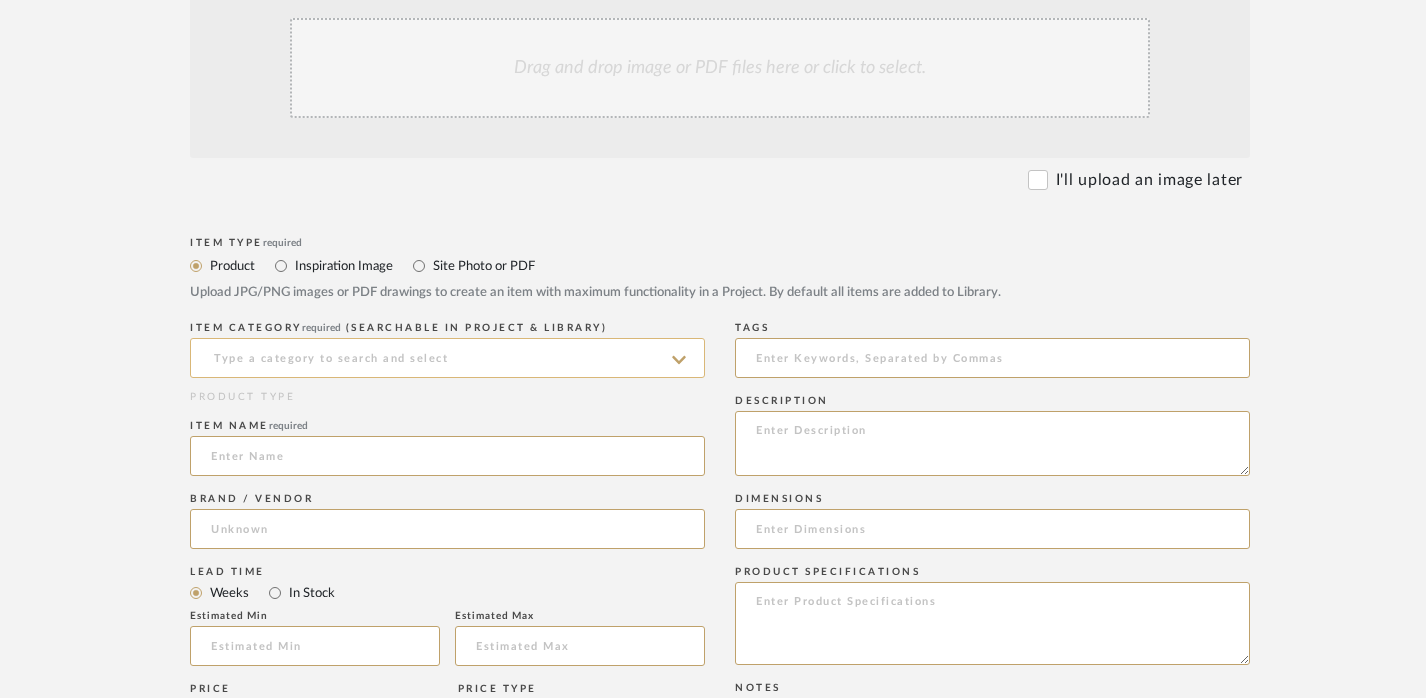 click 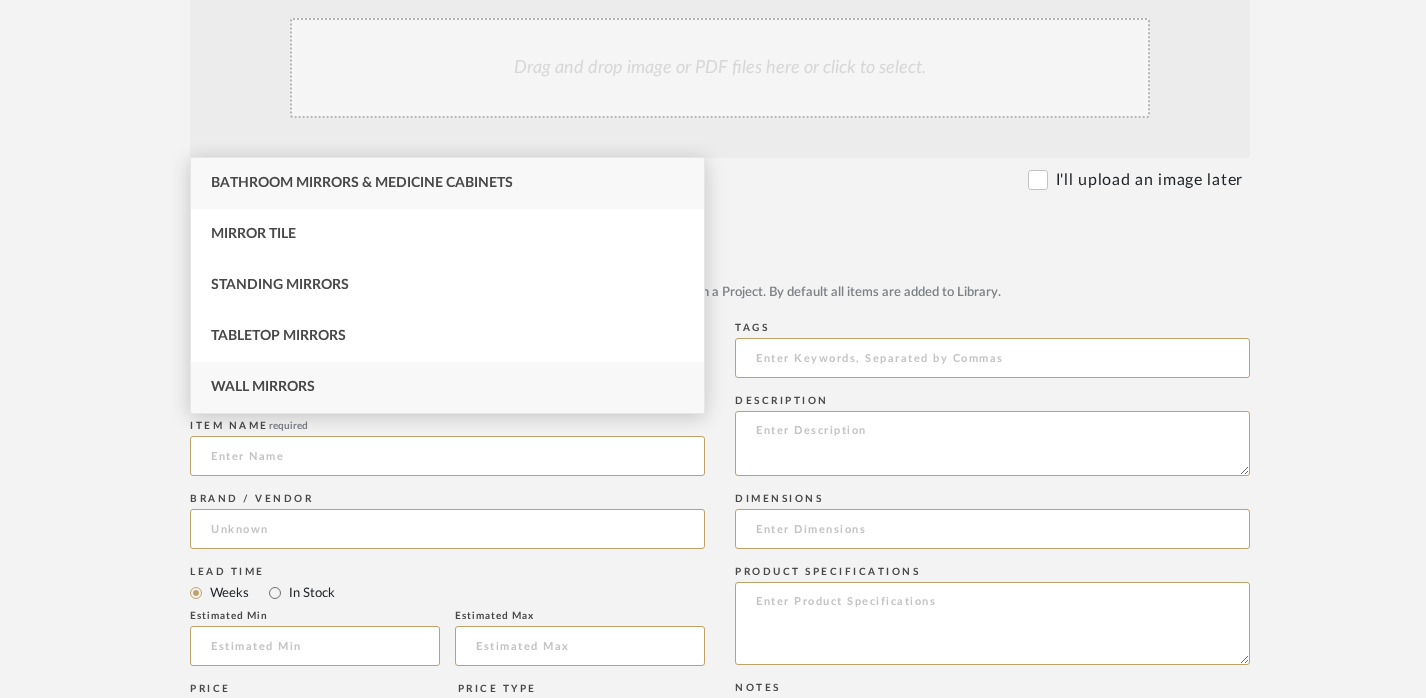 click on "Wall Mirrors" at bounding box center [447, 387] 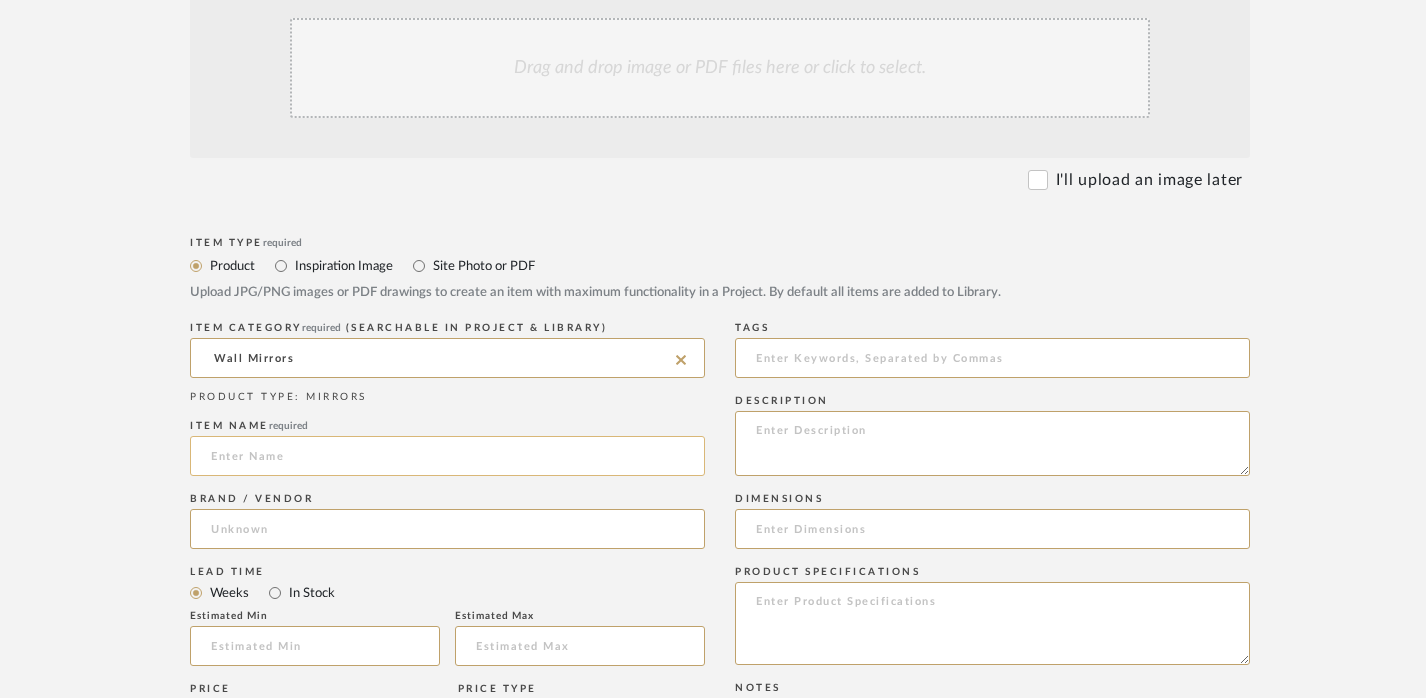 click 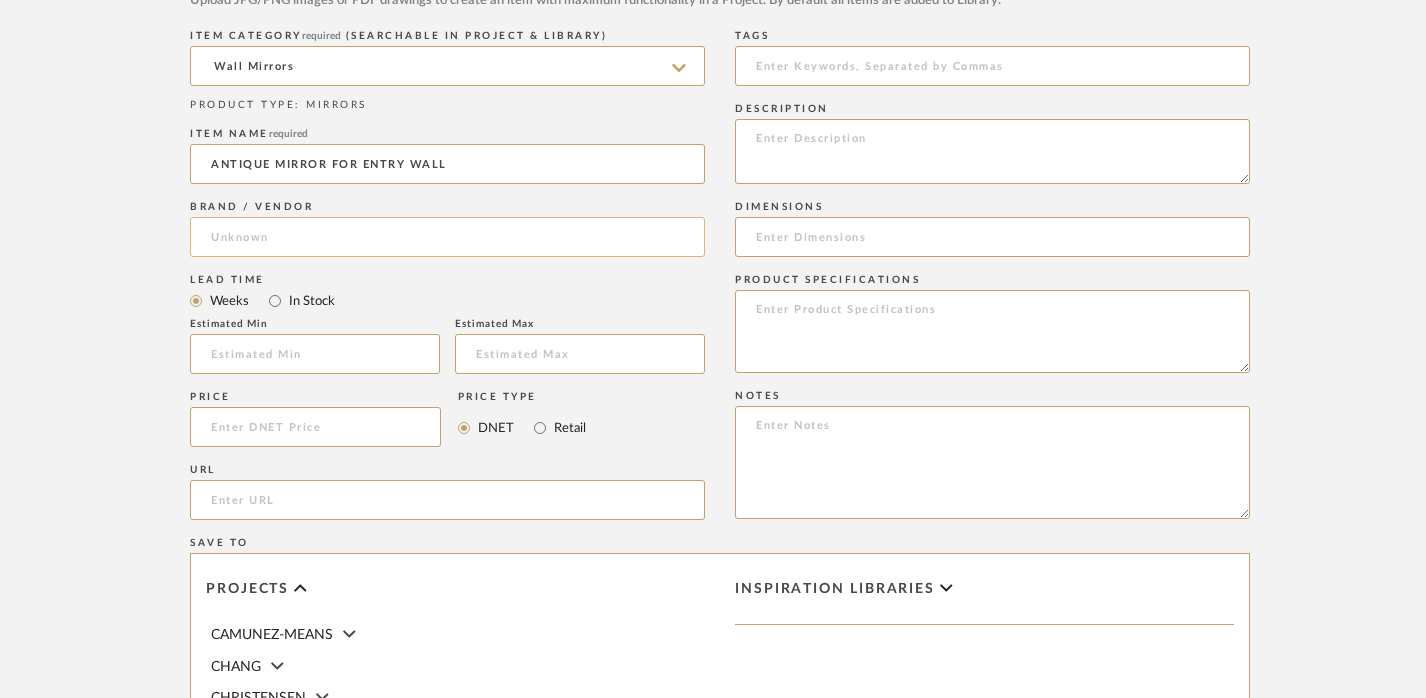 scroll, scrollTop: 752, scrollLeft: 0, axis: vertical 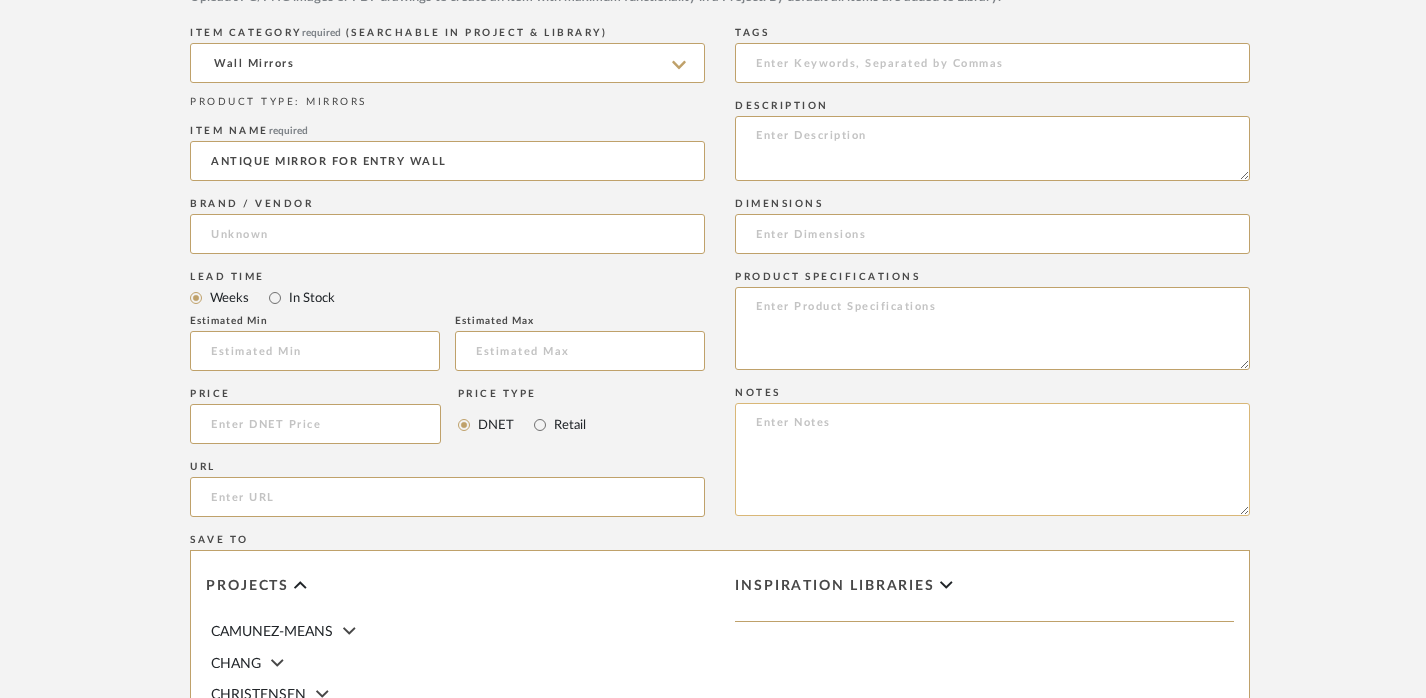 type on "ANTIQUE MIRROR FOR ENTRY WALL" 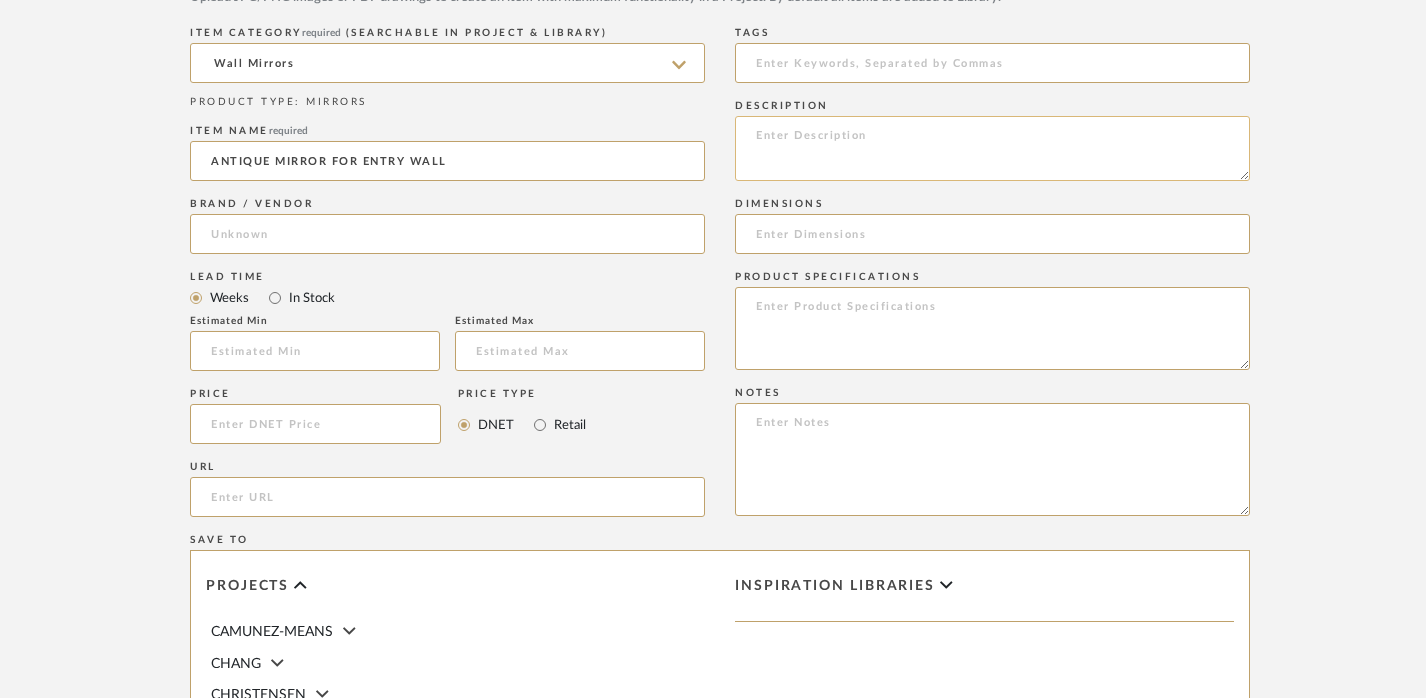click 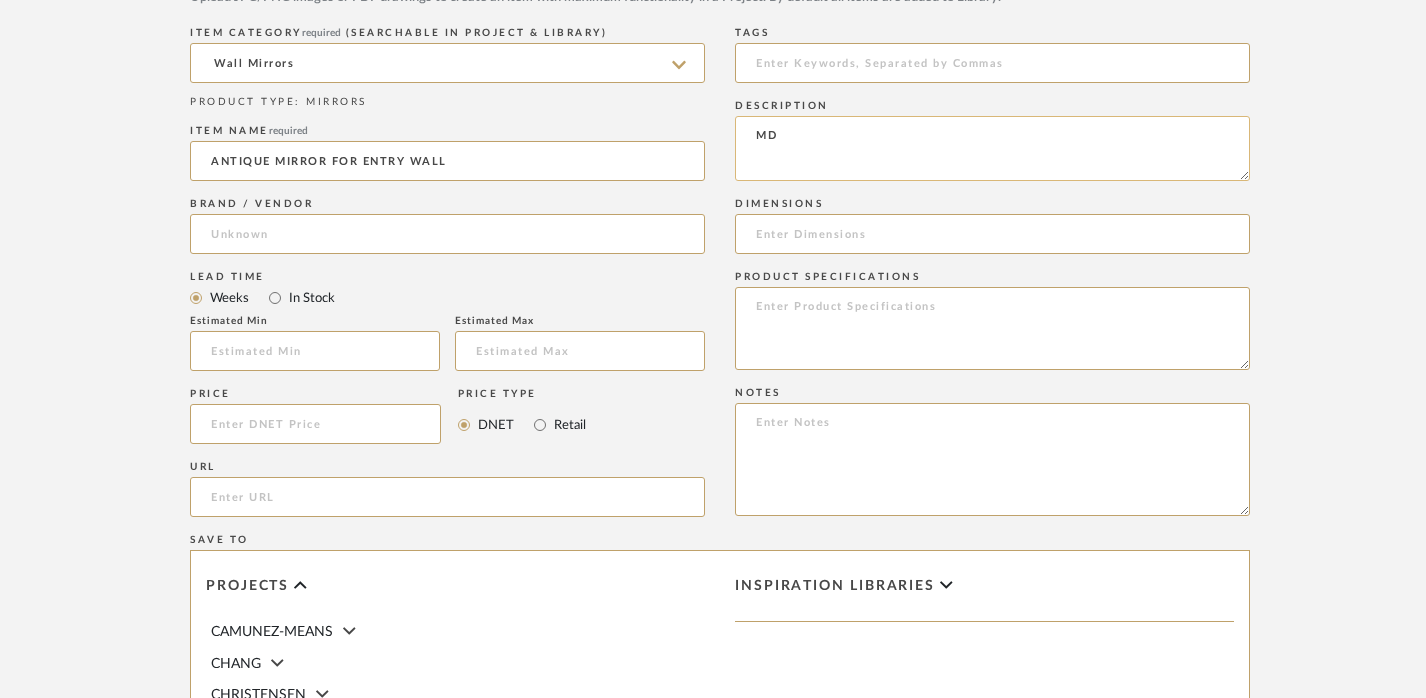 type on "M" 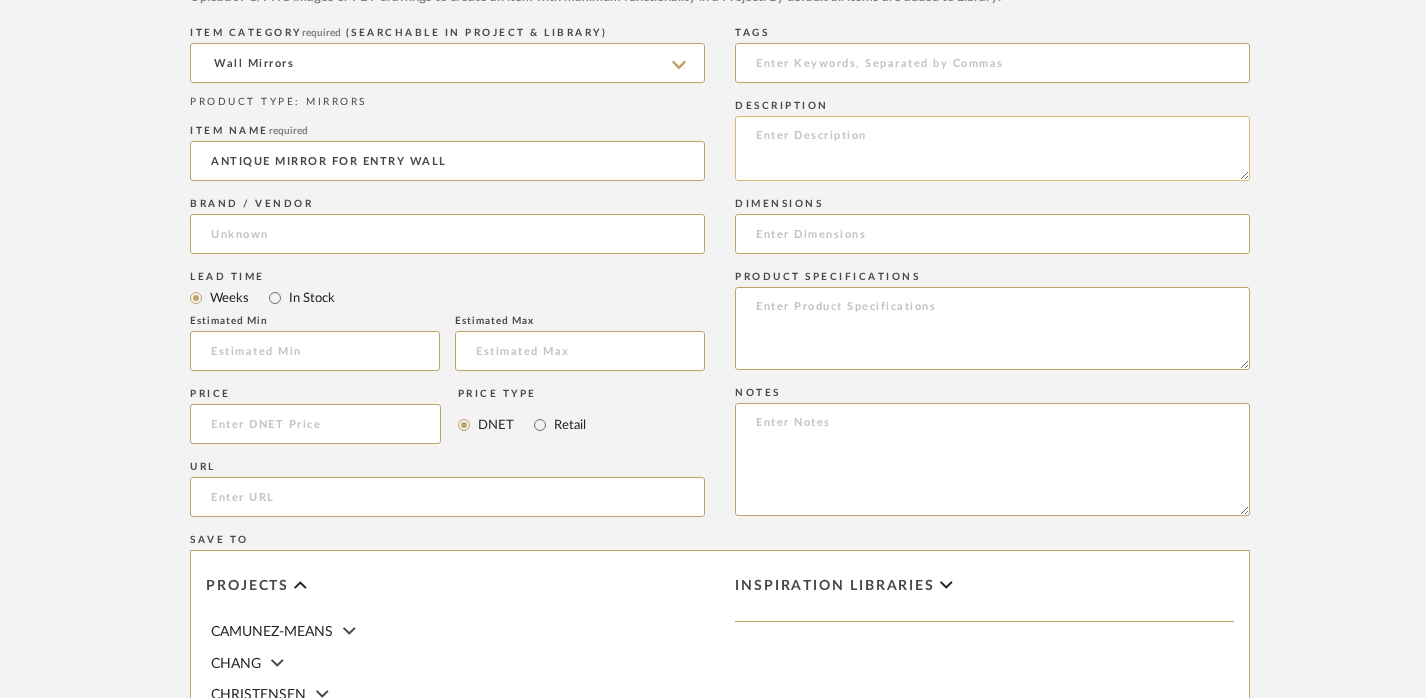 type on "O" 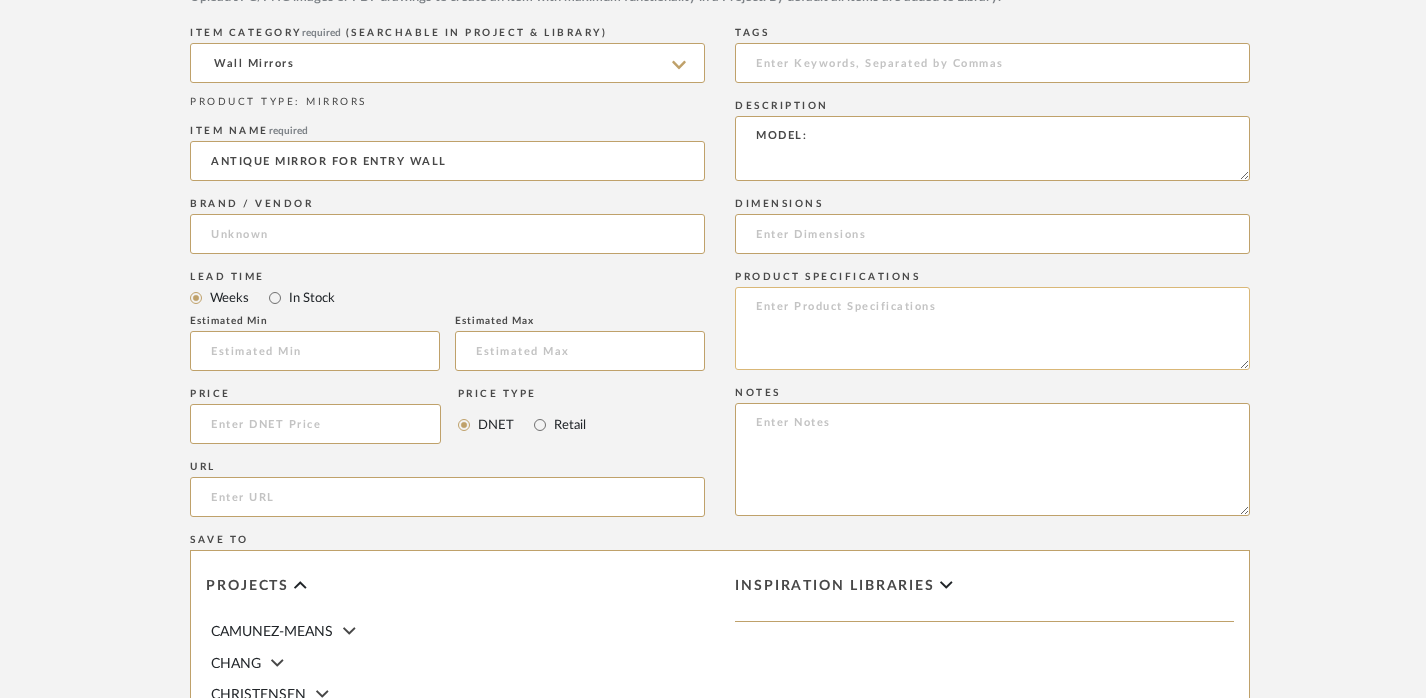 type on "MODEL:" 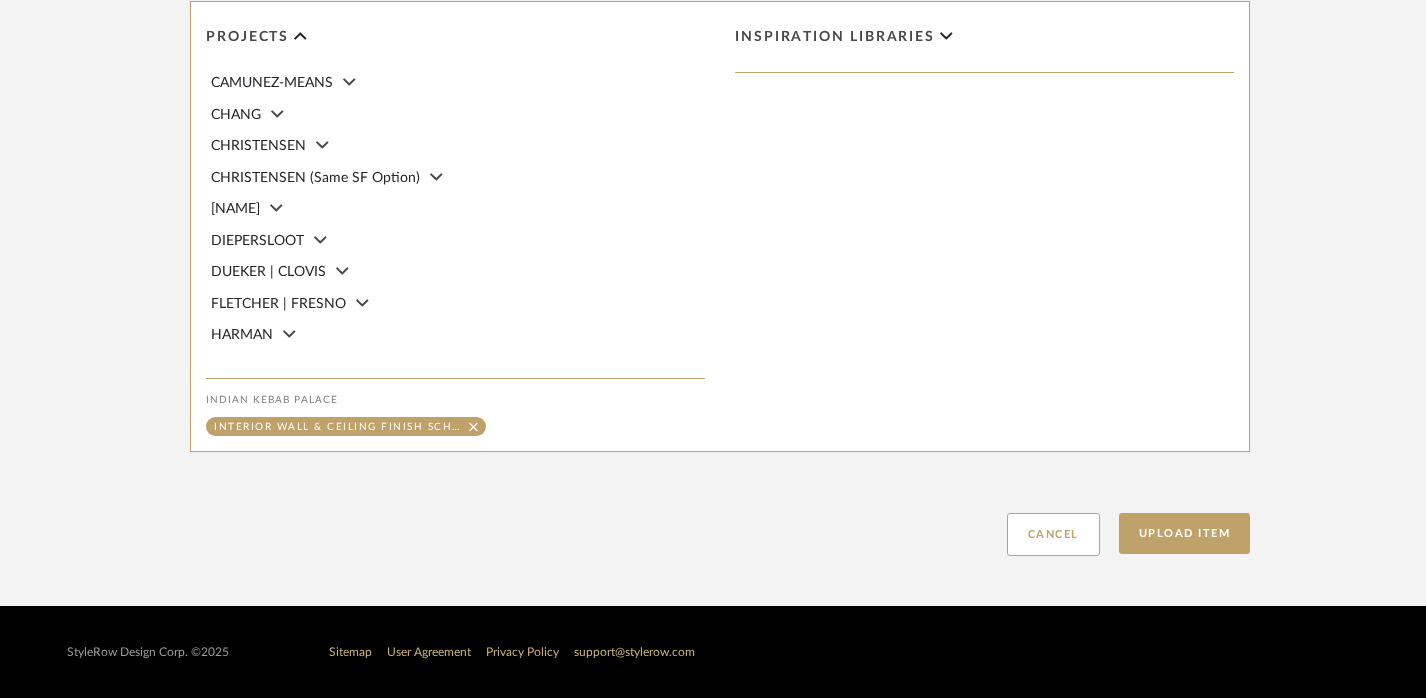 scroll, scrollTop: 1359, scrollLeft: 0, axis: vertical 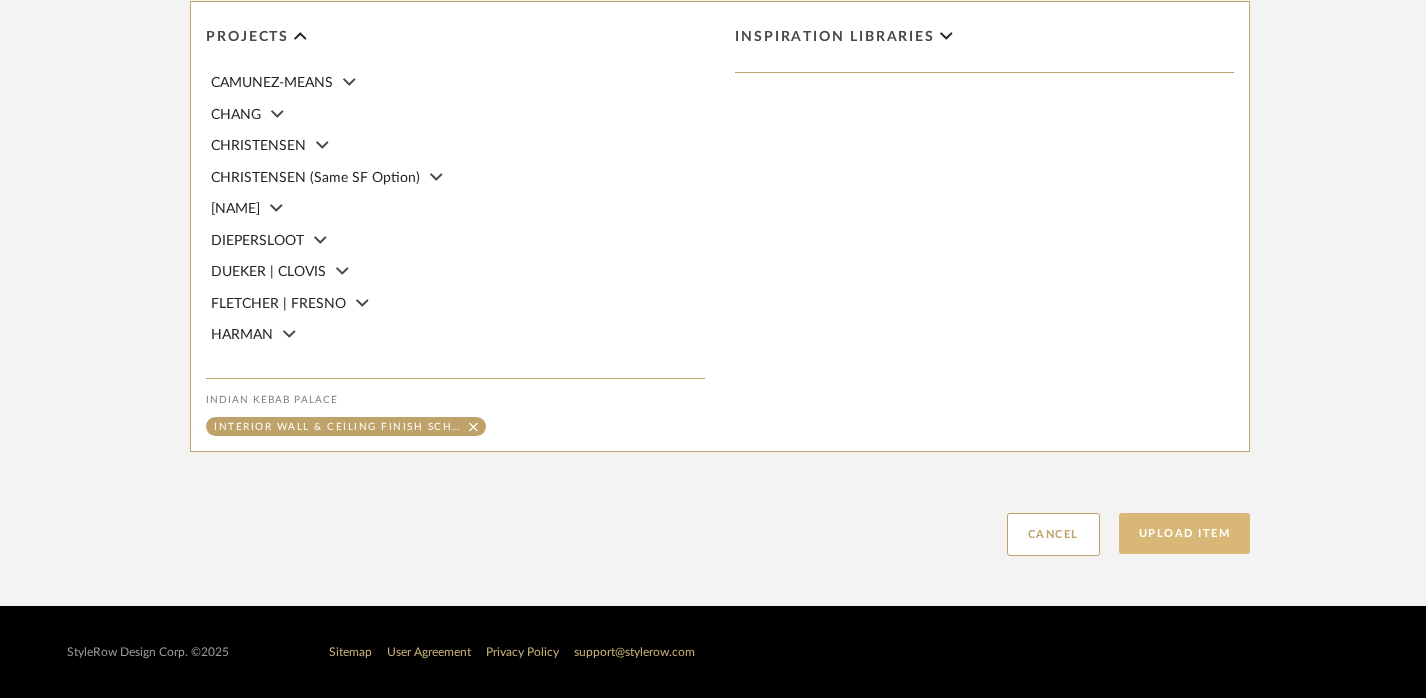 type on "FINISH:" 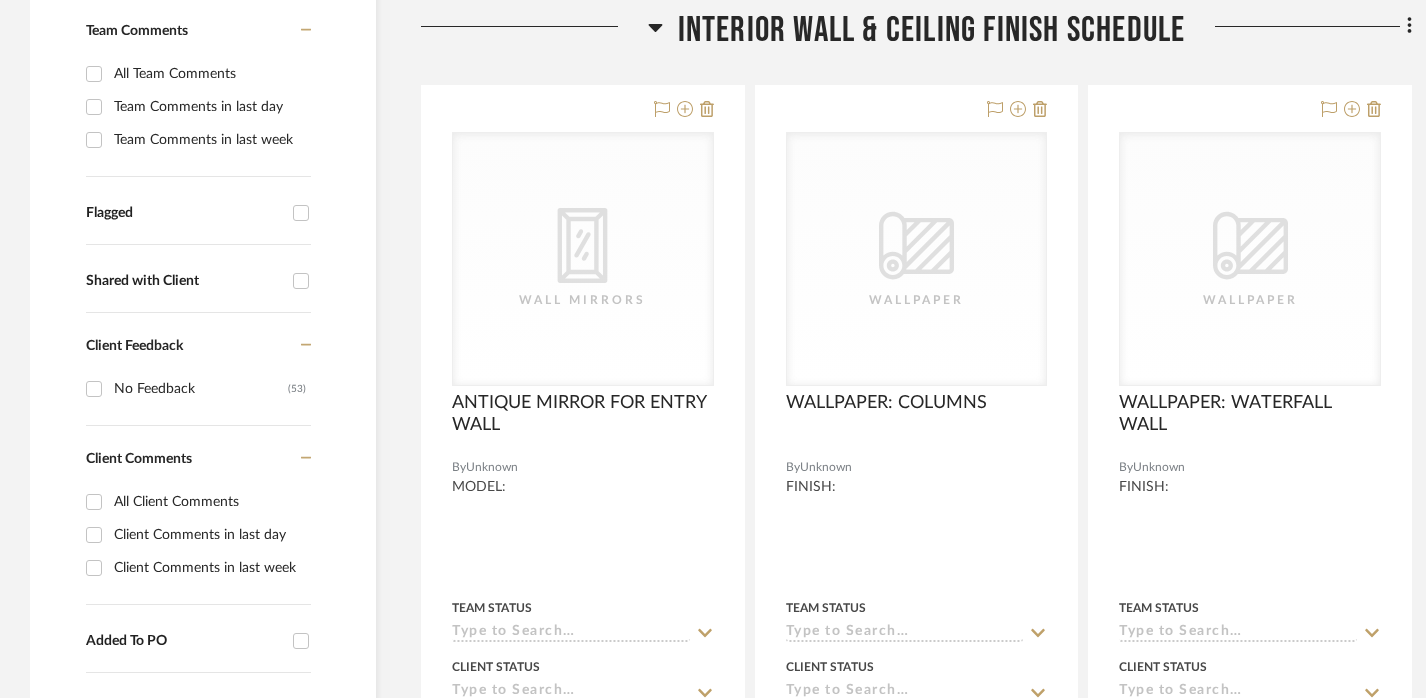 scroll, scrollTop: 630, scrollLeft: 0, axis: vertical 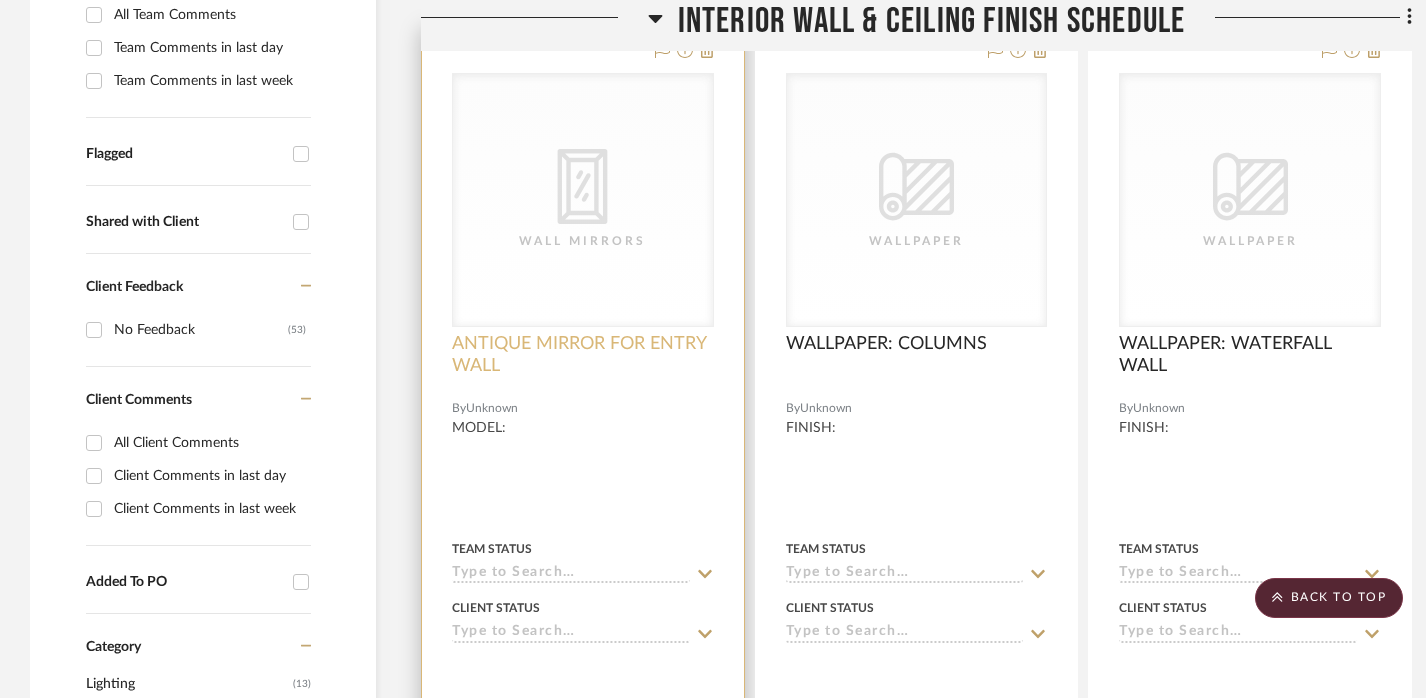 click on "ANTIQUE MIRROR FOR ENTRY WALL" at bounding box center (583, 355) 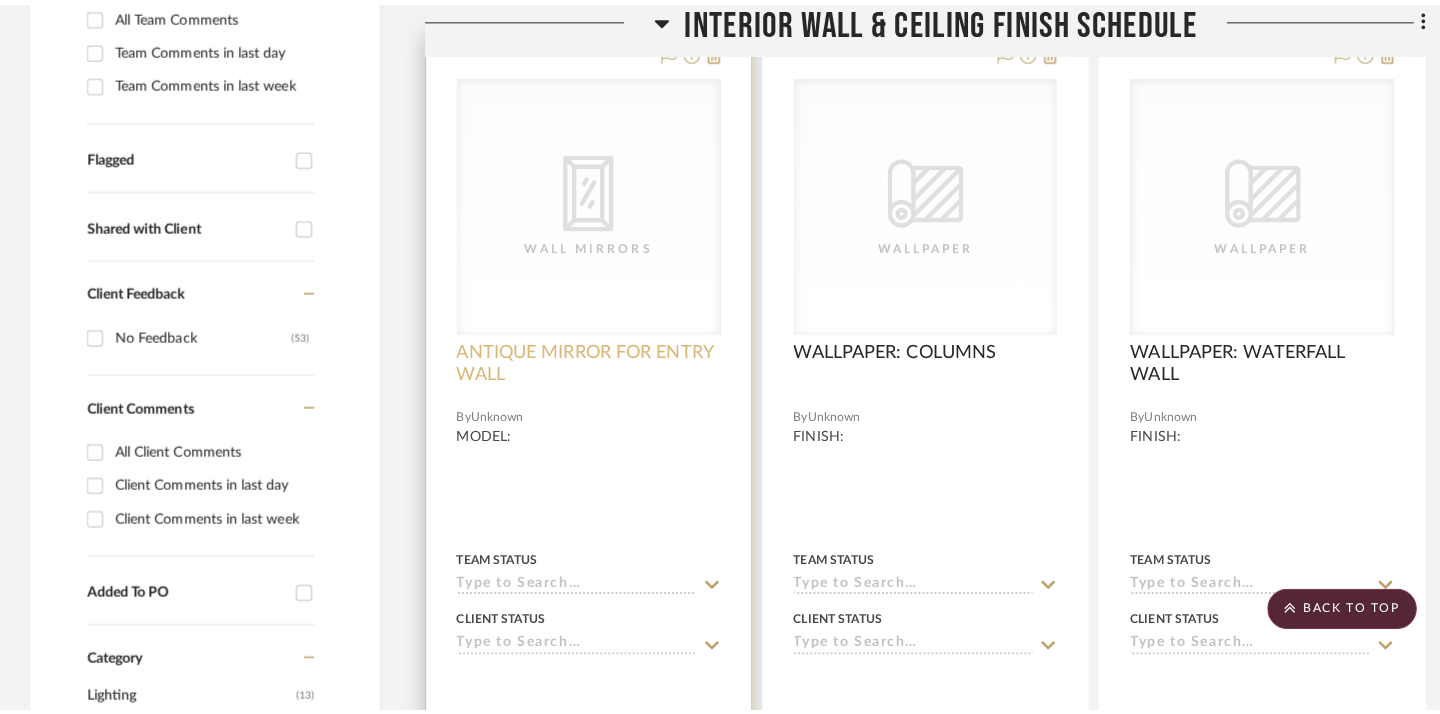 scroll, scrollTop: 0, scrollLeft: 0, axis: both 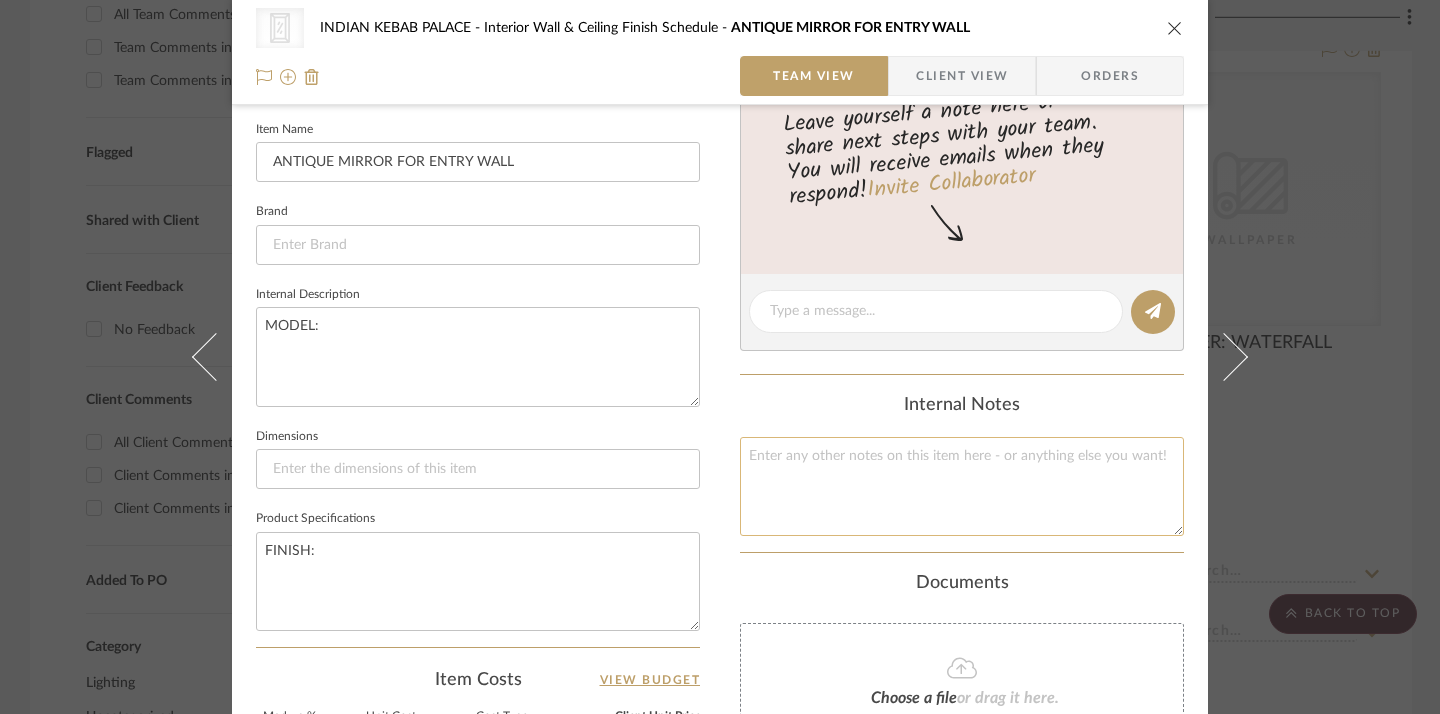 click 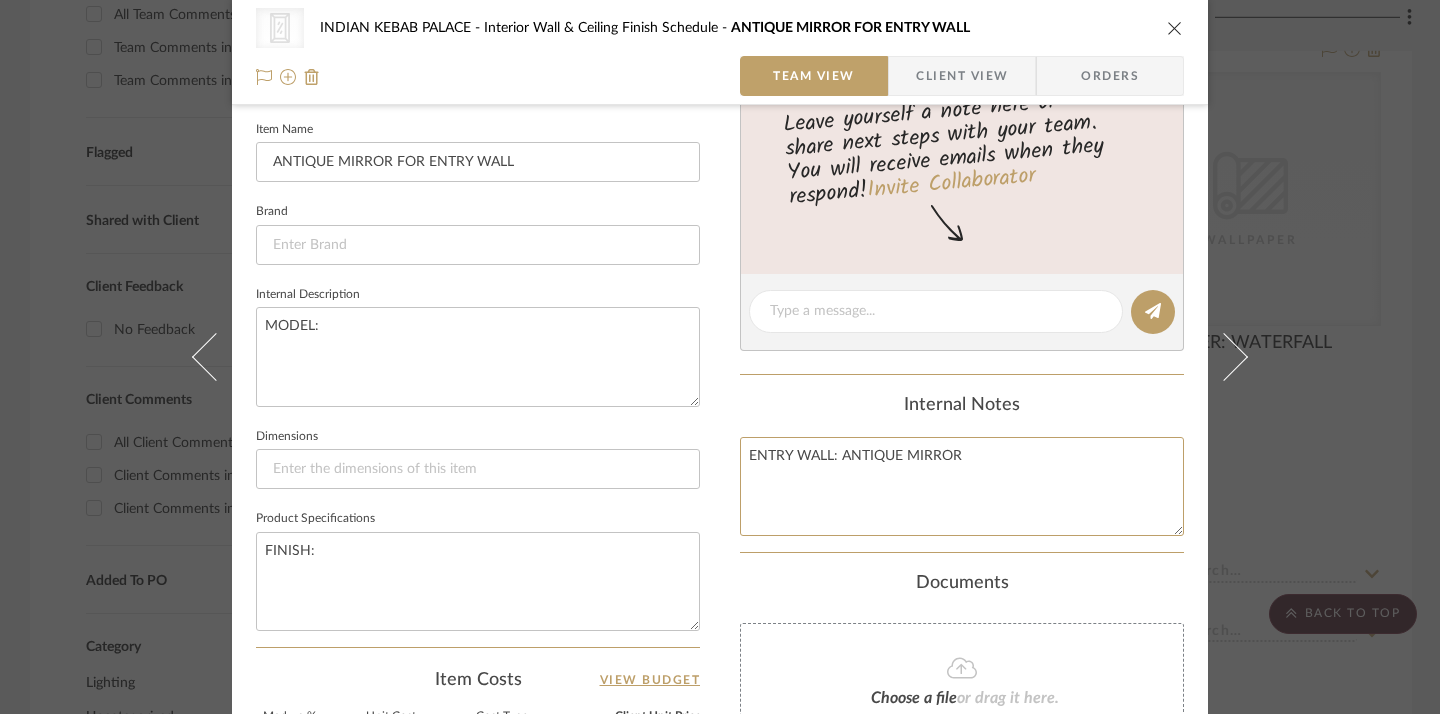 type on "ENTRY WALL: ANTIQUE MIRROR" 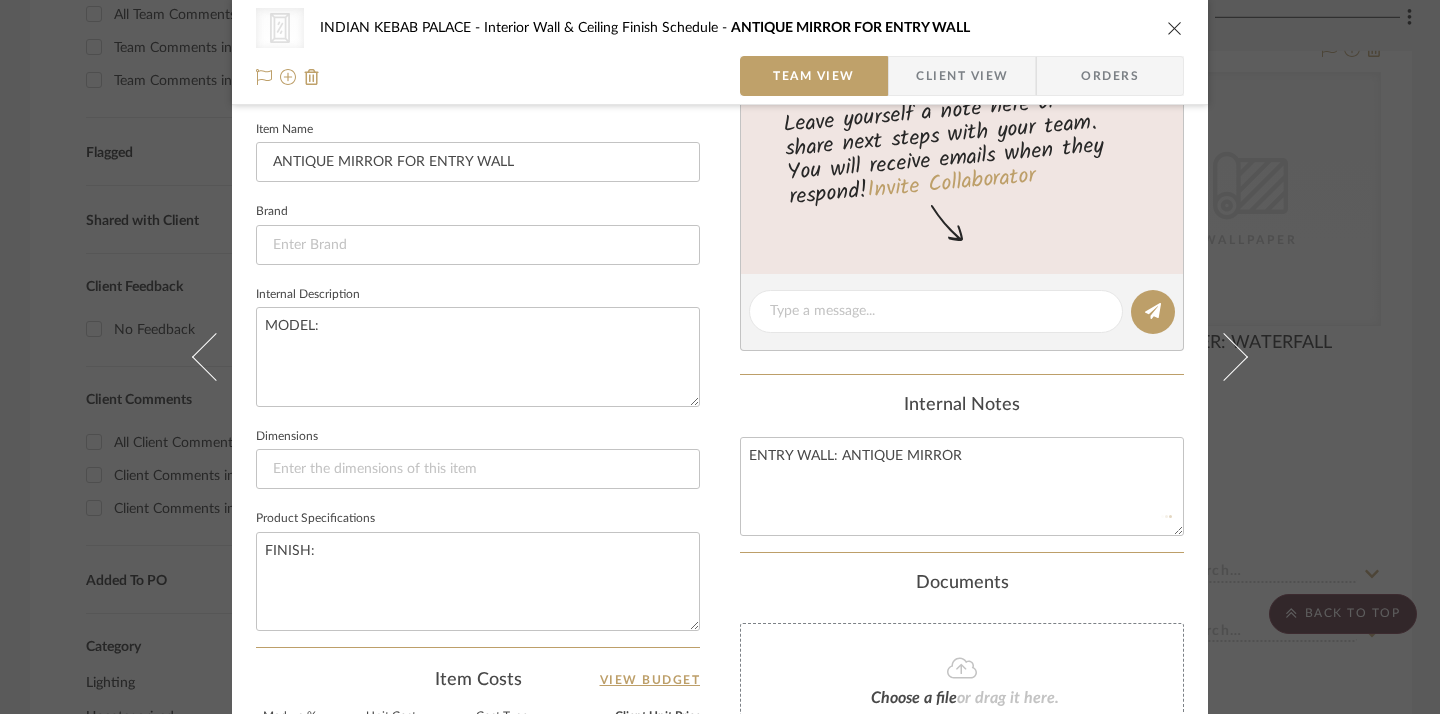 click on "Internal Notes" 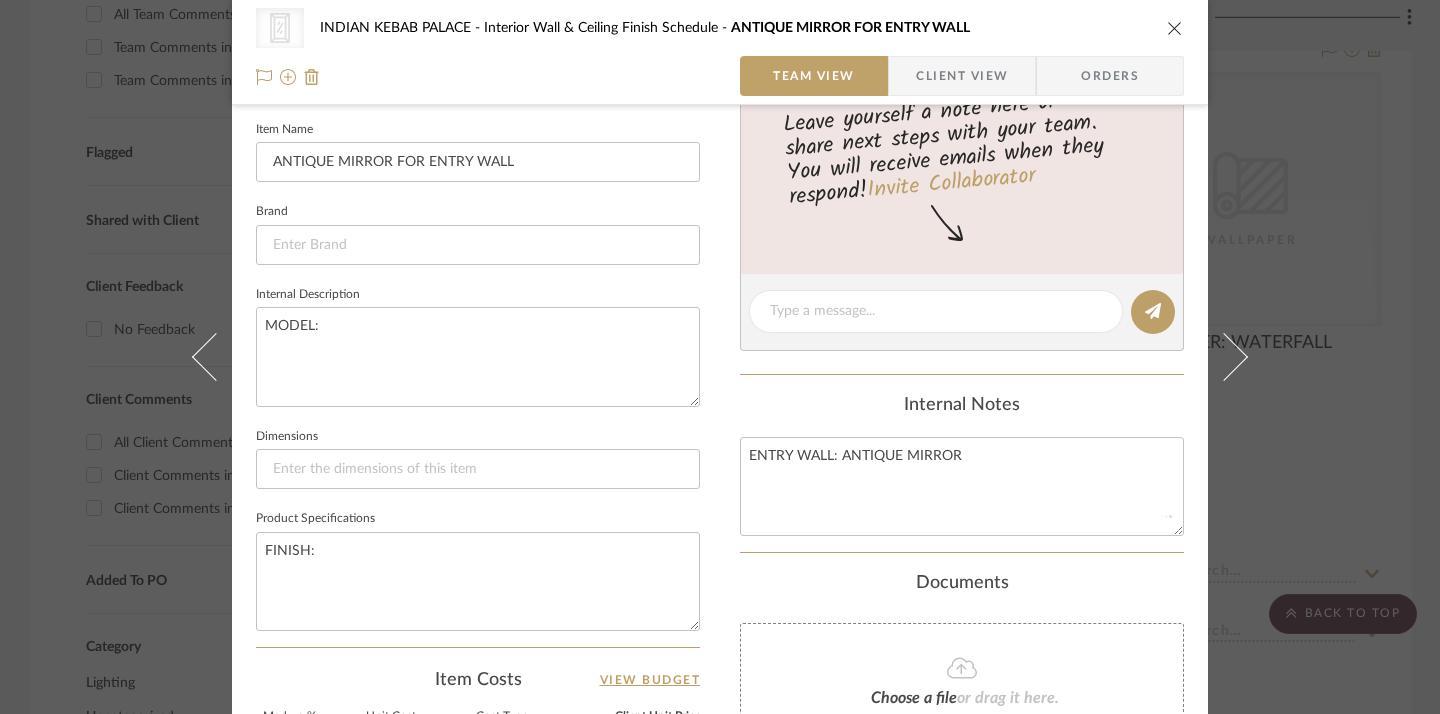 type 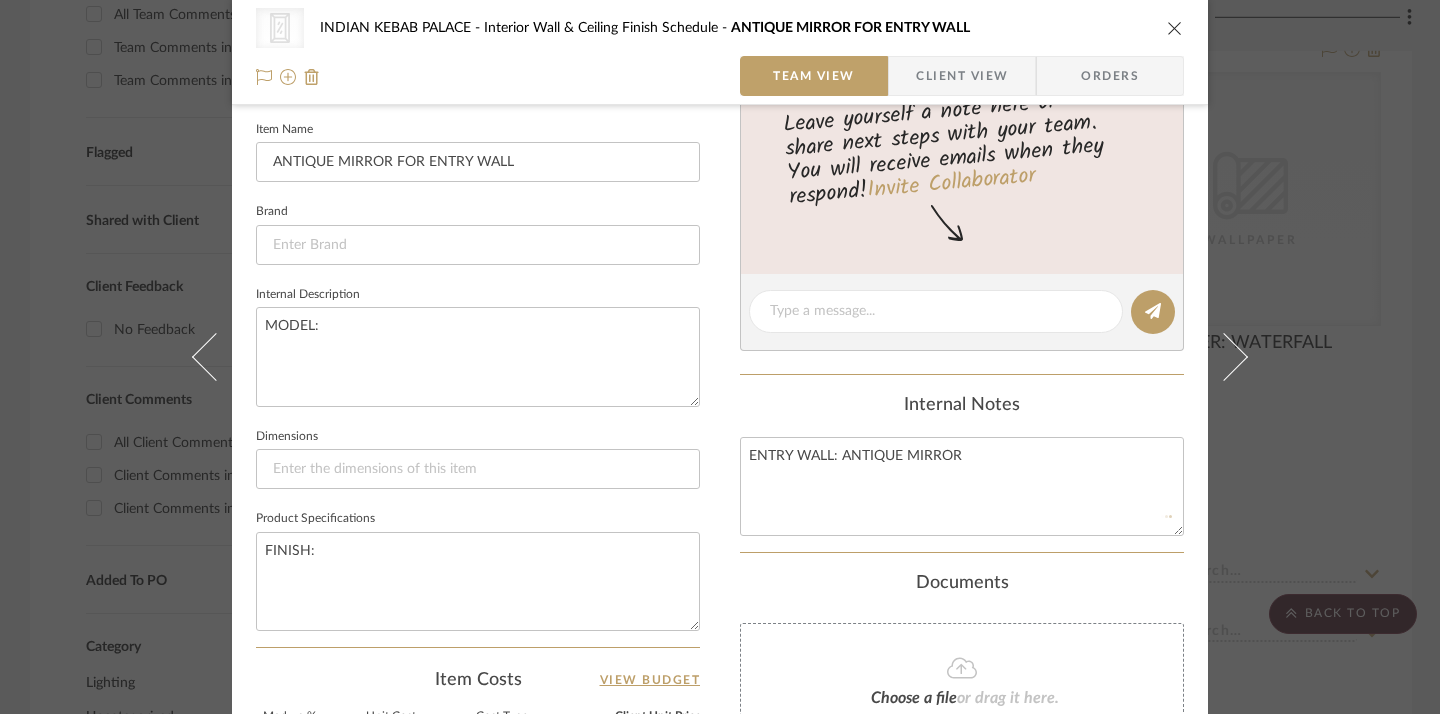 type 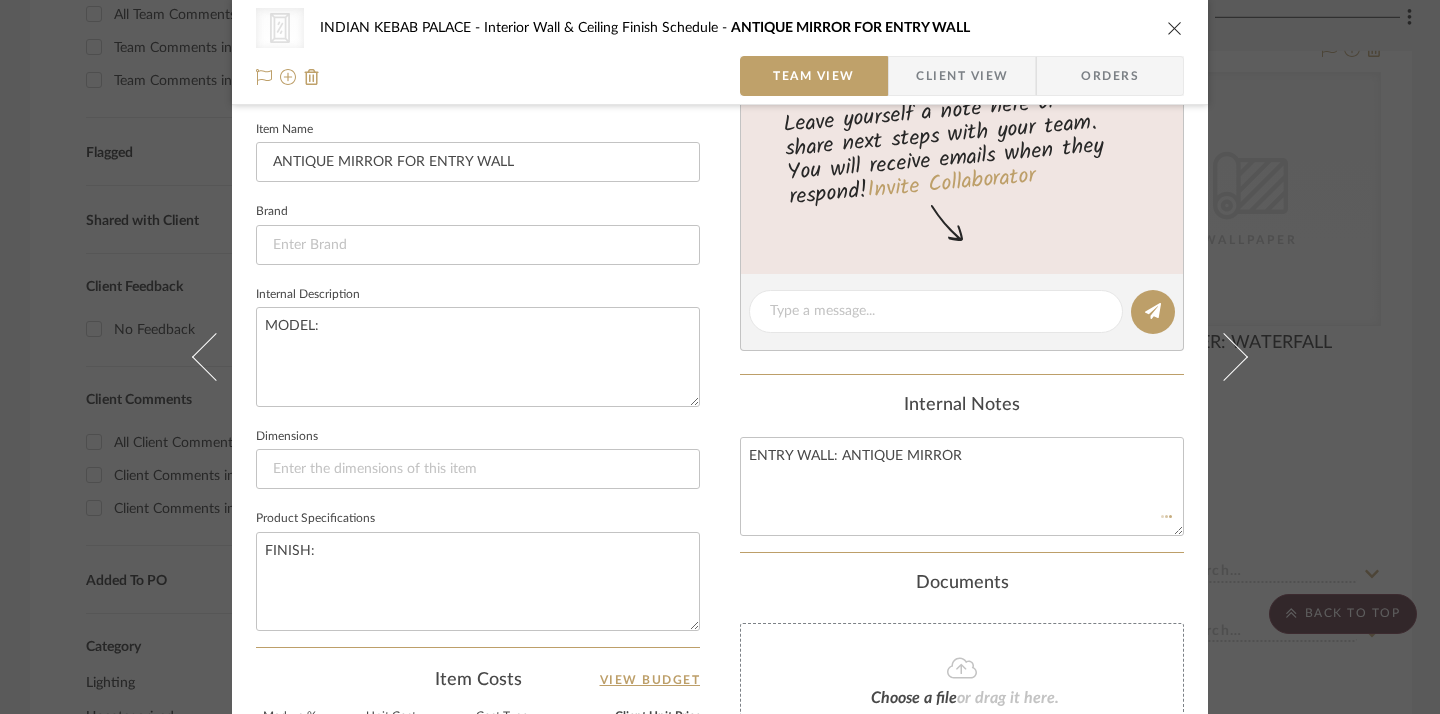 type 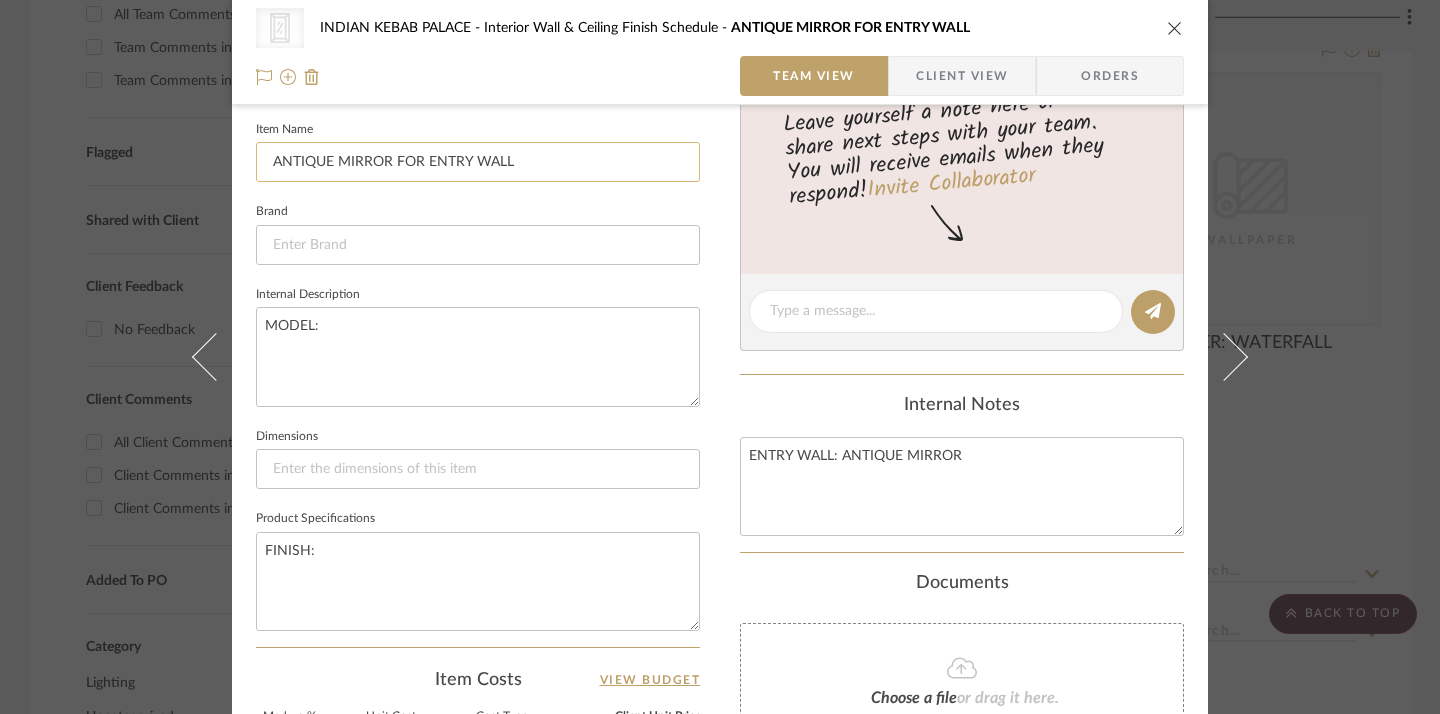 click on "ANTIQUE MIRROR FOR ENTRY WALL" 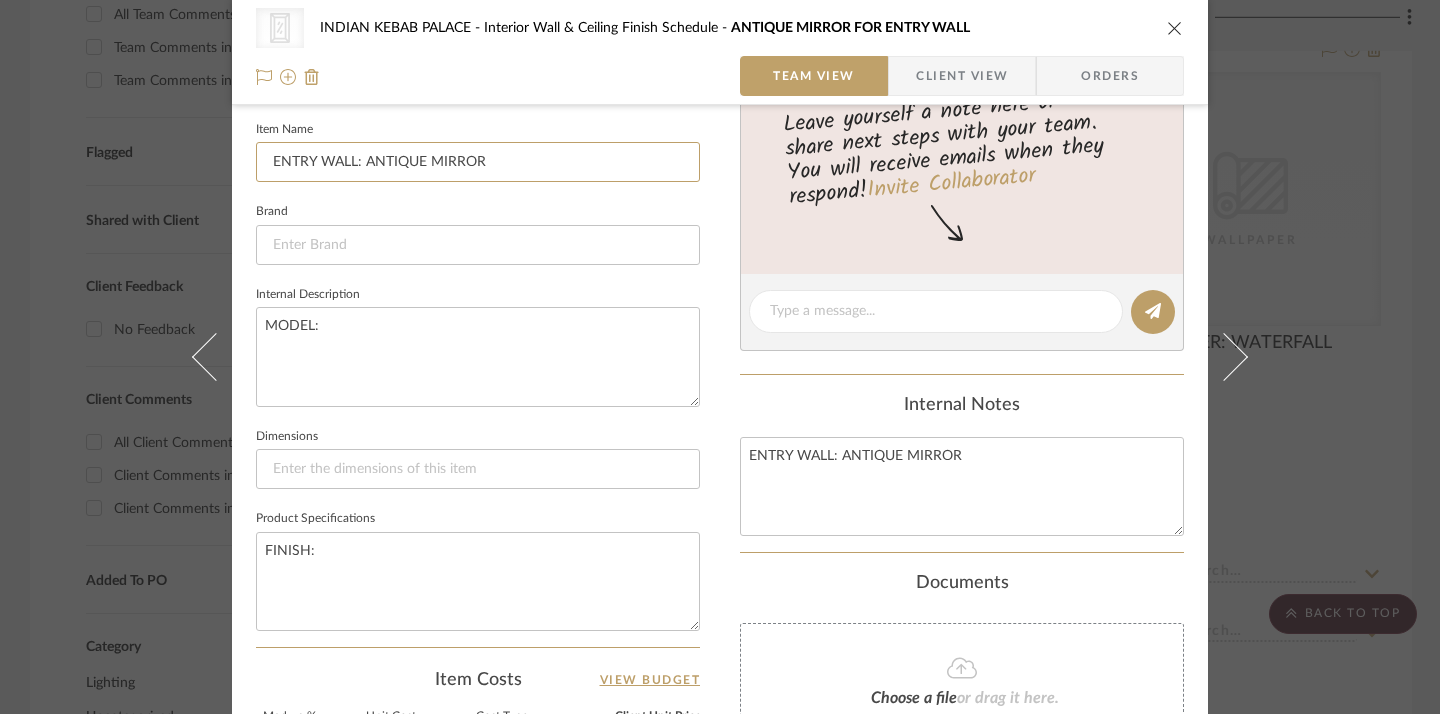 type on "ENTRY WALL: ANTIQUE MIRROR" 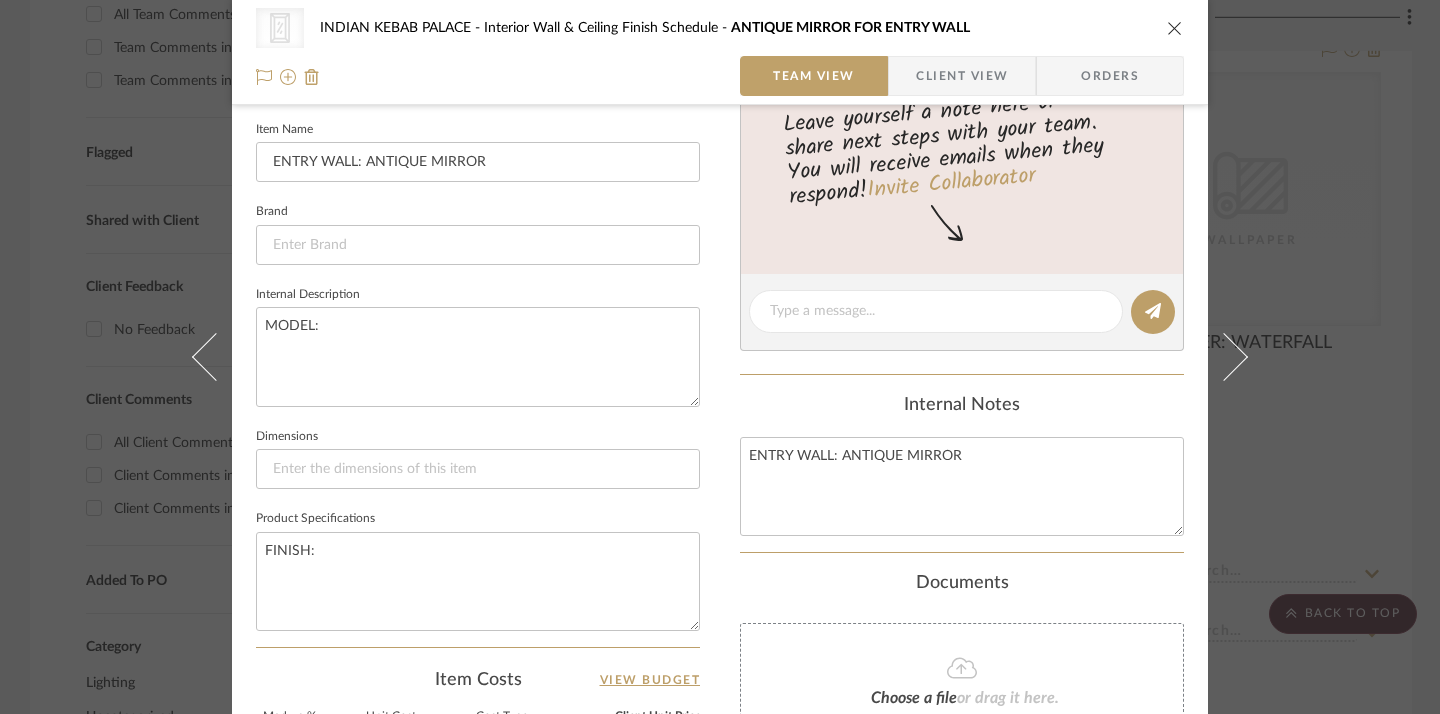 click on "Wall Mirrors INDIAN KEBAB PALACE Interior Wall & Ceiling Finish Schedule ANTIQUE MIRROR FOR ENTRY WALL Team View Client View Orders
CategoryIconMirrors
Created with Sketch.
Wall Mirrors  Team-Facing Details   Item Name  ENTRY WALL: ANTIQUE MIRROR  Brand   Internal Description  MODEL:  Dimensions   Product Specifications  FINISH:  Item Costs   View Budget   Markup %  30%  Unit Cost  $0.00  Cost Type  DNET  Client Unit Price   $0.00   Quantity  1  Unit Type  Each  Subtotal   $0.00   Tax %  0%  Total Tax   $0.00   Shipping Cost  $0.00  Ship. Markup %  0% Taxable  Total Shipping   $0.00  Total Client Price  $0.00  Your Cost  $0.00  Your Margin  $0.00   Include in Budget" at bounding box center (720, 341) 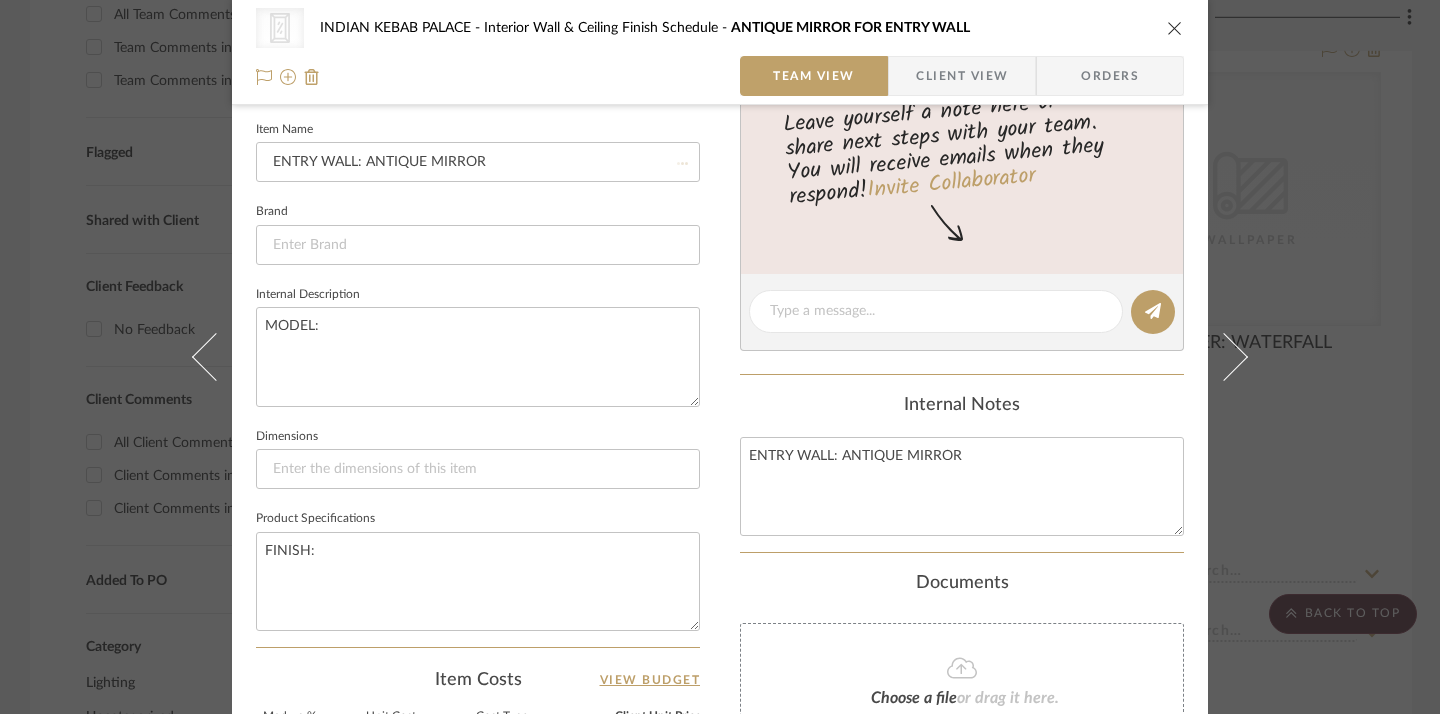type 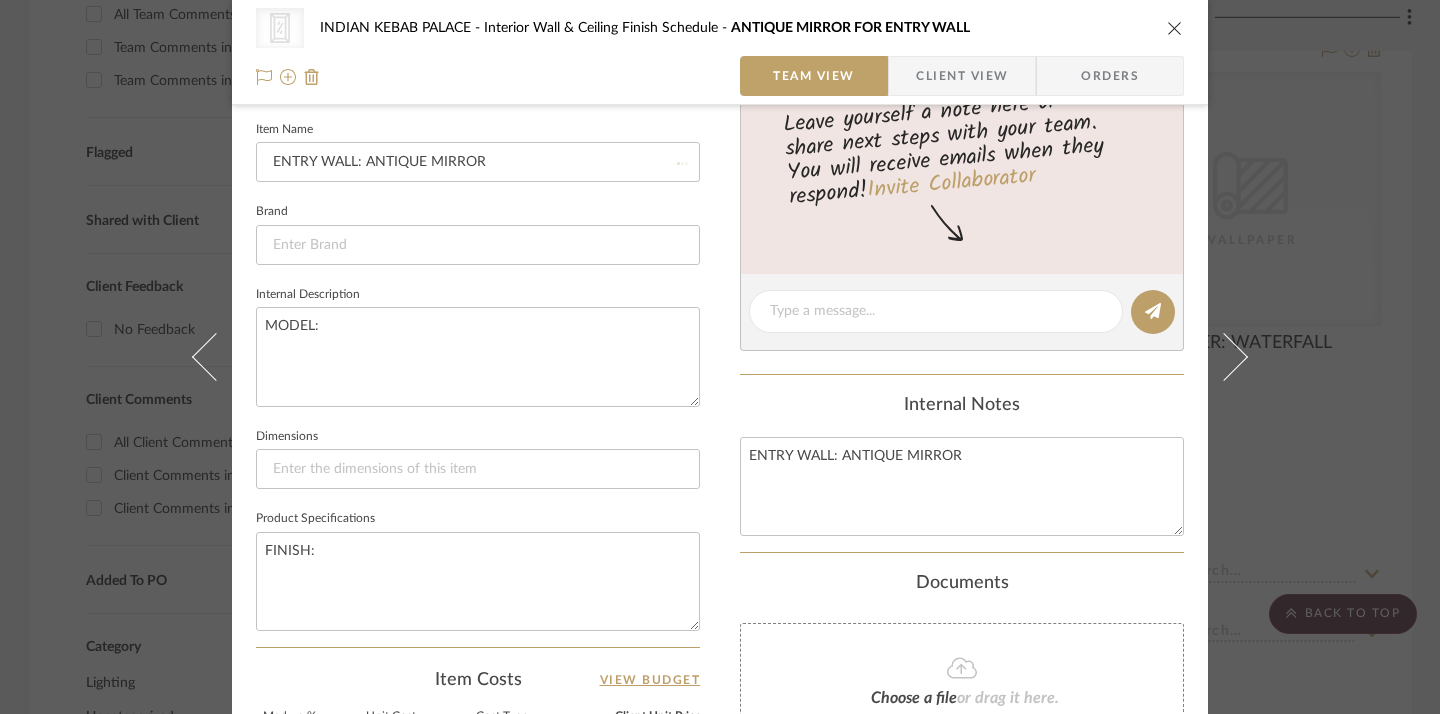 type 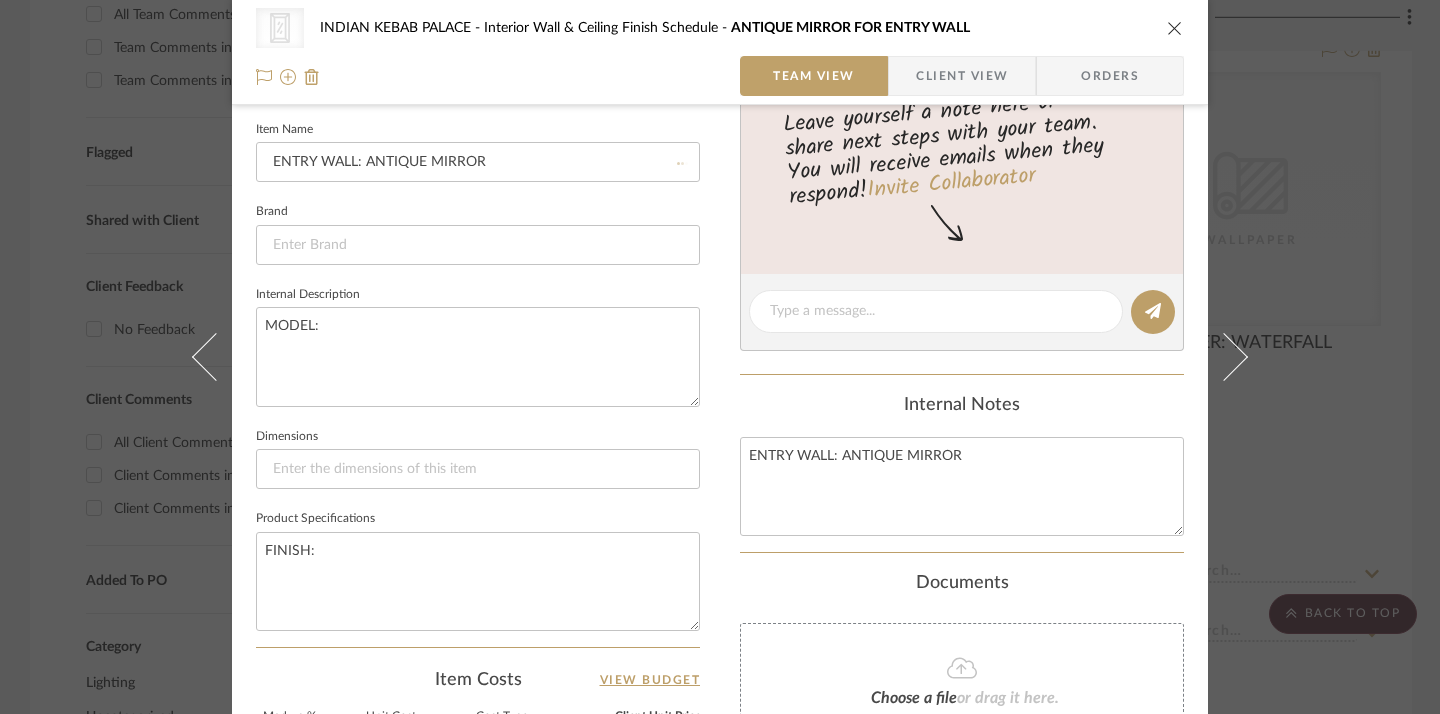type 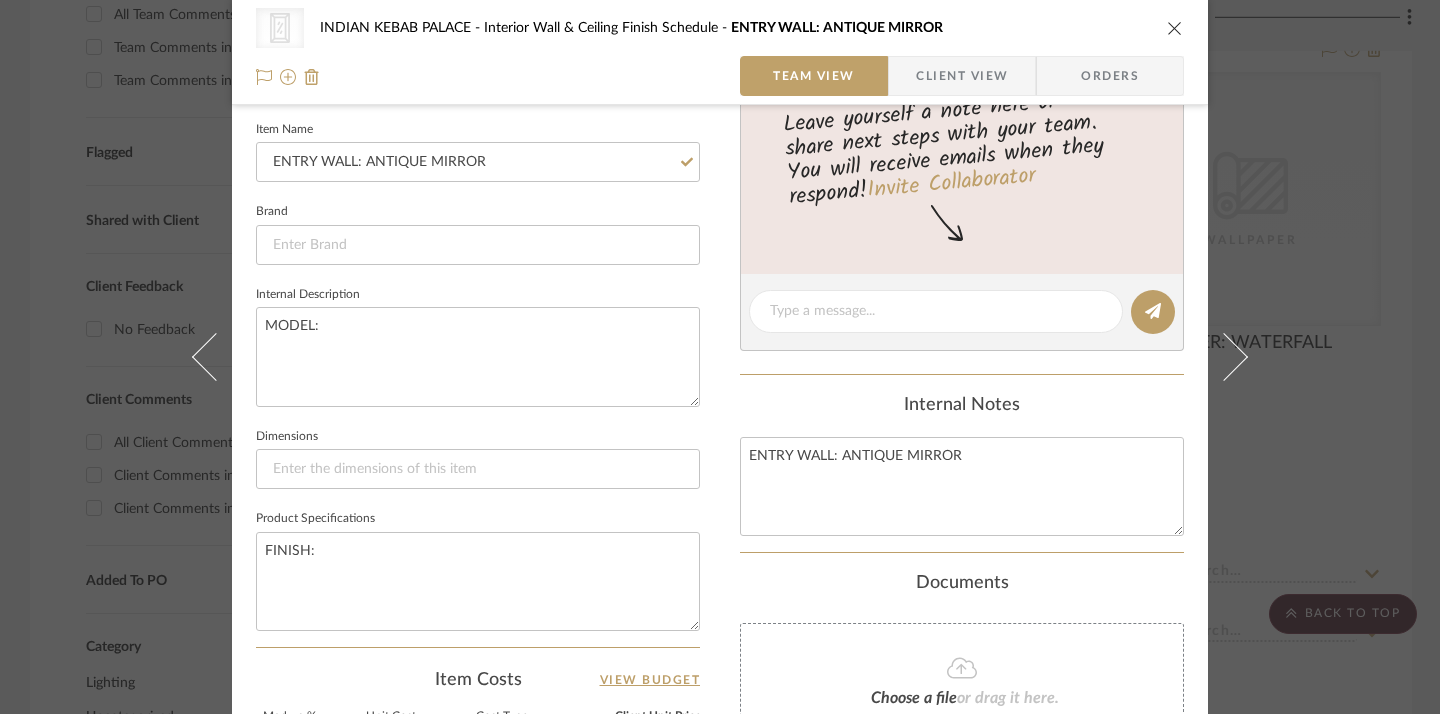 click at bounding box center [1175, 28] 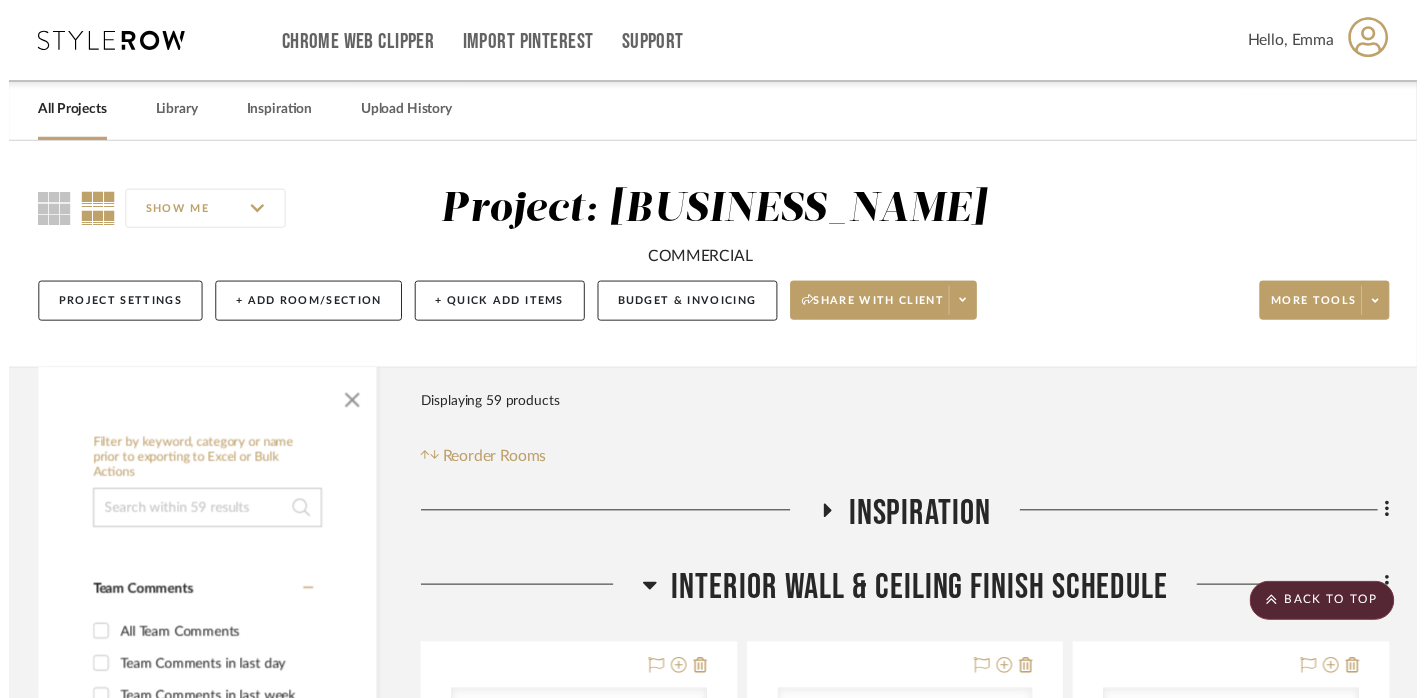 scroll, scrollTop: 630, scrollLeft: 0, axis: vertical 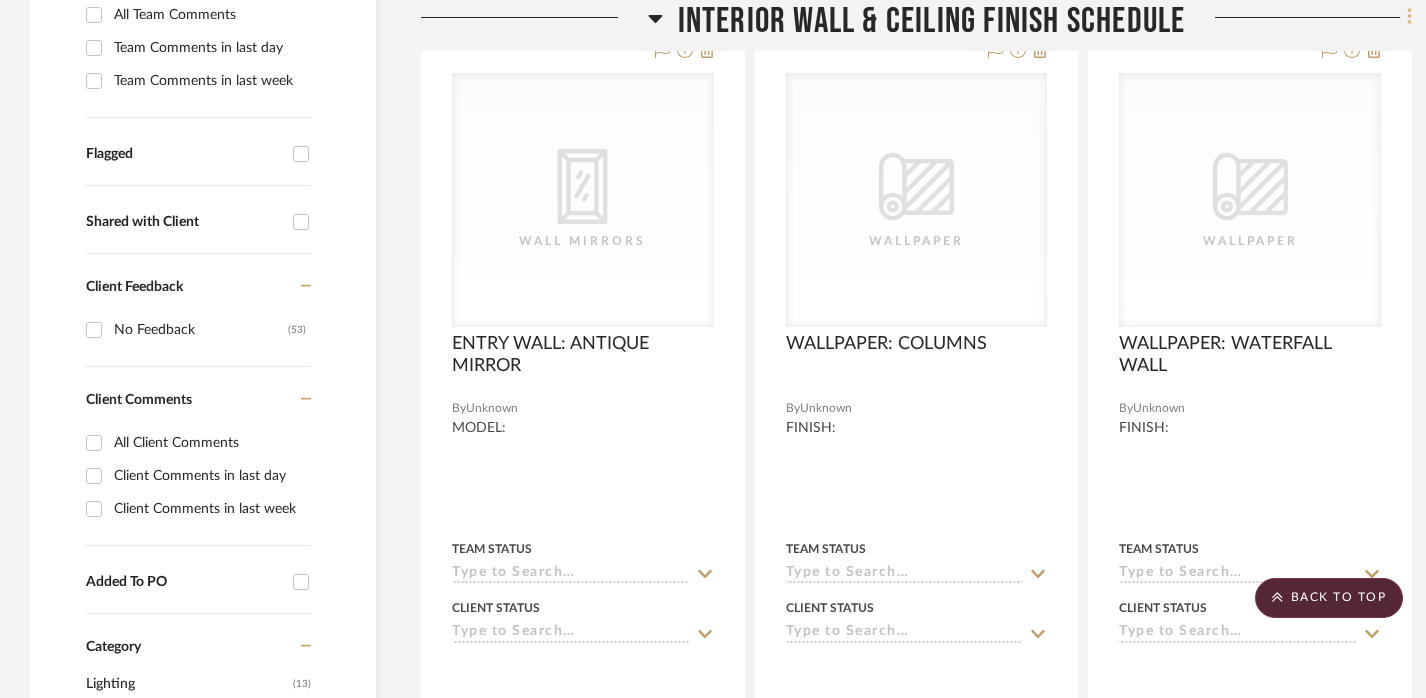 click 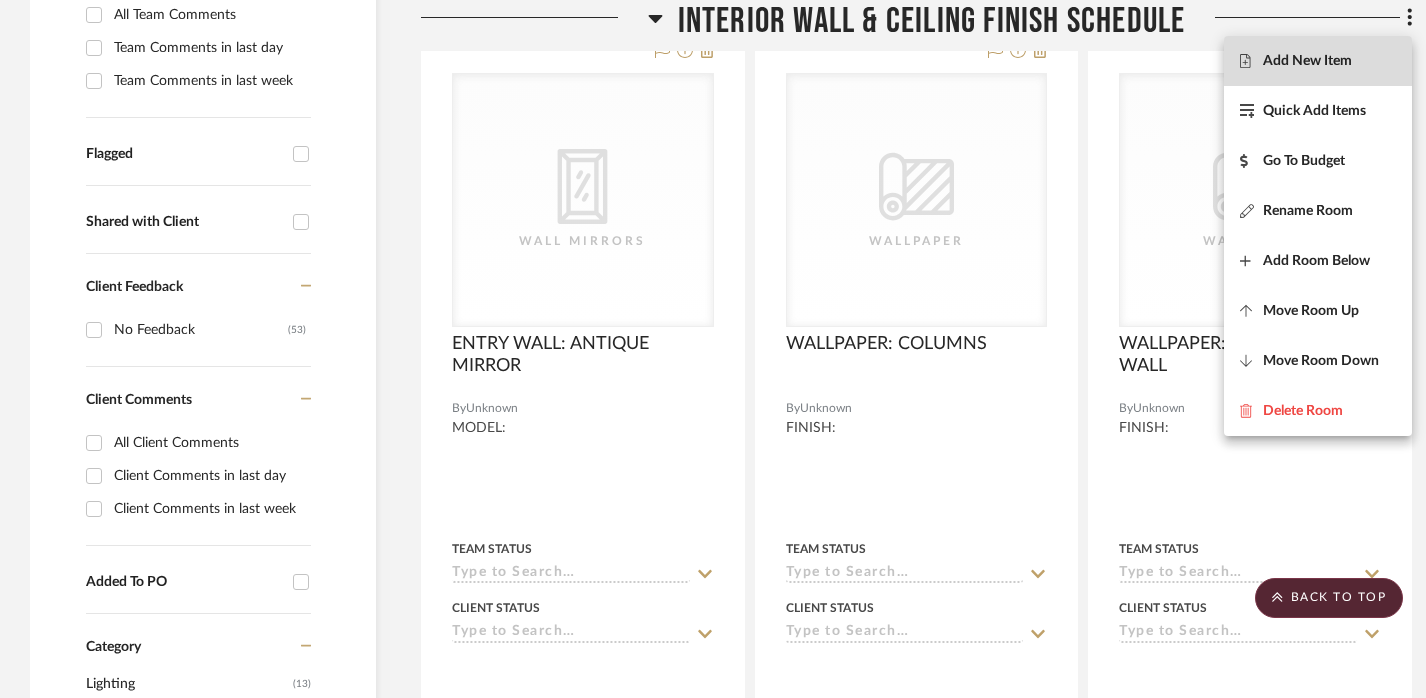 click on "Add New Item" at bounding box center [1318, 61] 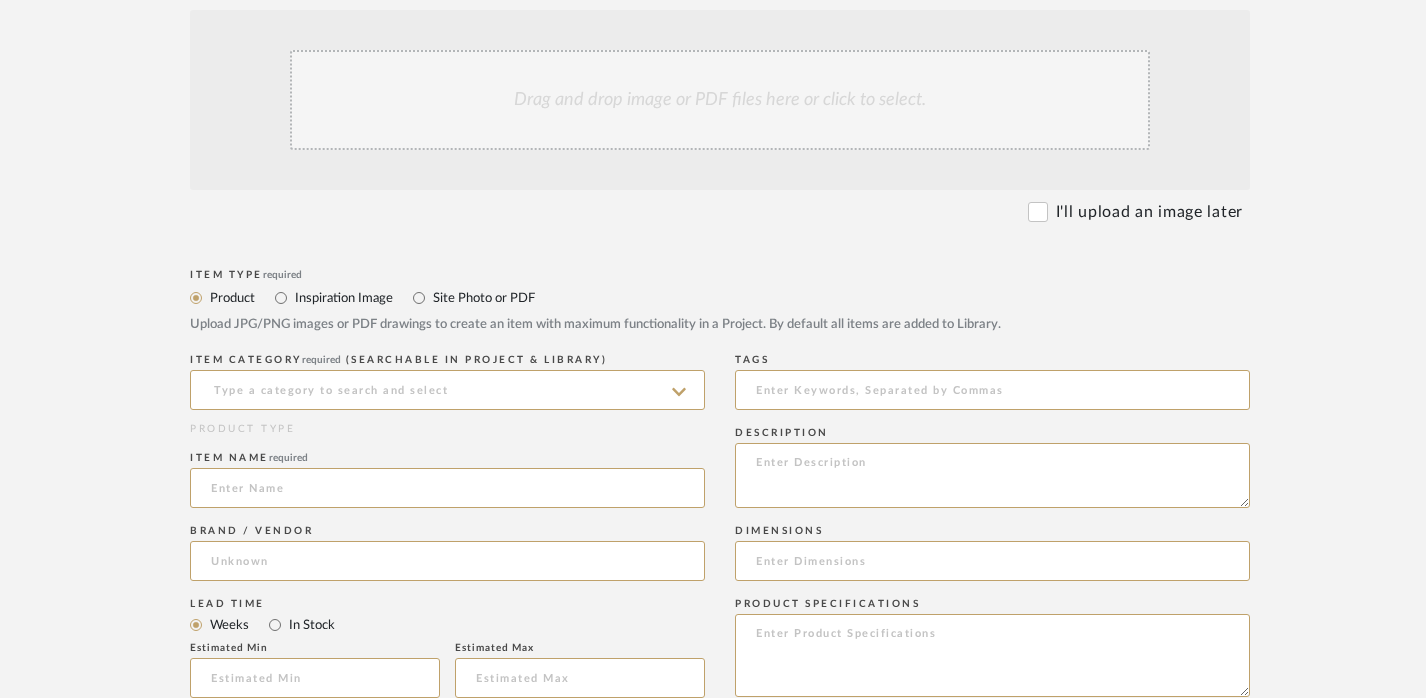 scroll, scrollTop: 426, scrollLeft: 0, axis: vertical 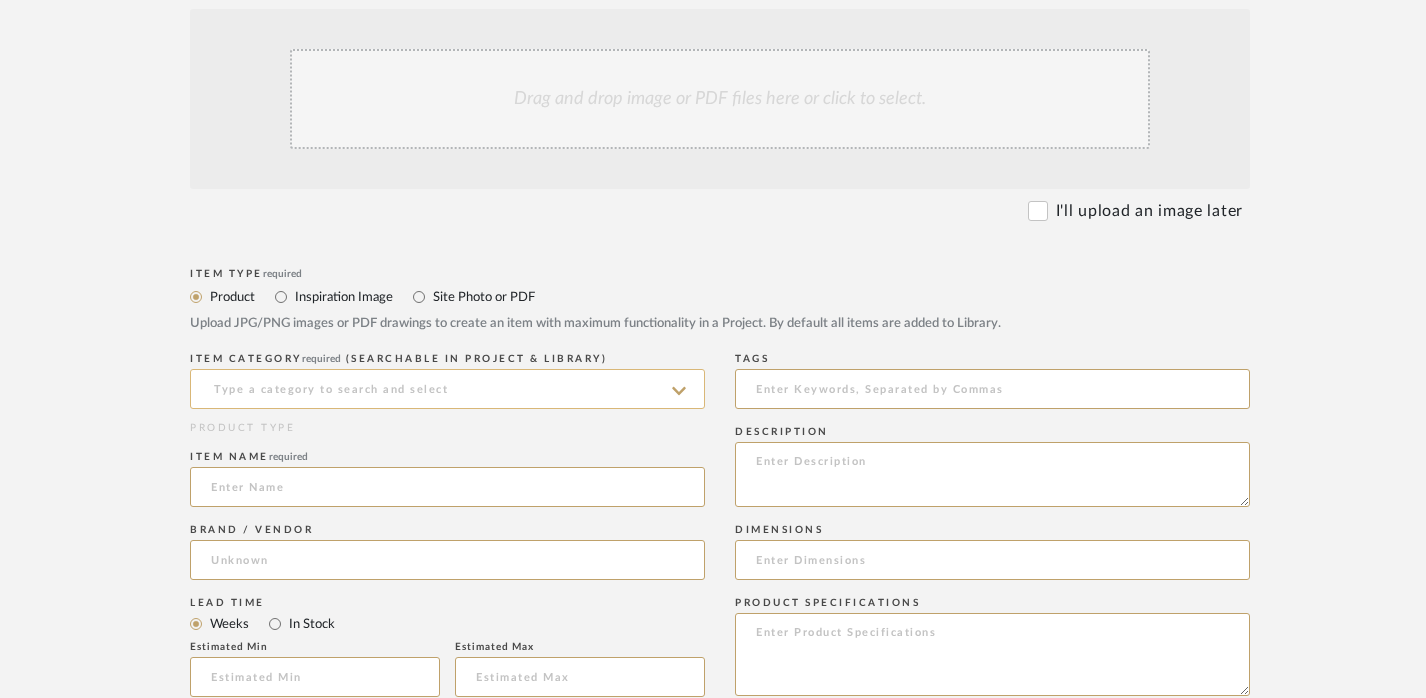 click 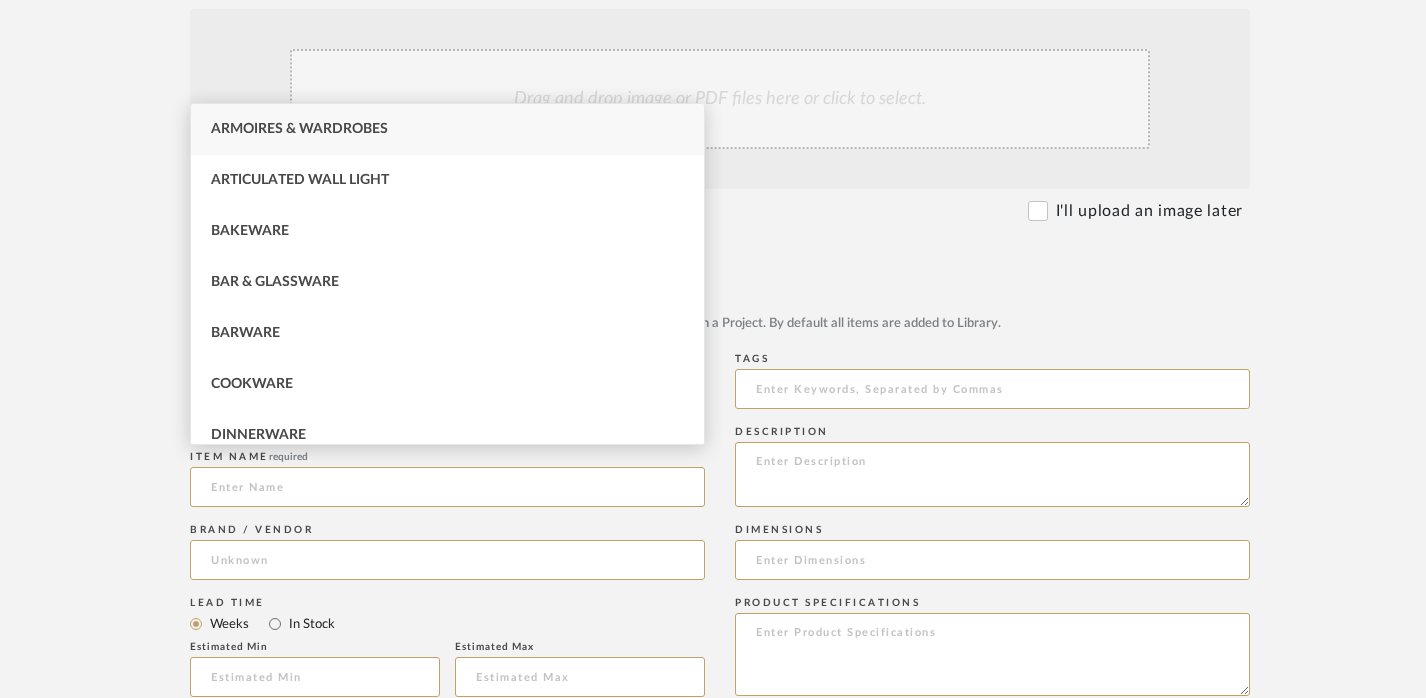type on "W" 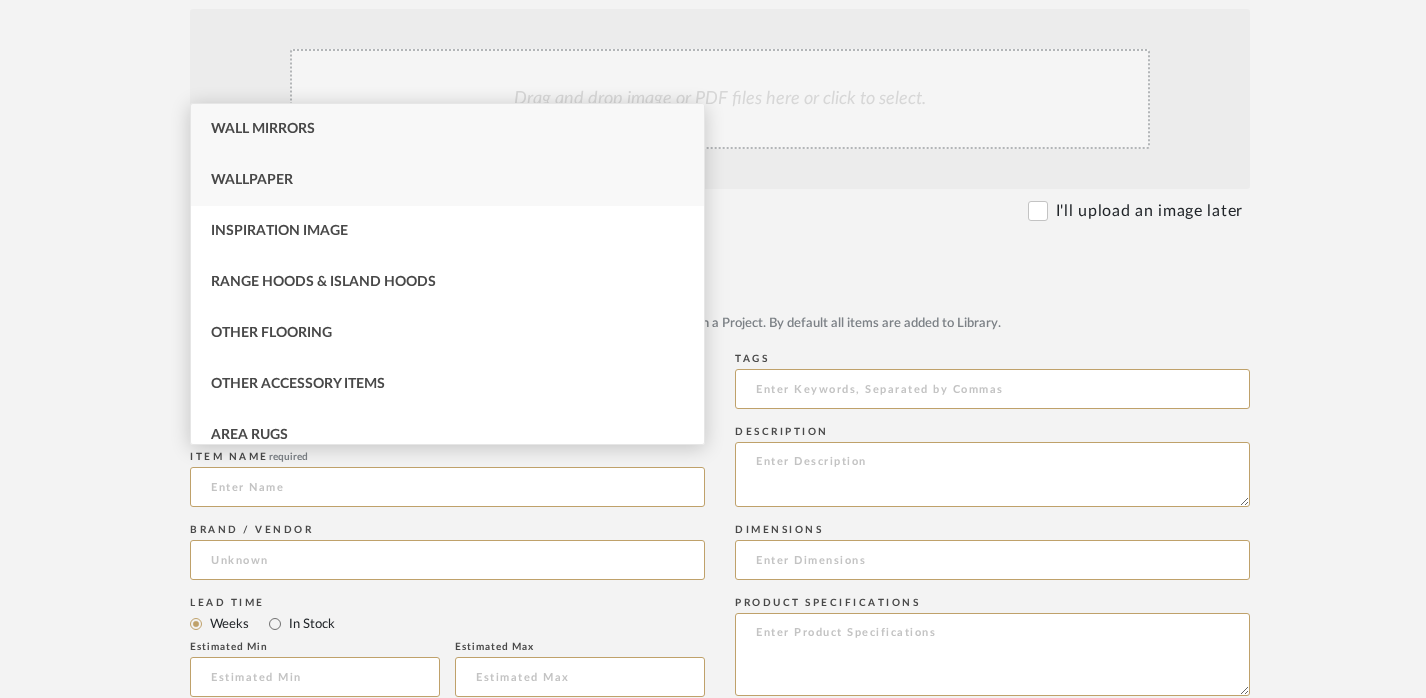 click on "Wallpaper" at bounding box center (447, 180) 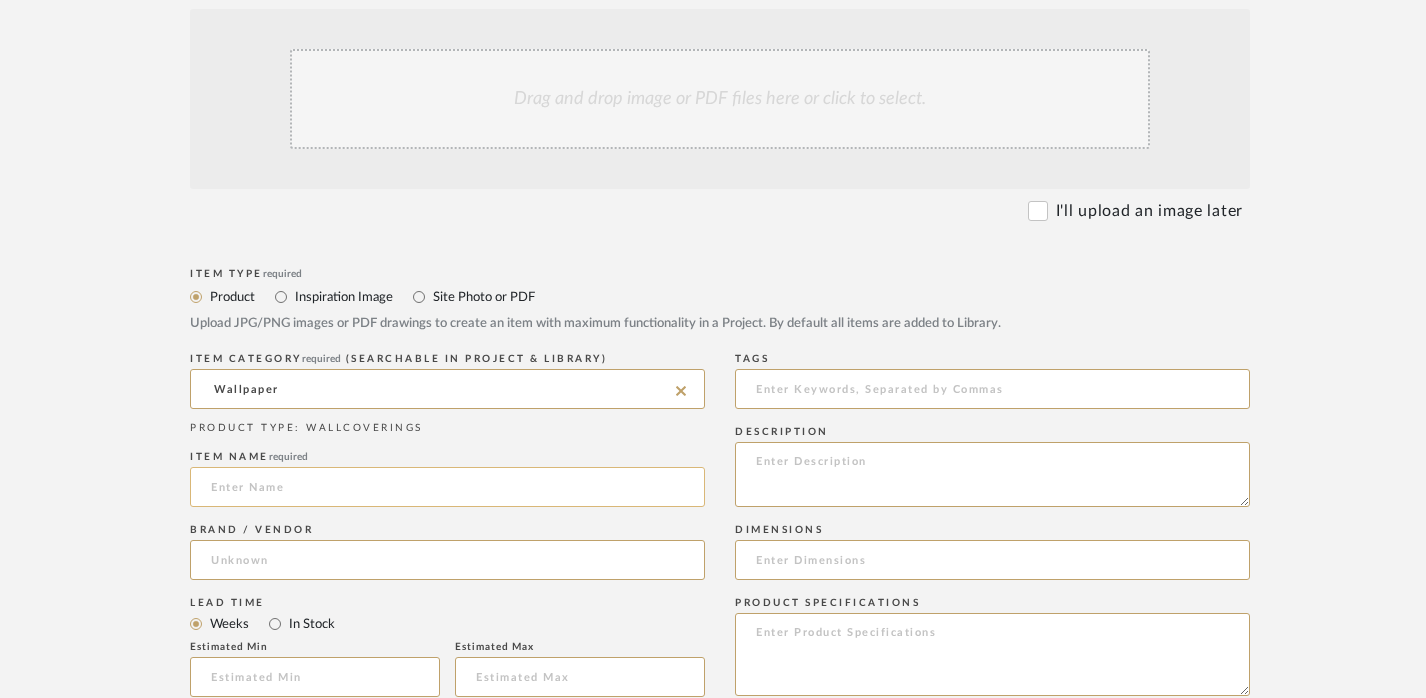 click 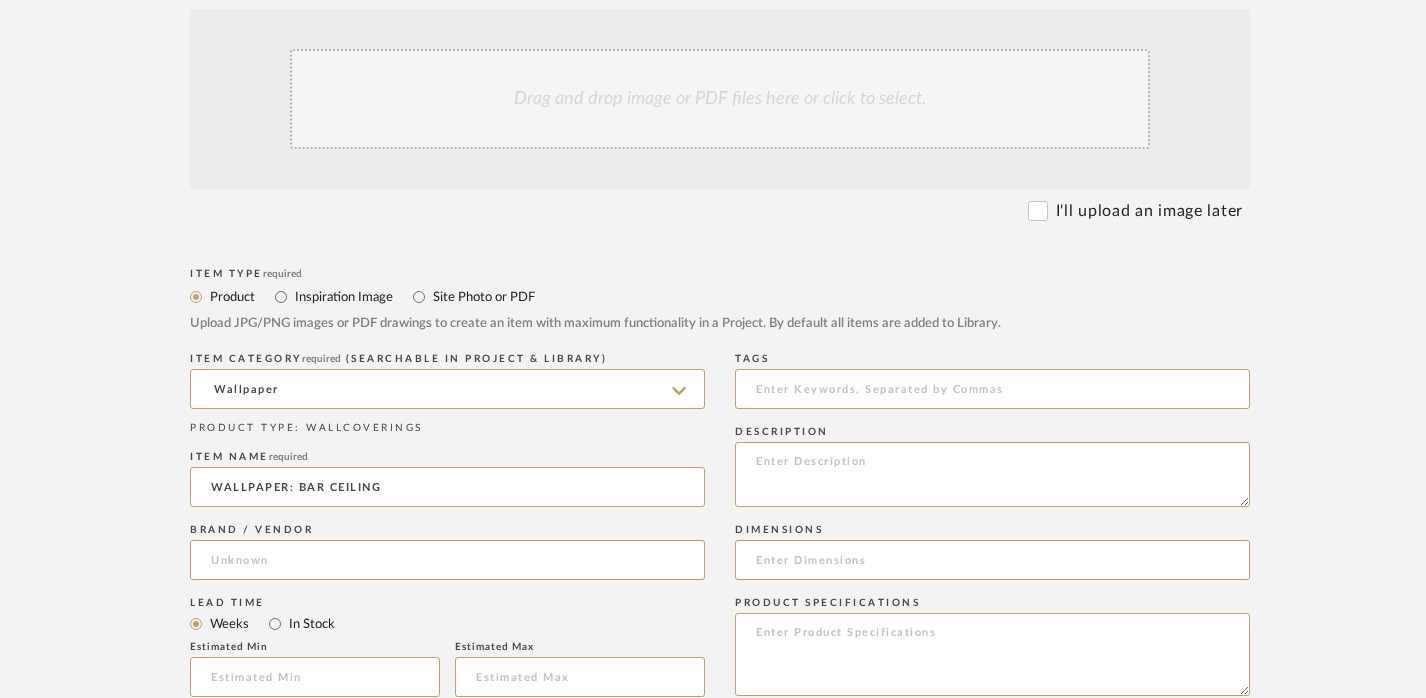 type on "WALLPAPER: BAR CEILING" 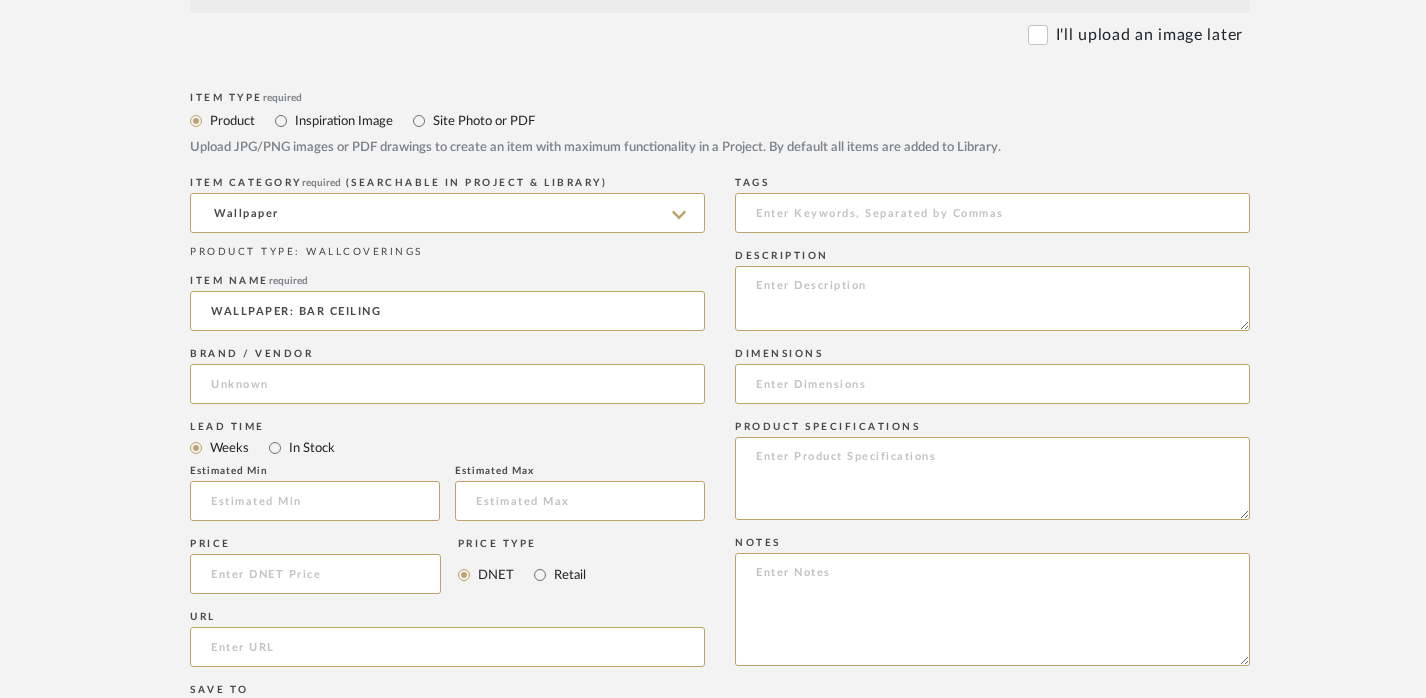 scroll, scrollTop: 601, scrollLeft: 0, axis: vertical 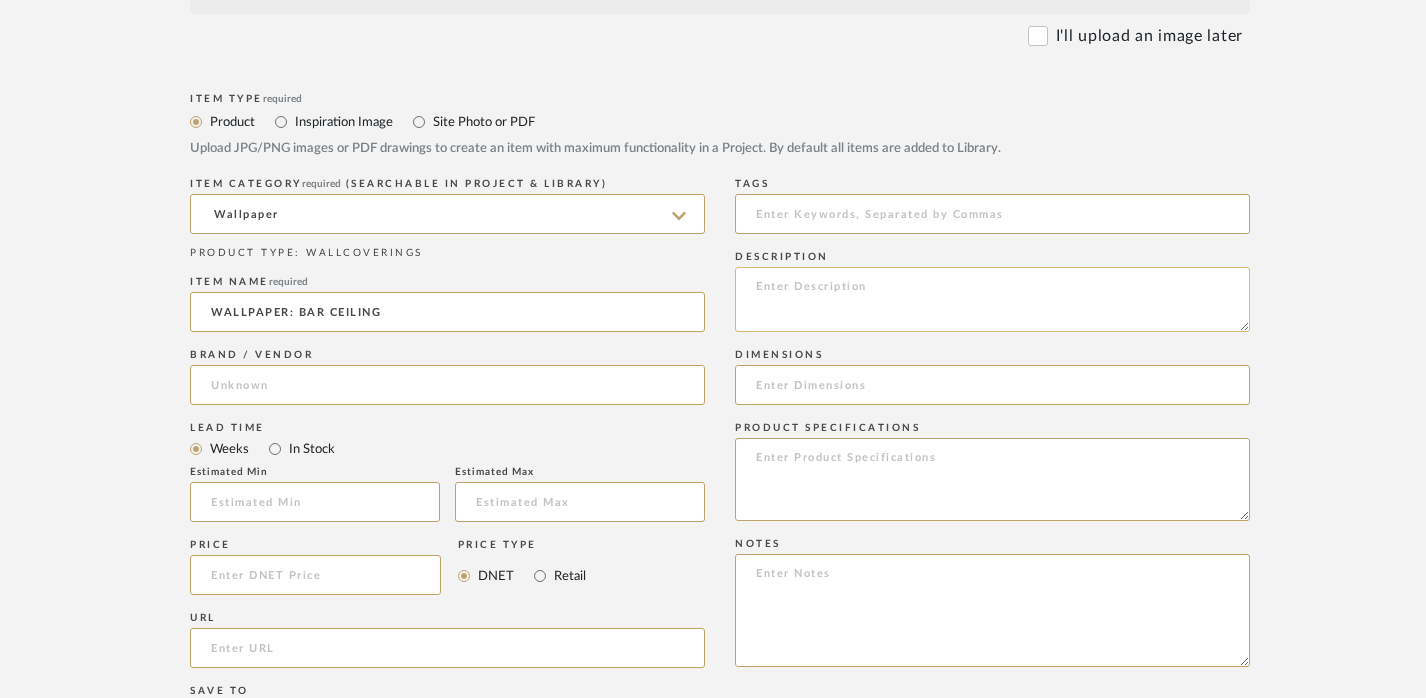 click 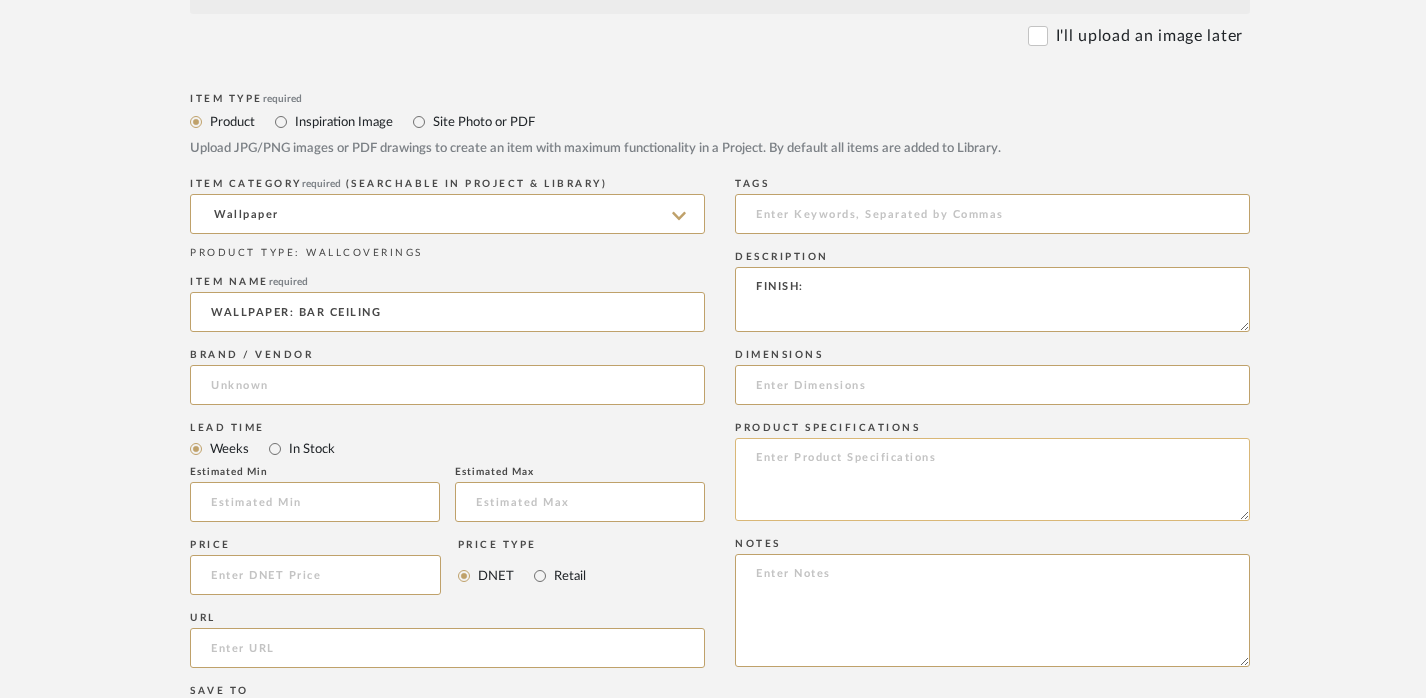 type on "FINISH:" 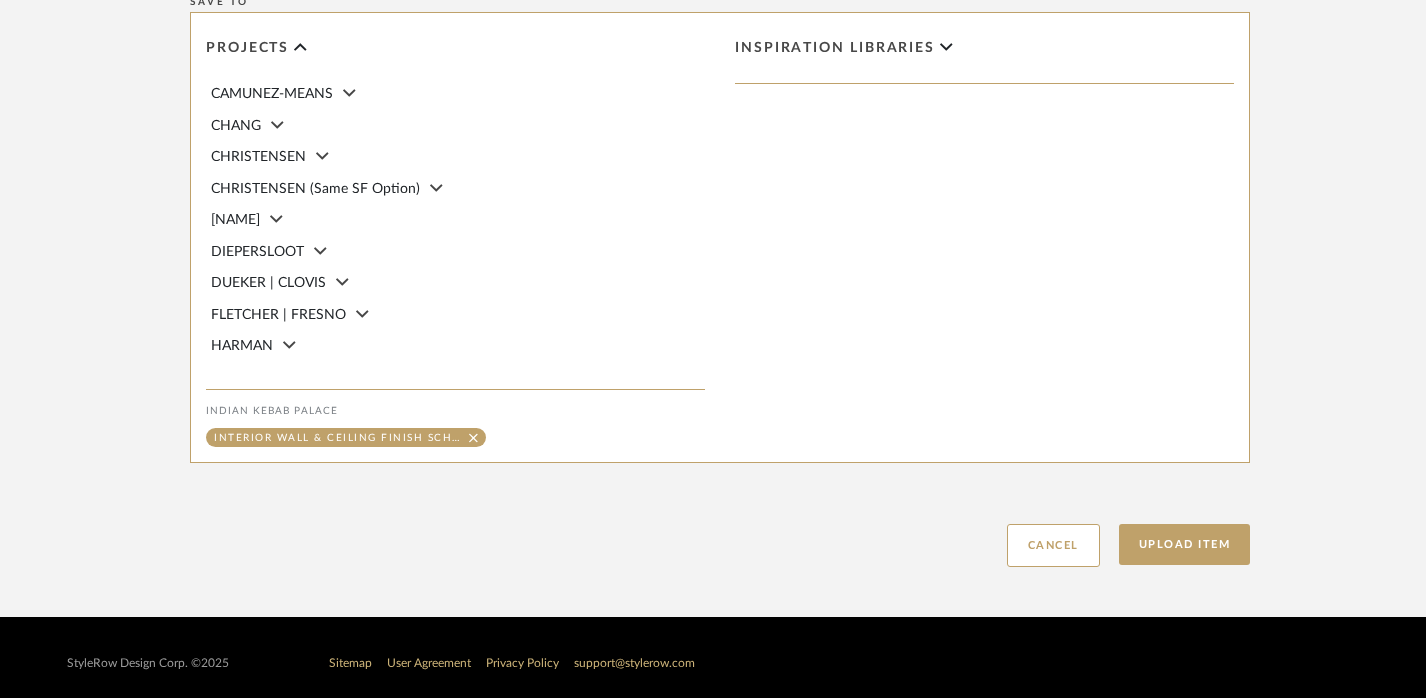 scroll, scrollTop: 1315, scrollLeft: 0, axis: vertical 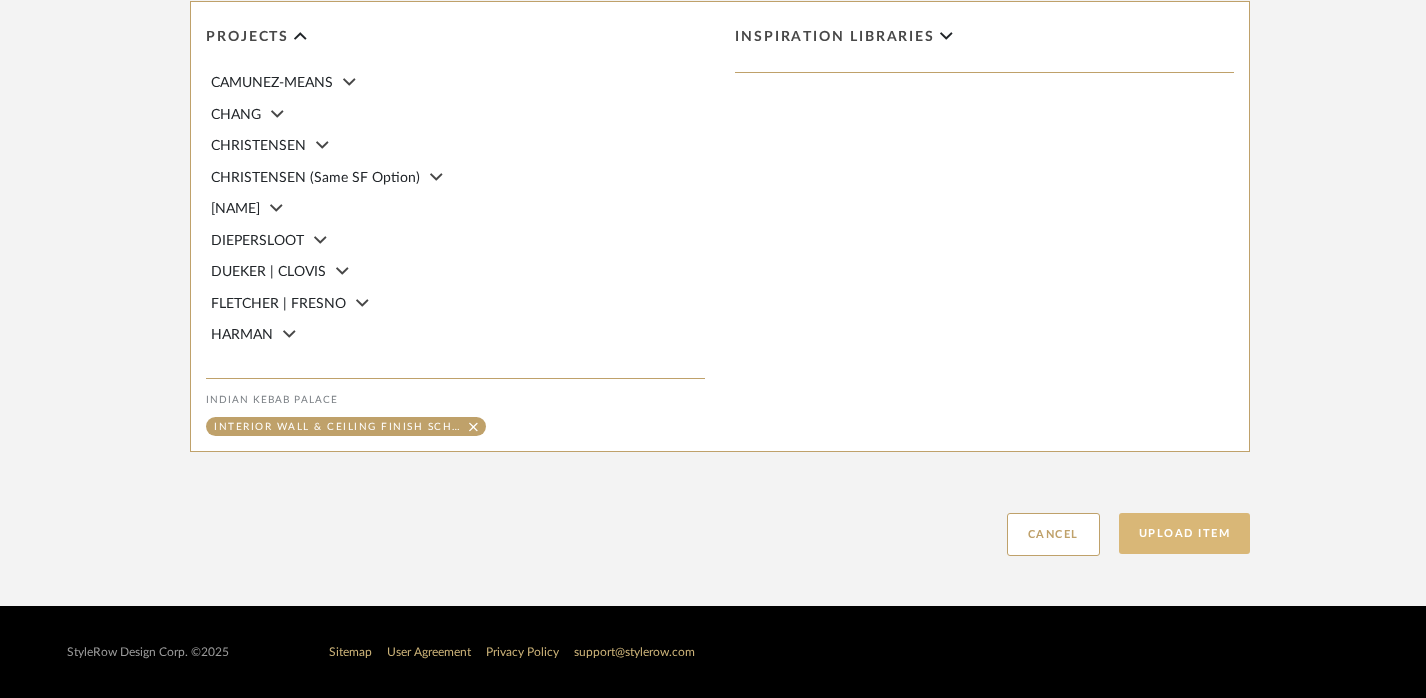 type on "MODEL:" 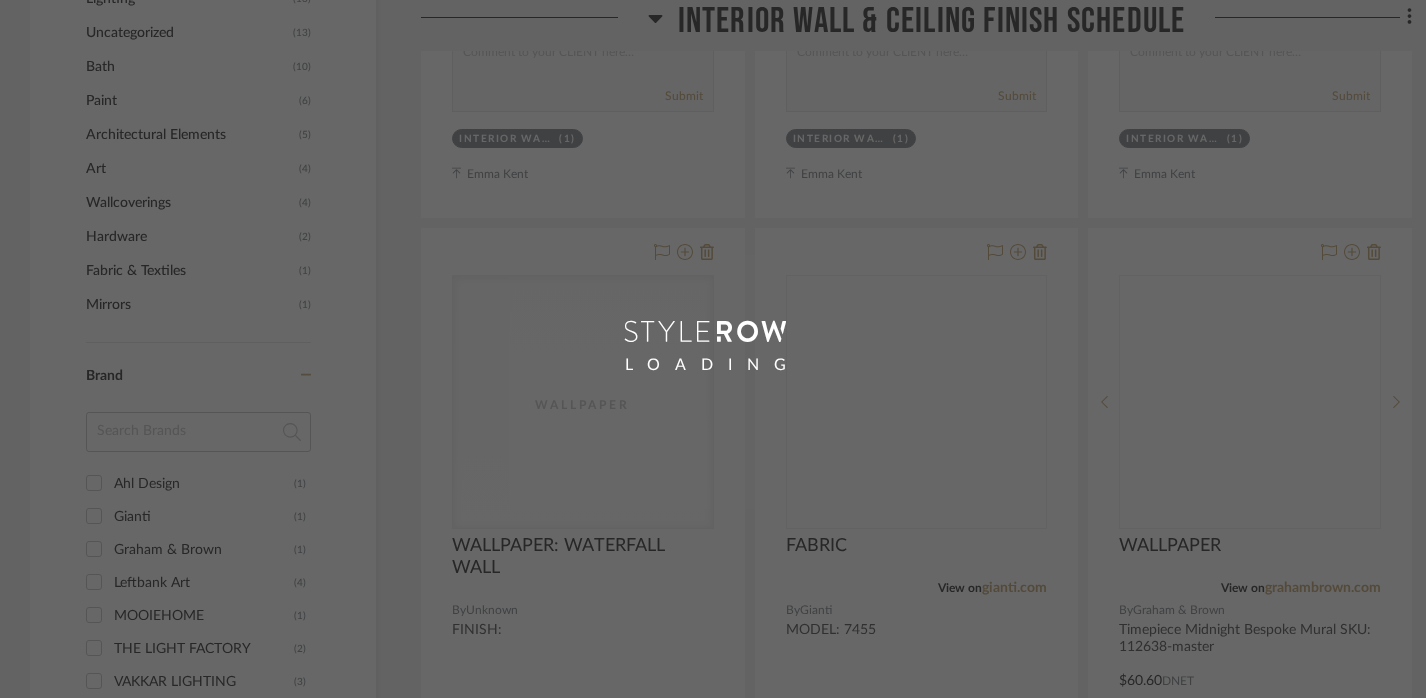 scroll, scrollTop: 1392, scrollLeft: 0, axis: vertical 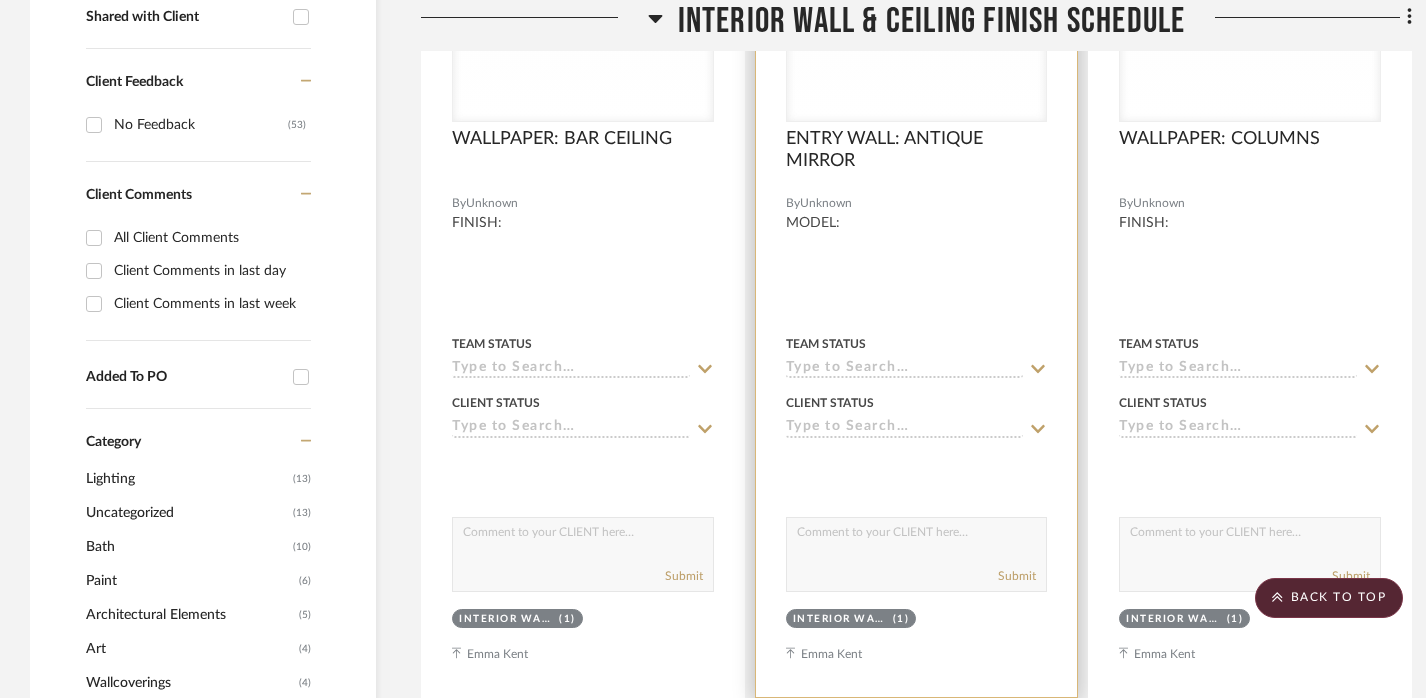 click at bounding box center [917, 259] 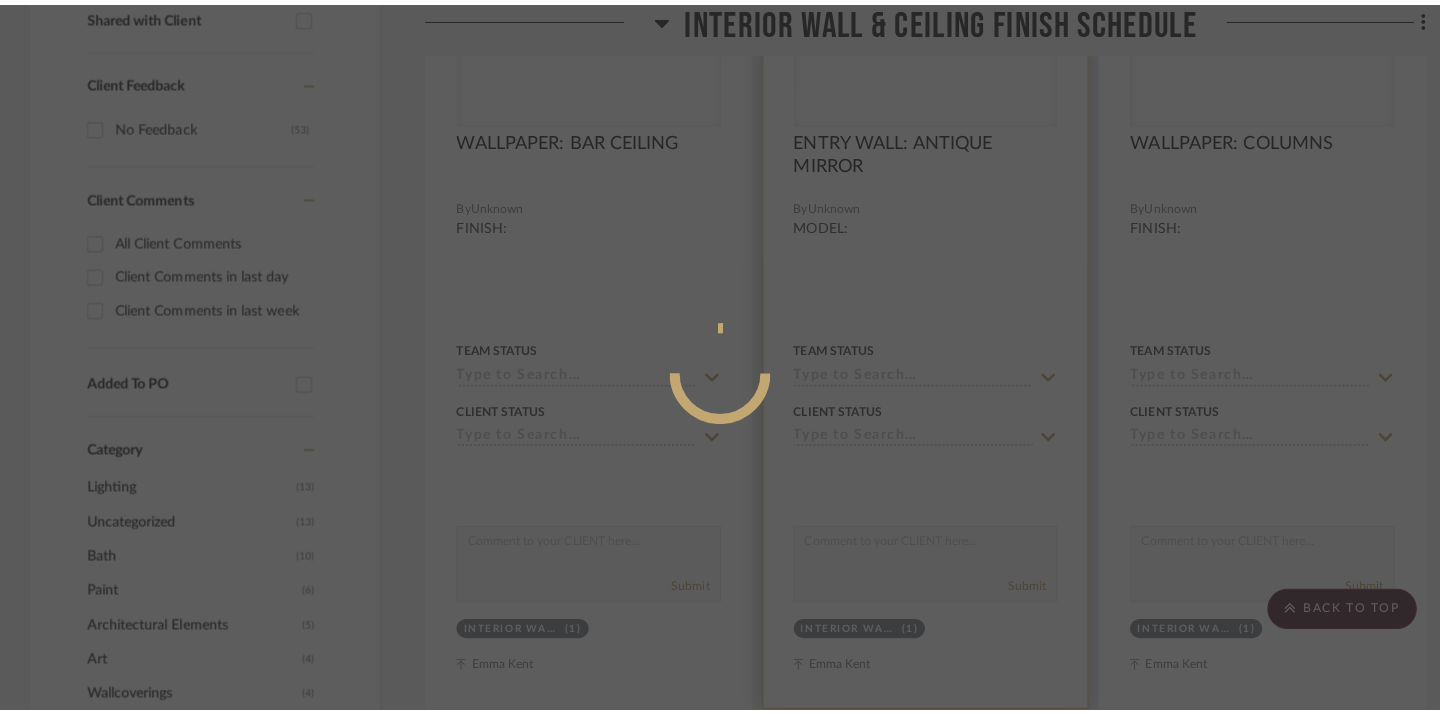 scroll, scrollTop: 0, scrollLeft: 0, axis: both 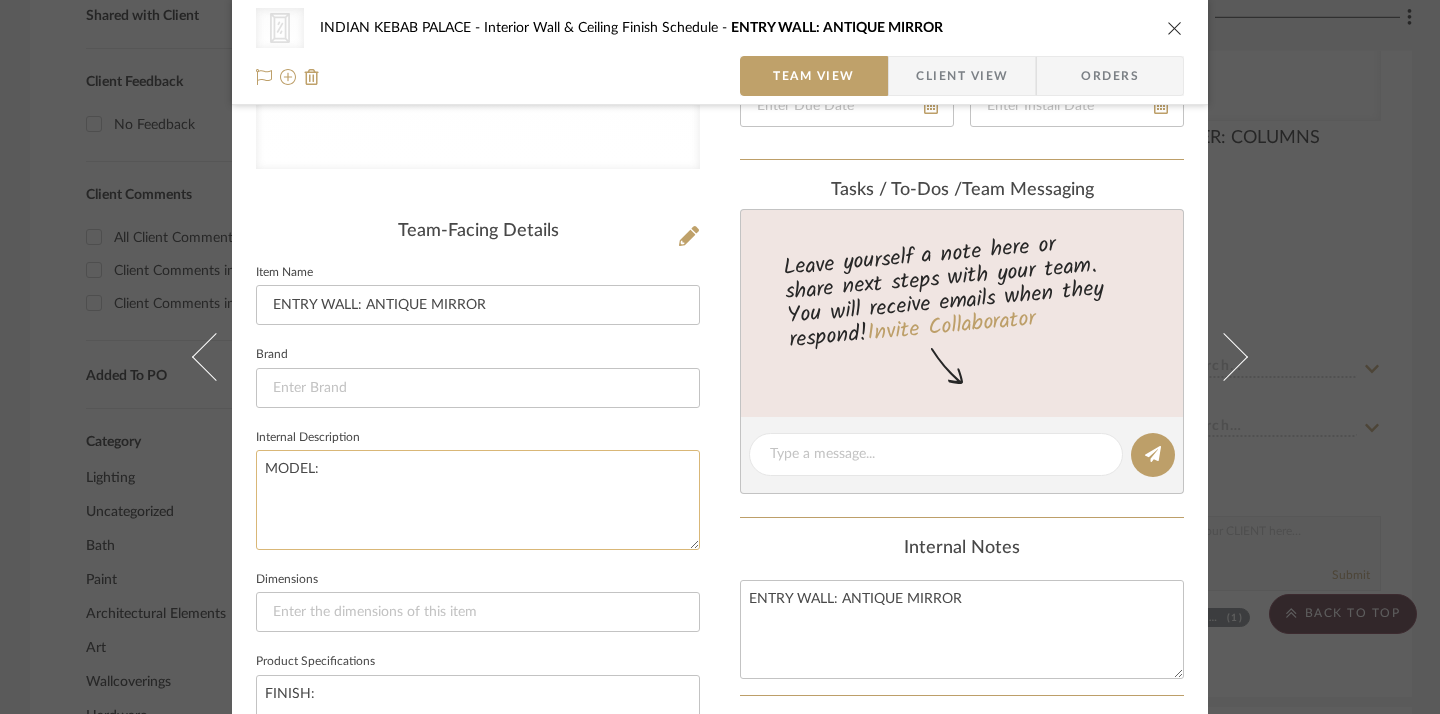 click on "MODEL:" 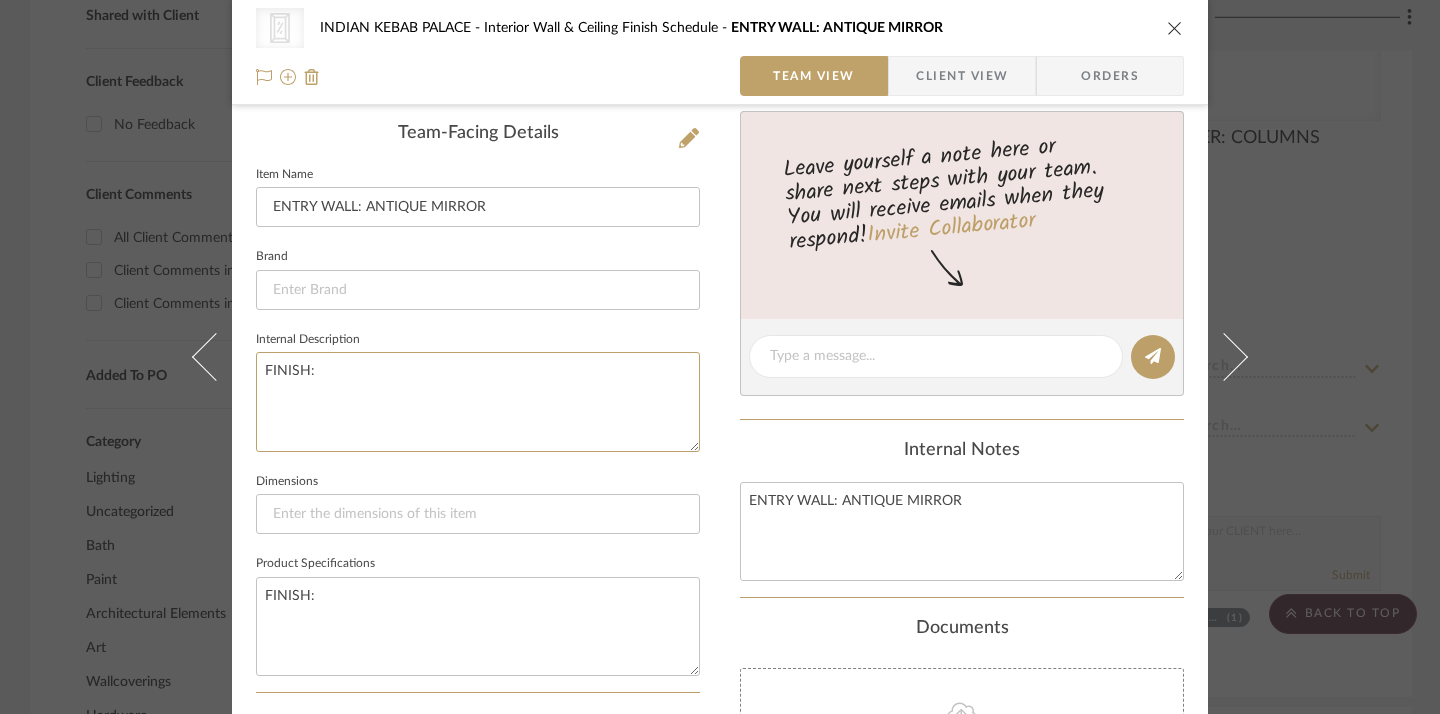 scroll, scrollTop: 509, scrollLeft: 0, axis: vertical 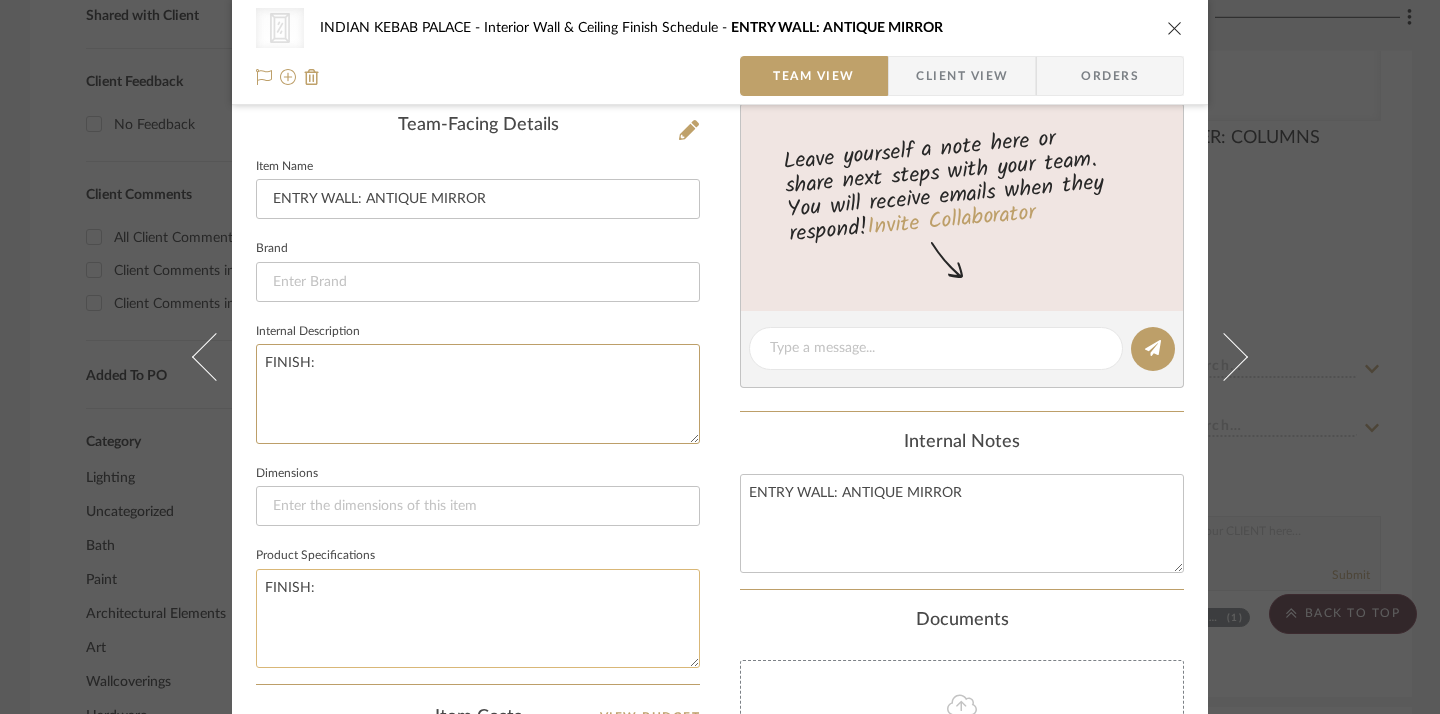 type on "FINISH:" 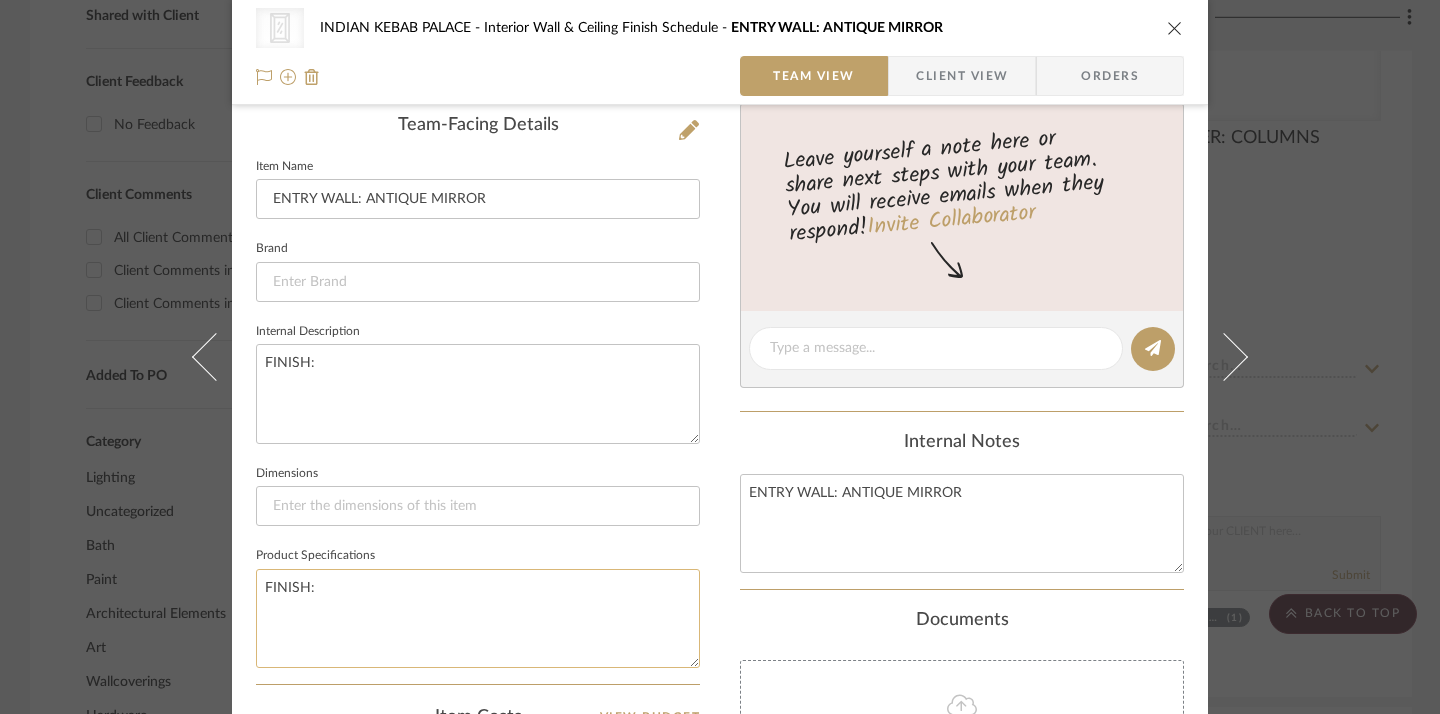 click on "FINISH:" 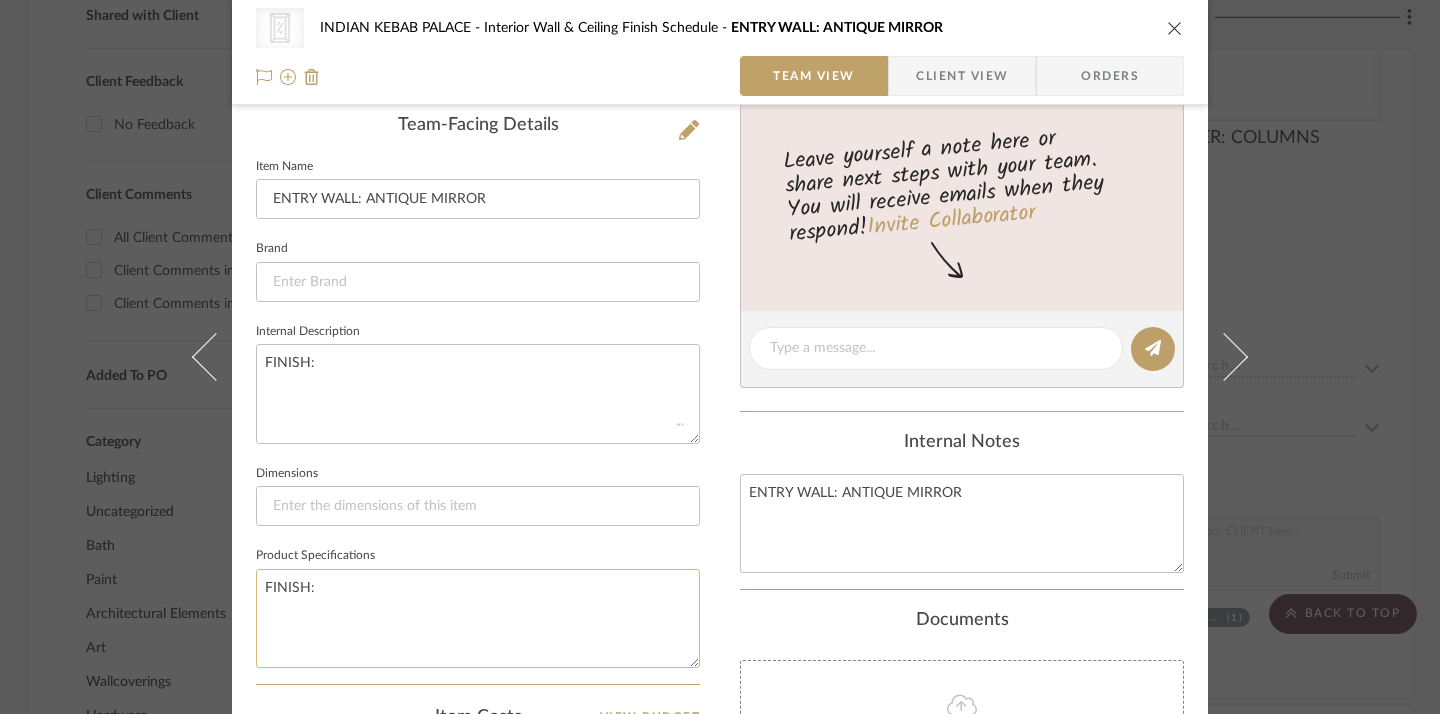 click on "FINISH:" 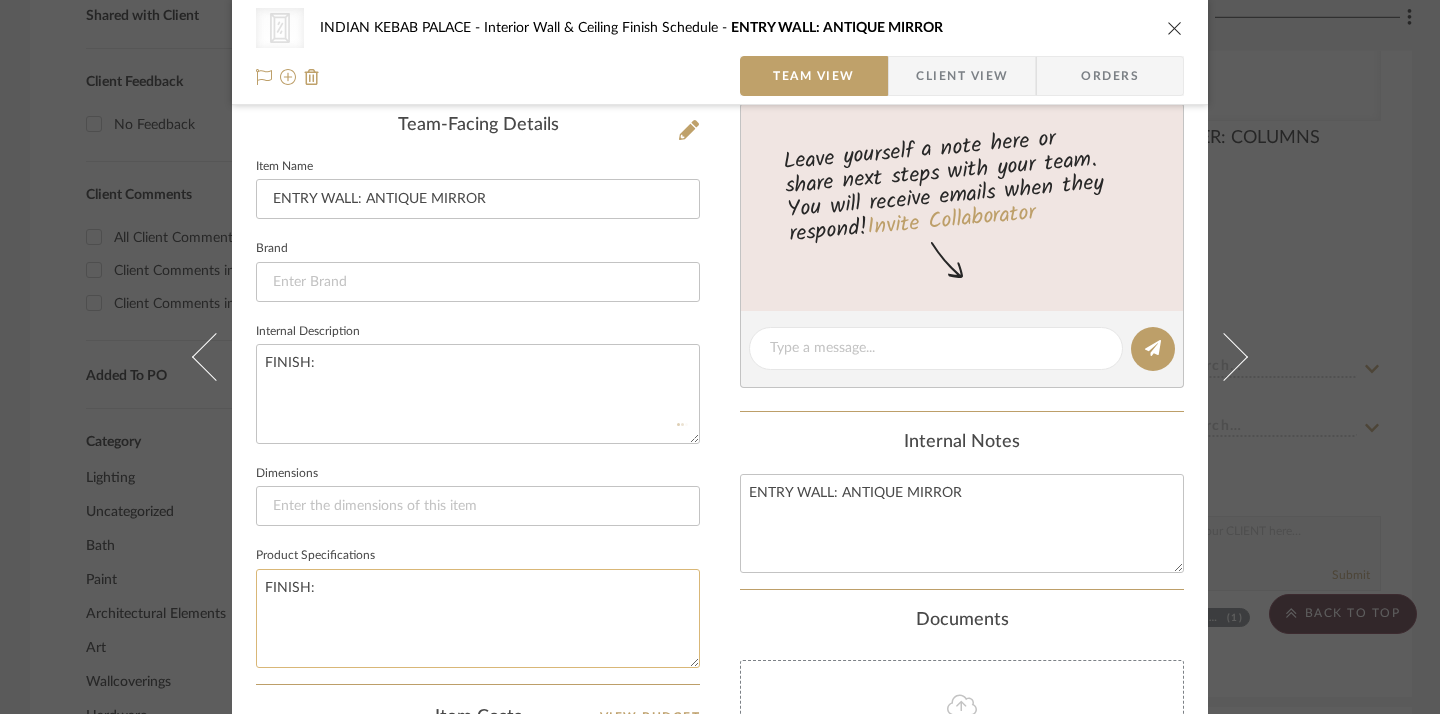 type 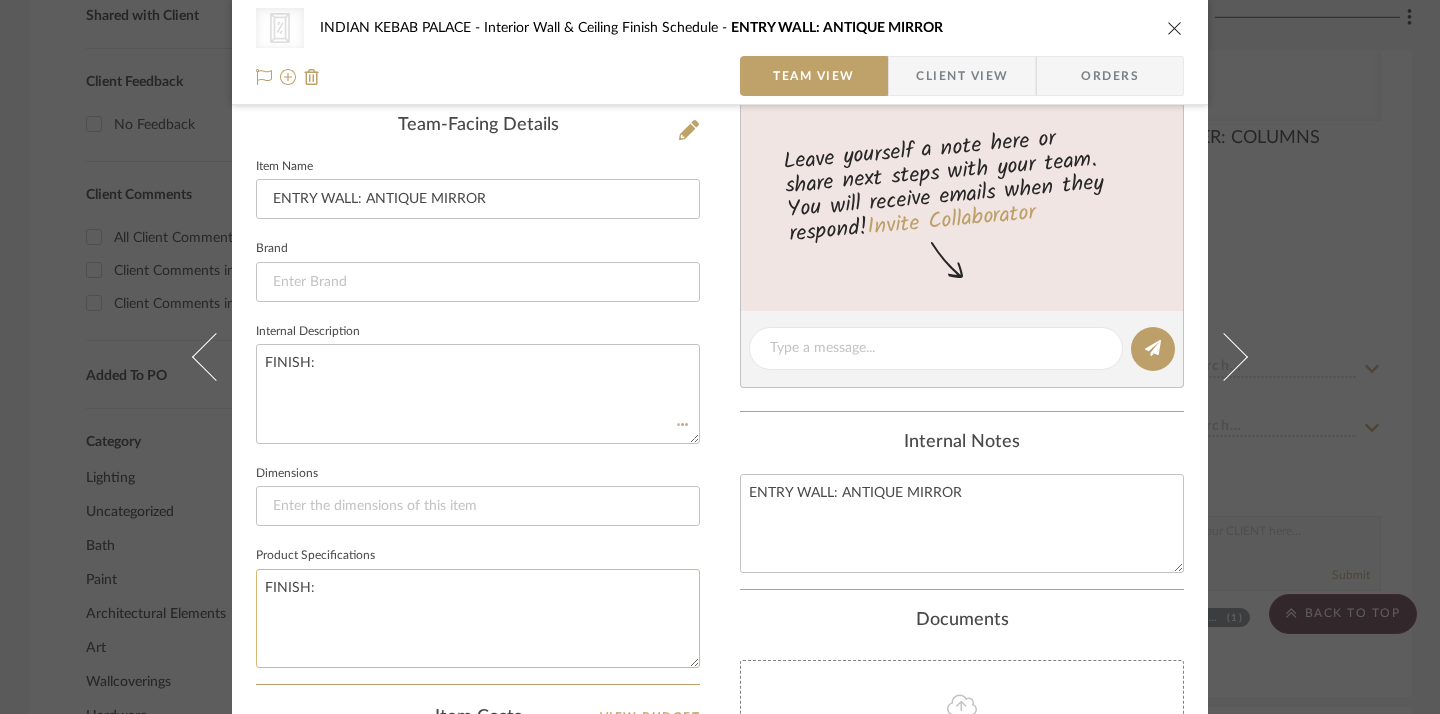 type 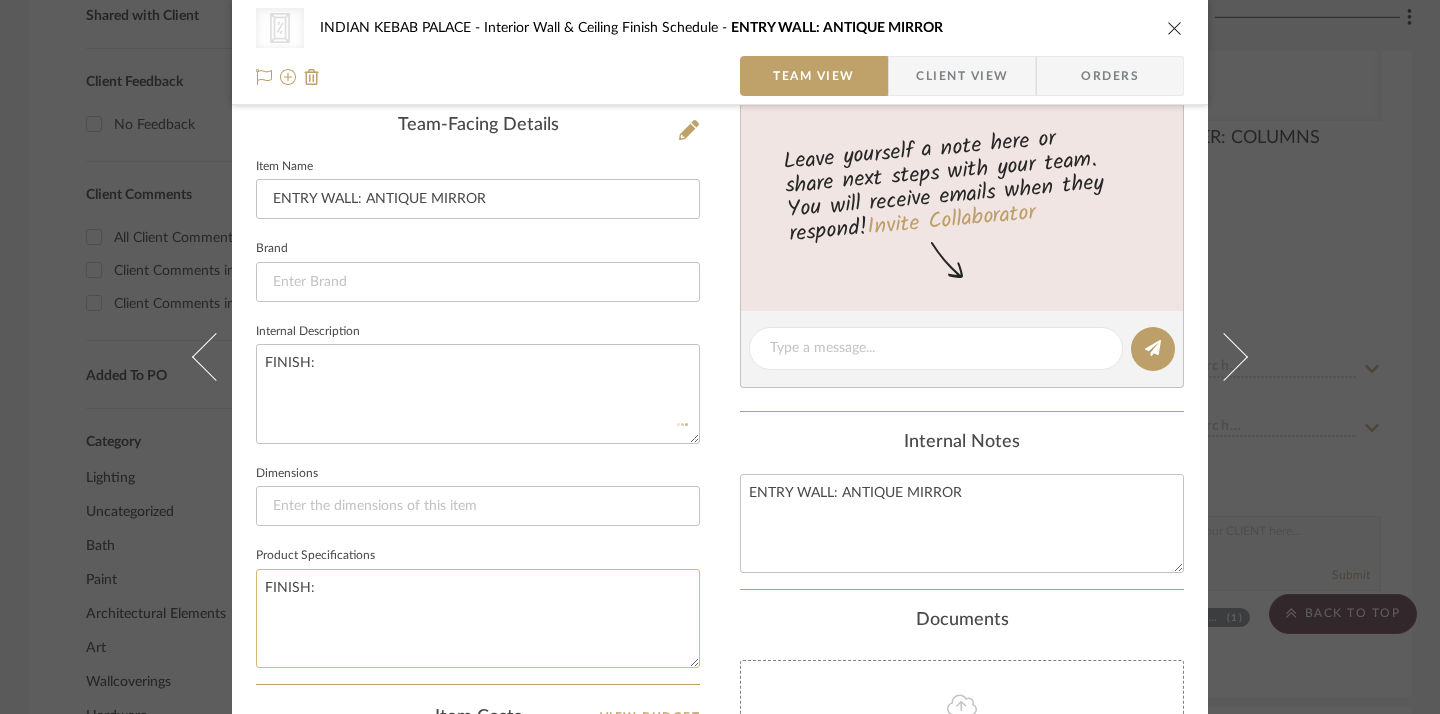 type 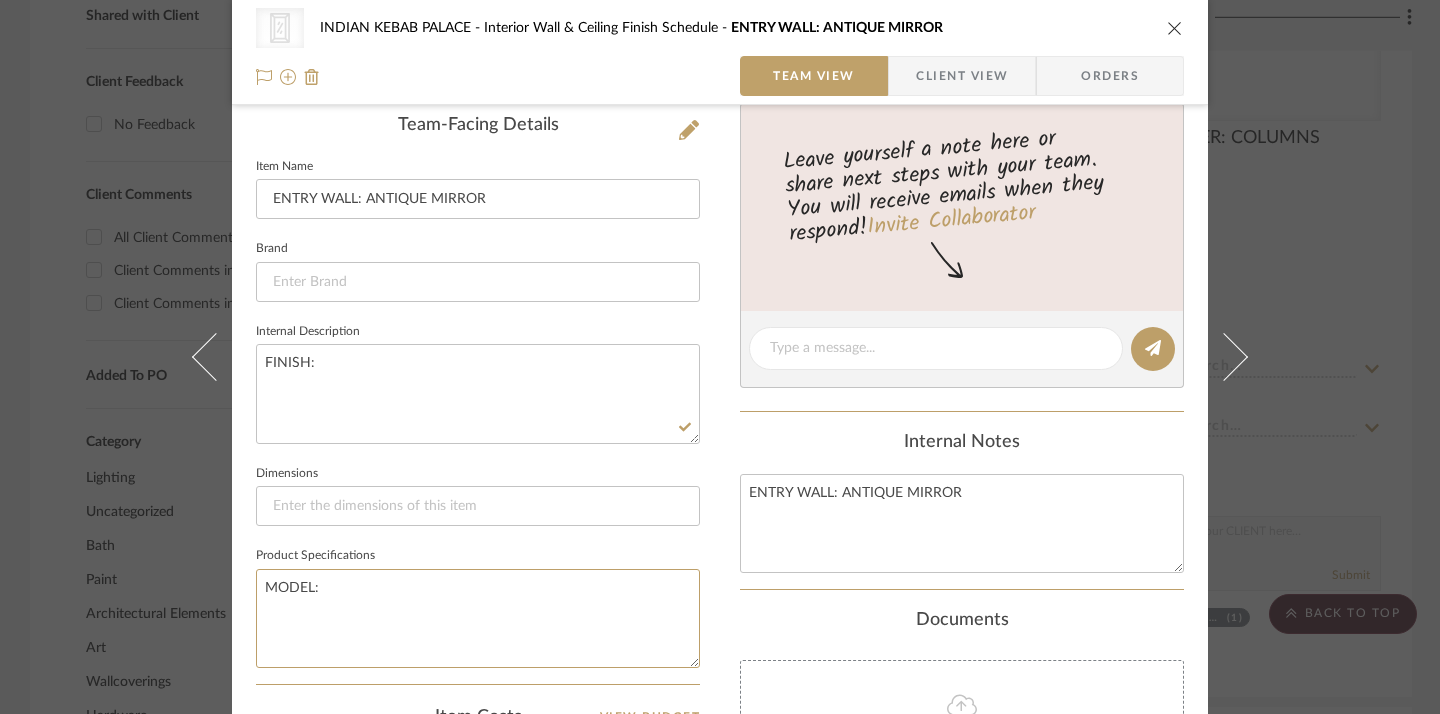 type on "MODEL:" 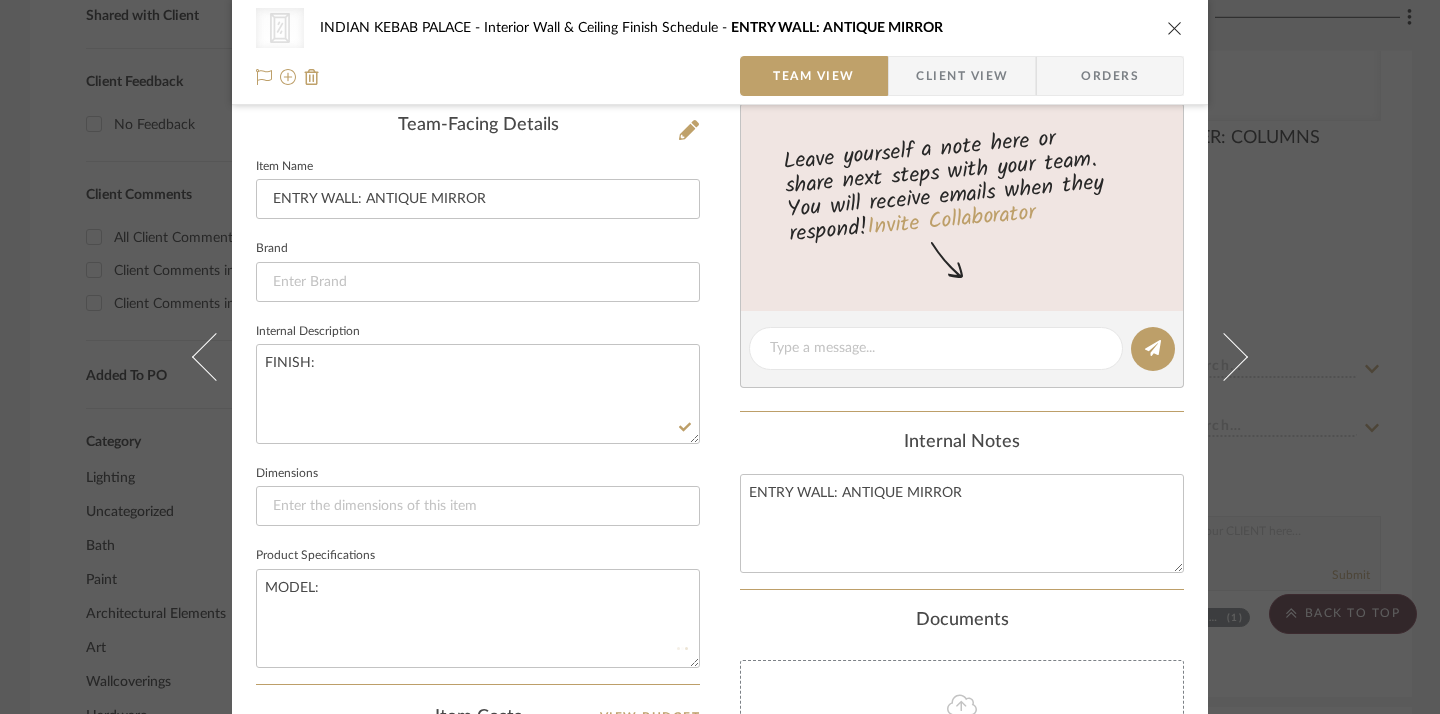 click on "Wall Mirrors INDIAN KEBAB PALACE Interior Wall & Ceiling Finish Schedule ENTRY WALL: ANTIQUE MIRROR Team View Client View Orders
CategoryIconMirrors
Created with Sketch.
Wall Mirrors  Team-Facing Details   Item Name  ENTRY WALL: ANTIQUE MIRROR  Brand   Internal Description  FINISH:  Dimensions   Product Specifications  MODEL:  Item Costs   View Budget   Markup %  30%  Unit Cost  $0.00  Cost Type  DNET  Client Unit Price   $0.00   Quantity  1  Unit Type  Each  Subtotal   $0.00   Tax %  0%  Total Tax   $0.00   Shipping Cost  $0.00  Ship. Markup %  0% Taxable  Total Shipping   $0.00  Total Client Price  $0.00  Your Cost  $0.00  Your Margin  $0.00   Include in Budget" at bounding box center (720, 378) 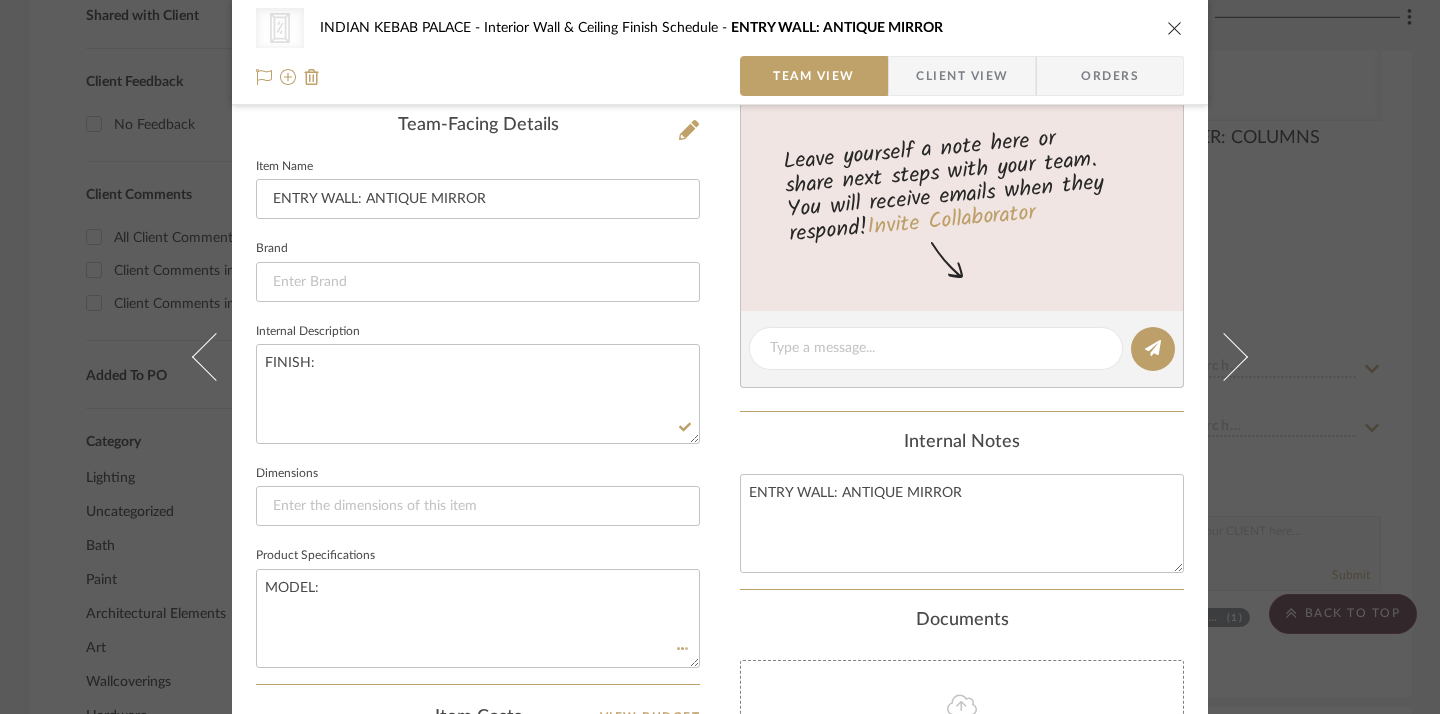 type 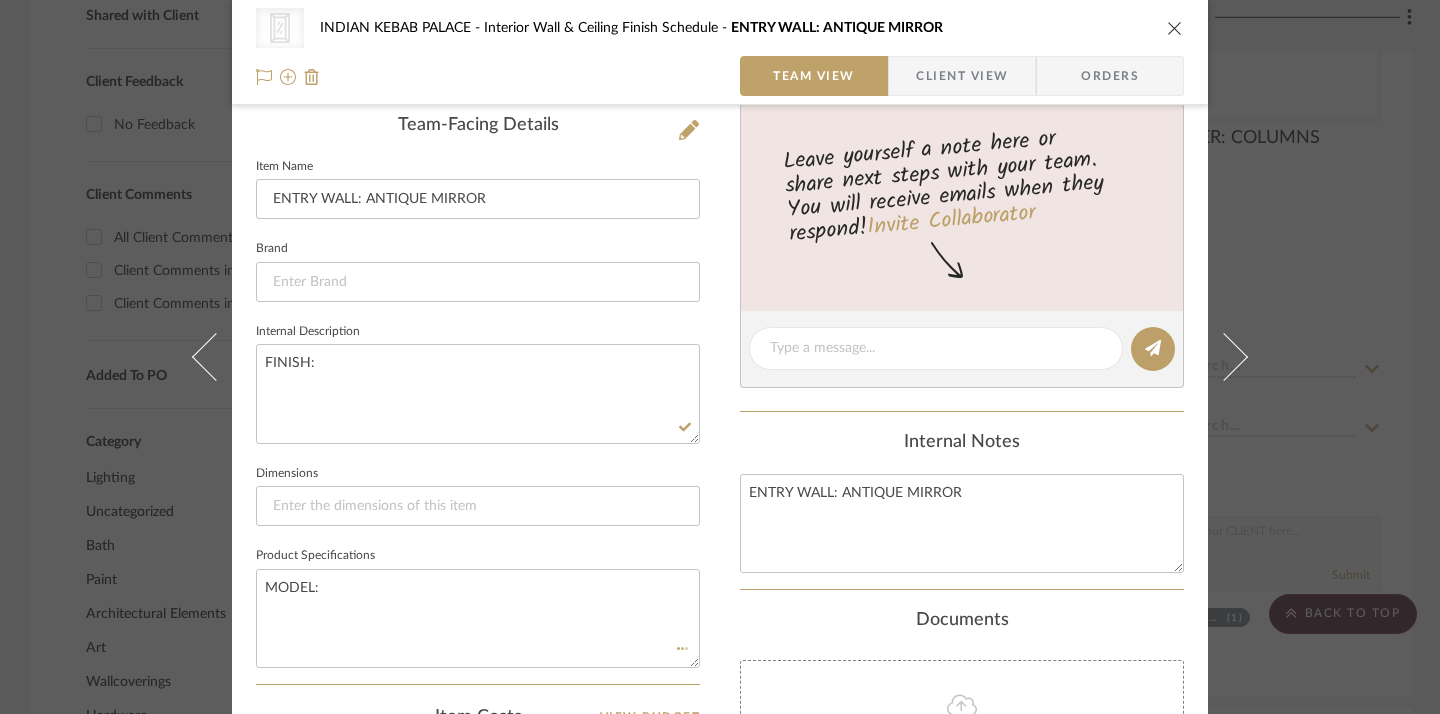 type 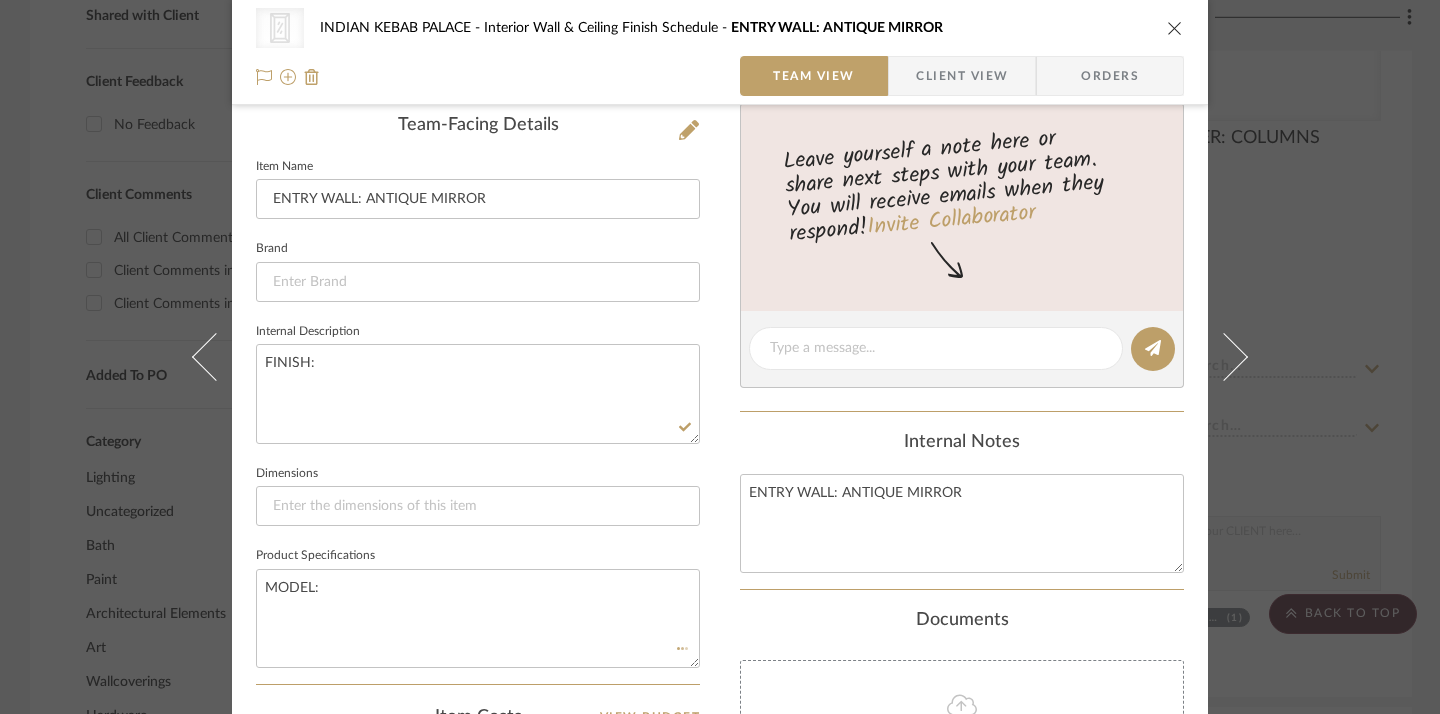 type 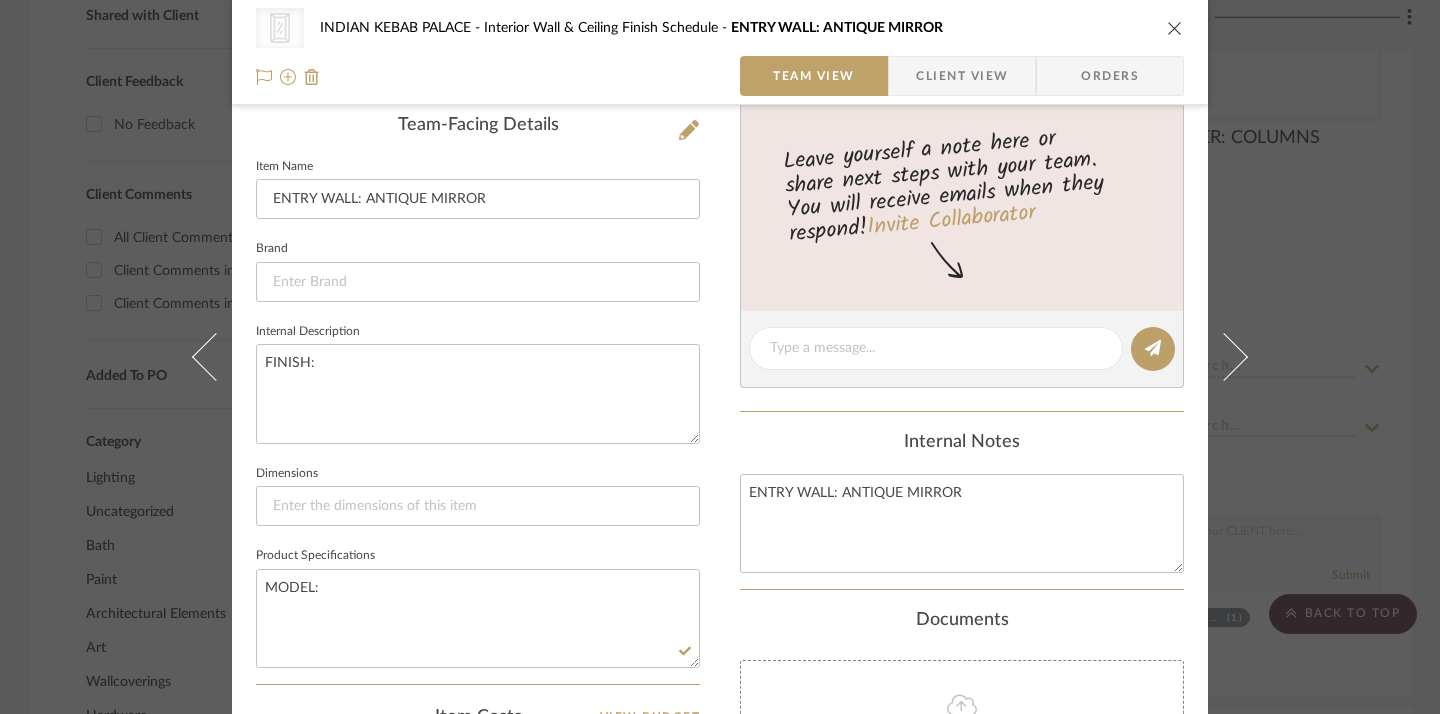 click at bounding box center [1175, 28] 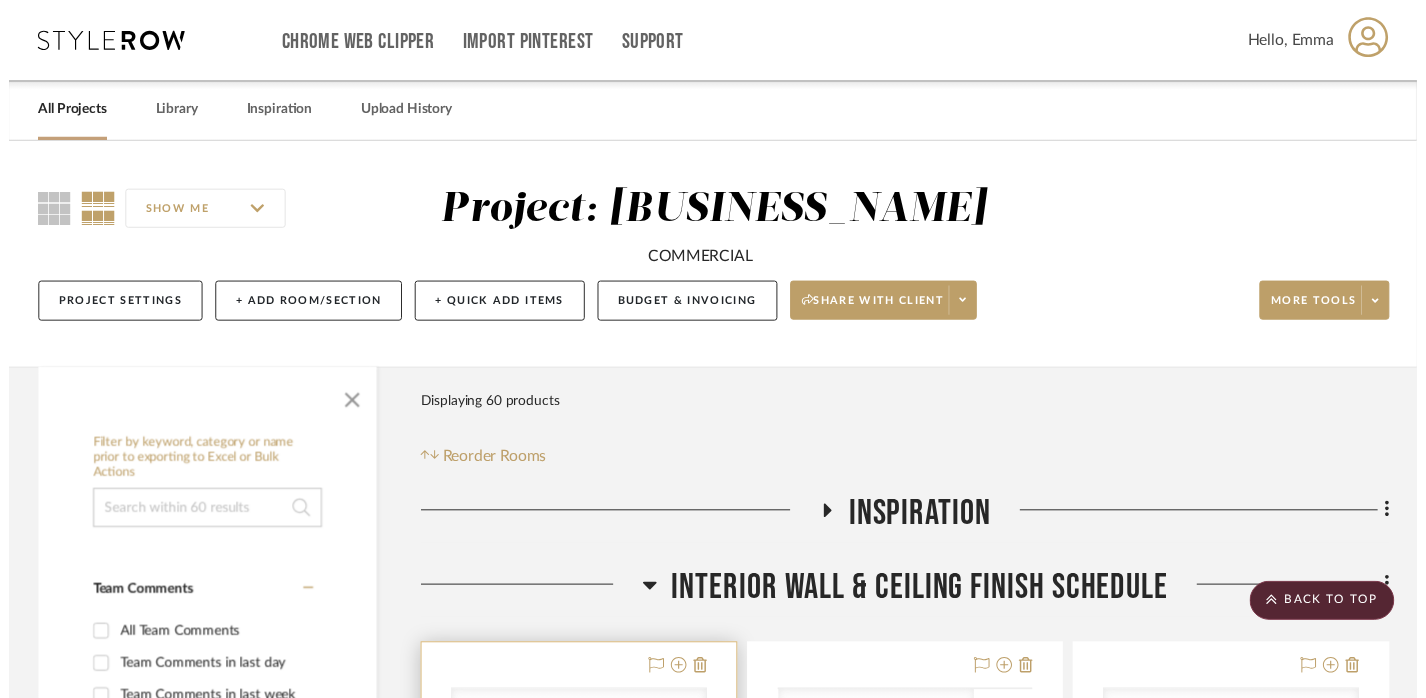 scroll, scrollTop: 835, scrollLeft: 0, axis: vertical 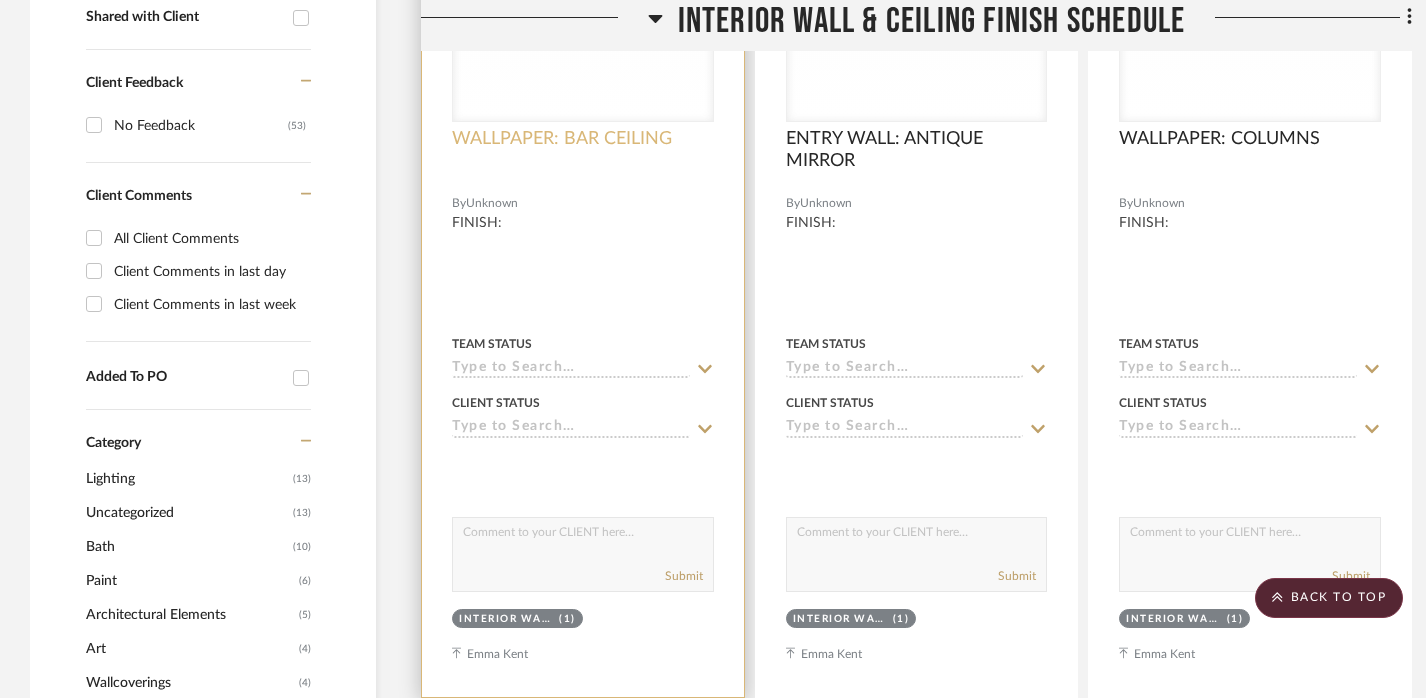 click on "WALLPAPER: BAR CEILING" at bounding box center [562, 139] 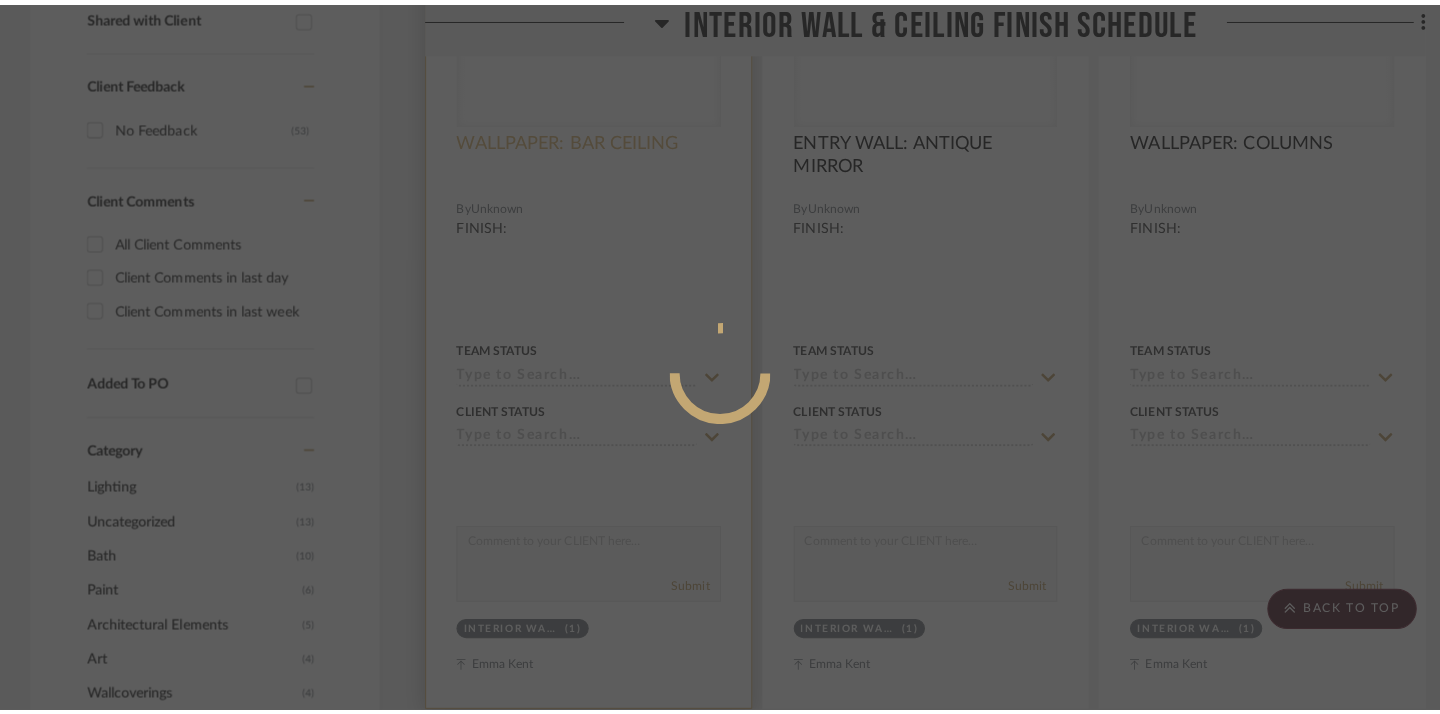 scroll, scrollTop: 0, scrollLeft: 0, axis: both 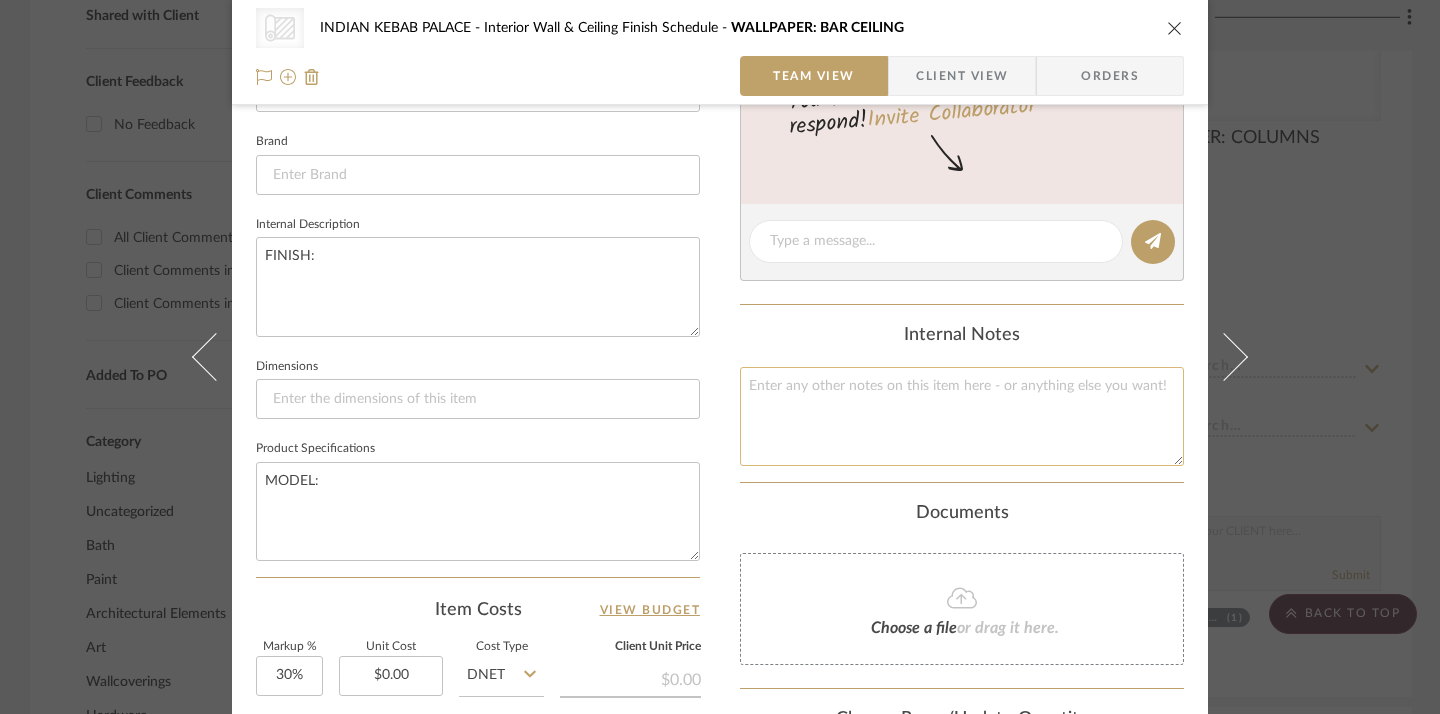 click 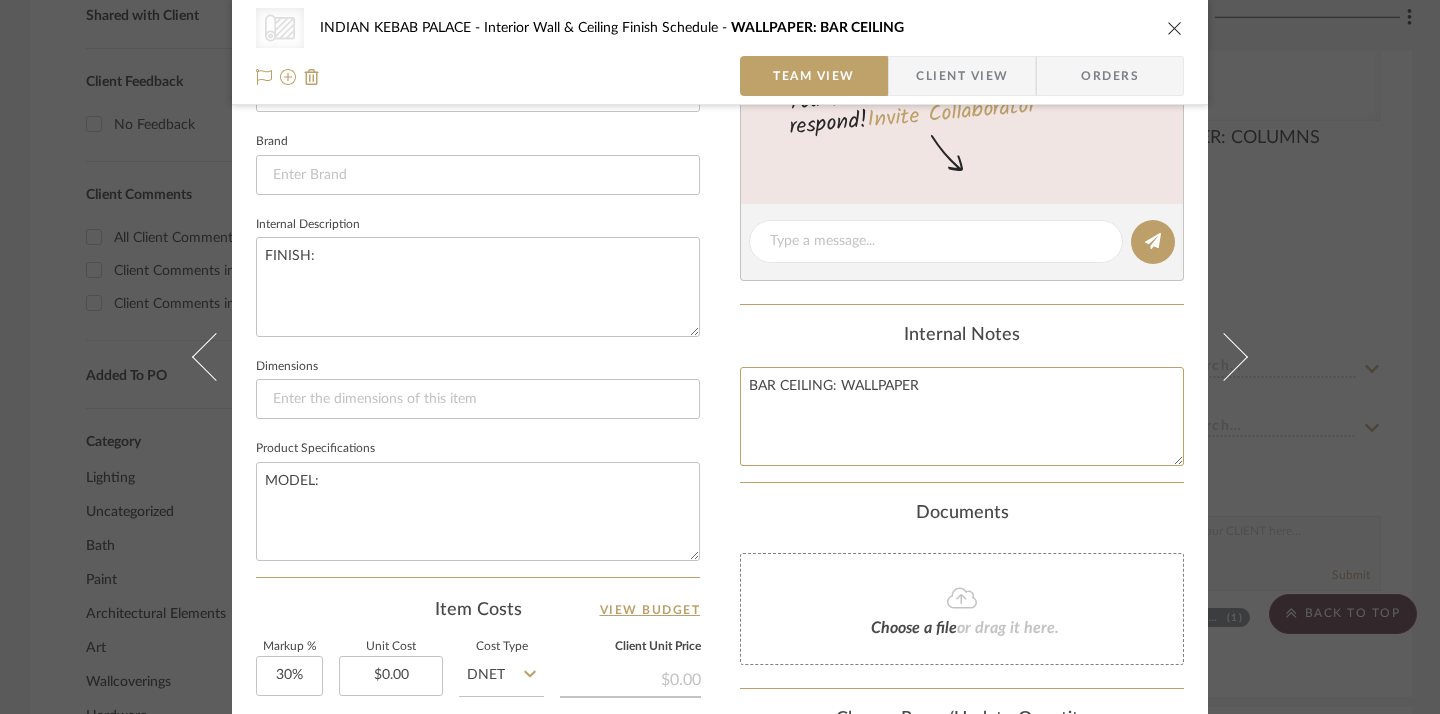 type on "BAR CEILING: WALLPAPER" 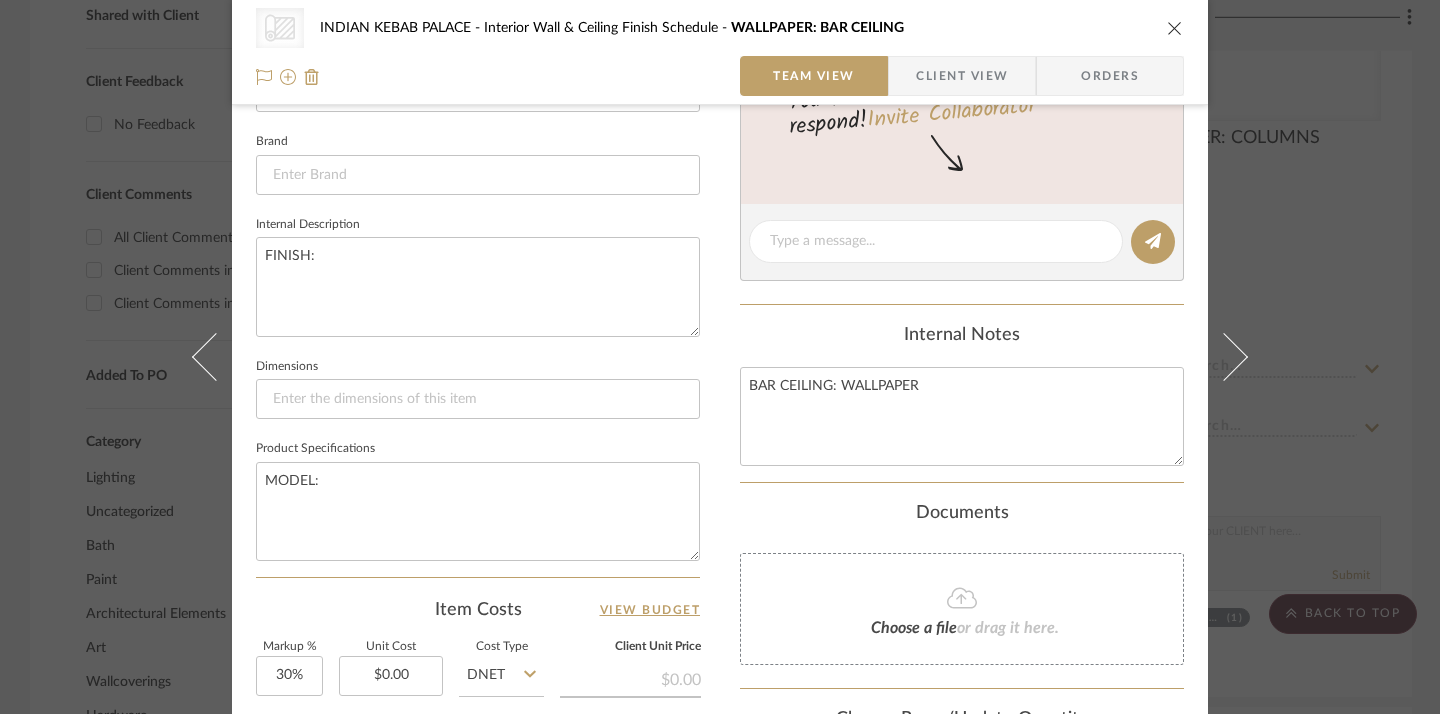 click on "Internal Notes" 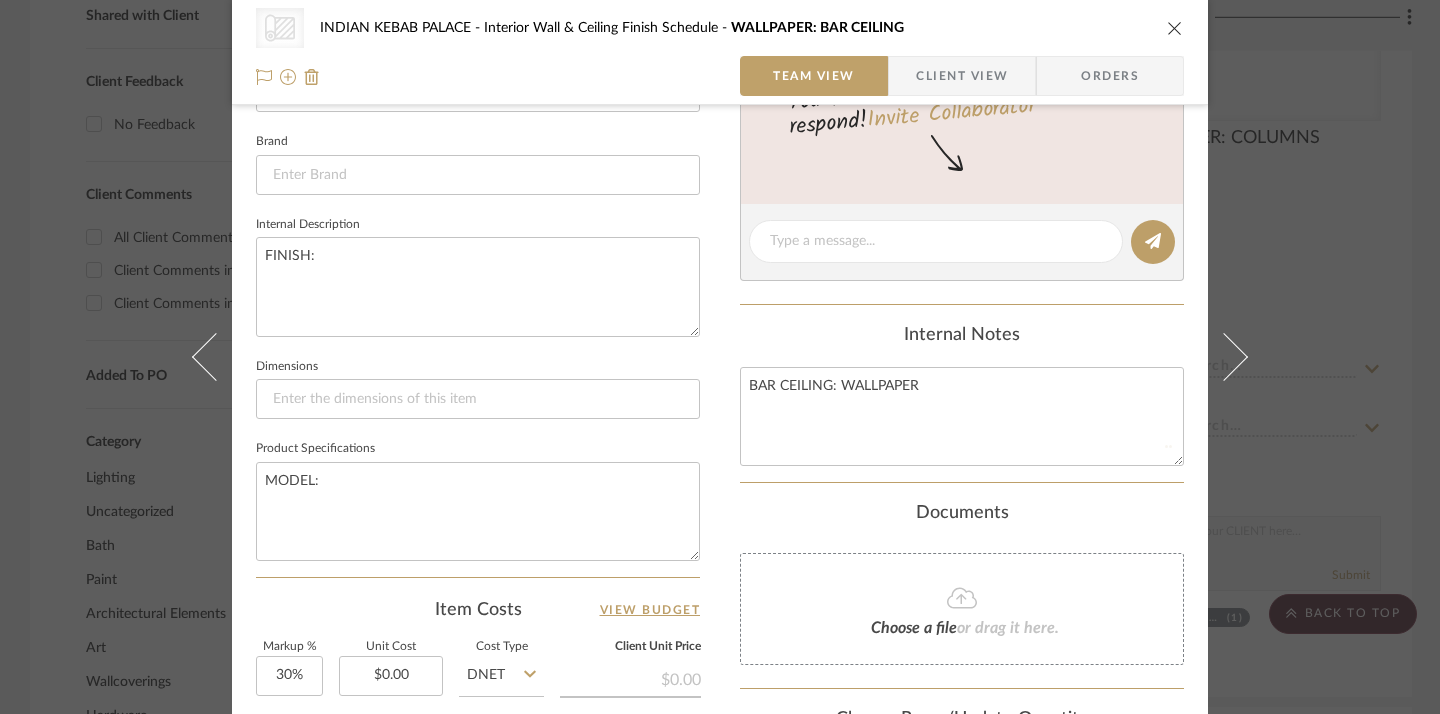 type 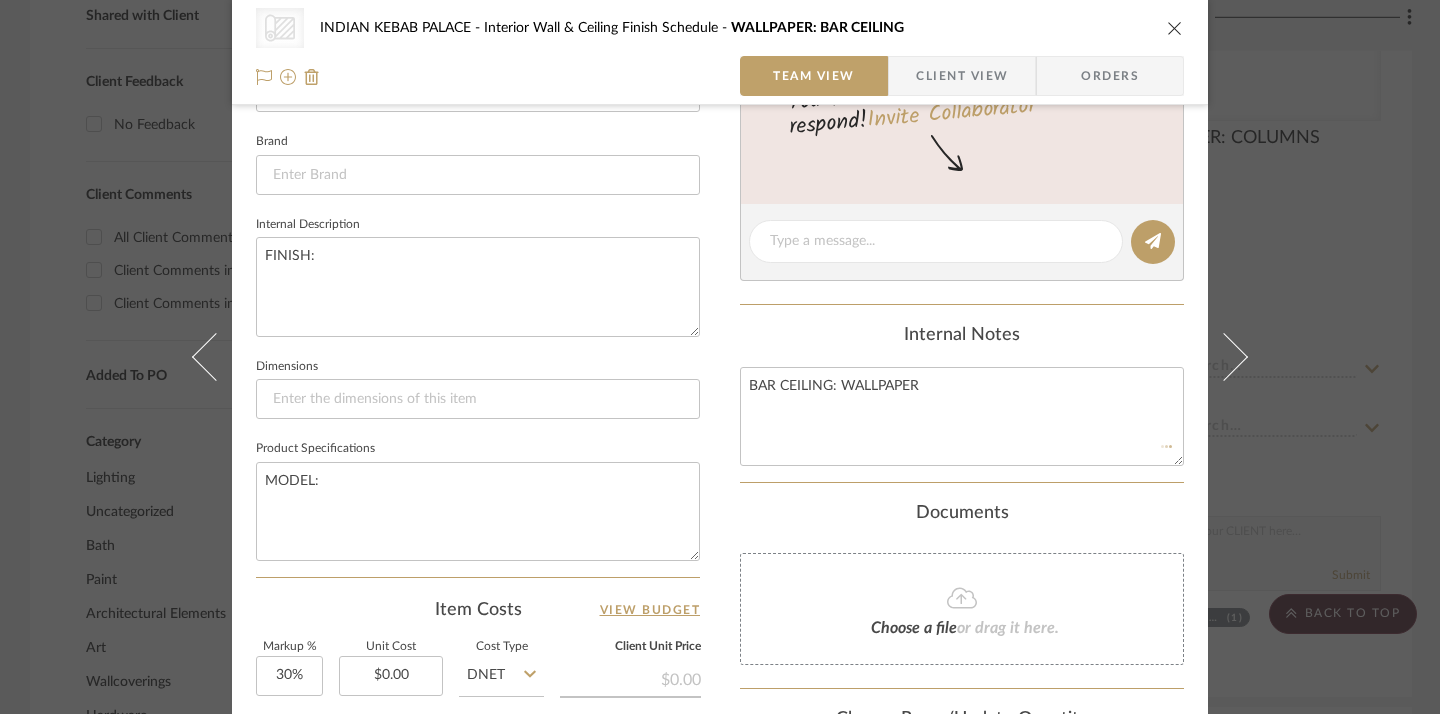type 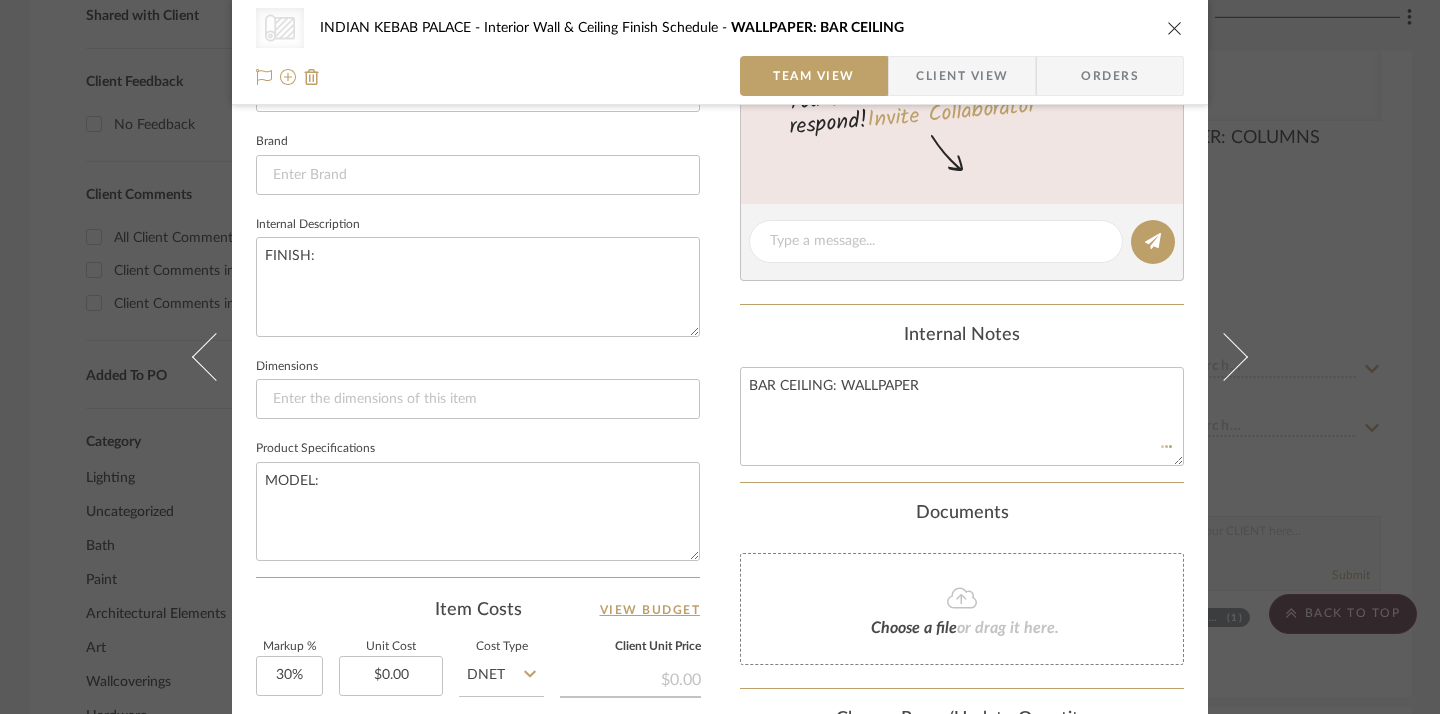 type 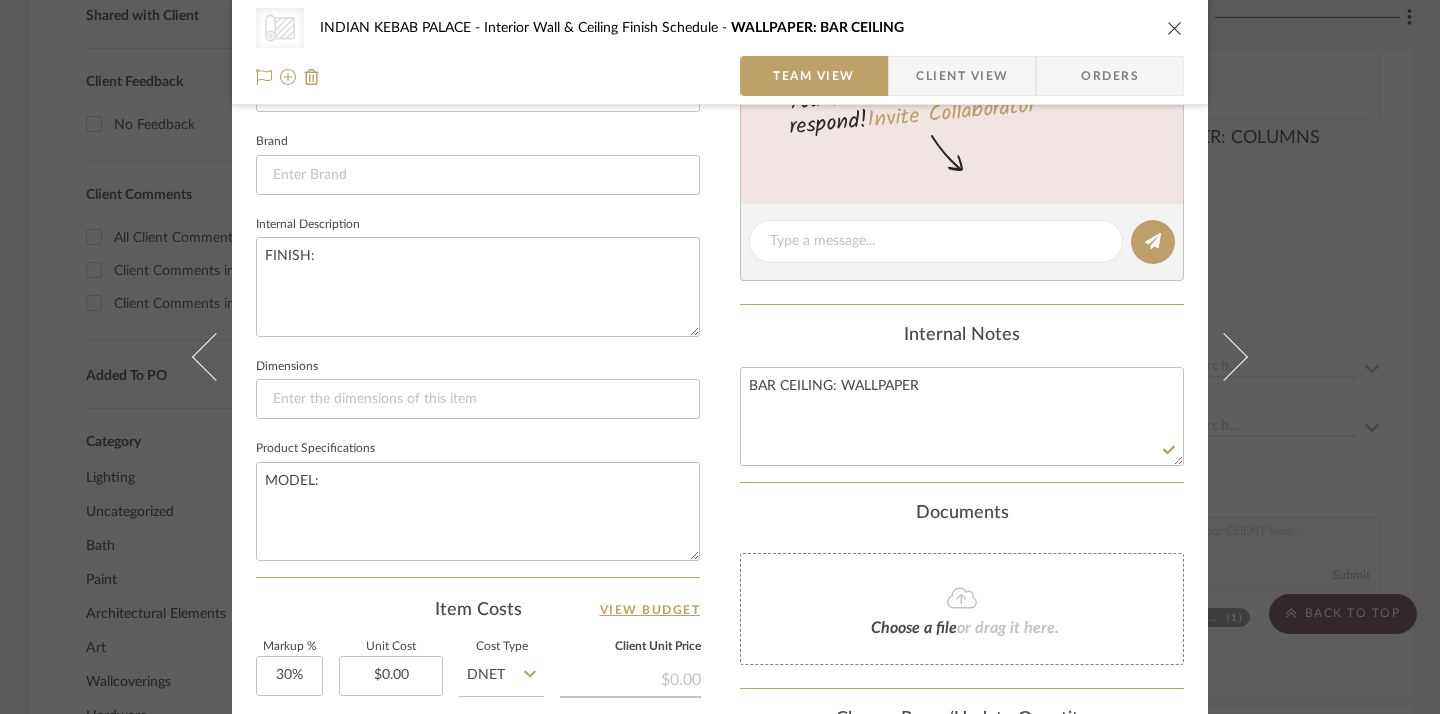 click at bounding box center [1175, 28] 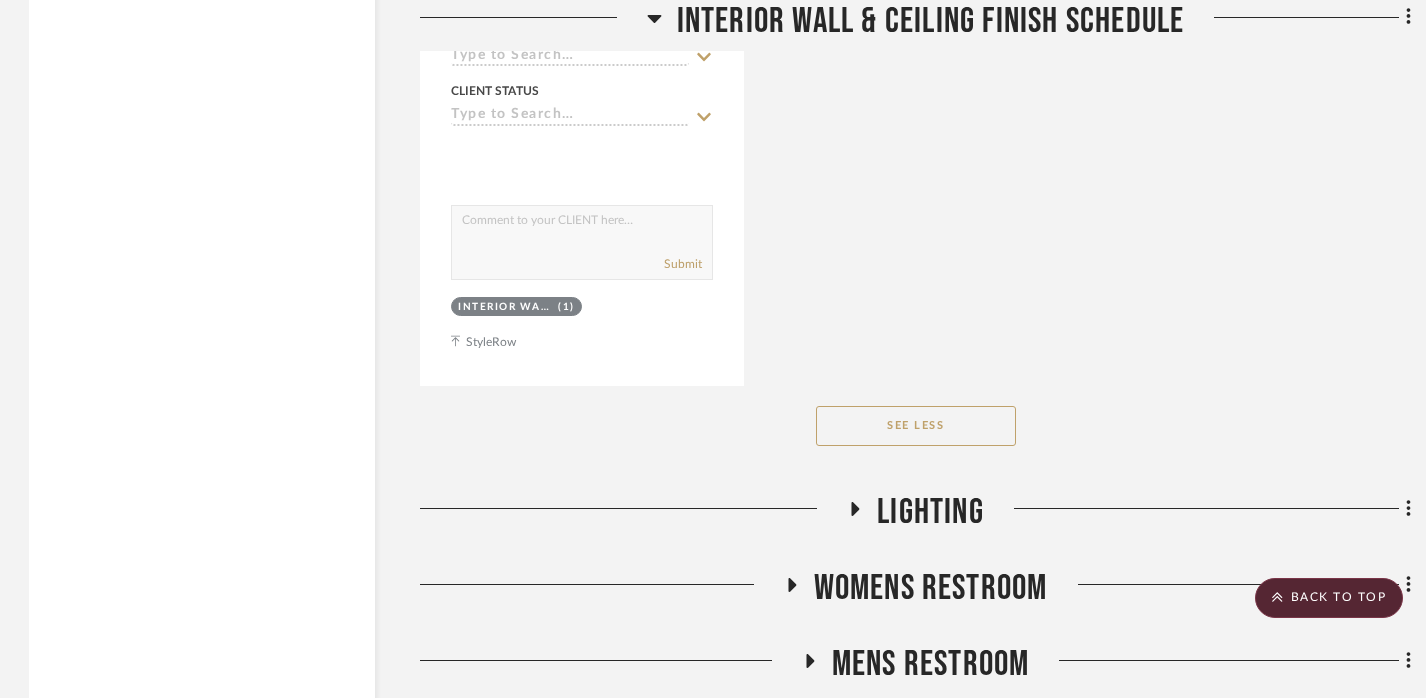 scroll, scrollTop: 4231, scrollLeft: 1, axis: both 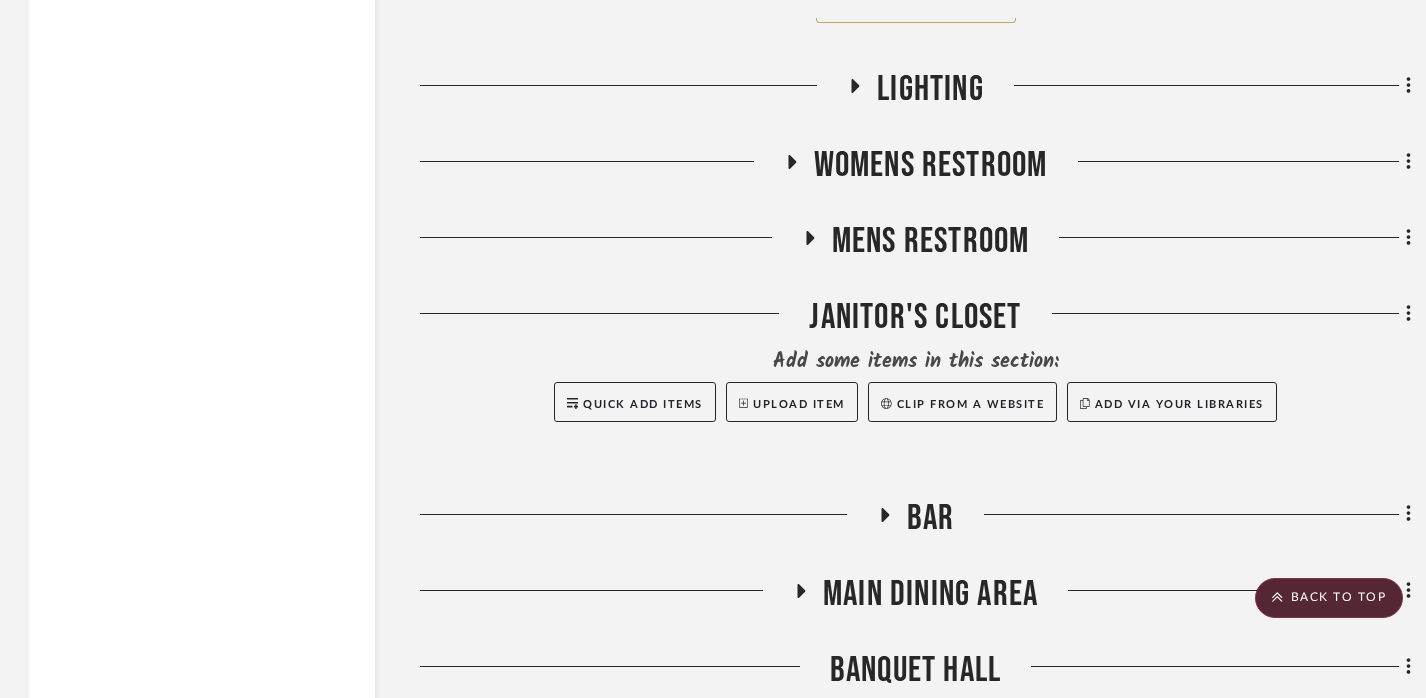 click on "BAR" 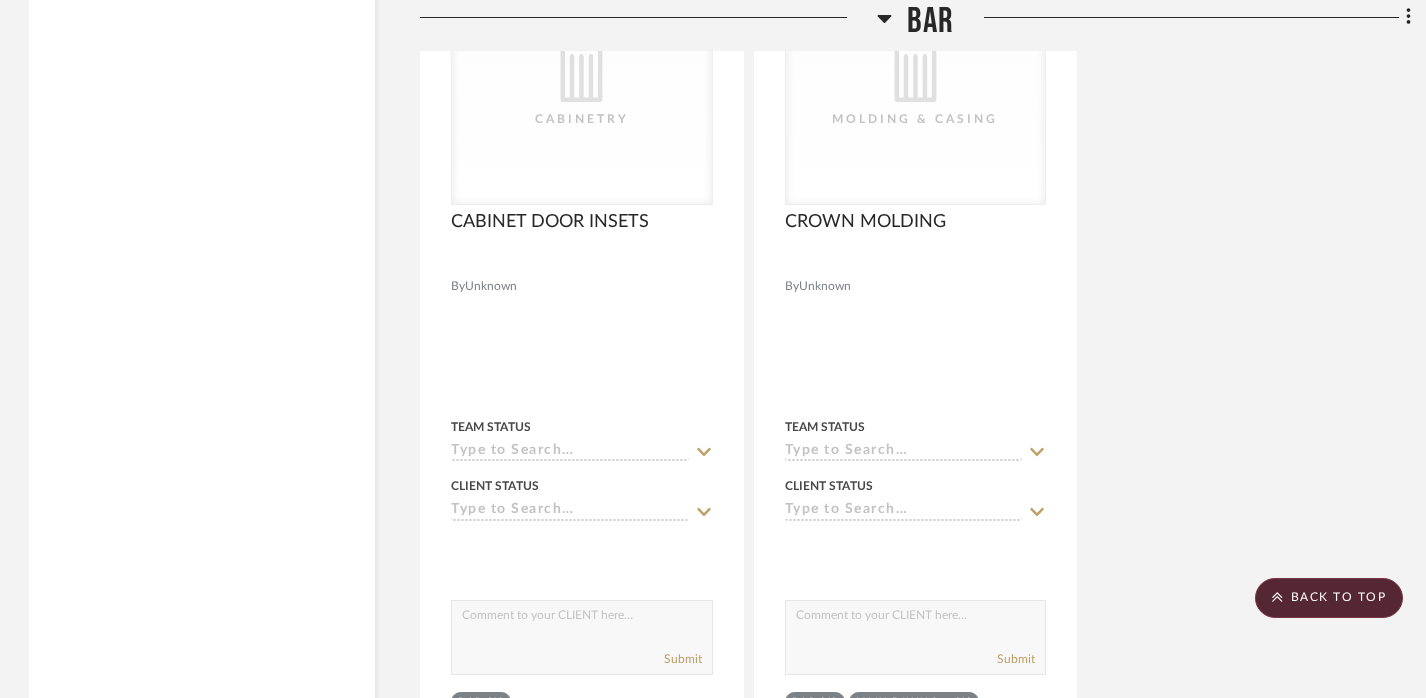 scroll, scrollTop: 6950, scrollLeft: 1, axis: both 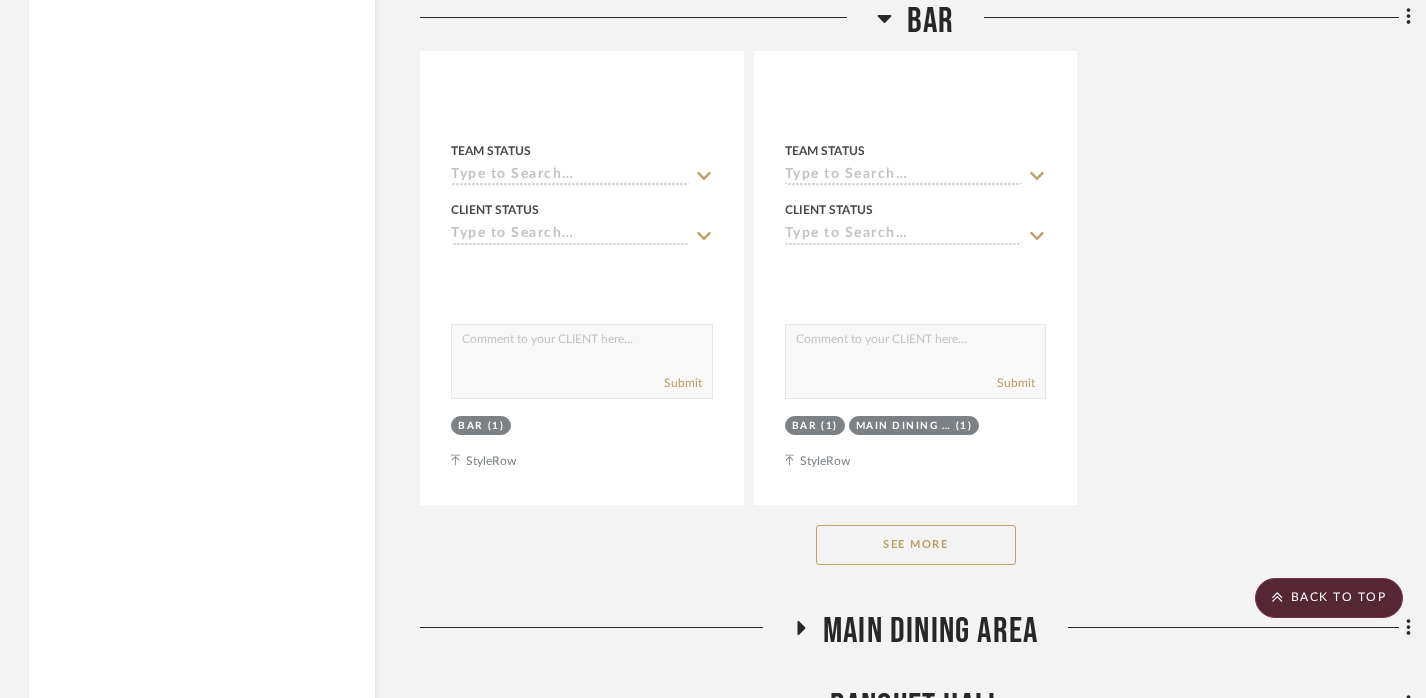 click on "See More" 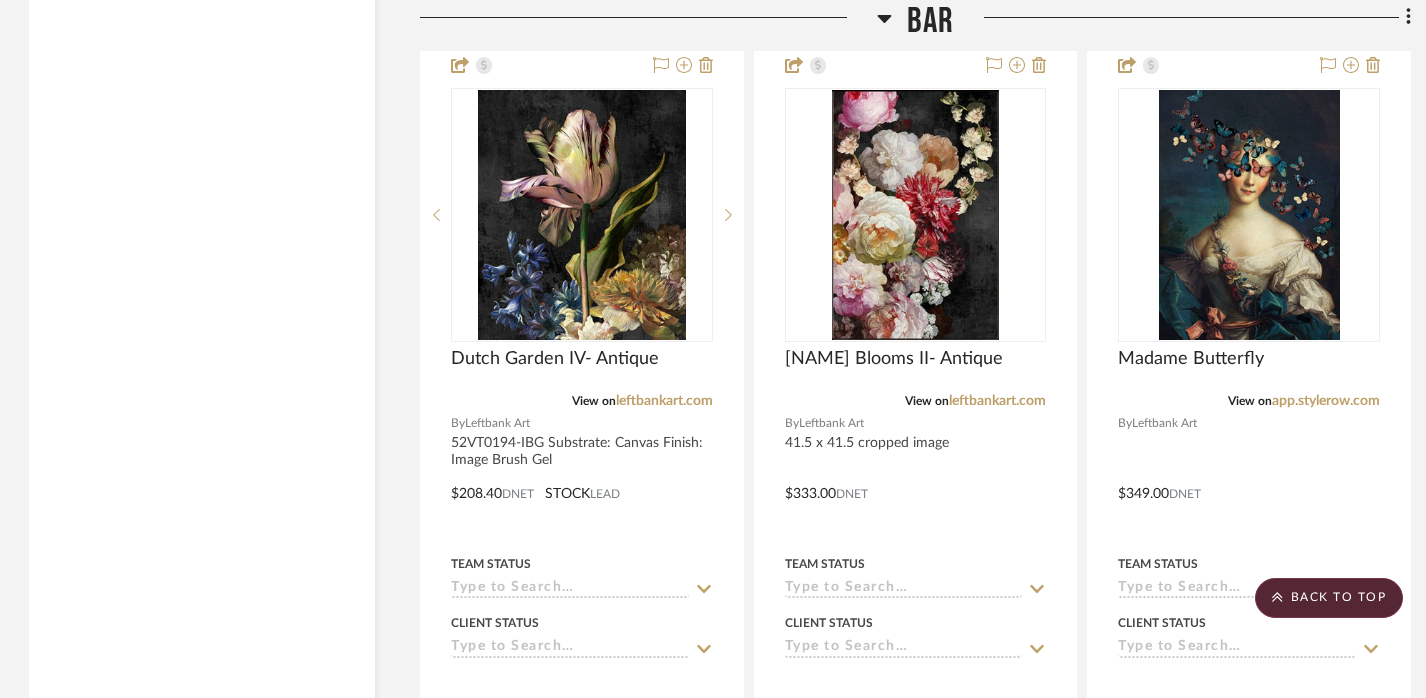 scroll, scrollTop: 4638, scrollLeft: 1, axis: both 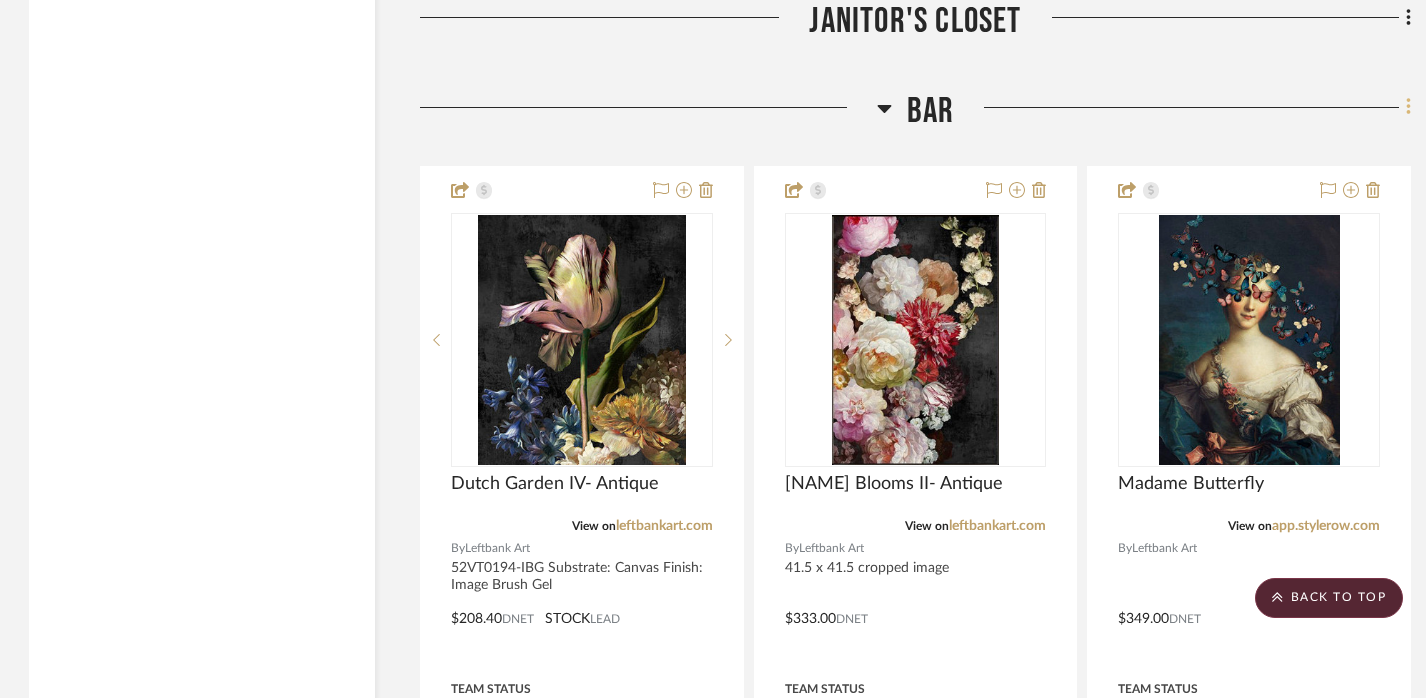 click 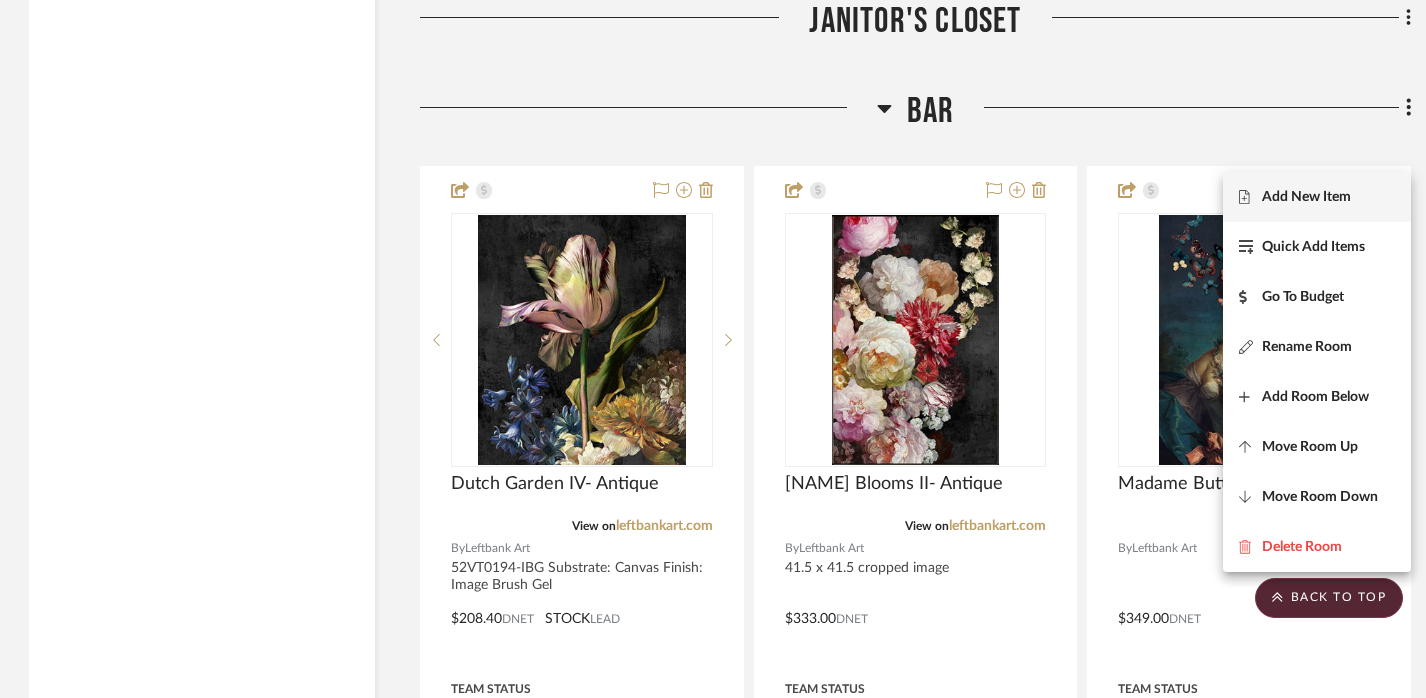 click on "Add New Item" at bounding box center (1306, 197) 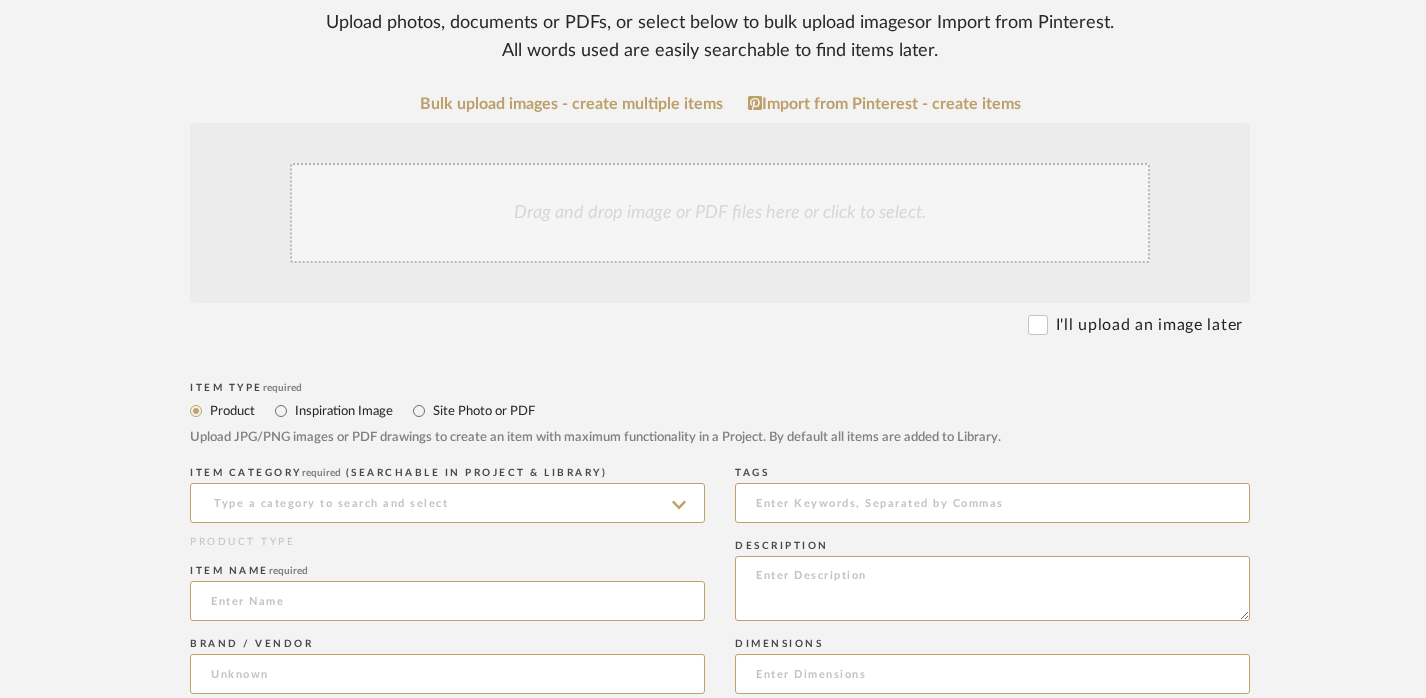 scroll, scrollTop: 313, scrollLeft: 0, axis: vertical 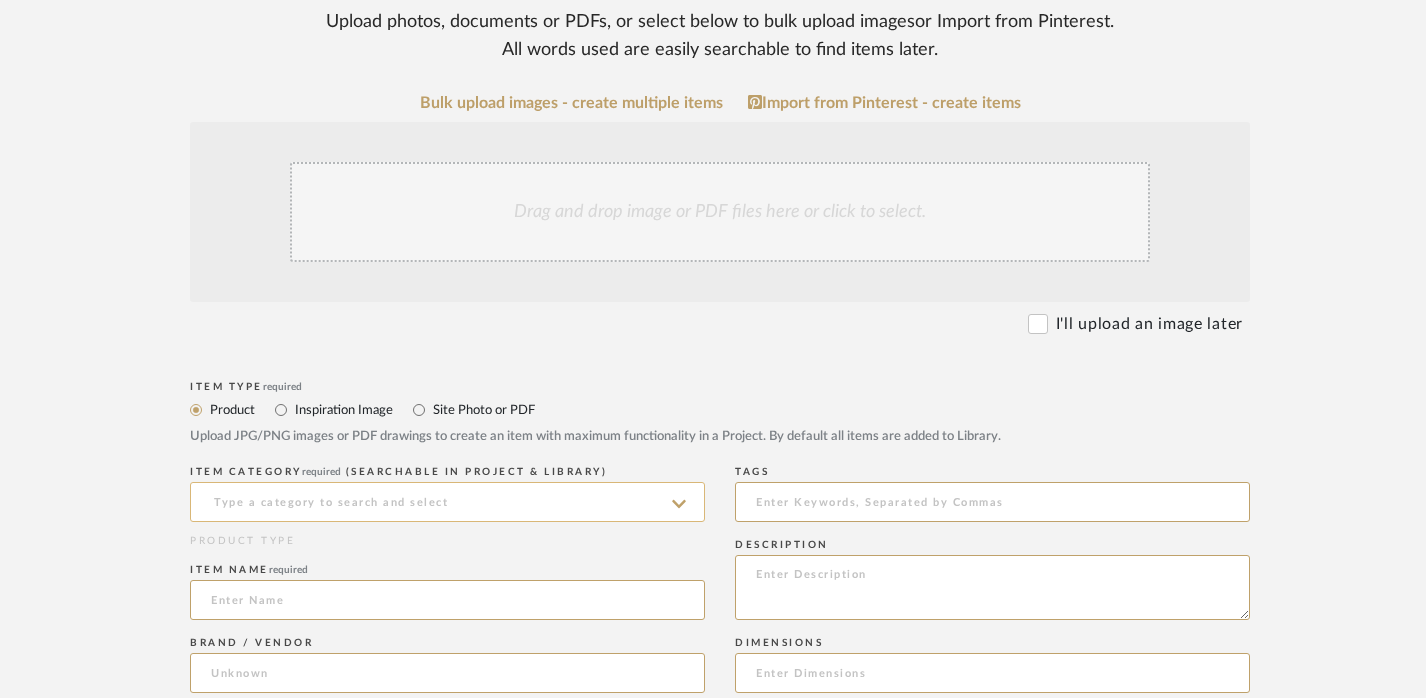click 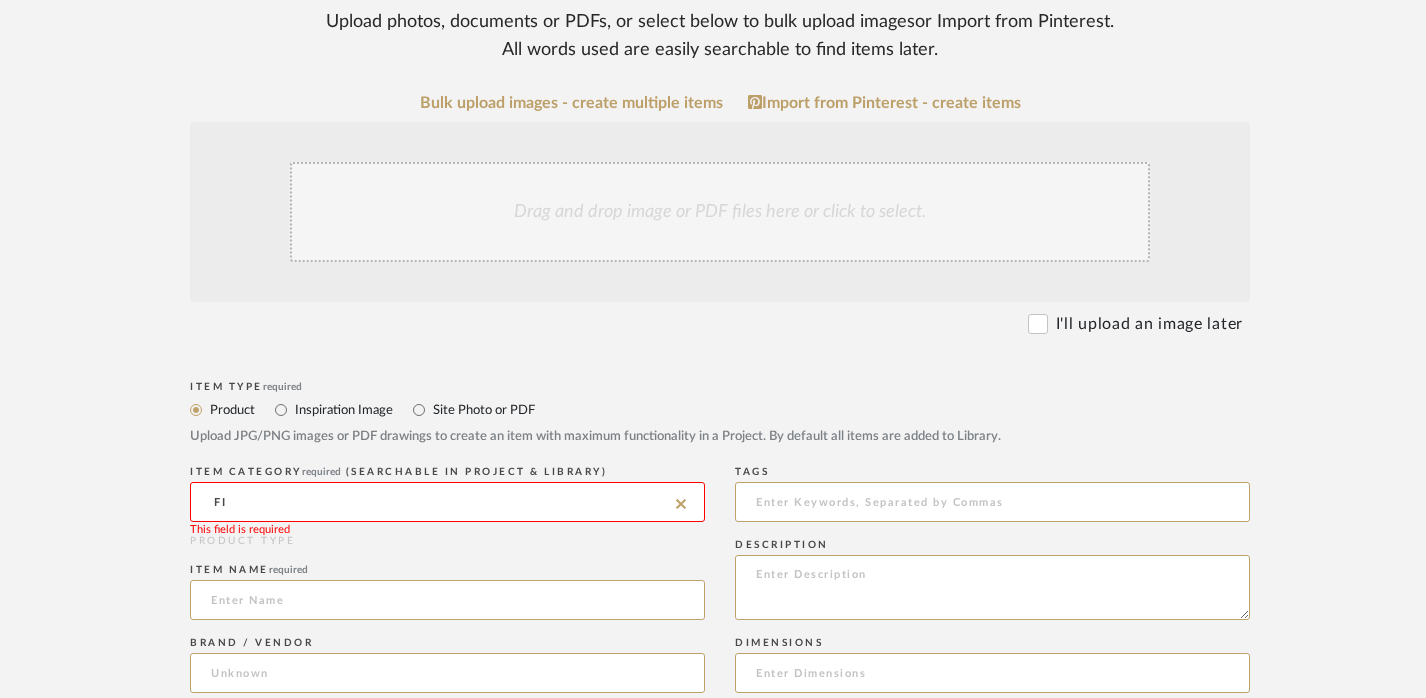 type on "F" 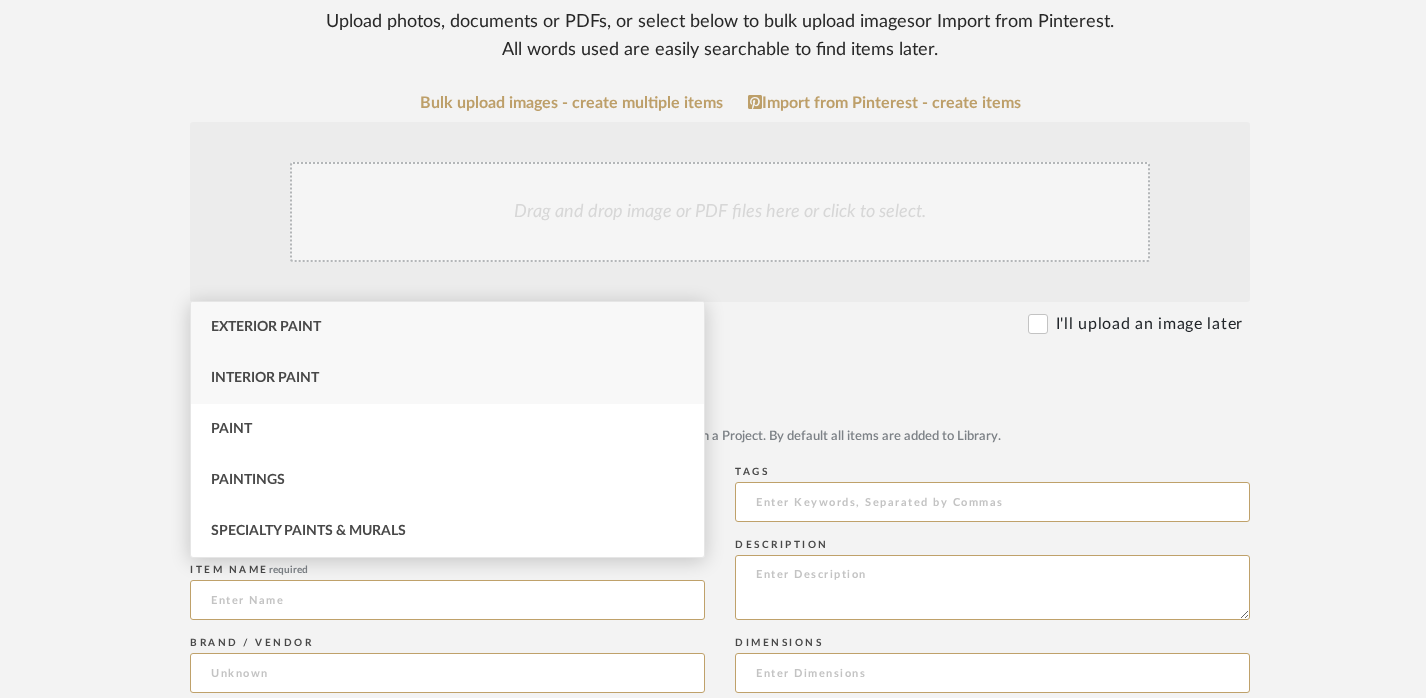click on "Interior Paint" at bounding box center [447, 378] 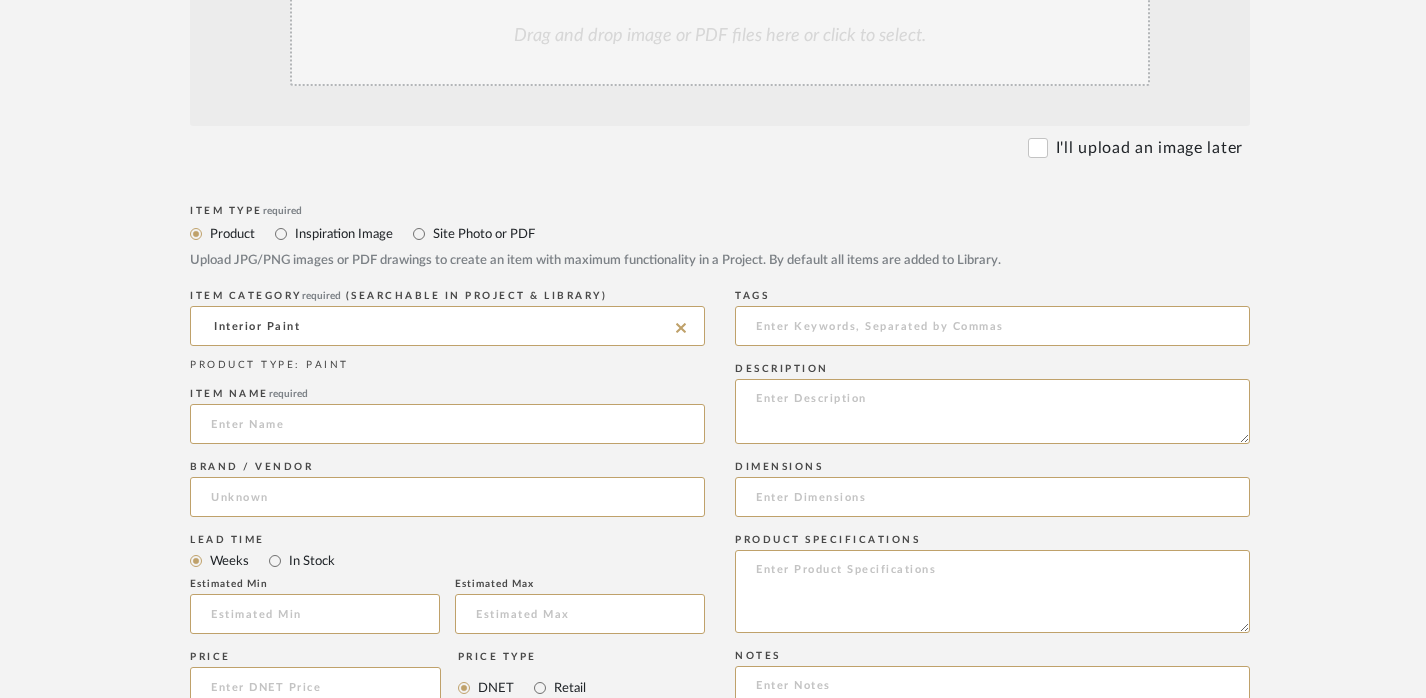 scroll, scrollTop: 491, scrollLeft: 0, axis: vertical 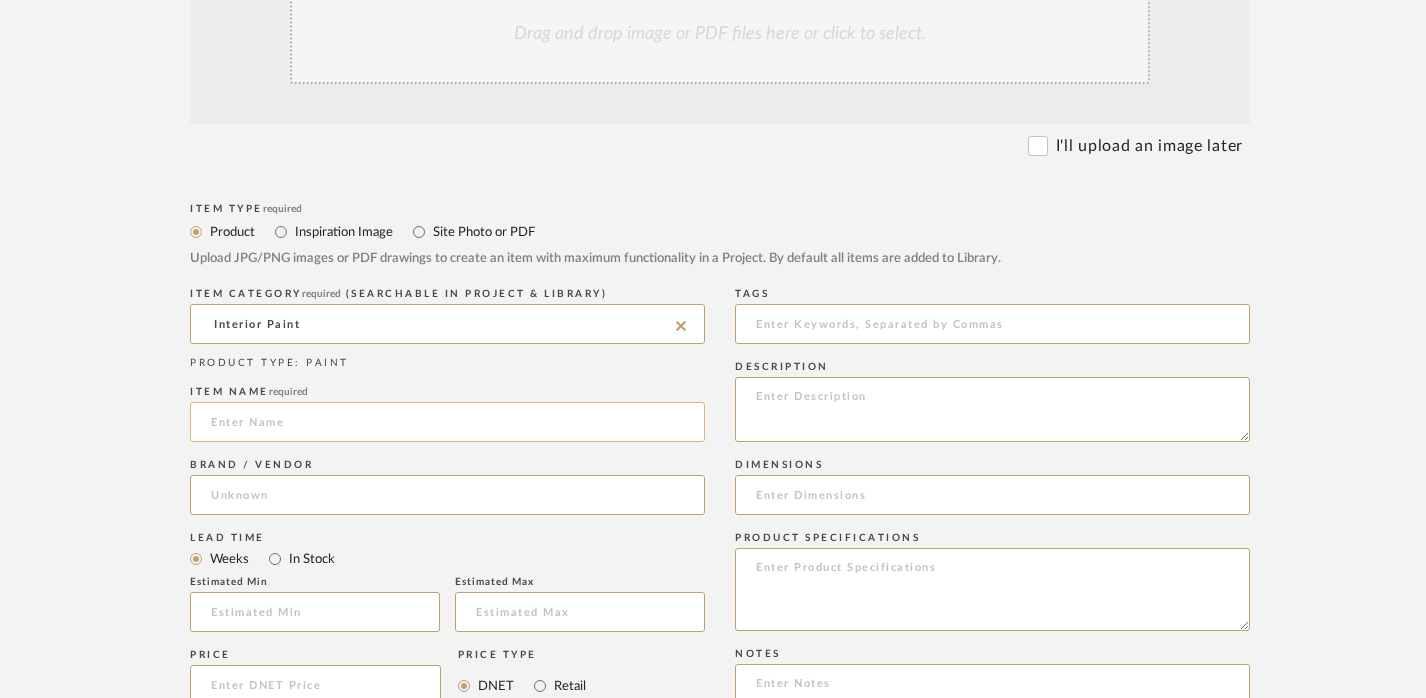 click 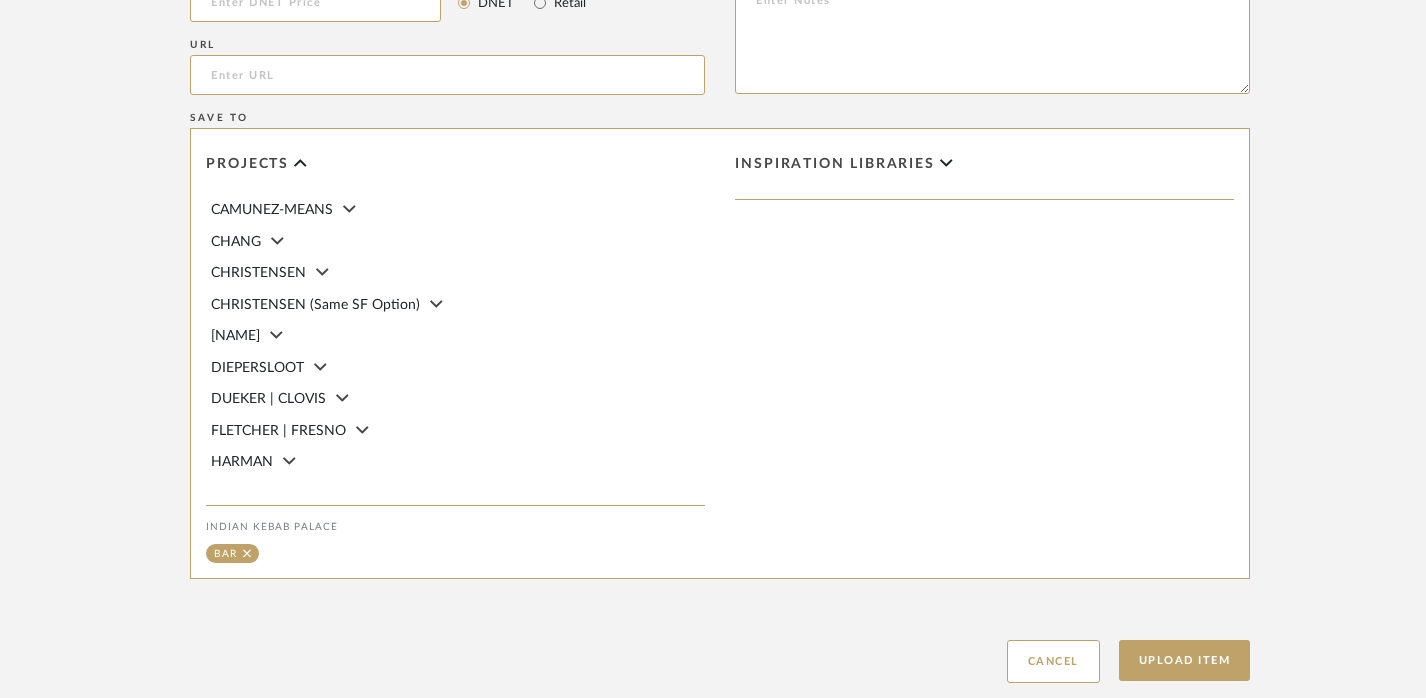 scroll, scrollTop: 1382, scrollLeft: 0, axis: vertical 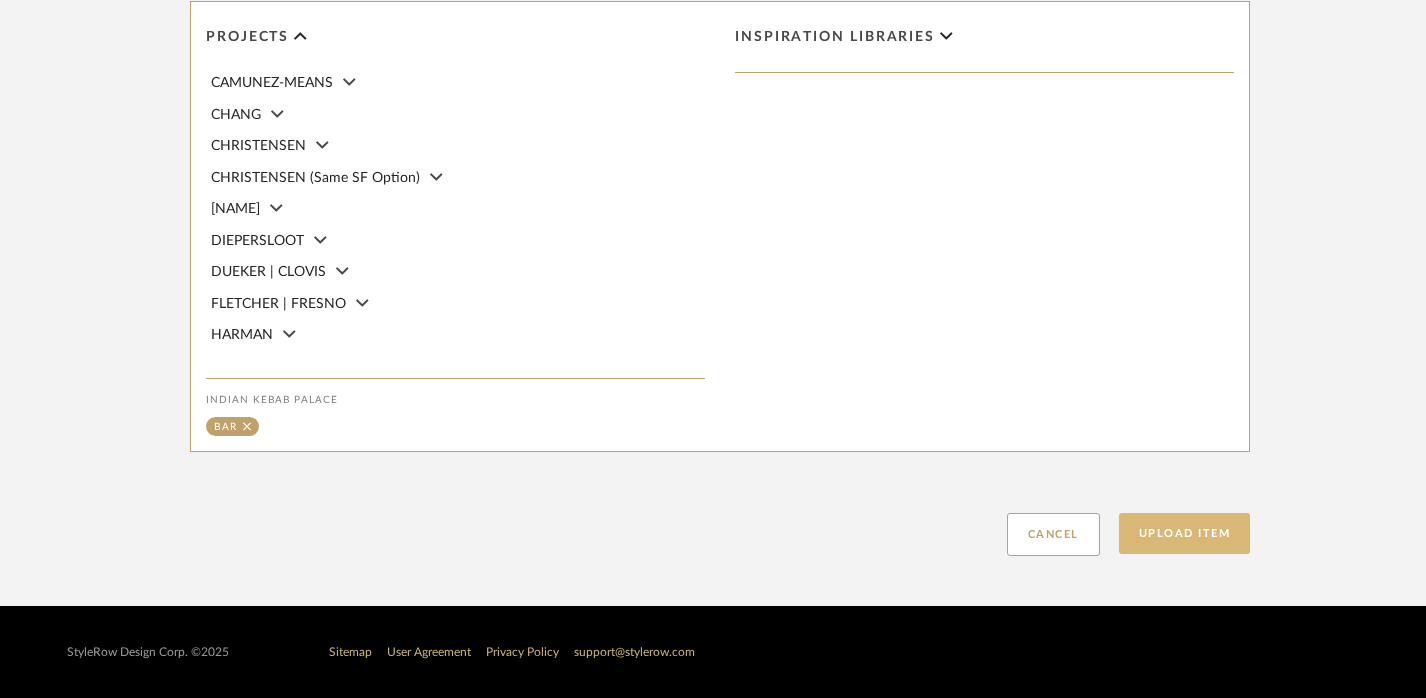 type on "NEW BAR FINISH" 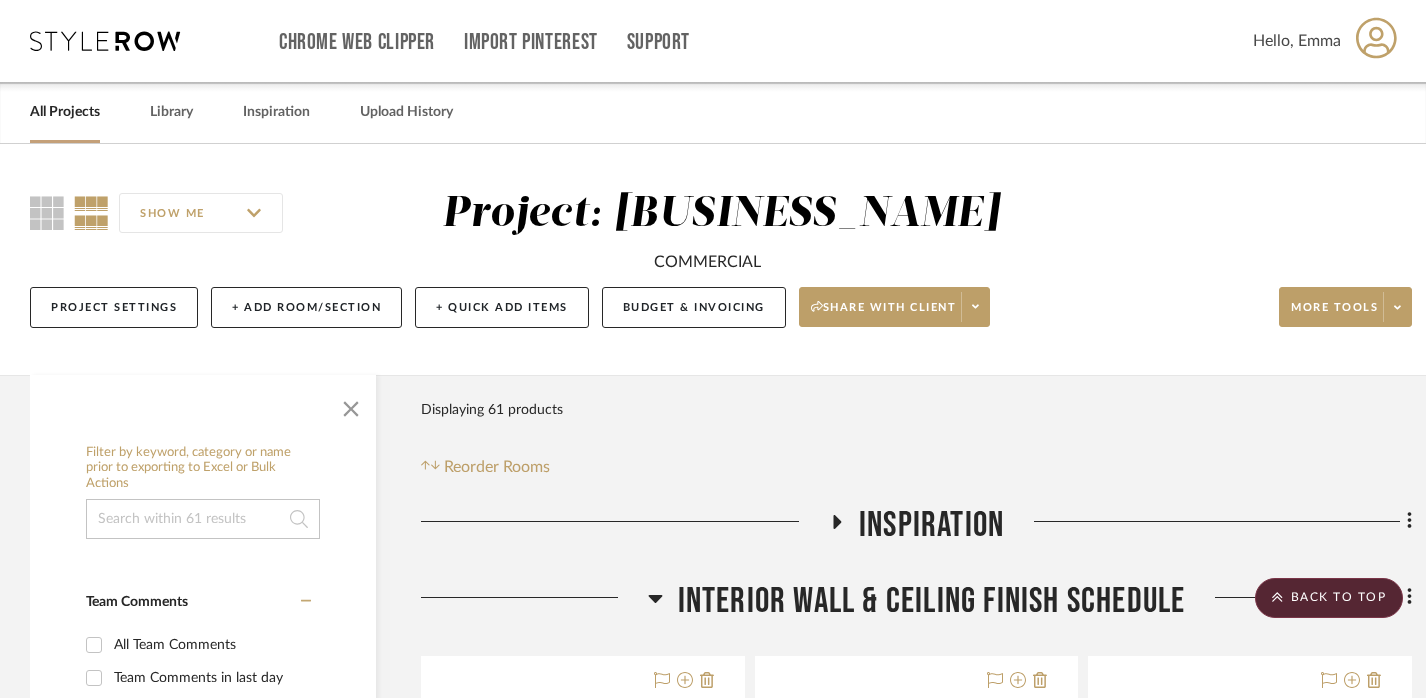 scroll, scrollTop: 3882, scrollLeft: 0, axis: vertical 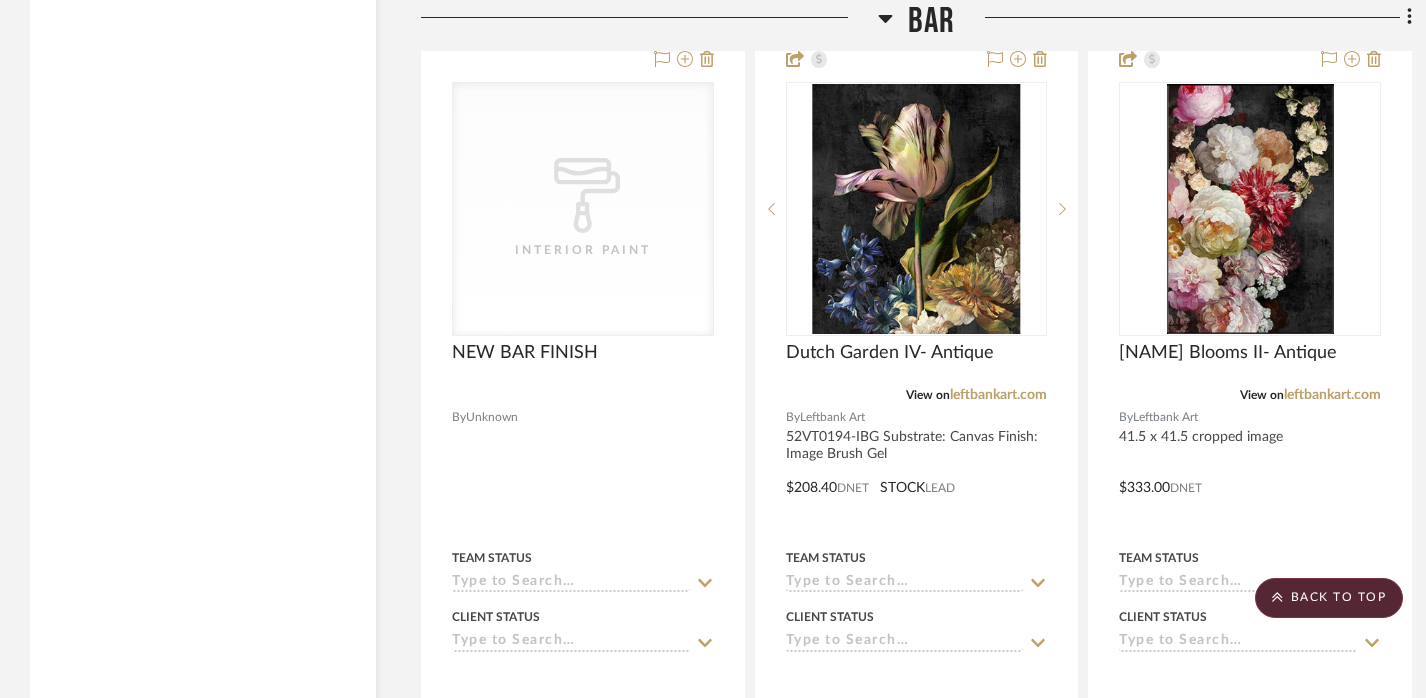 click on "BAR" 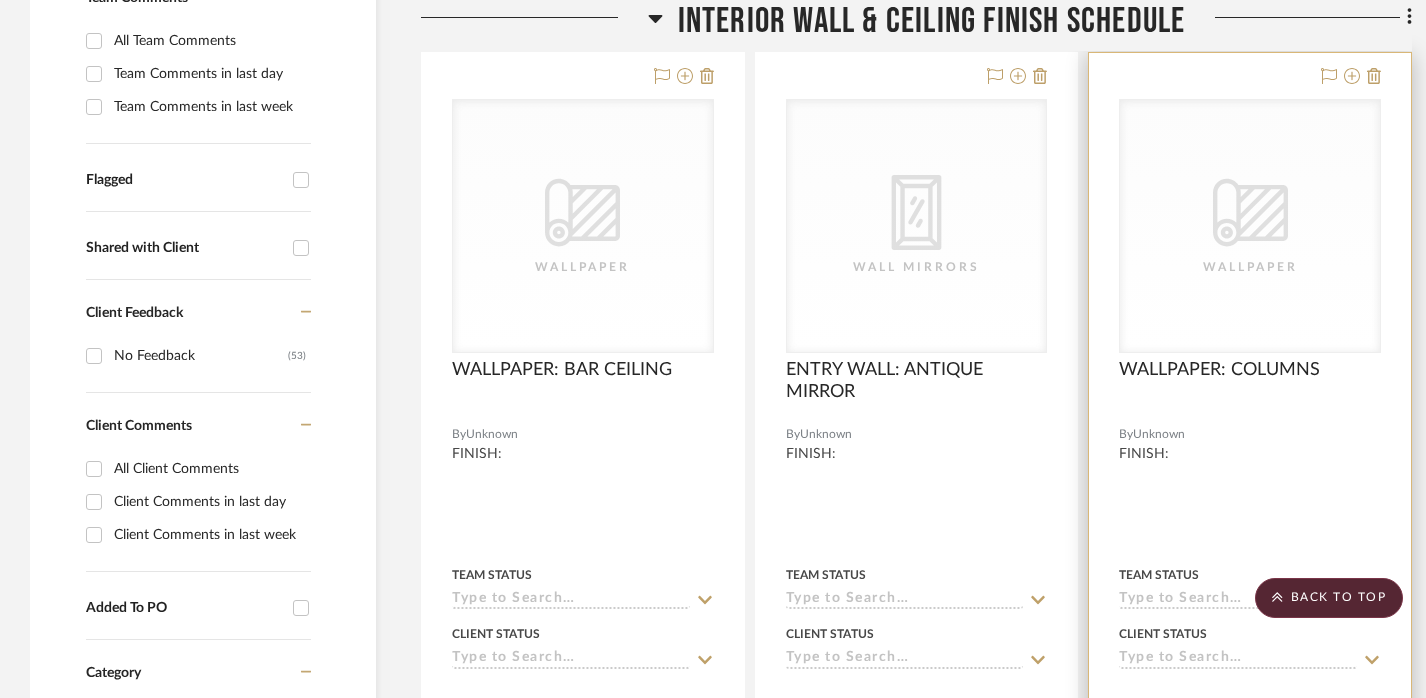 scroll, scrollTop: 594, scrollLeft: 0, axis: vertical 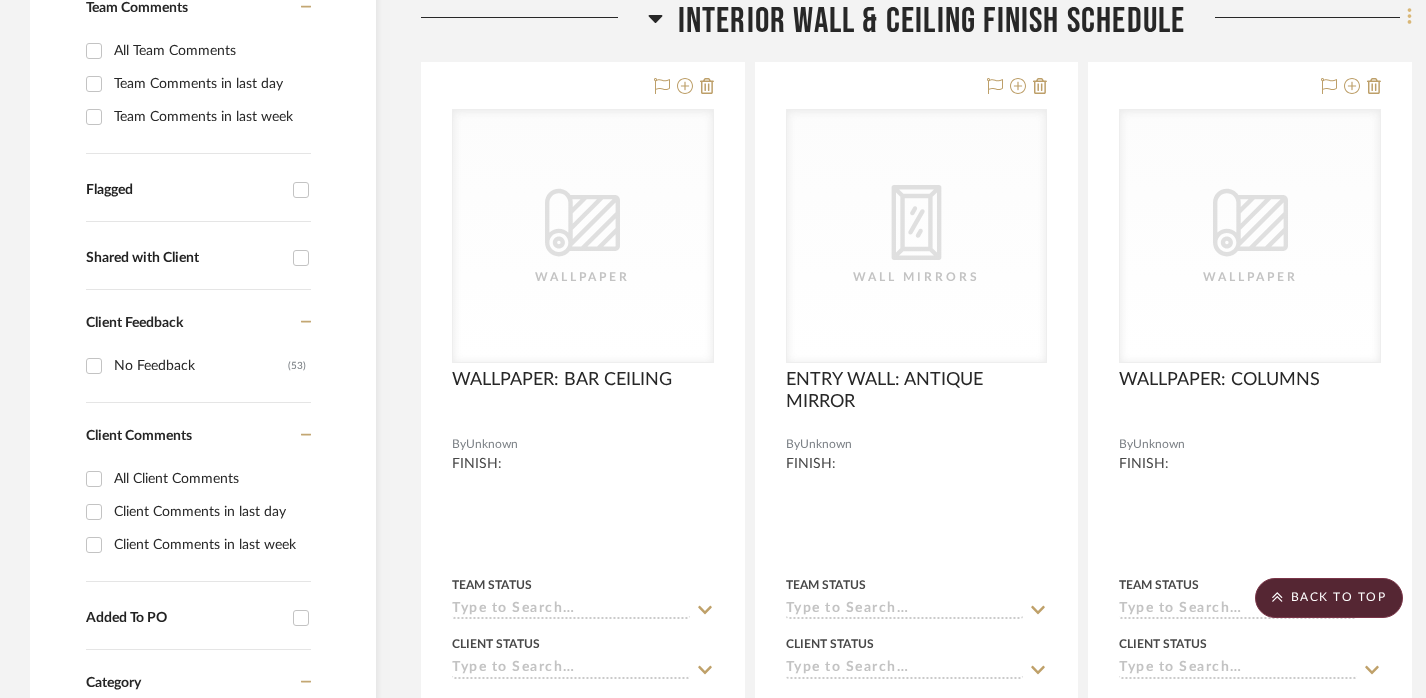 click 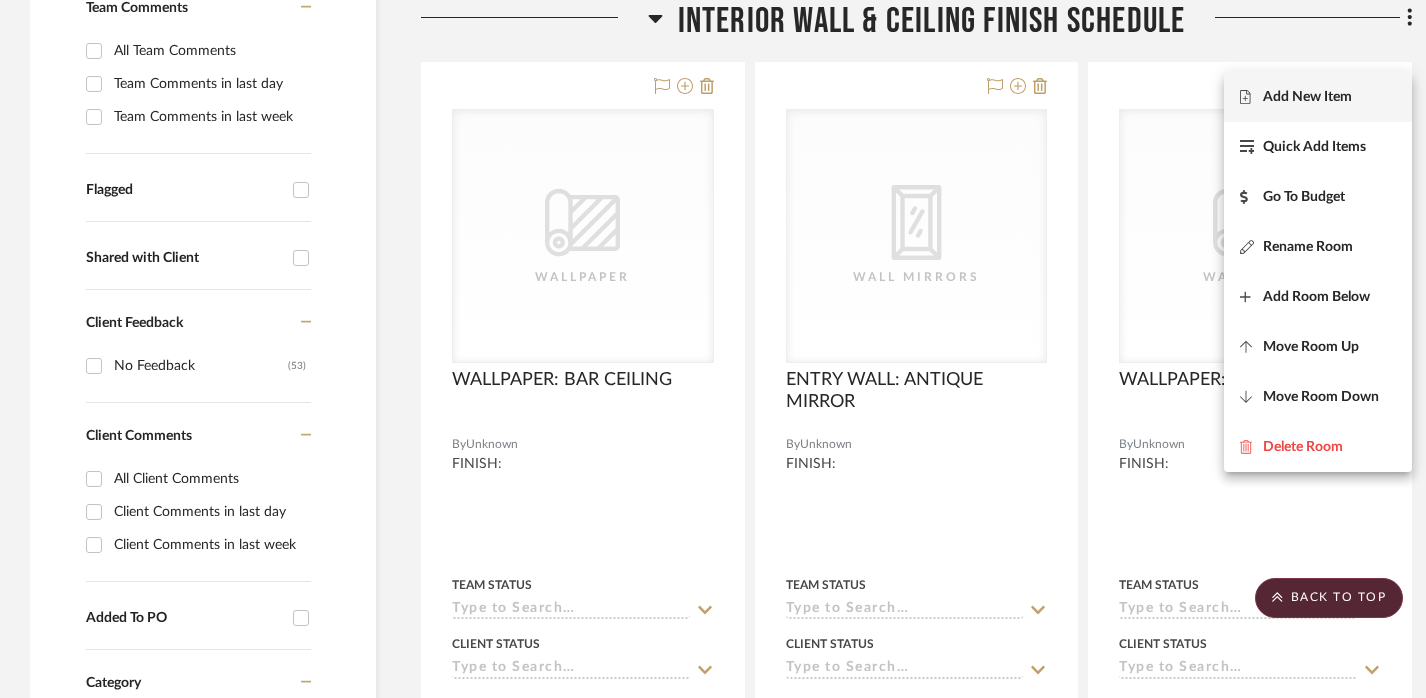 click on "Add New Item" at bounding box center [1318, 97] 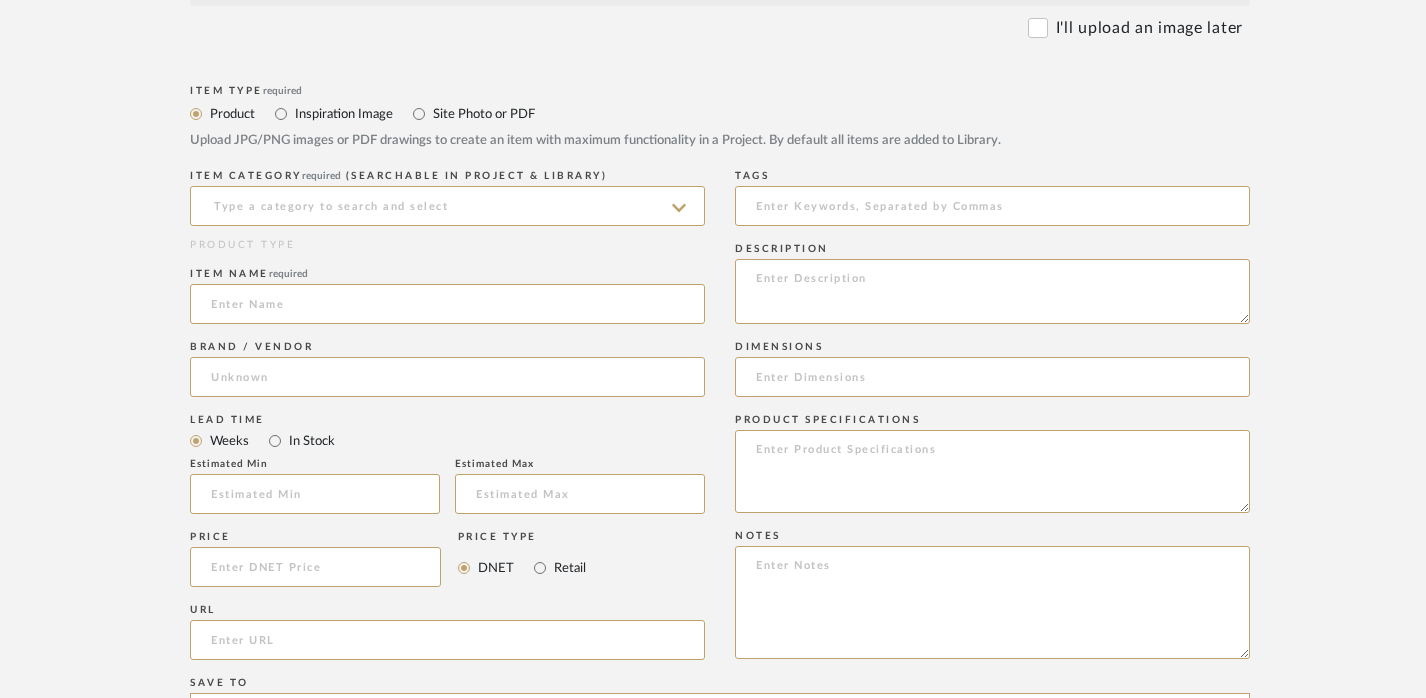 scroll, scrollTop: 624, scrollLeft: 0, axis: vertical 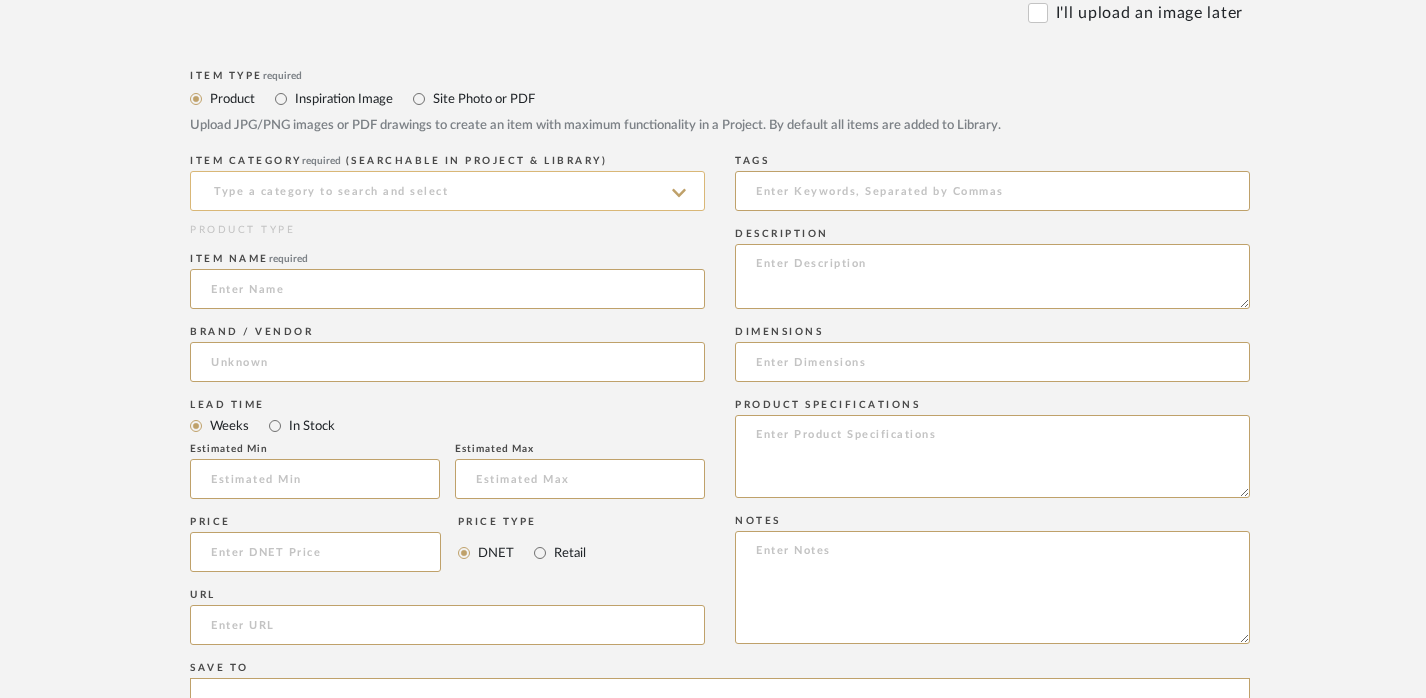 click 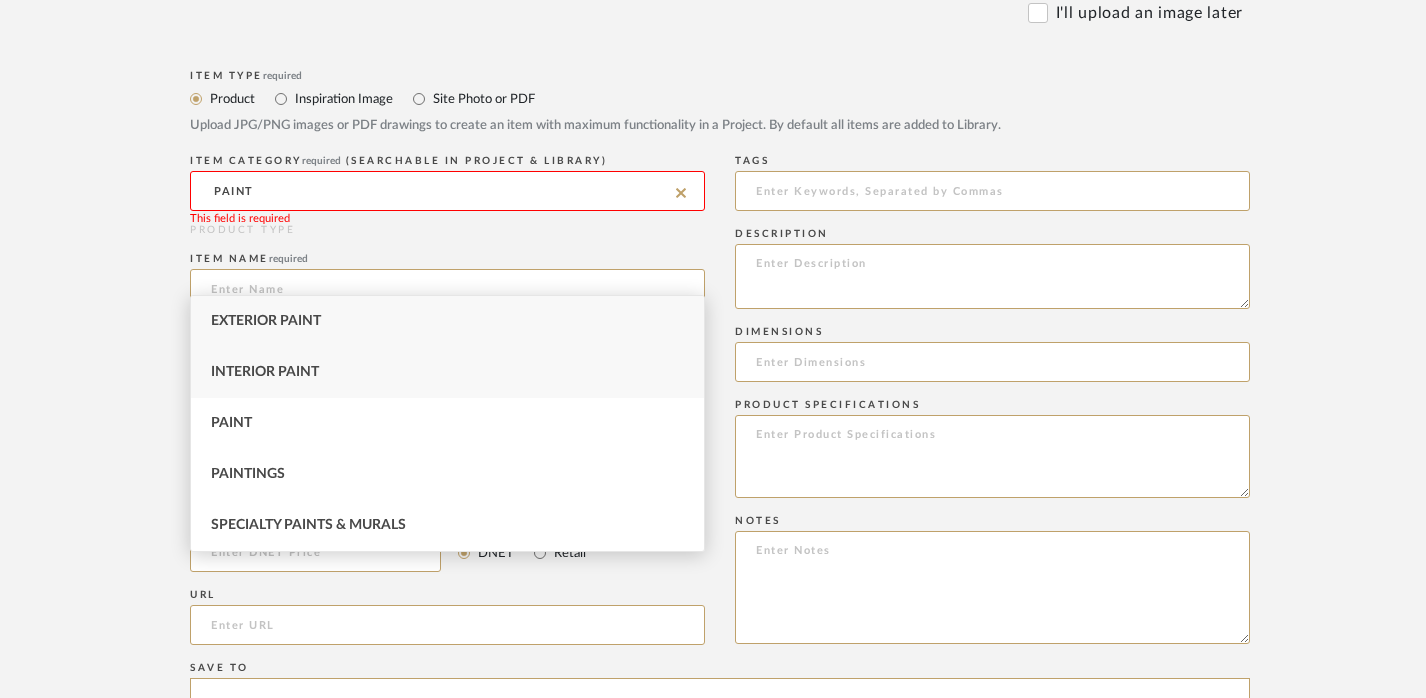 click on "Interior Paint" at bounding box center [447, 372] 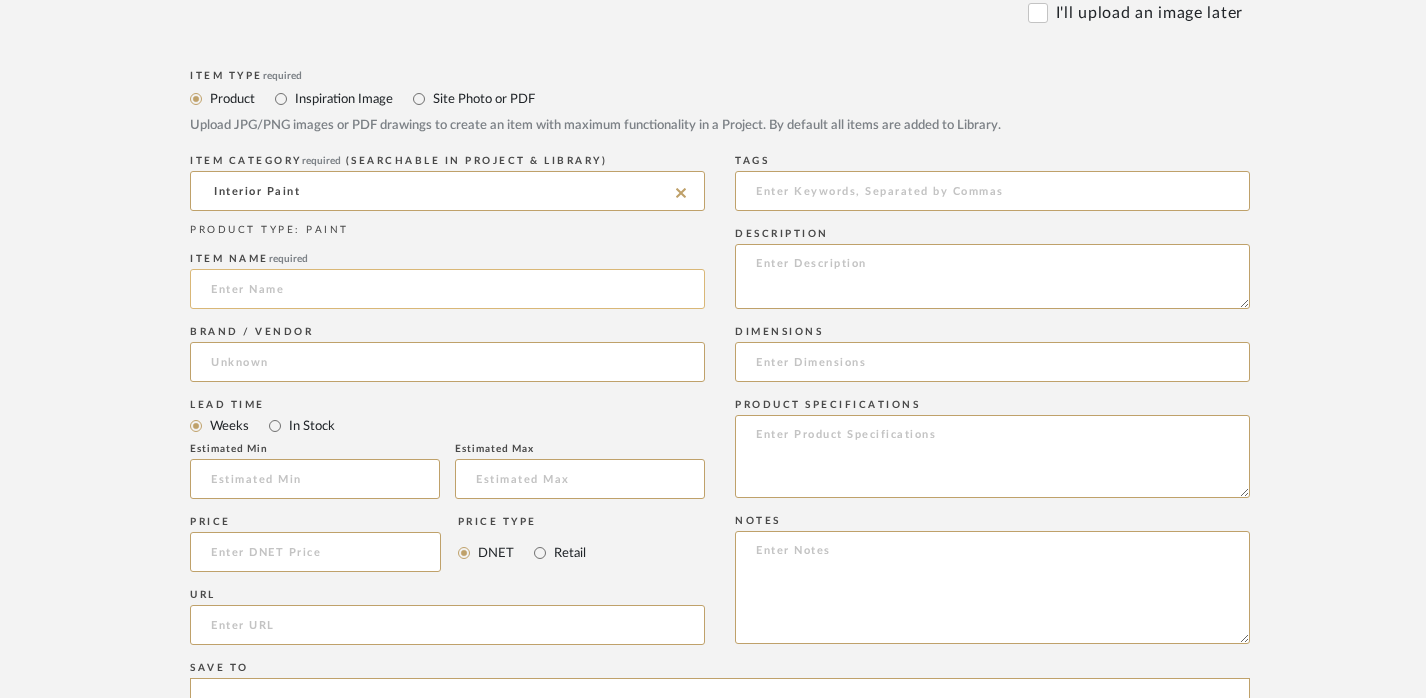 click 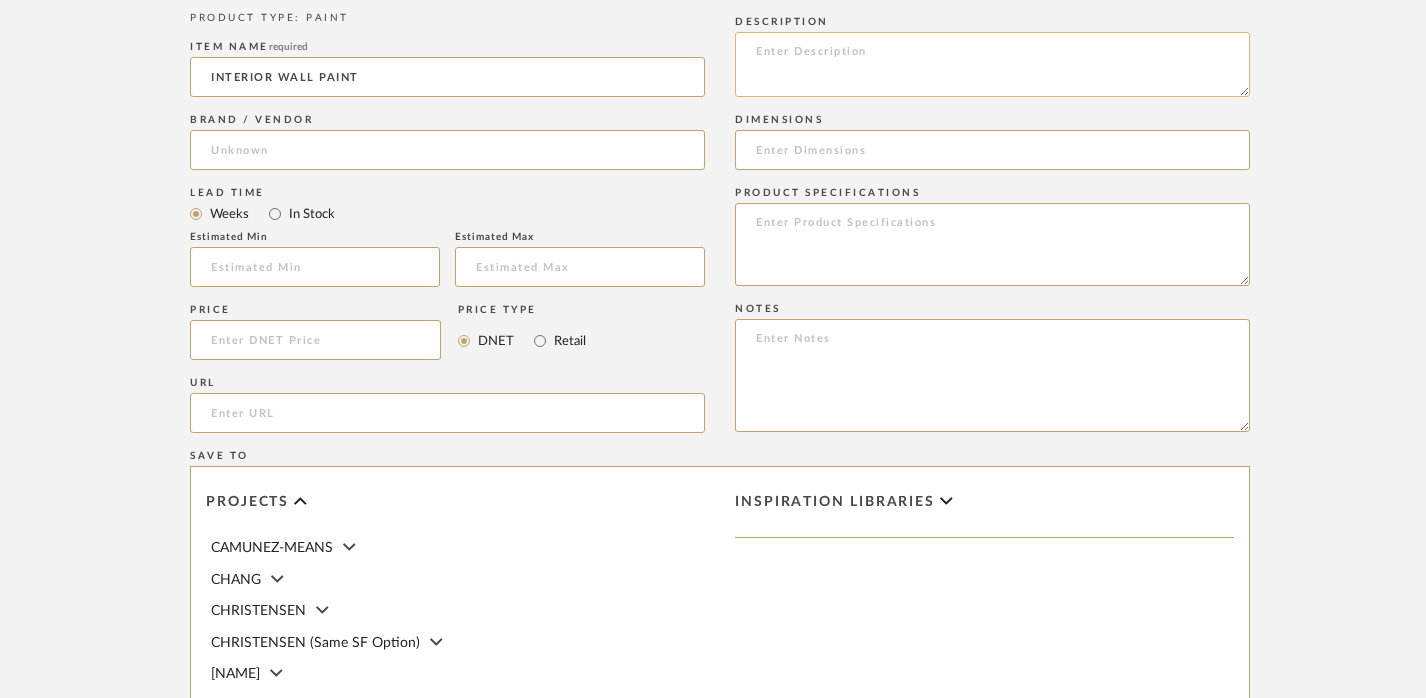 scroll, scrollTop: 839, scrollLeft: 0, axis: vertical 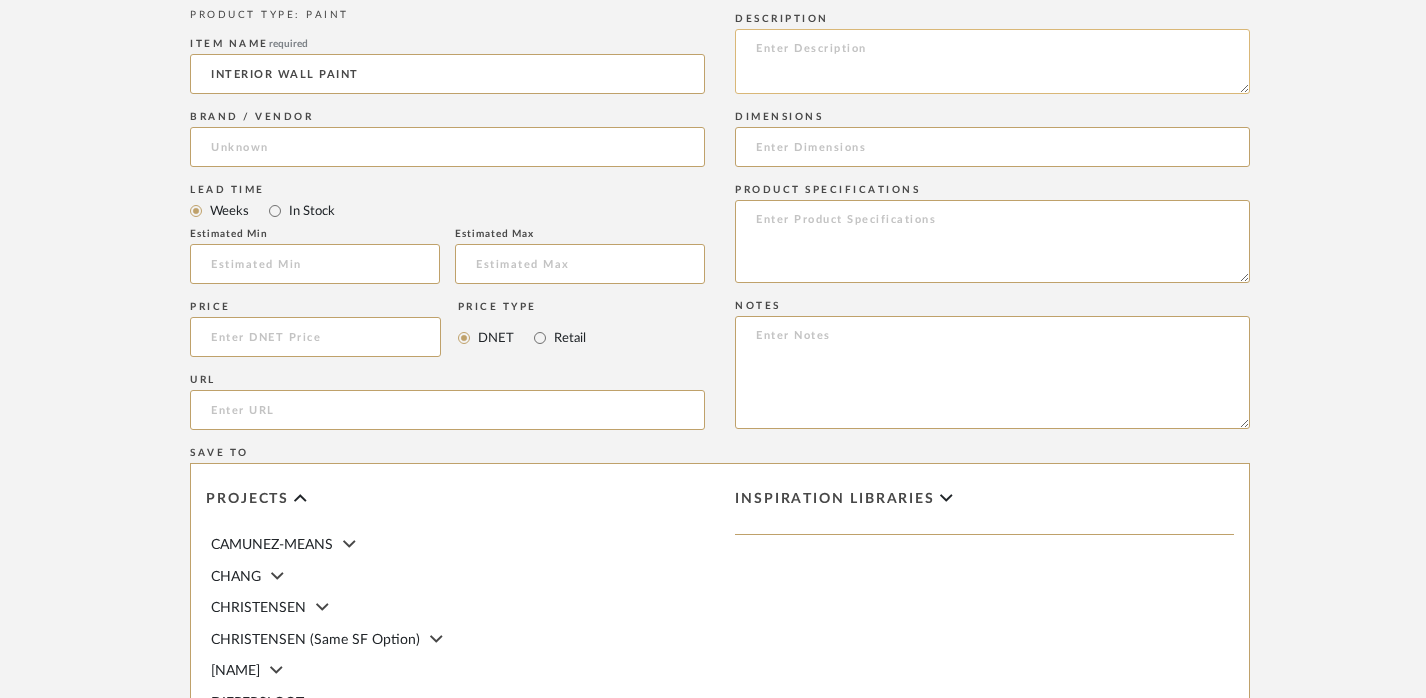 type on "INTERIOR WALL PAINT" 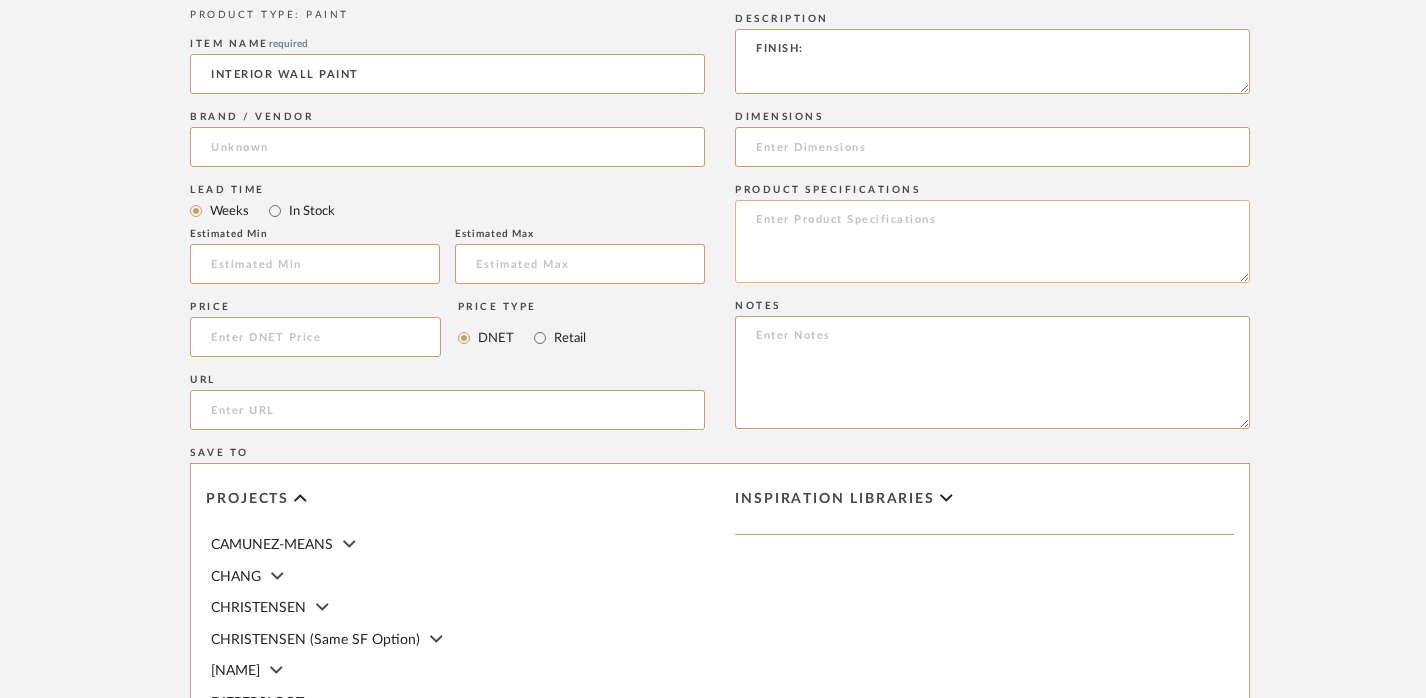 type on "FINISH:" 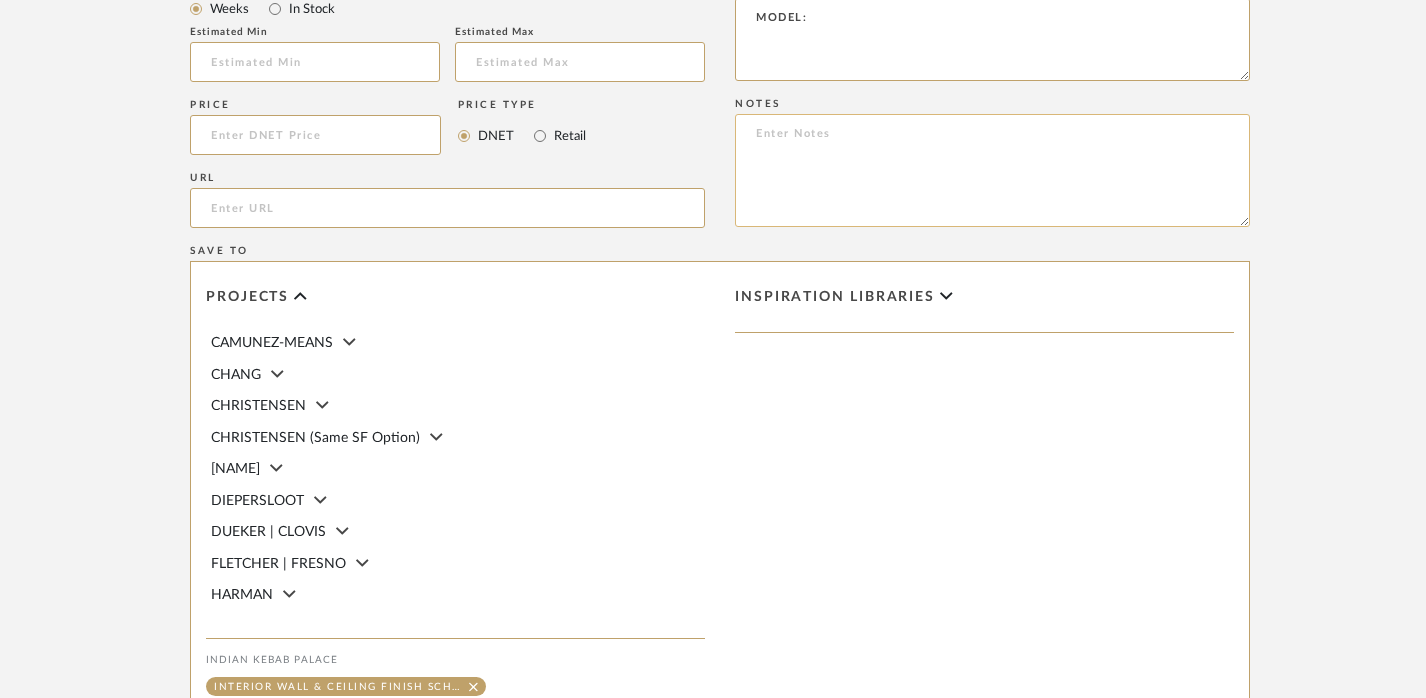 scroll, scrollTop: 1382, scrollLeft: 0, axis: vertical 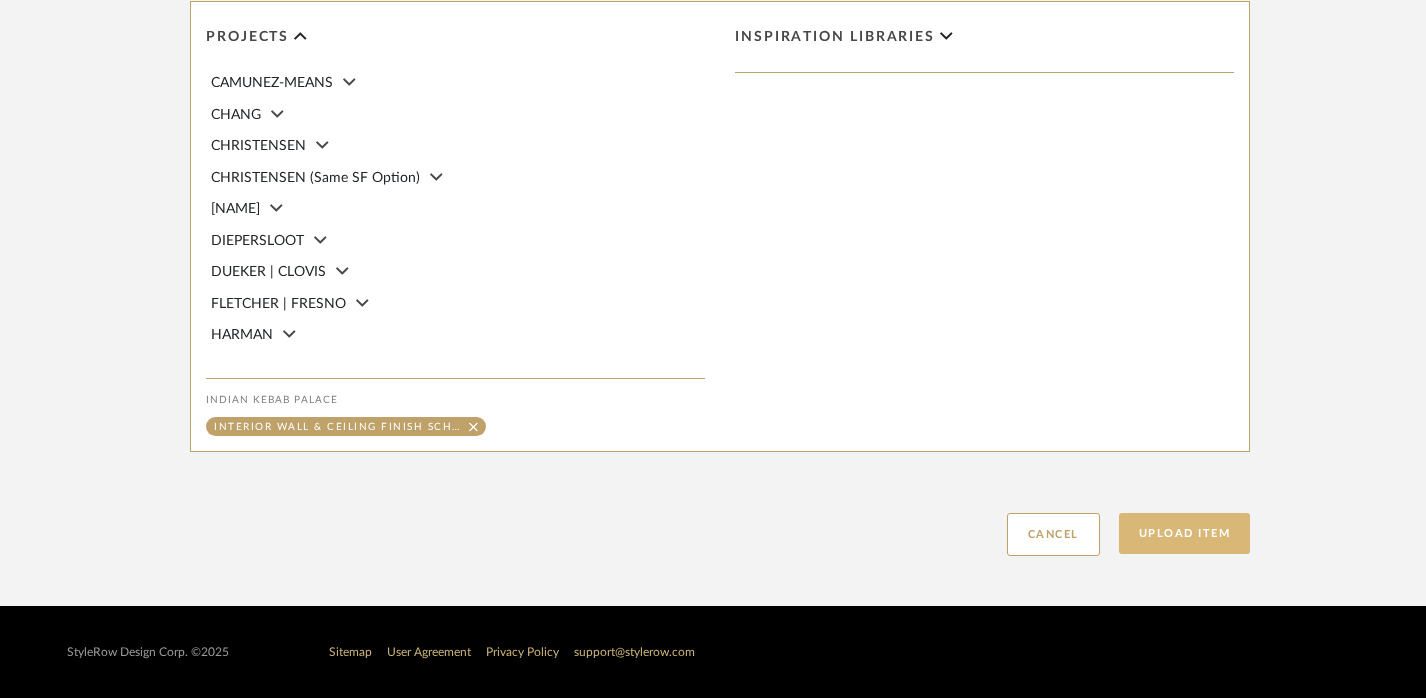 type on "MODEL:" 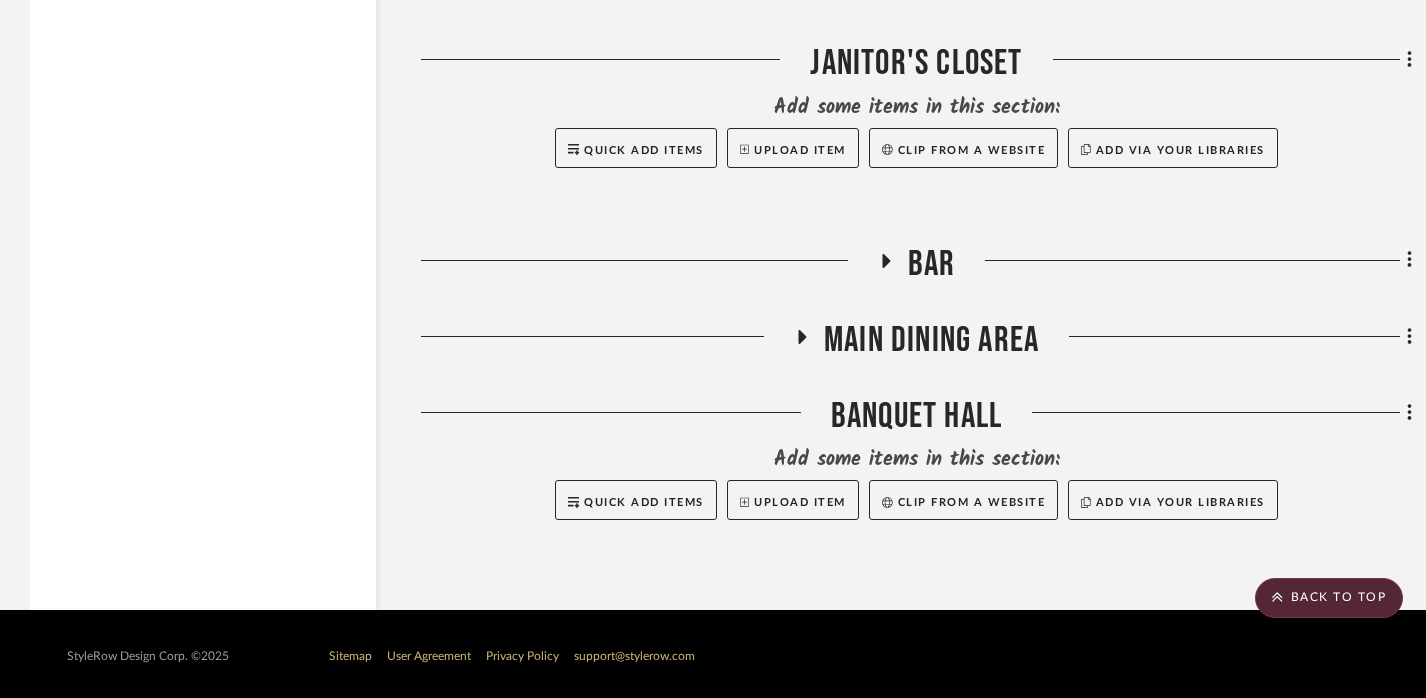 scroll, scrollTop: 4536, scrollLeft: 0, axis: vertical 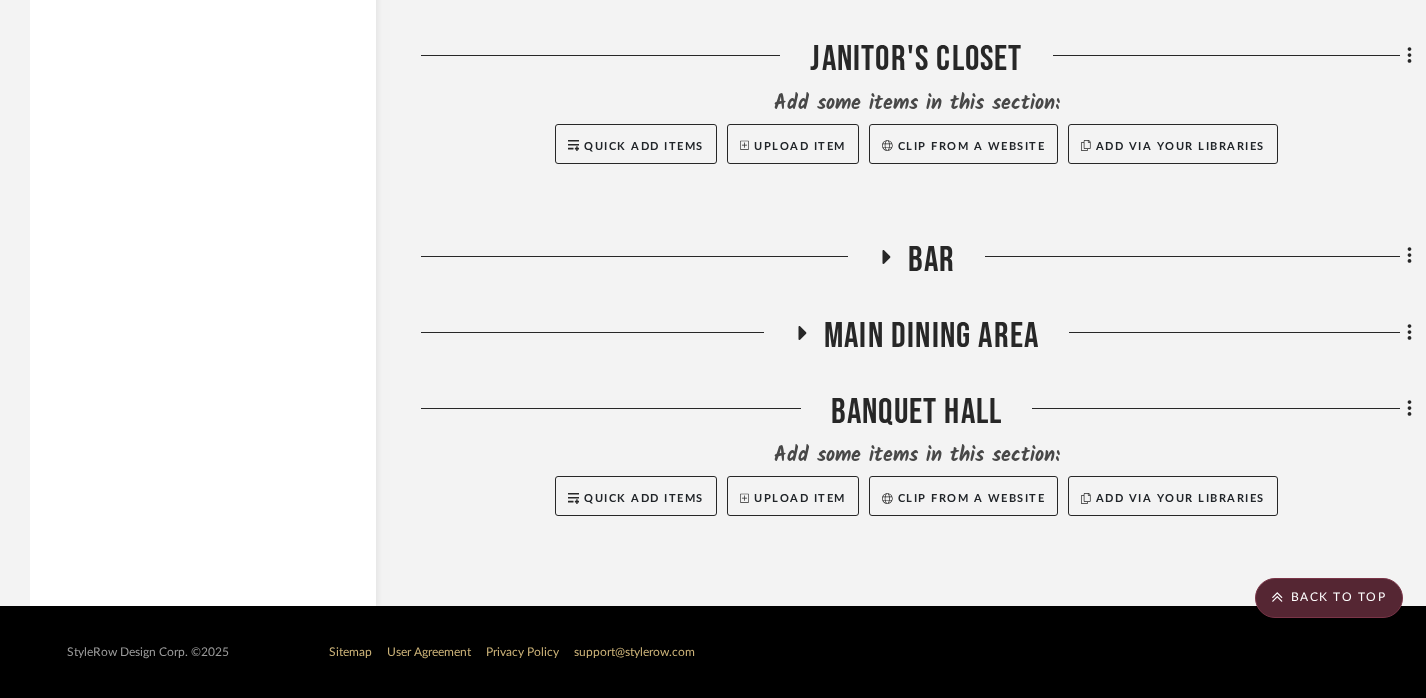 click 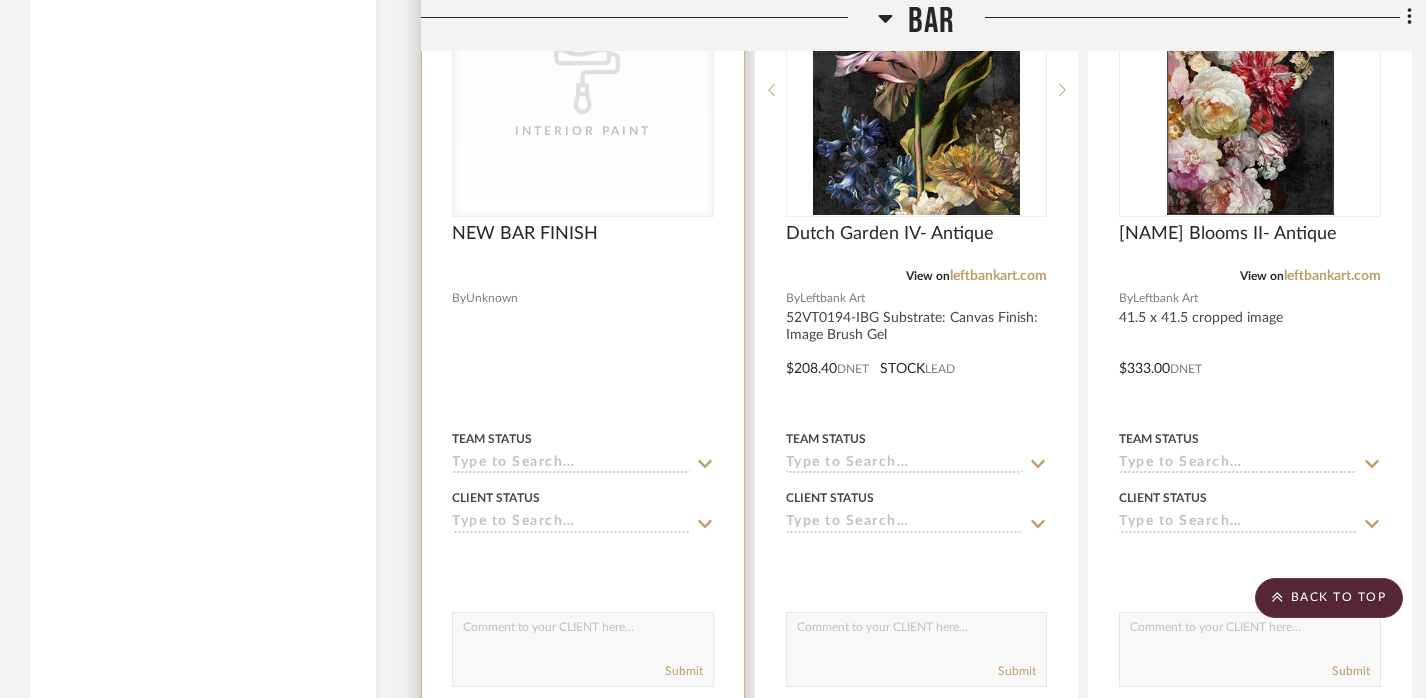scroll, scrollTop: 4922, scrollLeft: 0, axis: vertical 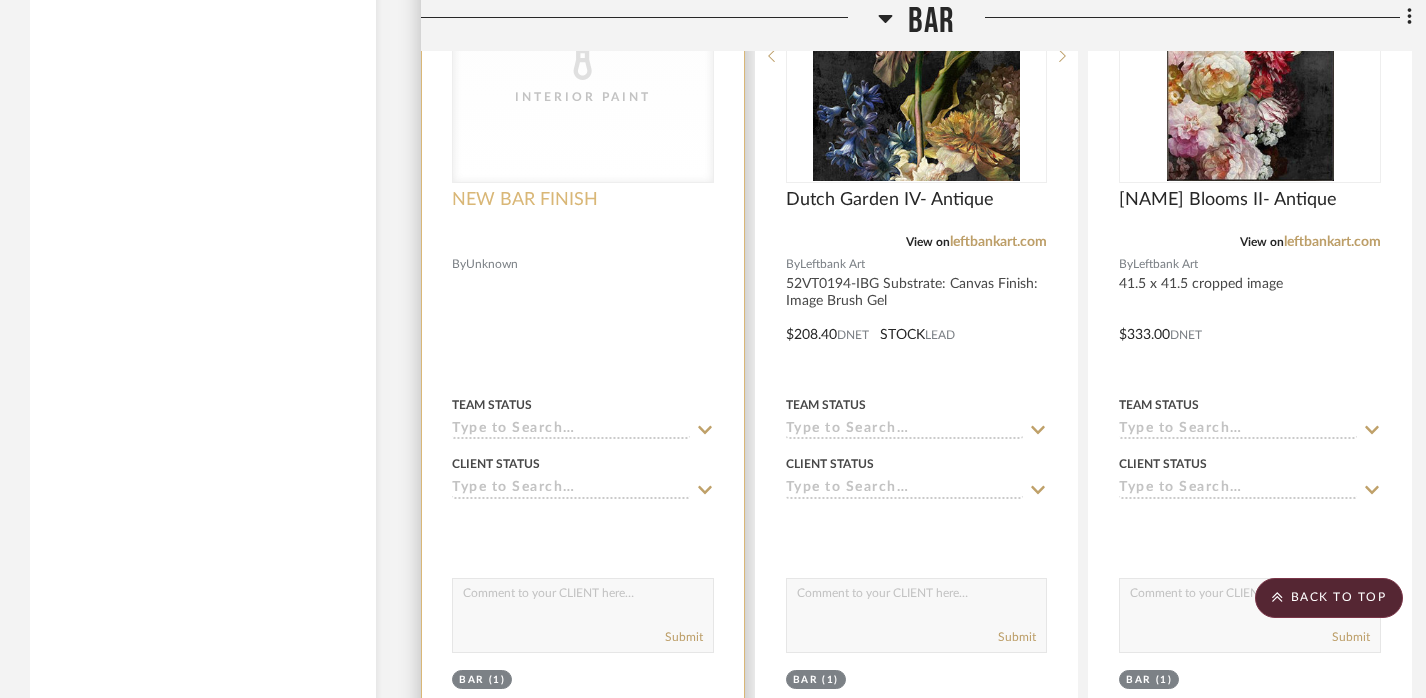 click on "NEW BAR FINISH" at bounding box center (525, 200) 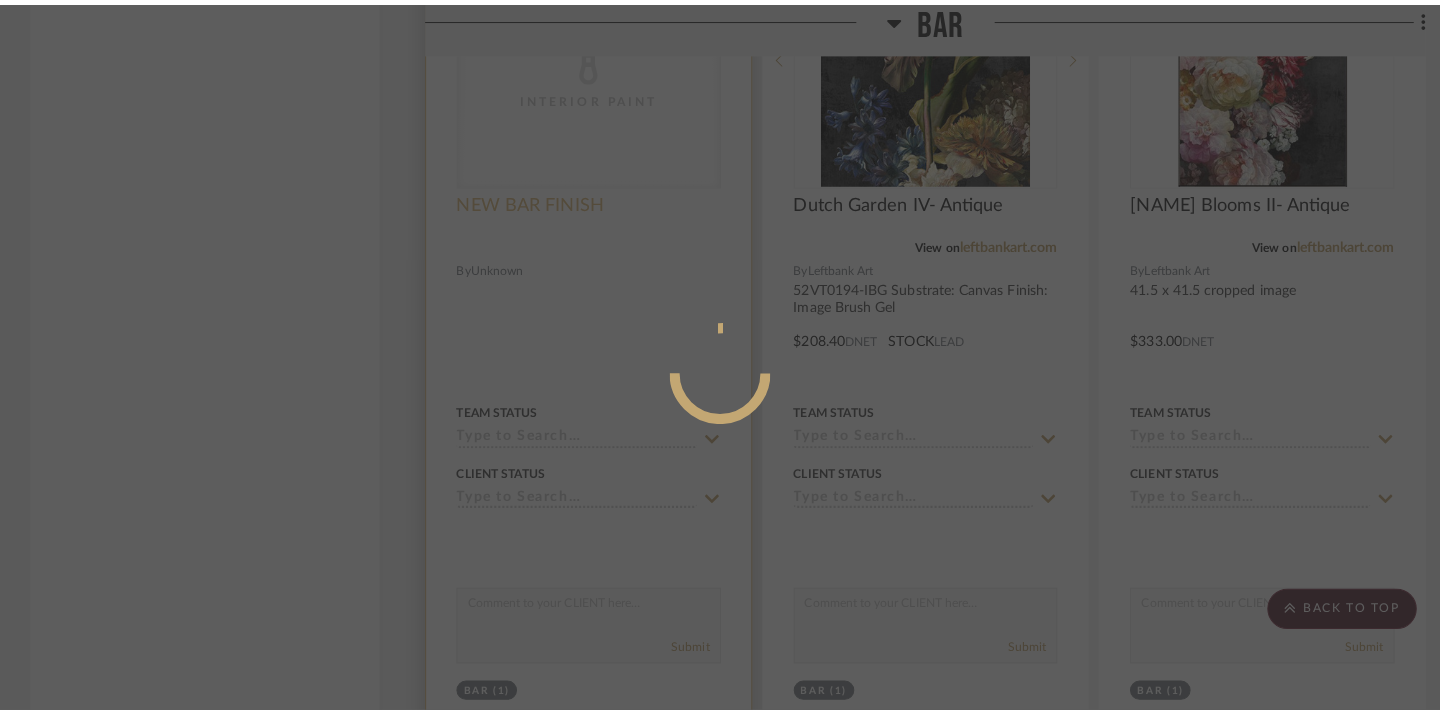 scroll, scrollTop: 0, scrollLeft: 0, axis: both 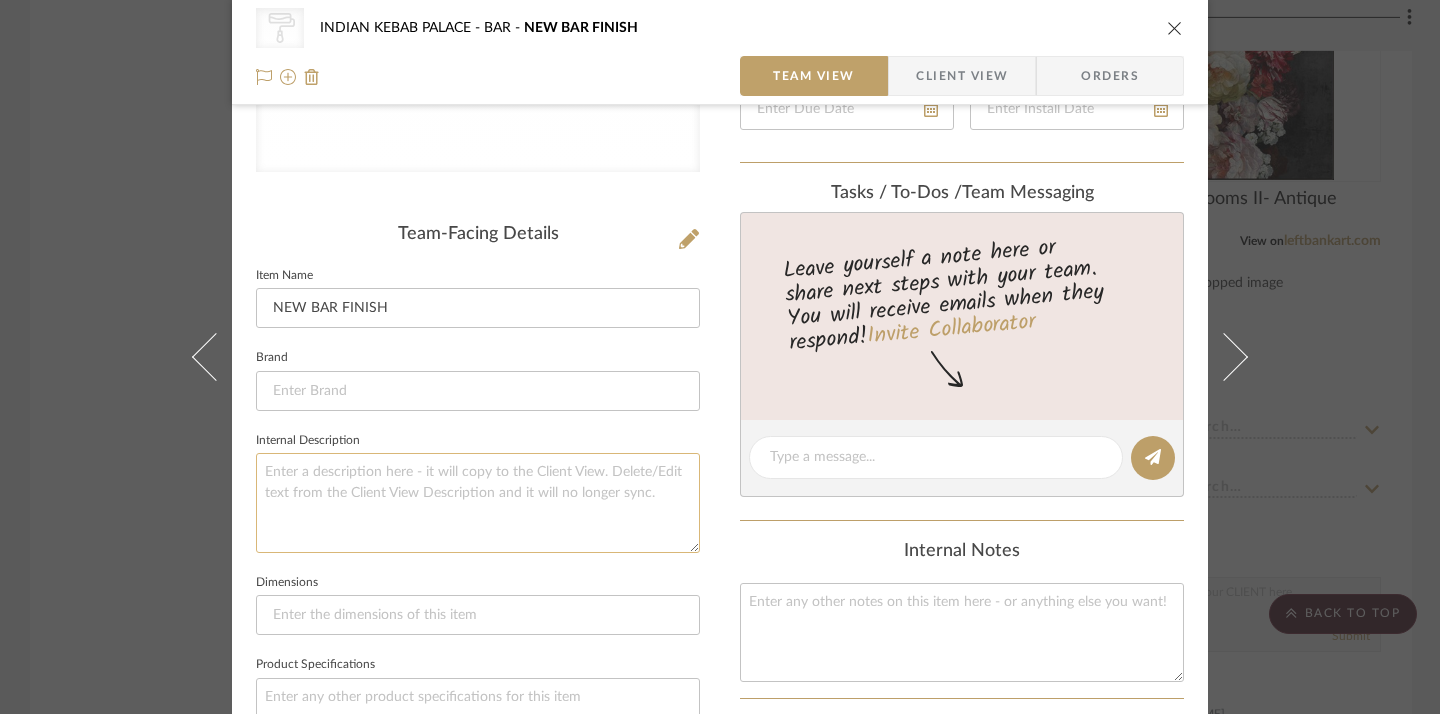 click 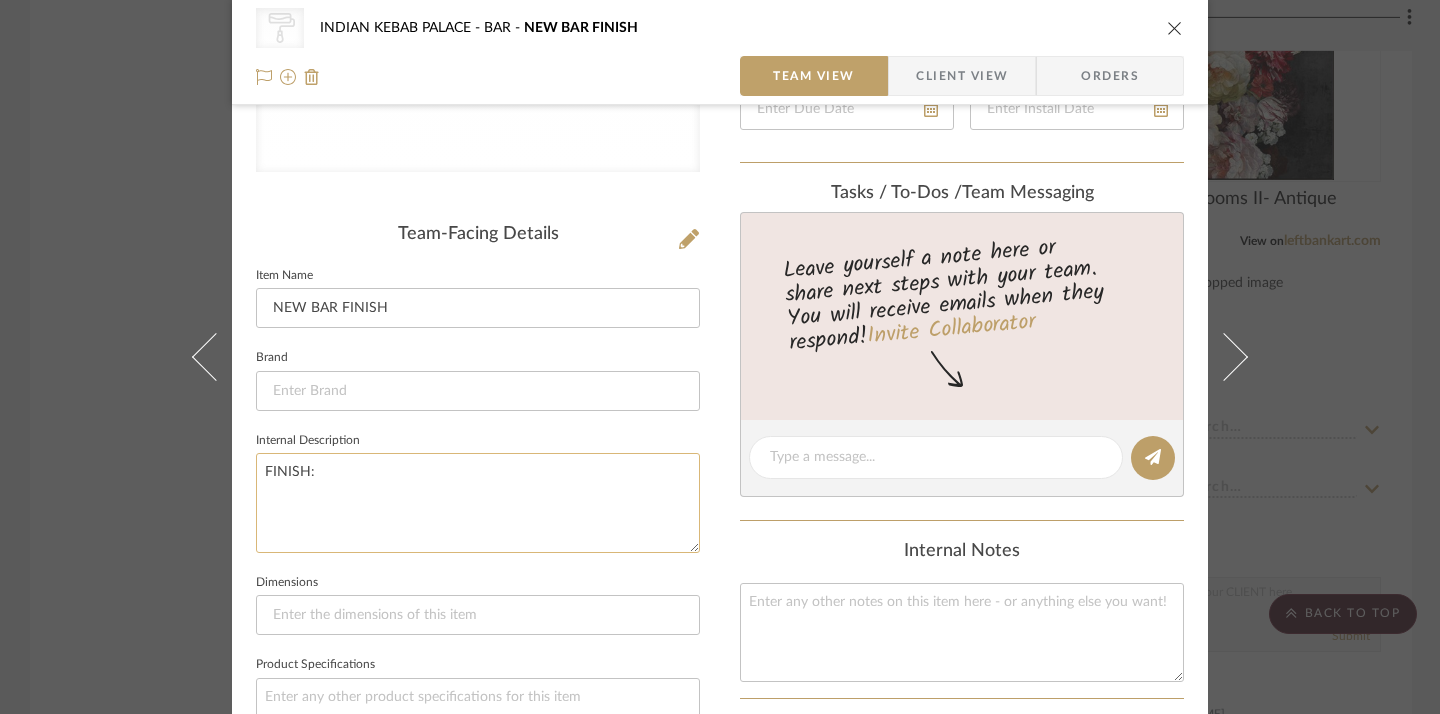 scroll, scrollTop: 536, scrollLeft: 0, axis: vertical 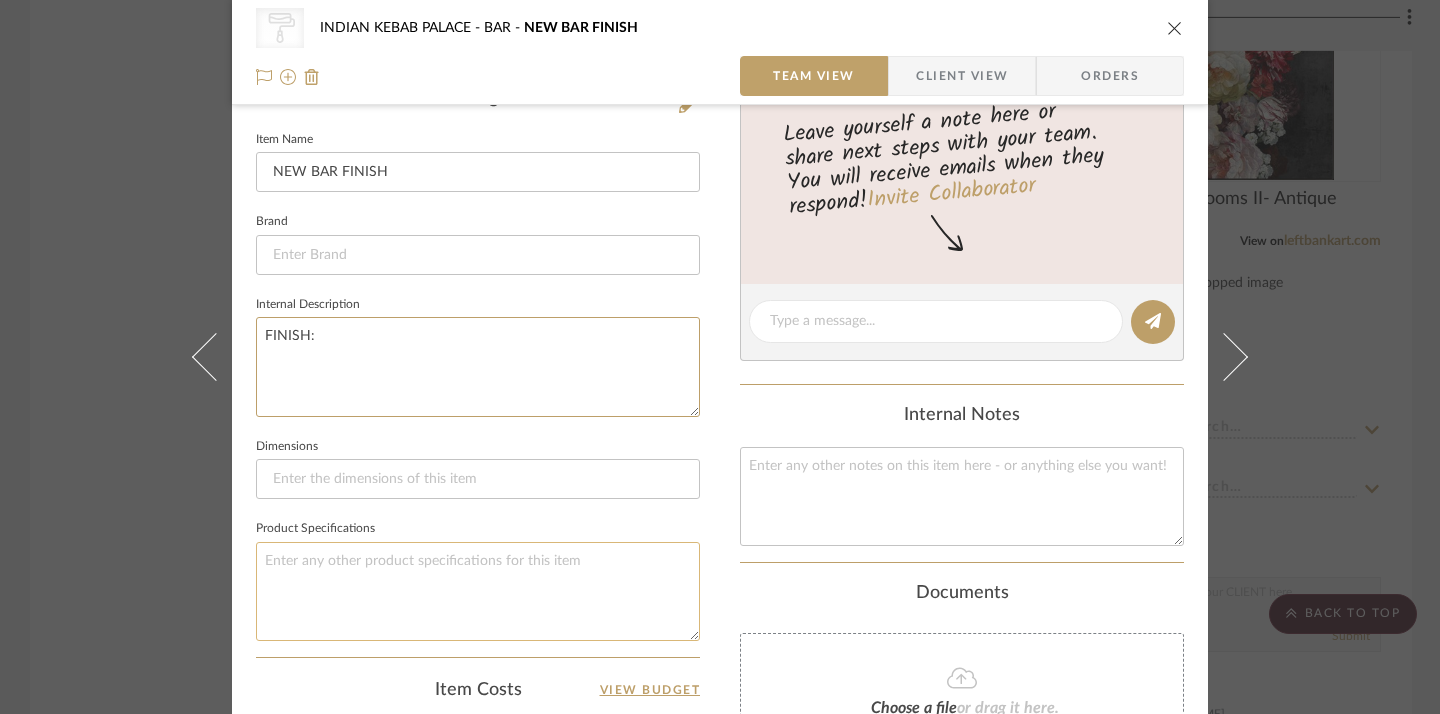 type on "FINISH:" 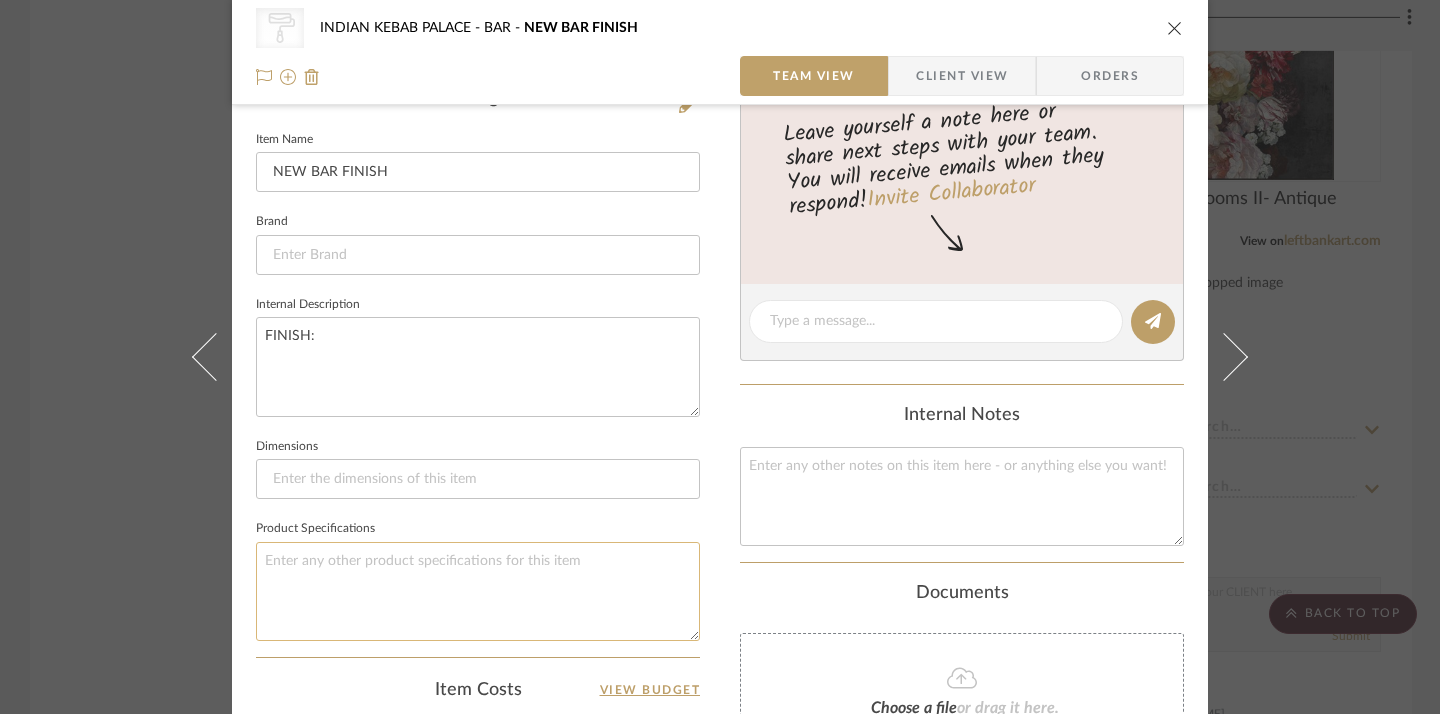 click 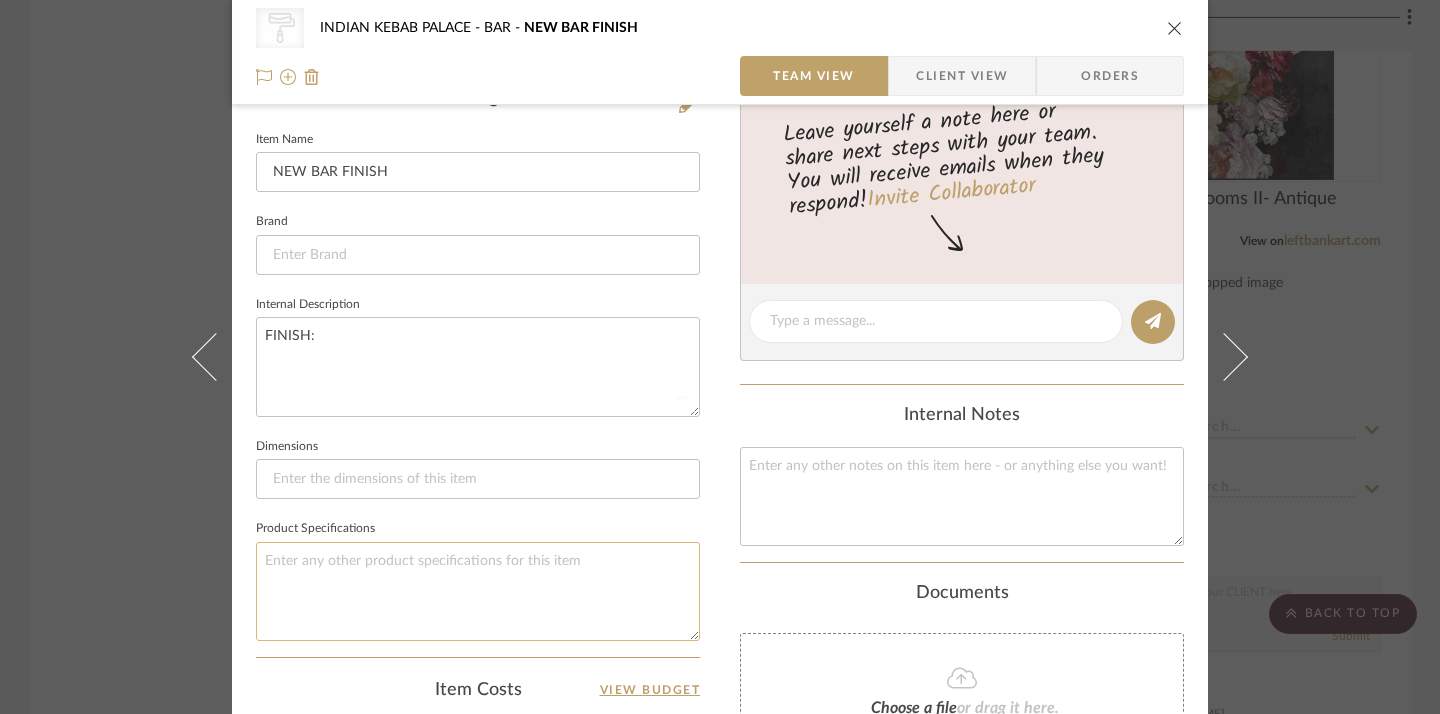 type on "M" 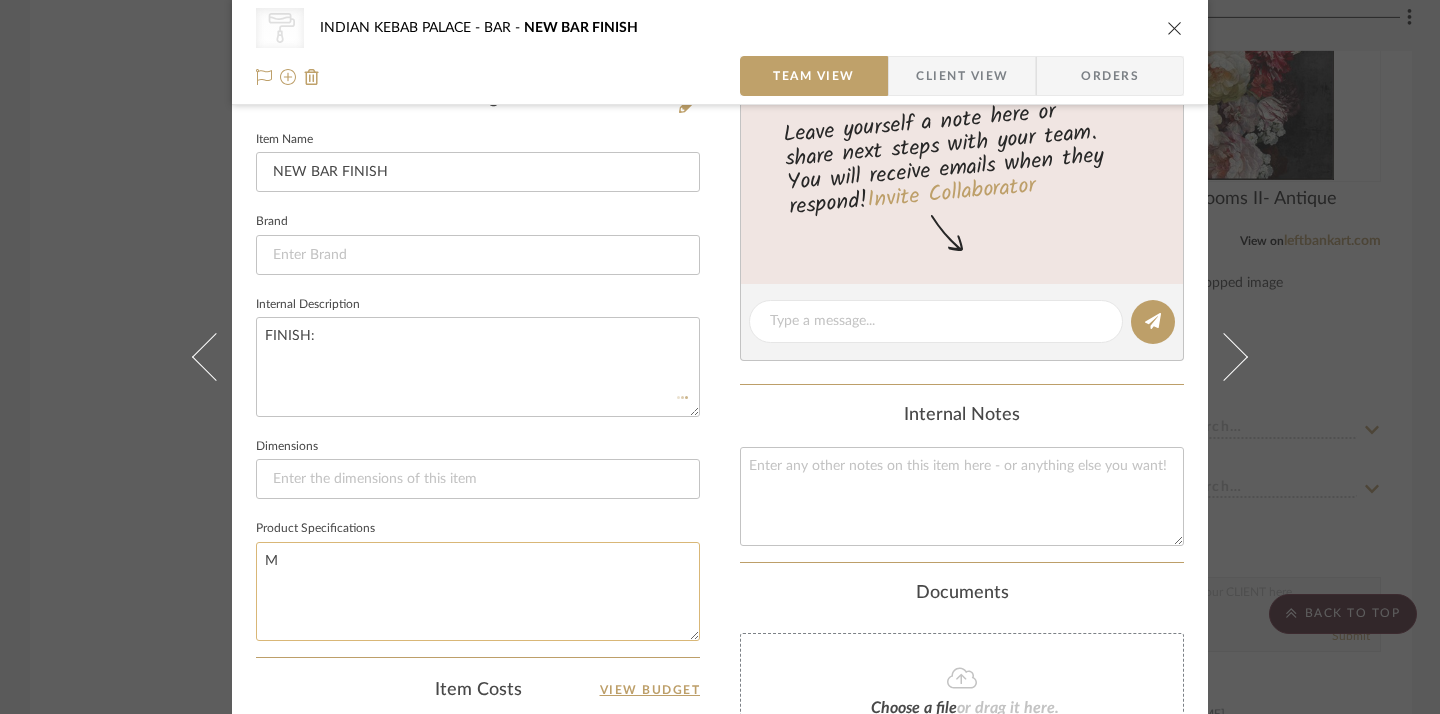 type 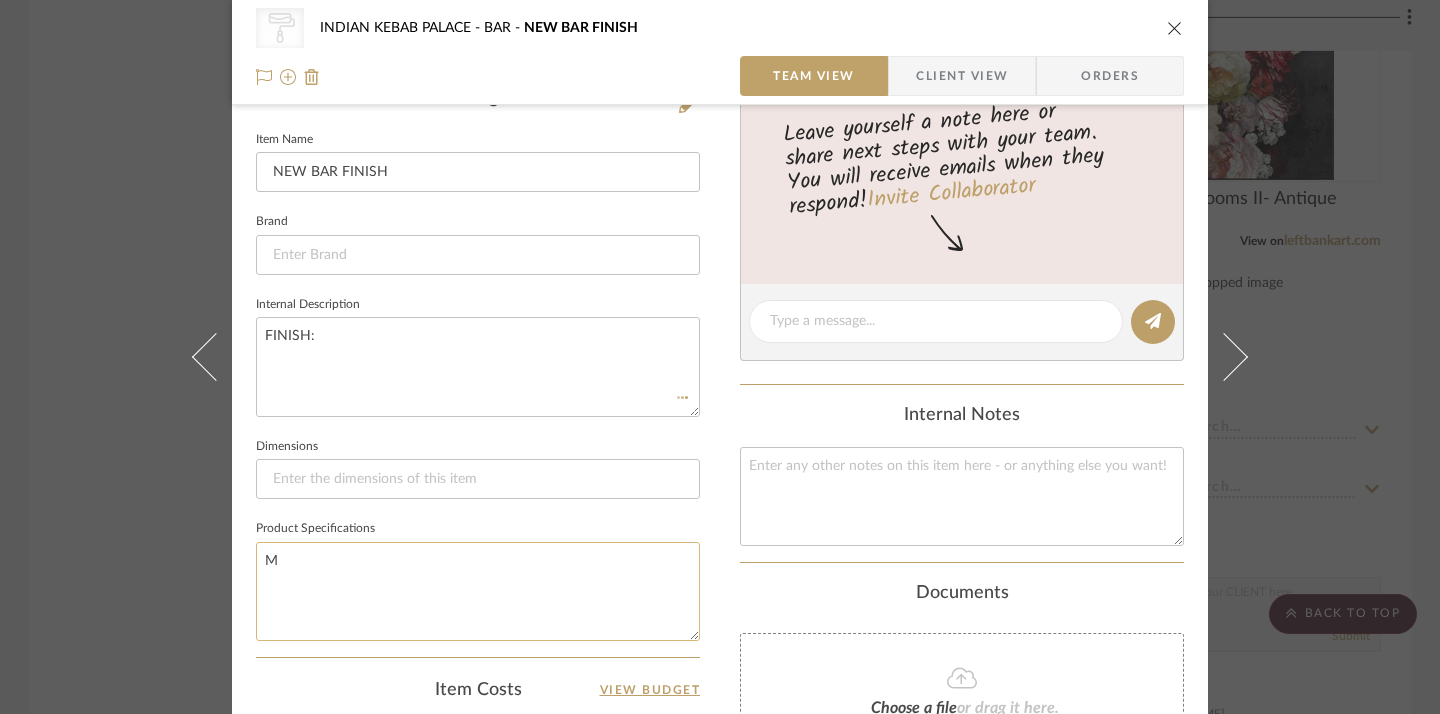 type 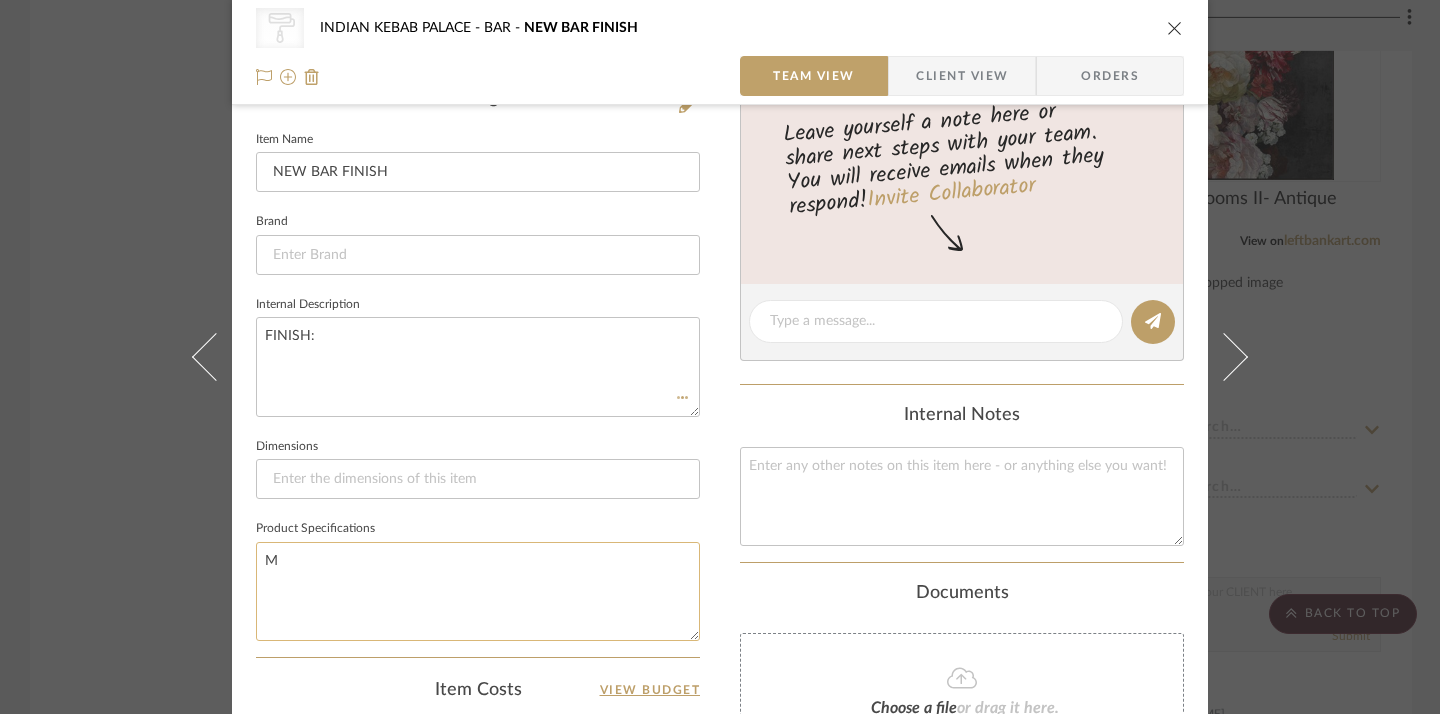 type 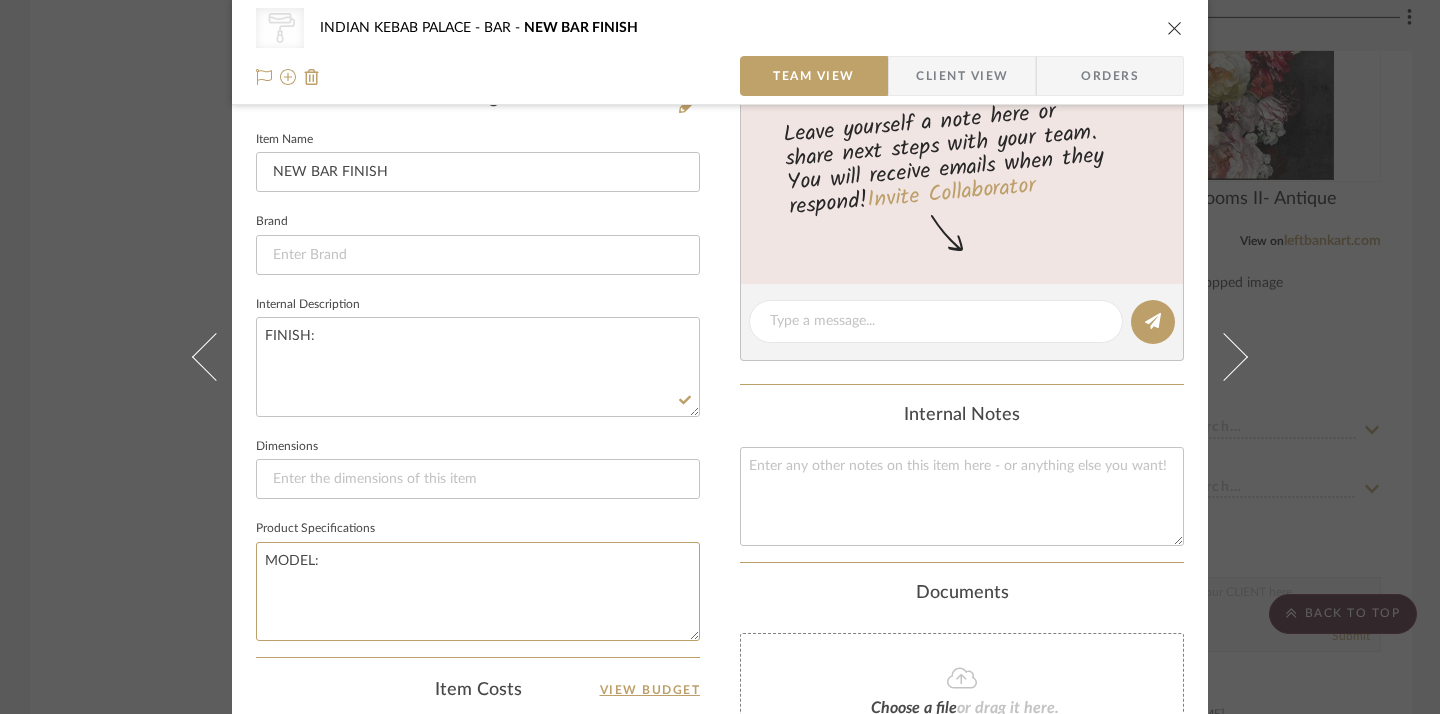 type on "MODEL:" 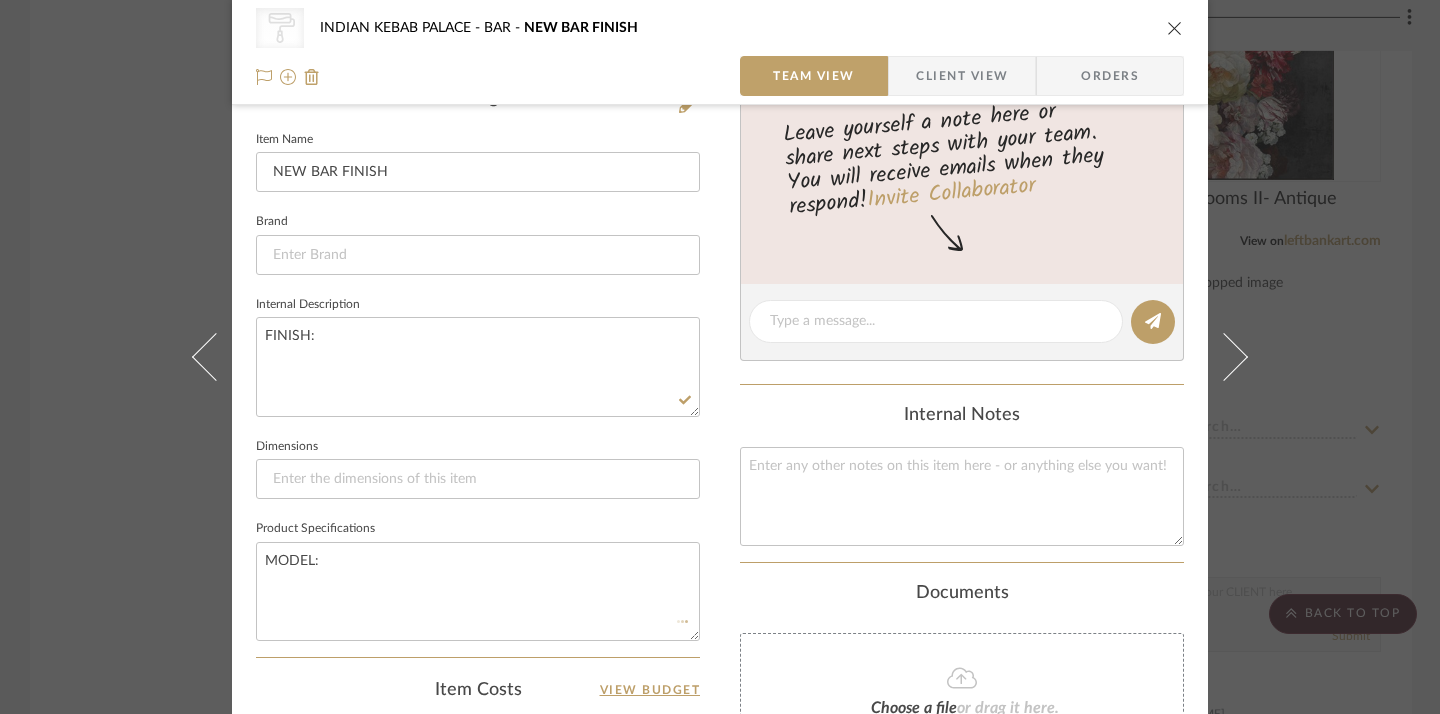 click on "Interior Paint INDIAN KEBAB PALACE BAR NEW BAR FINISH Team View Client View Orders
CategoryIconPaint
Created with Sketch.
Interior Paint  Team-Facing Details   Item Name  NEW BAR FINISH  Brand   Internal Description  FINISH:  Dimensions   Product Specifications  MODEL:  Item Costs   View Budget   Markup %  30%  Unit Cost  $0.00  Cost Type  DNET  Client Unit Price   $0.00   Quantity  1  Unit Type  Each  Subtotal   $0.00   Tax %  0%  Total Tax   $0.00   Shipping Cost  $0.00  Ship. Markup %  0% Taxable  Total Shipping   $0.00  Total Client Price  $0.00  Your Cost  $0.00  Your Margin  $0.00  Content here copies to Client View - confirm visibility there.  Show in Client Dashboard   Include in Budget   View Budget  Team Status  Lead Time  In Stock Weeks  Est. Min   Est. Max   BAR" at bounding box center [720, 351] 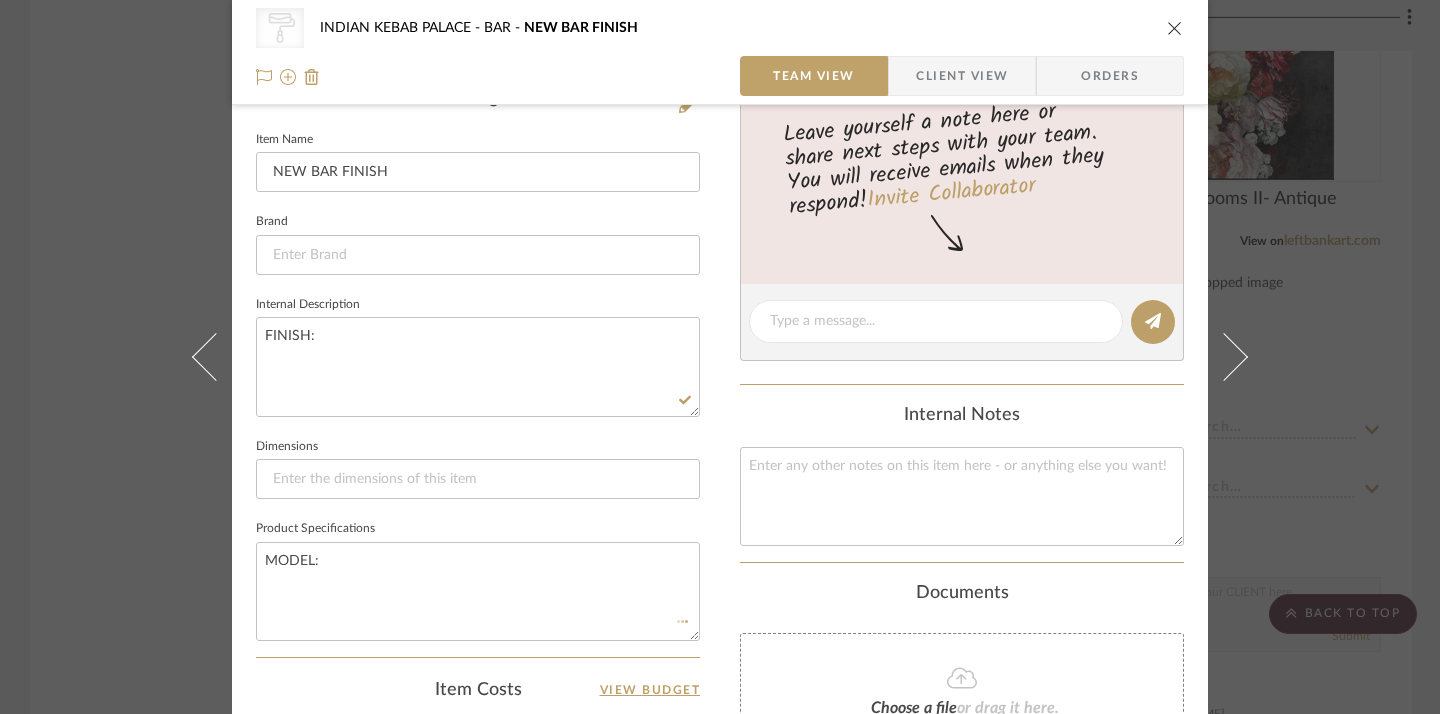 type 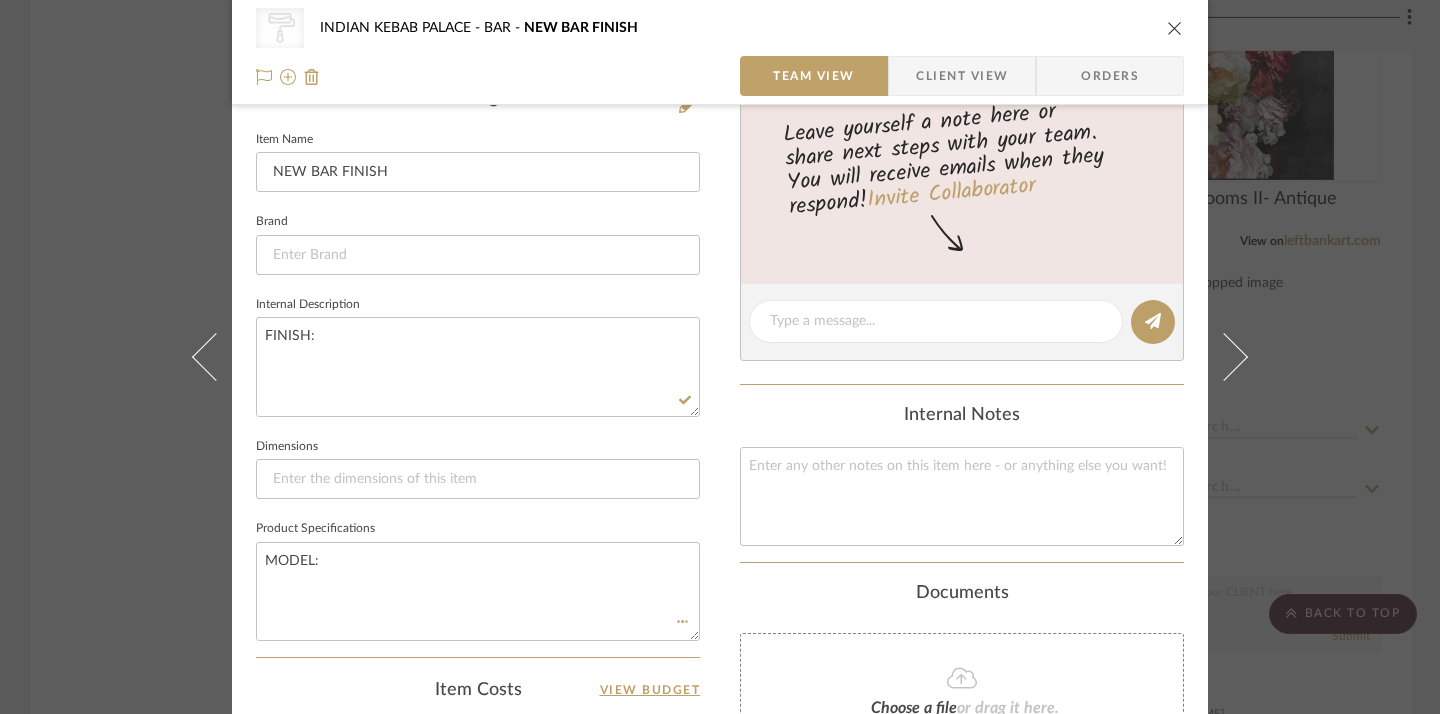 type 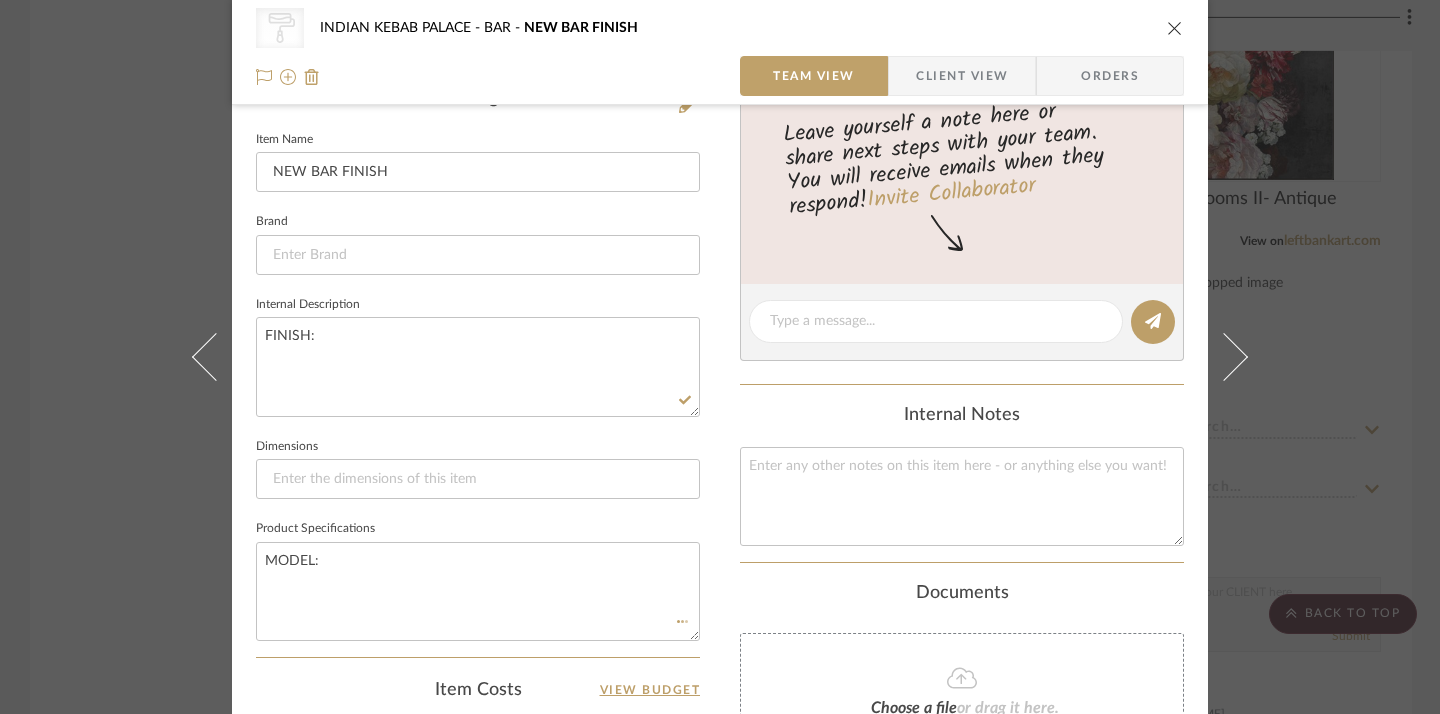 type 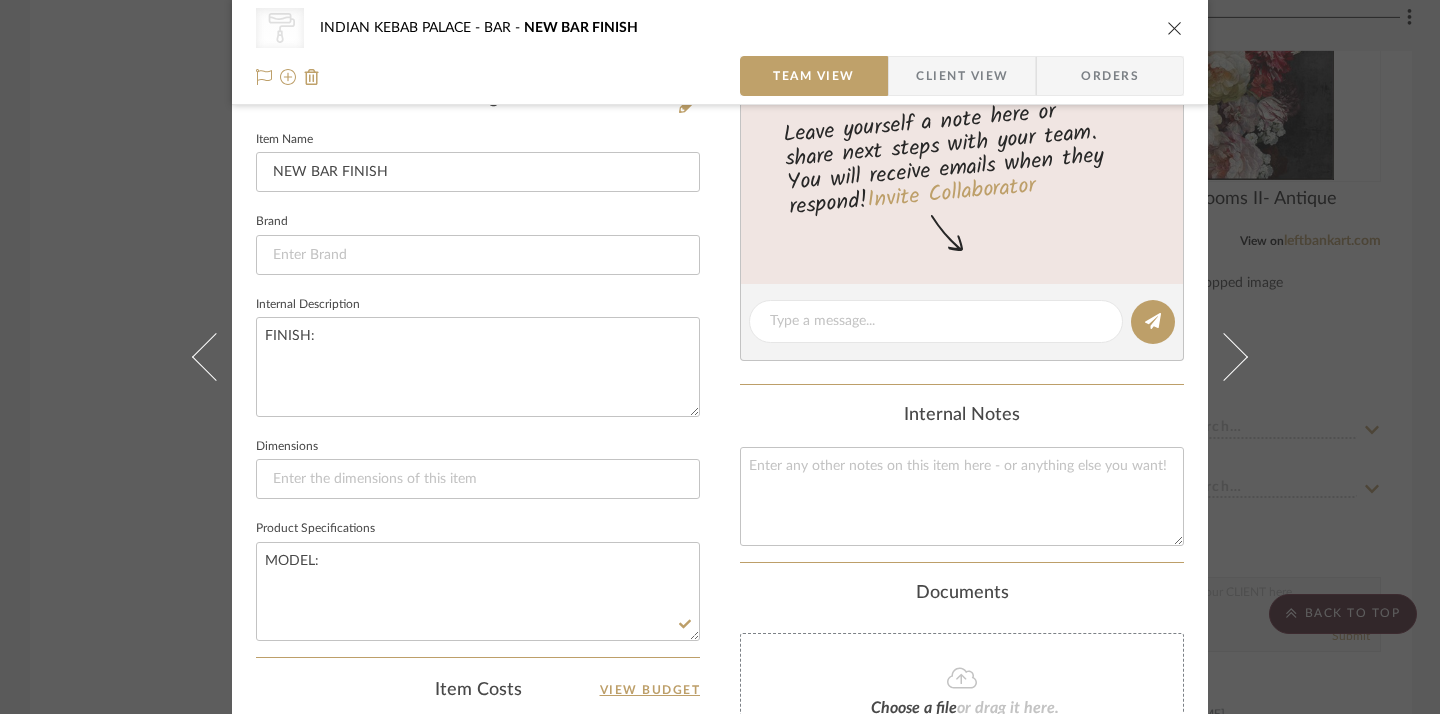 click at bounding box center [1175, 28] 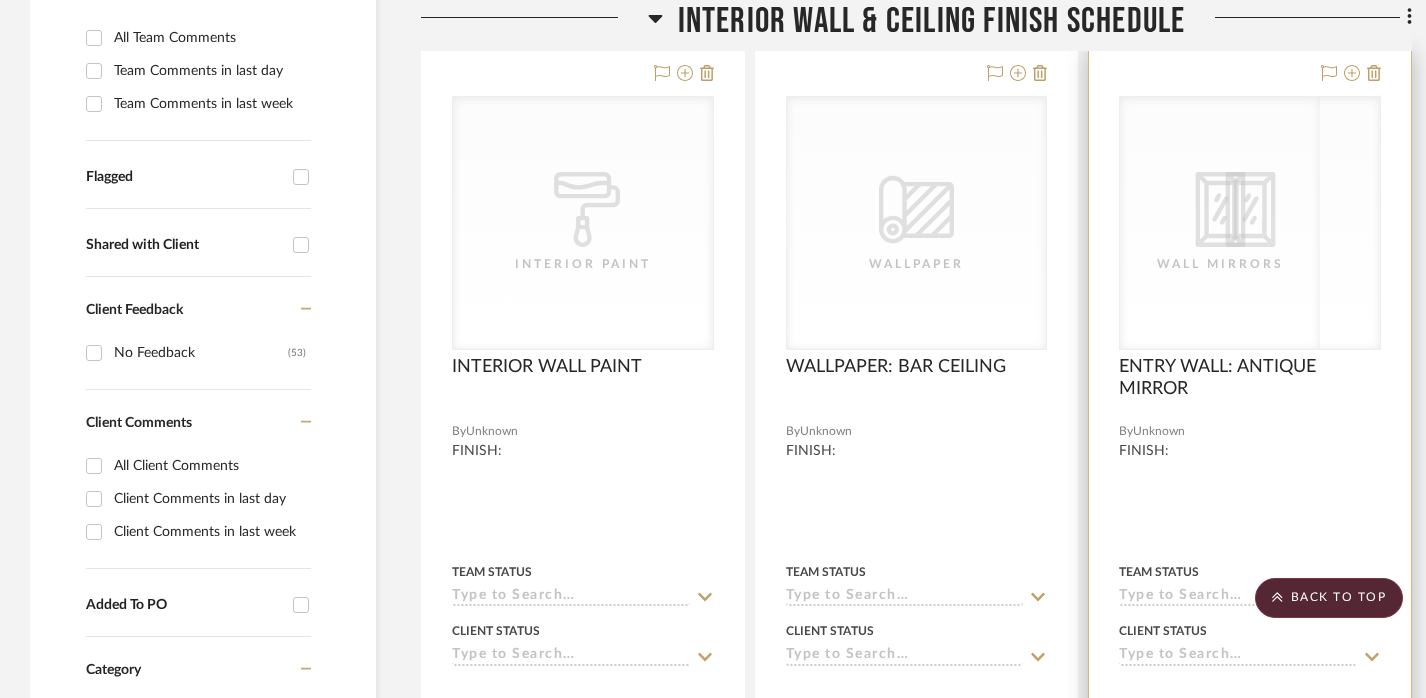 scroll, scrollTop: 590, scrollLeft: 0, axis: vertical 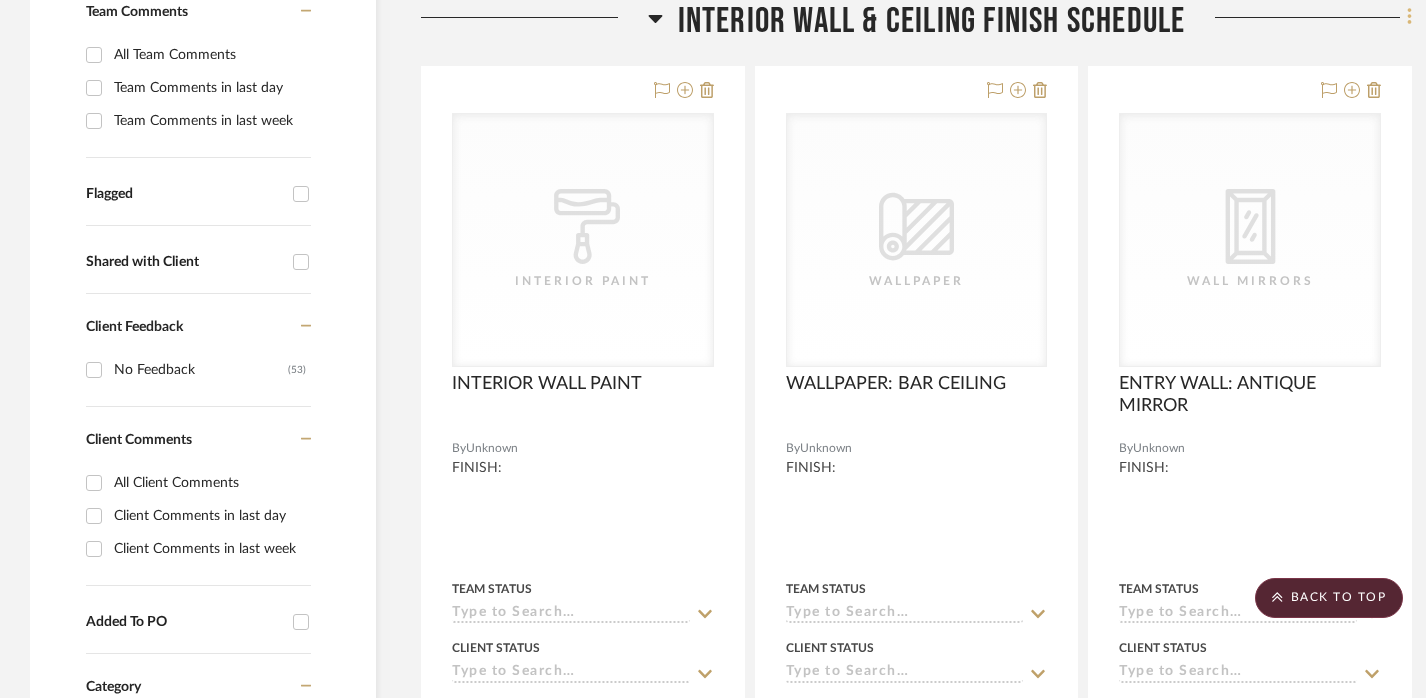 click 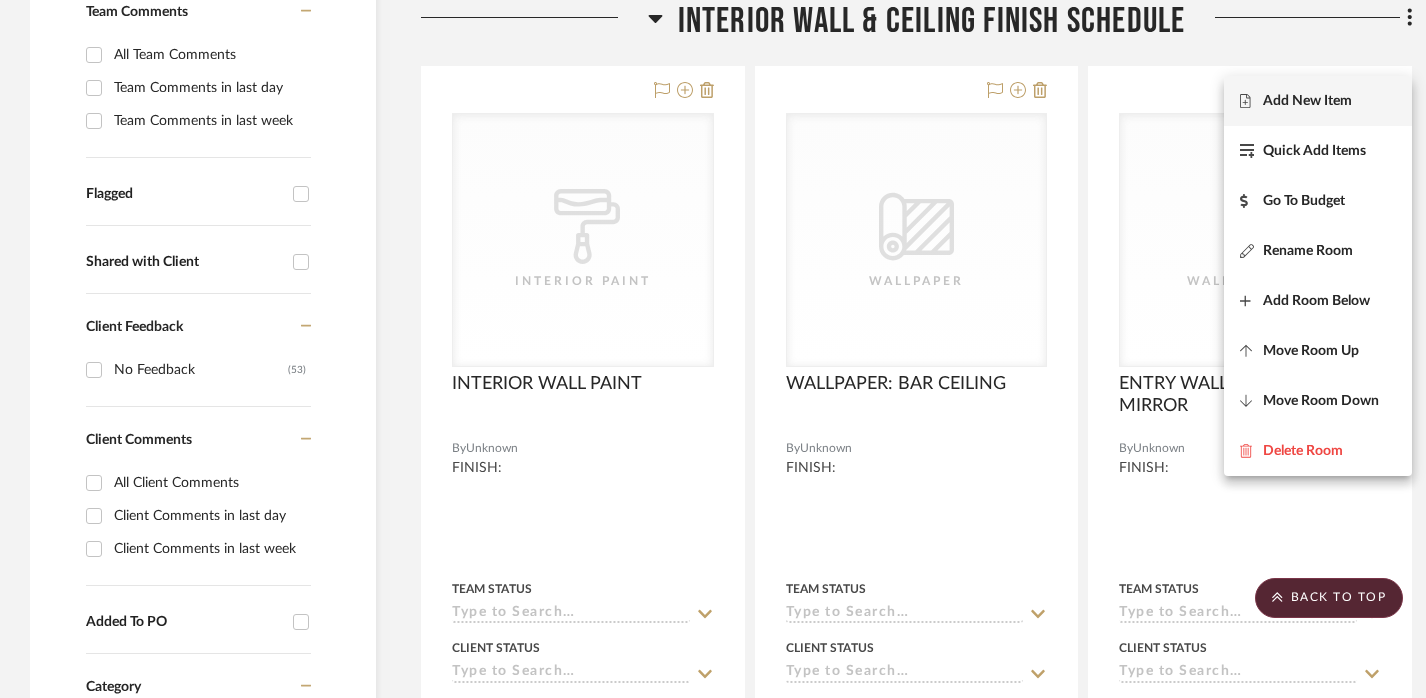 click on "Add New Item" at bounding box center (1318, 101) 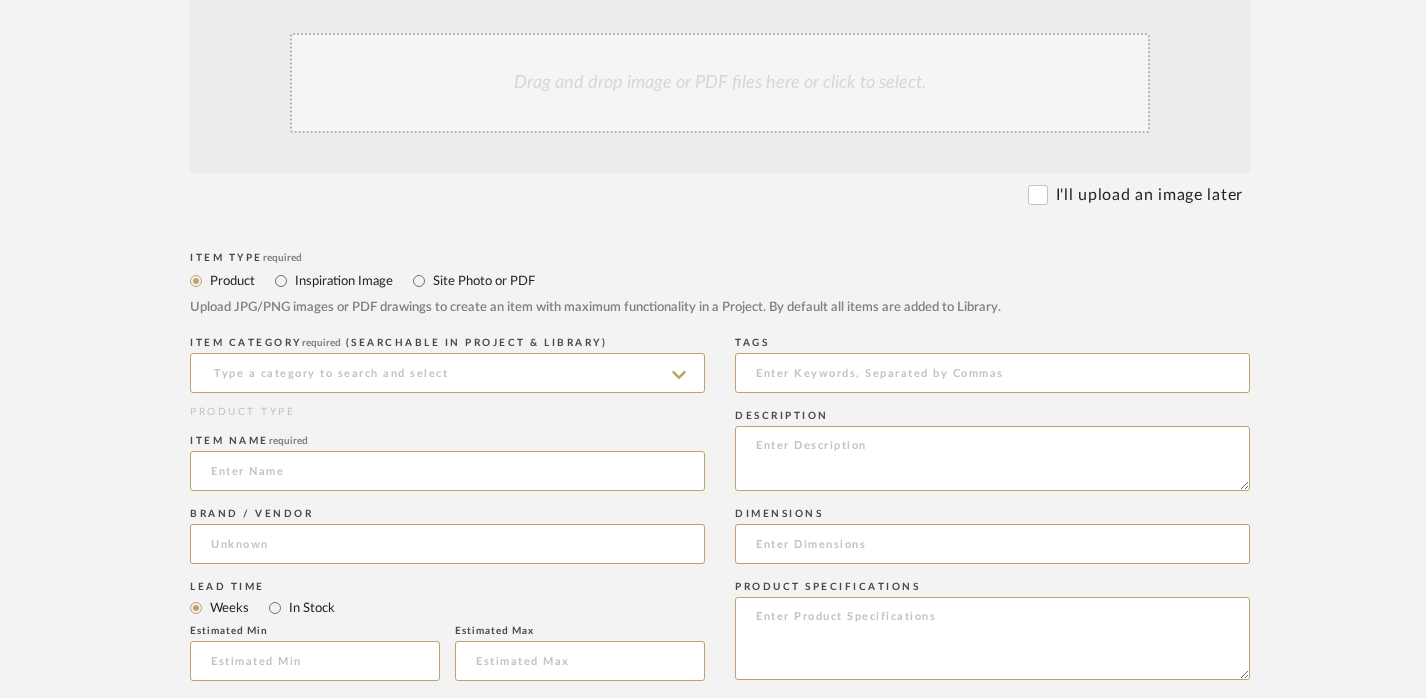 scroll, scrollTop: 445, scrollLeft: 0, axis: vertical 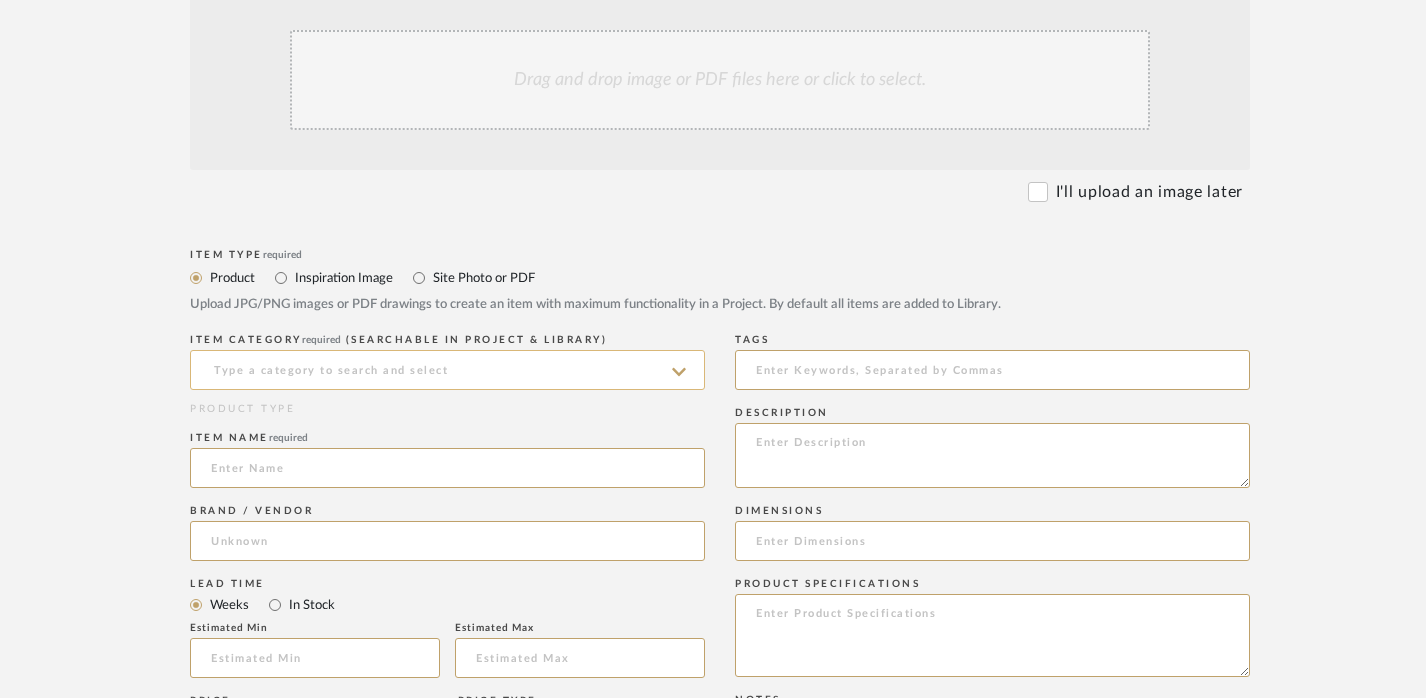 click 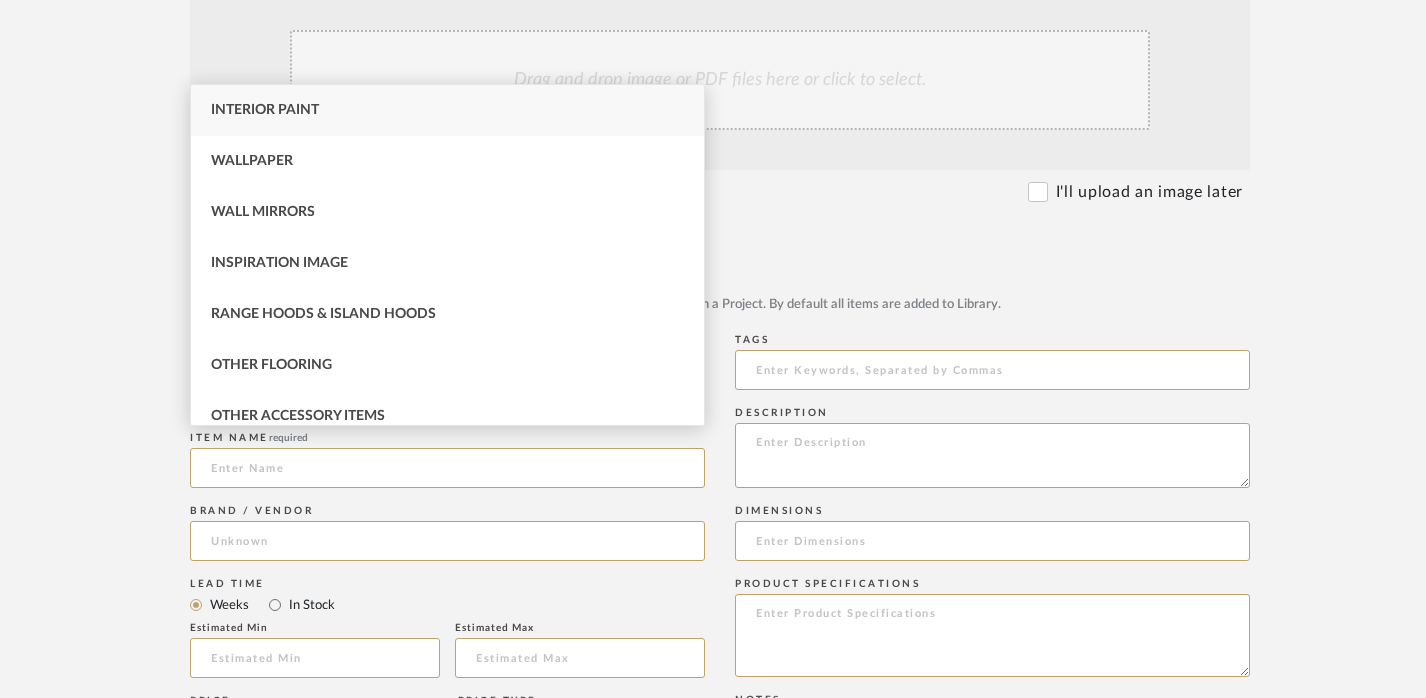 click on "Interior Paint" at bounding box center (447, 110) 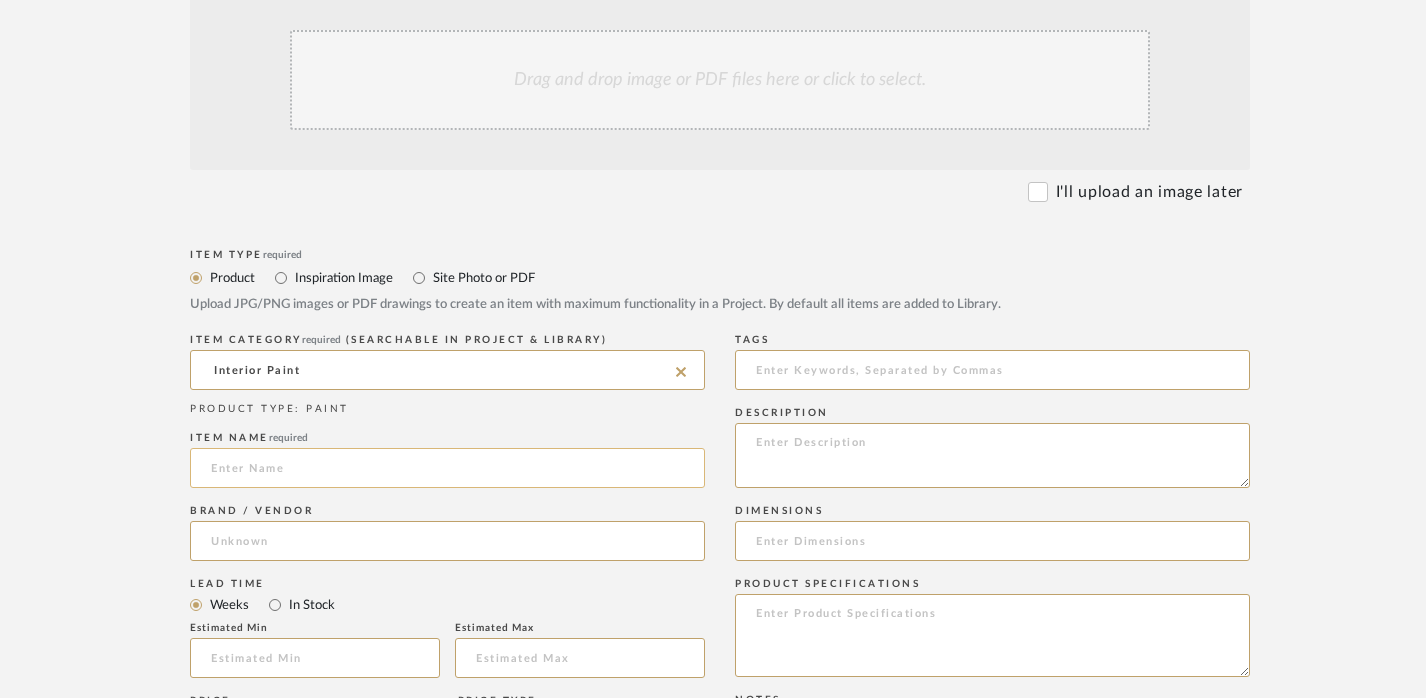 click 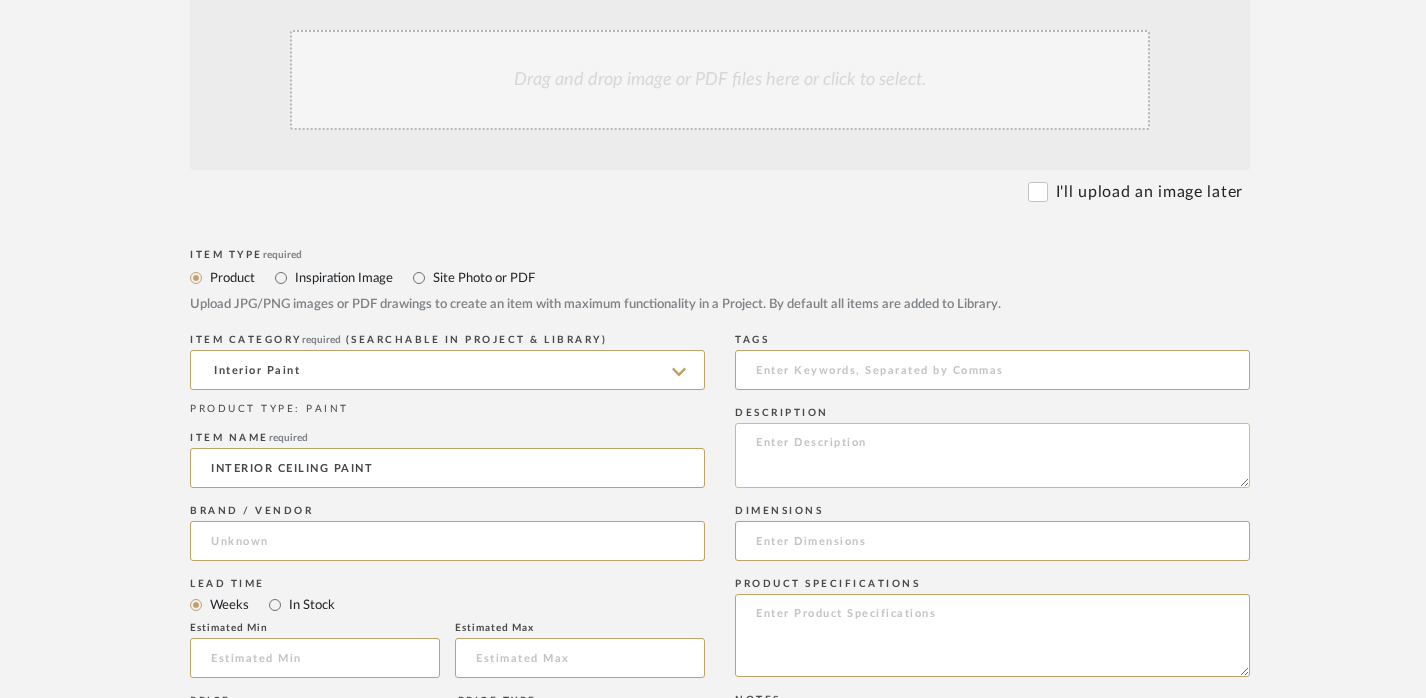 type on "INTERIOR CEILING PAINT" 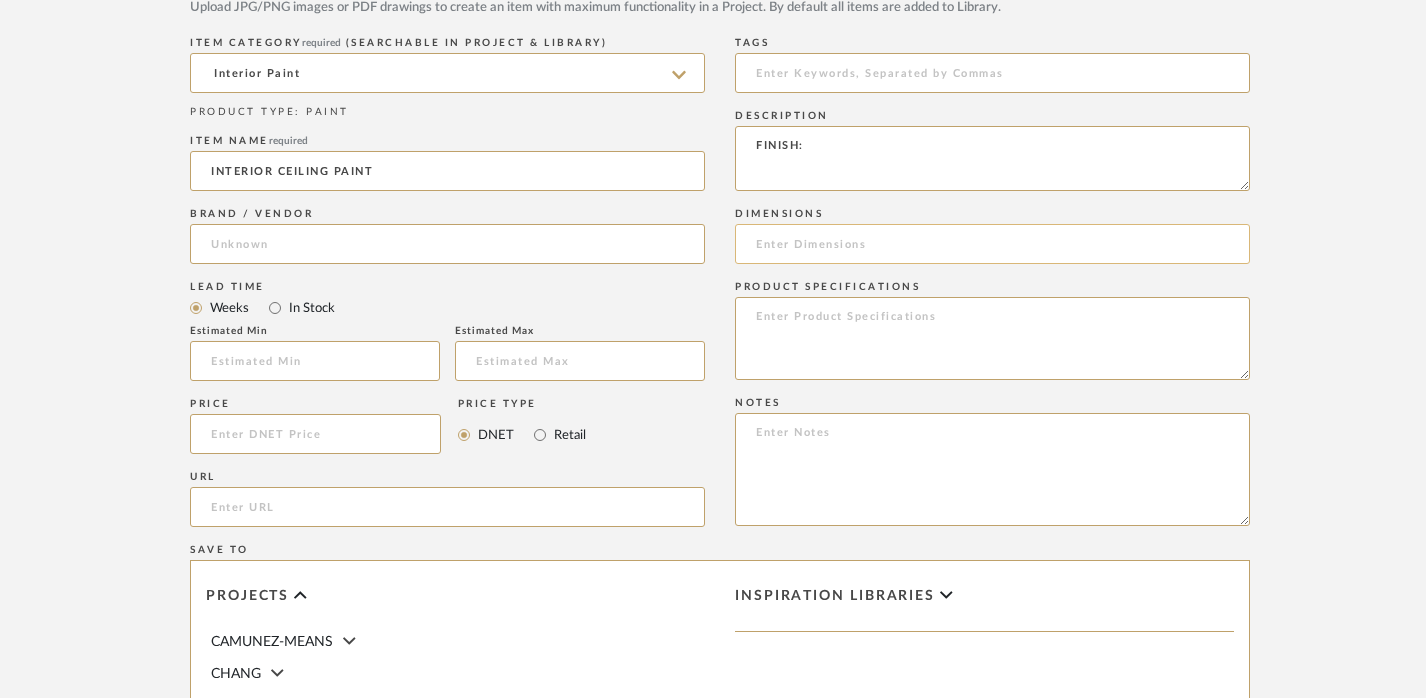 scroll, scrollTop: 745, scrollLeft: 0, axis: vertical 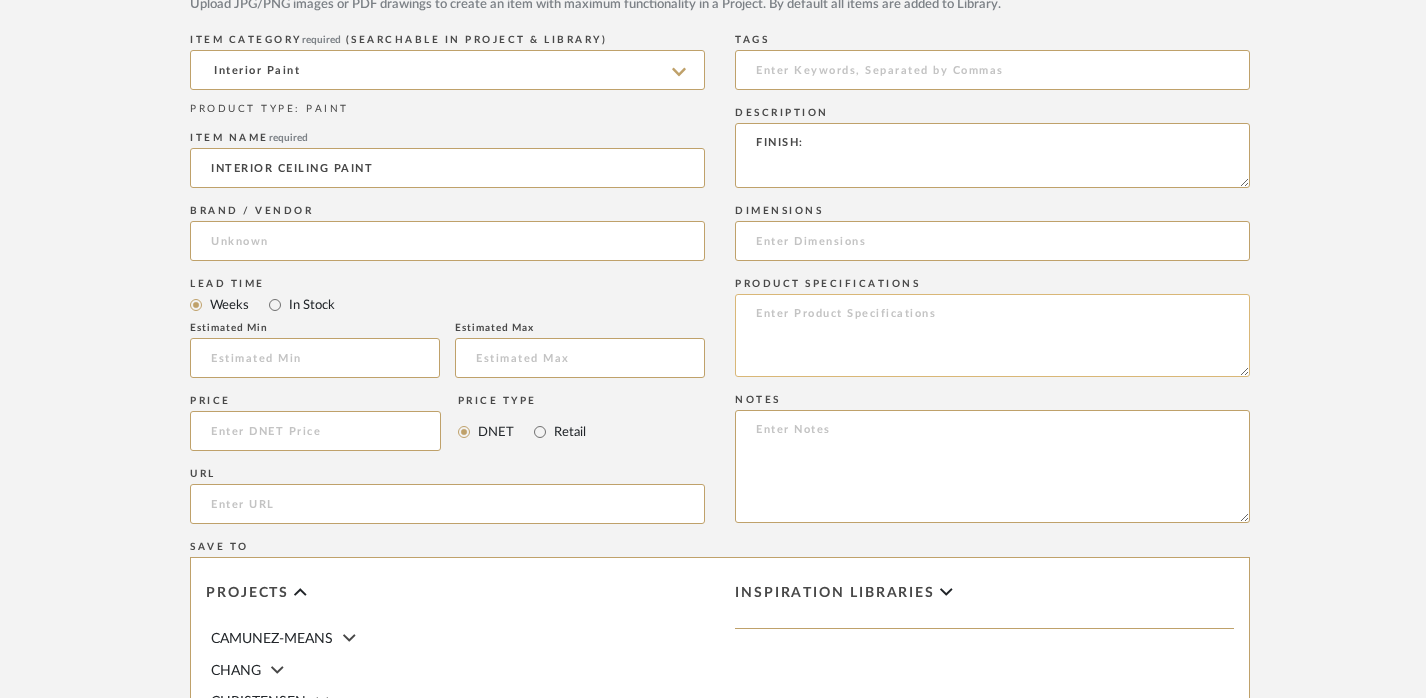 type on "FINISH:" 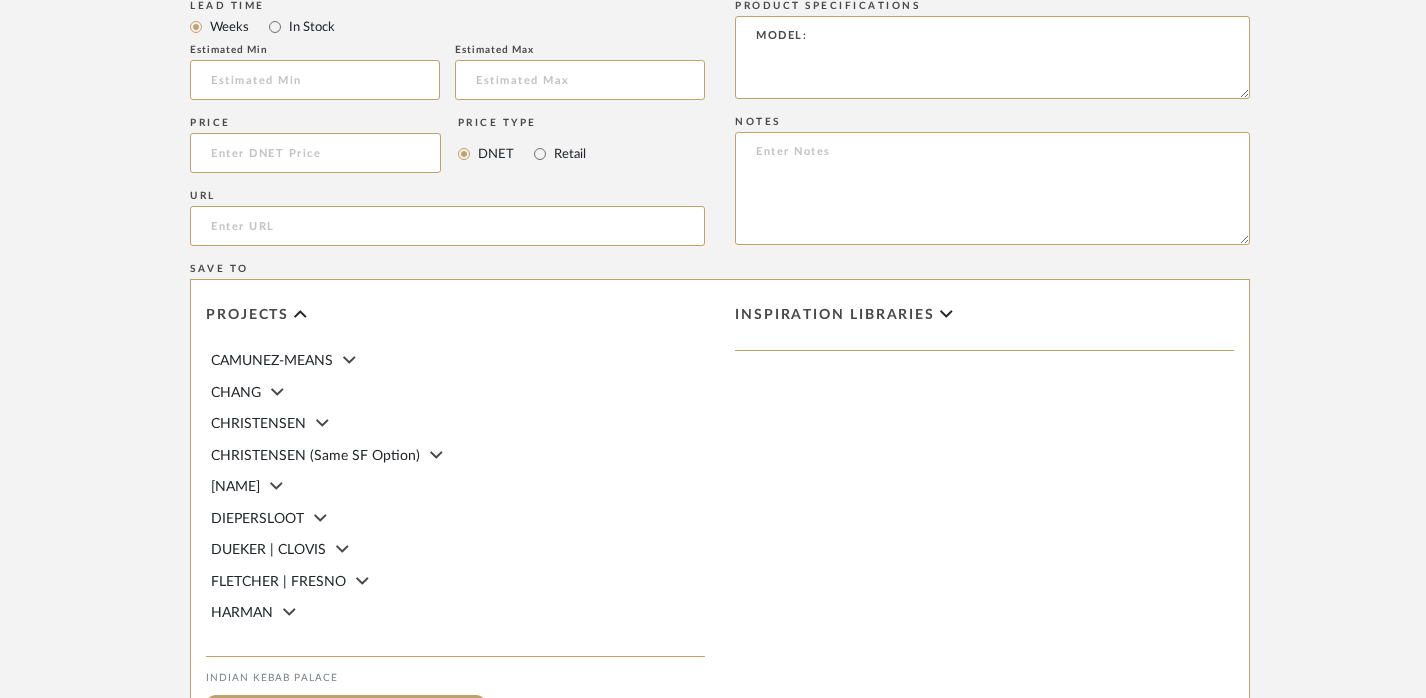scroll, scrollTop: 1382, scrollLeft: 0, axis: vertical 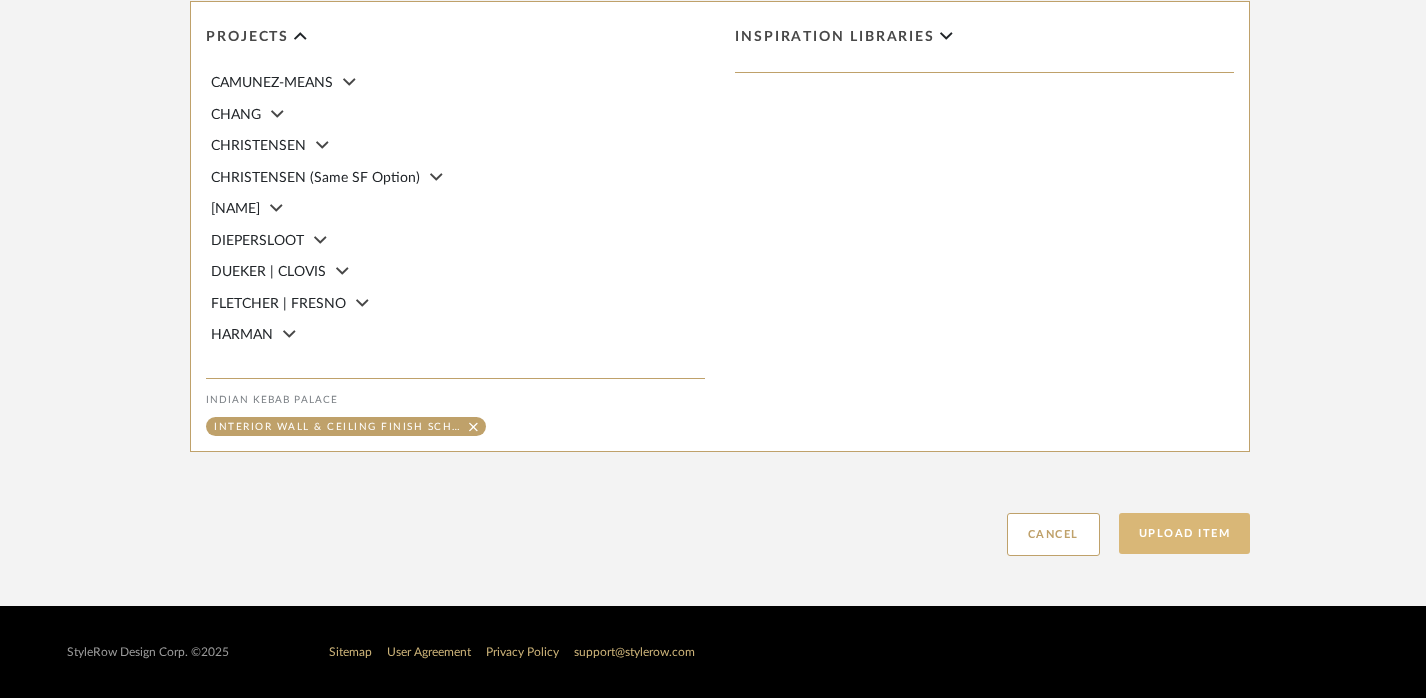 type on "MODEL:" 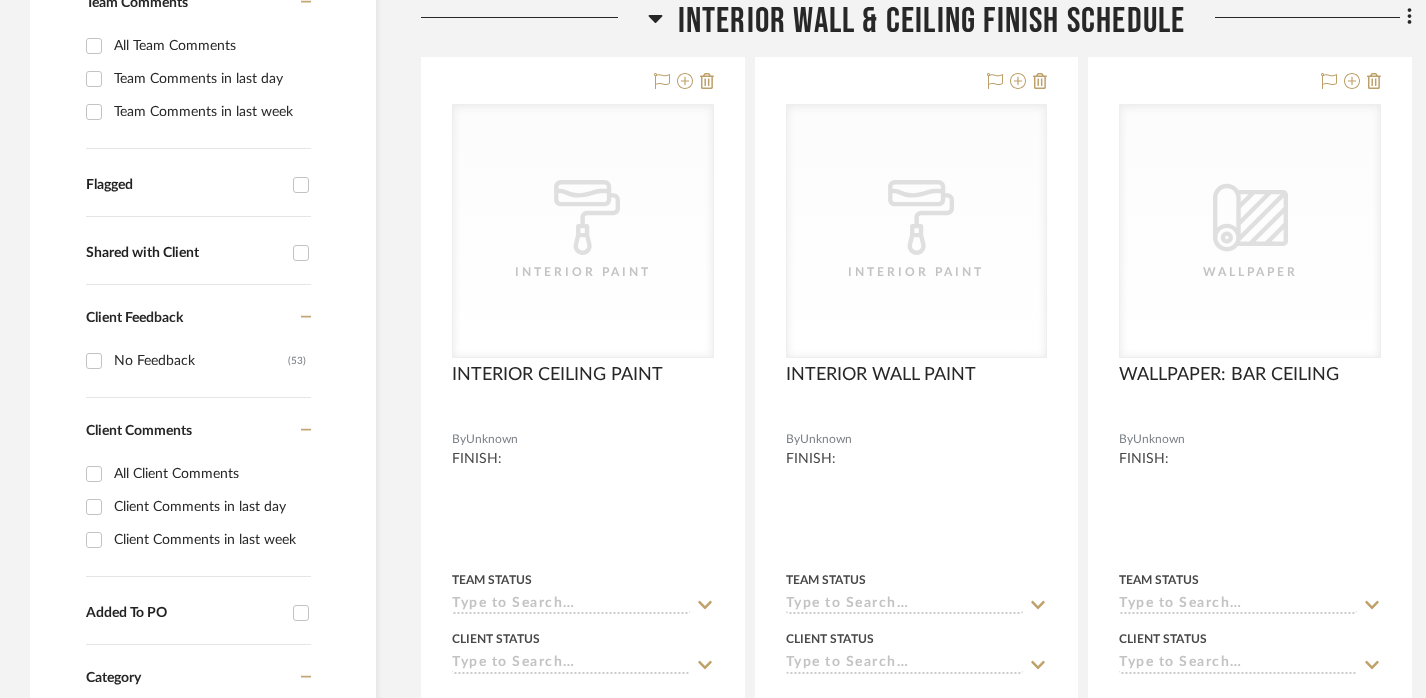 scroll, scrollTop: 630, scrollLeft: 0, axis: vertical 